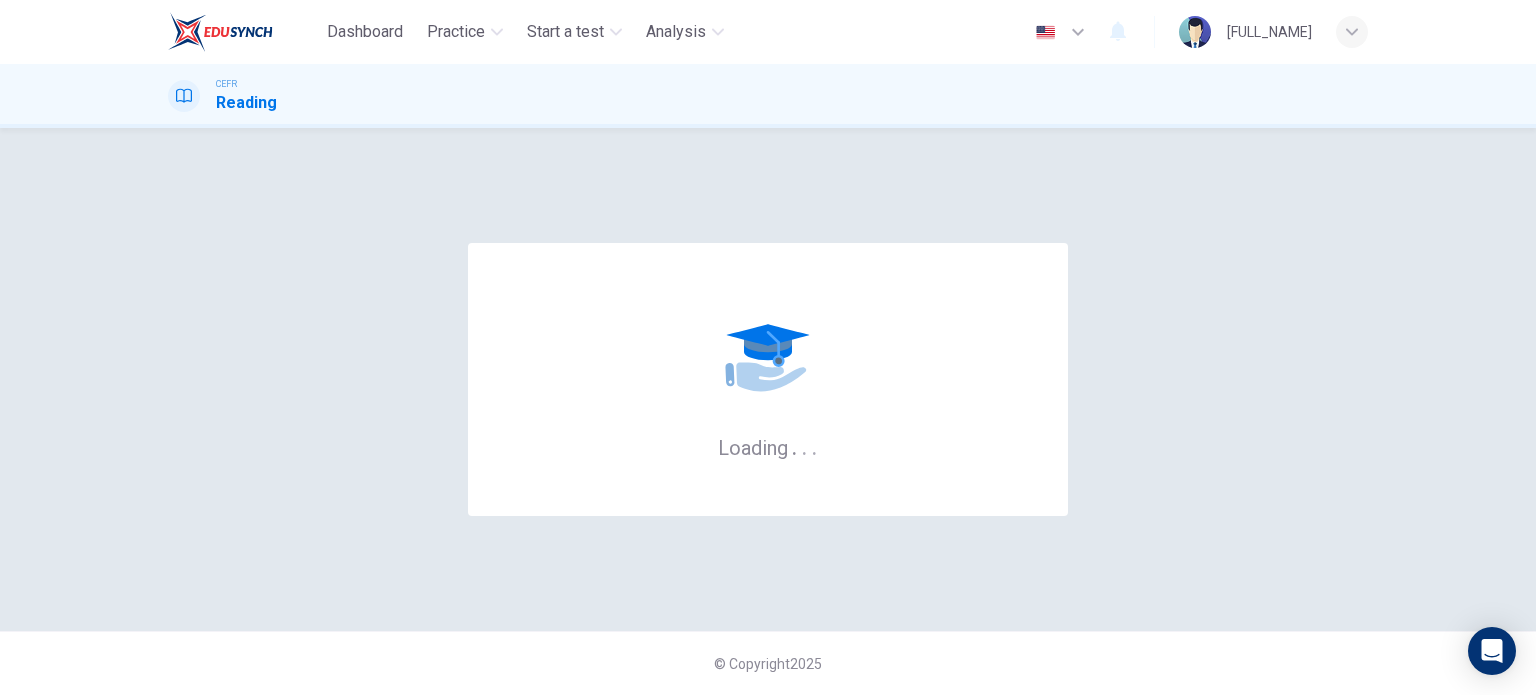 scroll, scrollTop: 0, scrollLeft: 0, axis: both 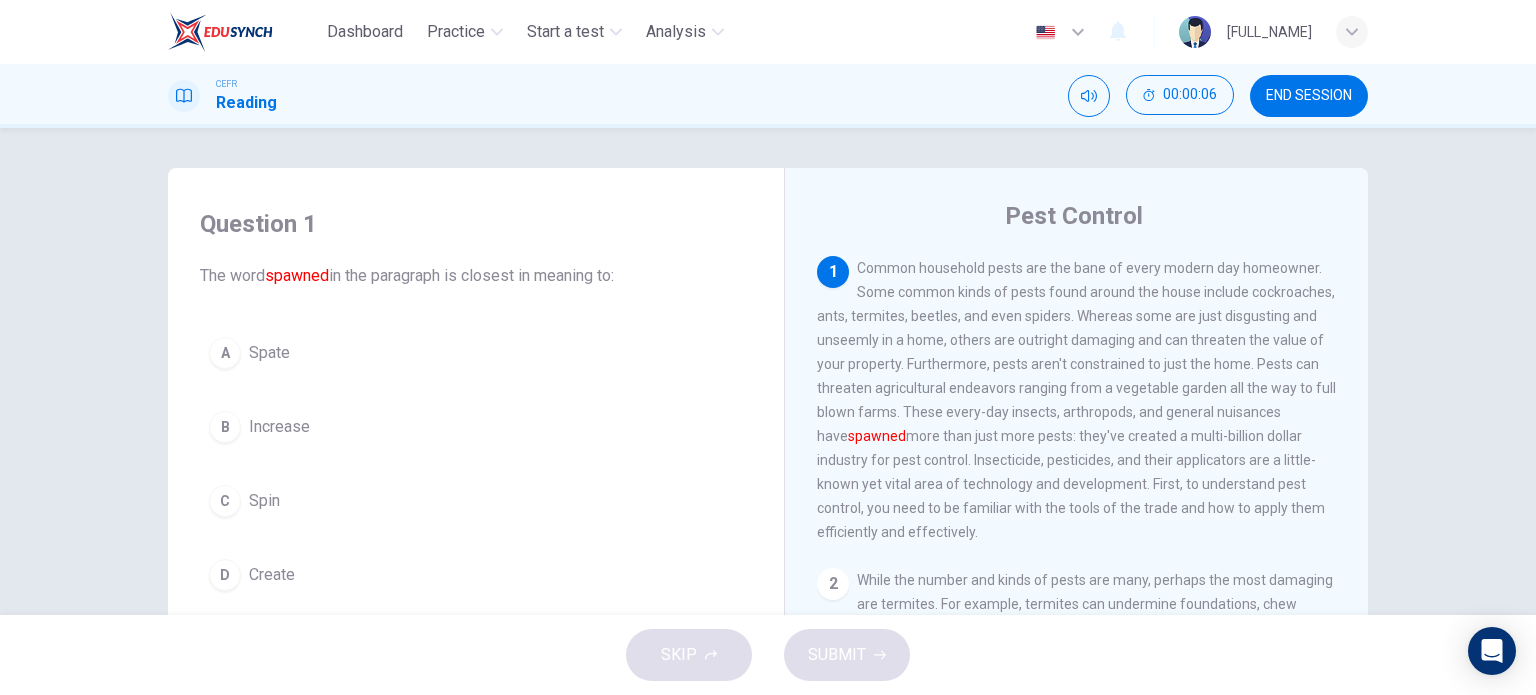 click on "D Create" at bounding box center [476, 575] 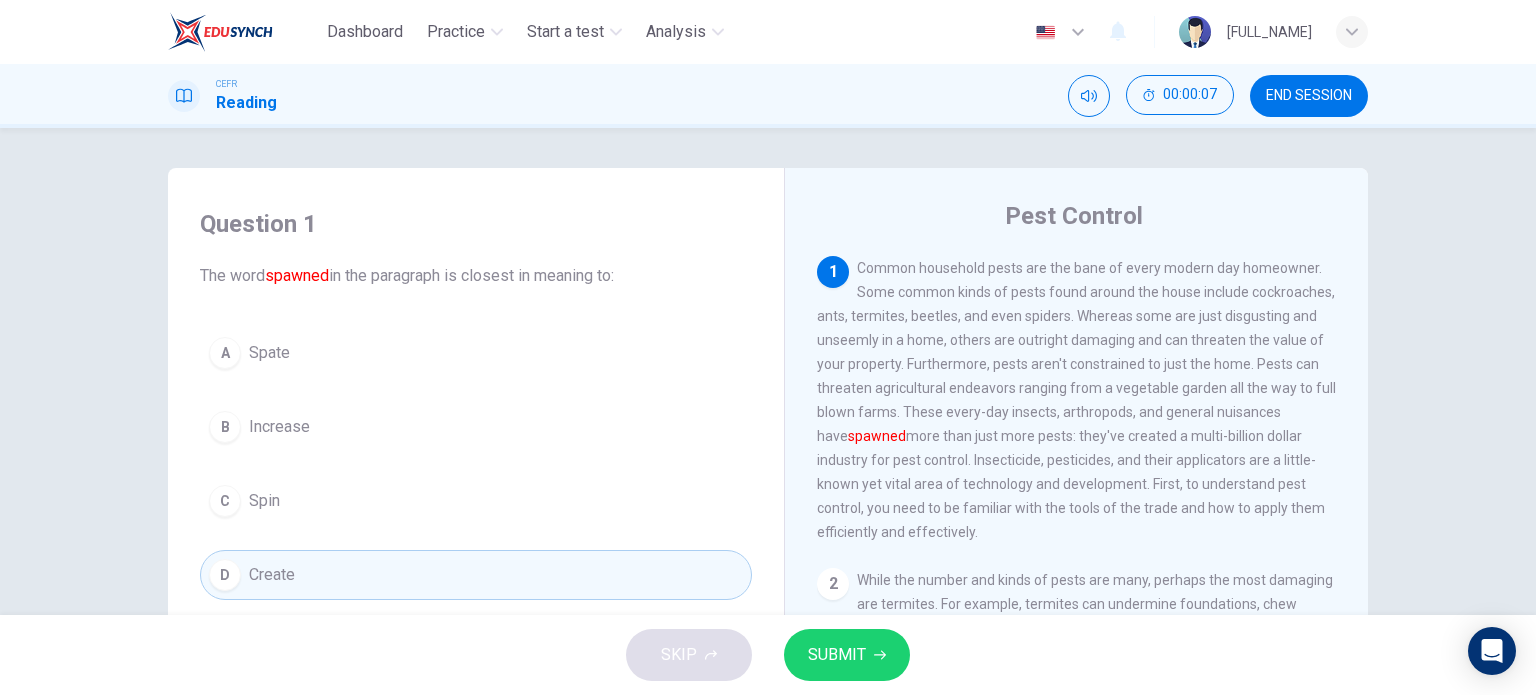 click on "SUBMIT" at bounding box center [847, 655] 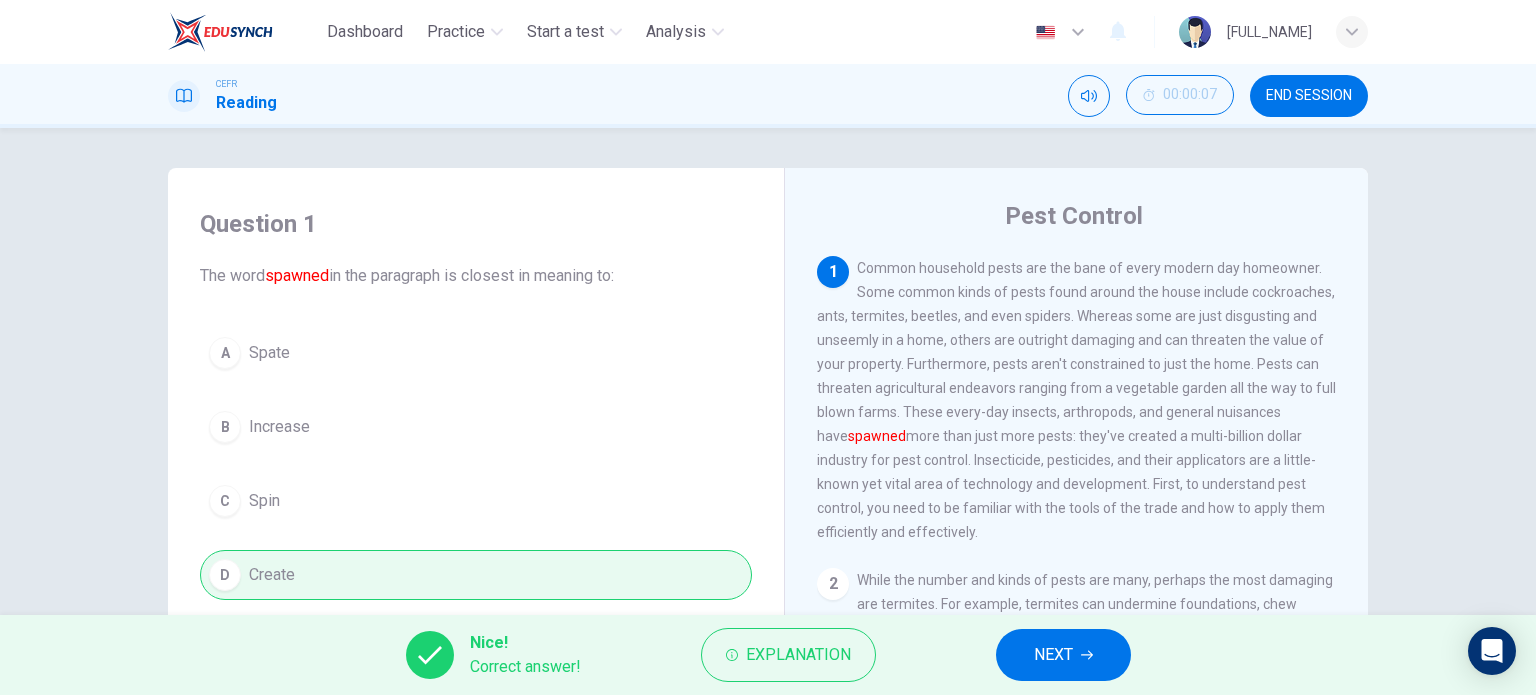 click on "NEXT" at bounding box center (1053, 655) 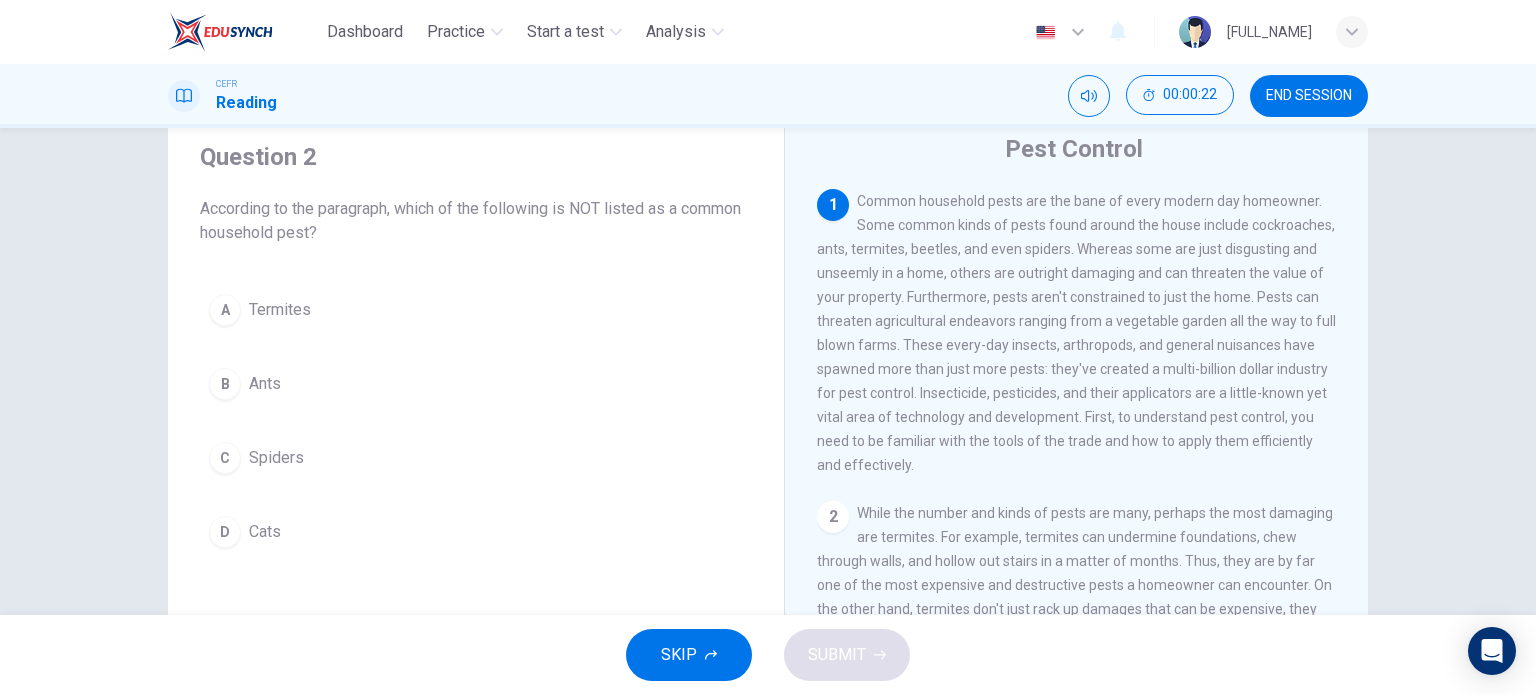 scroll, scrollTop: 100, scrollLeft: 0, axis: vertical 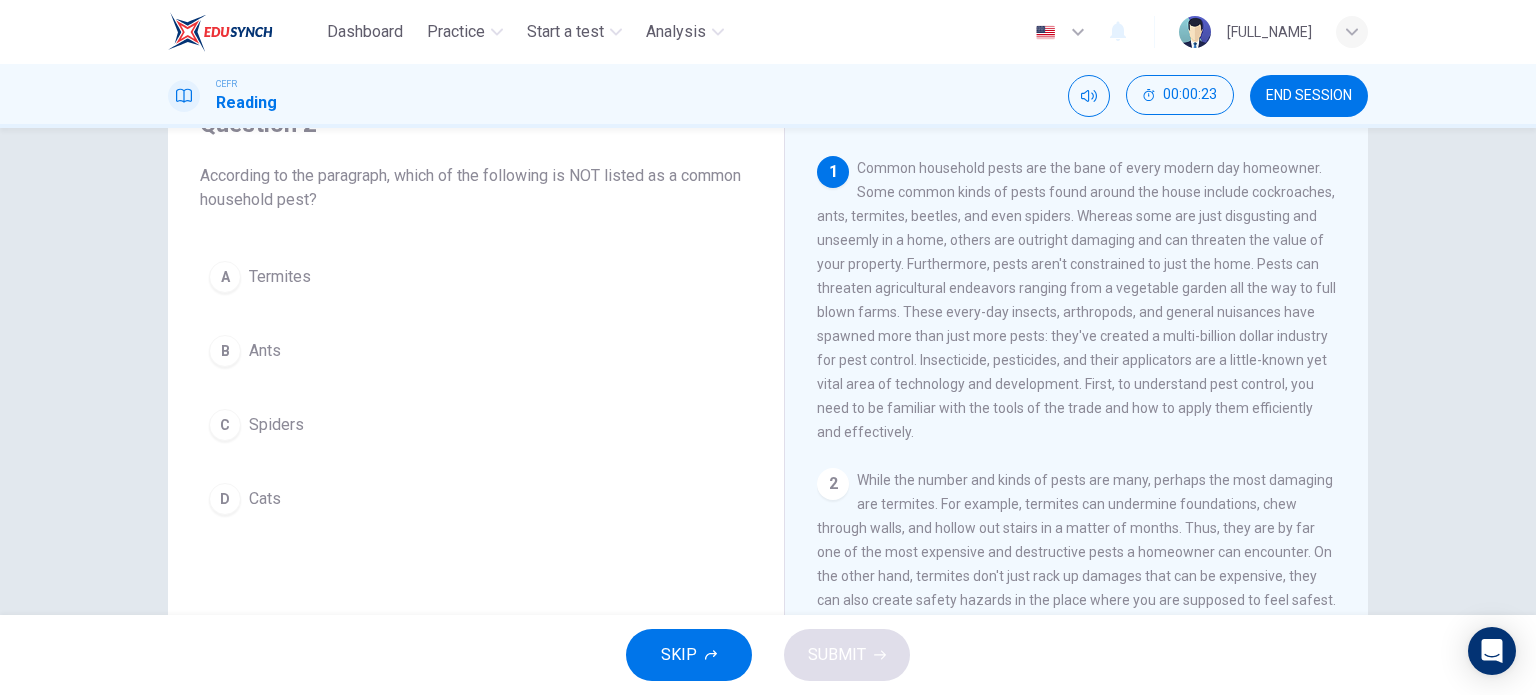 click on "D Cats" at bounding box center [476, 499] 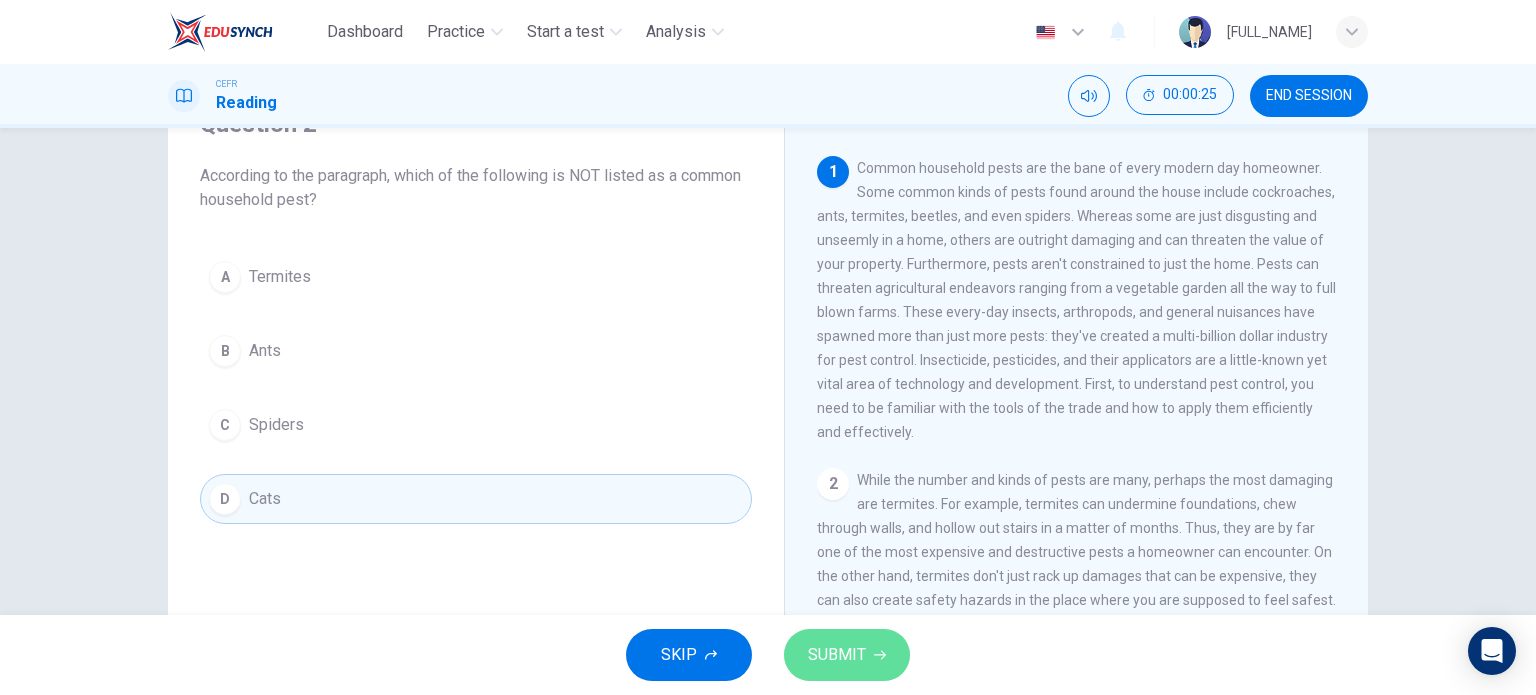 click on "SUBMIT" at bounding box center (837, 655) 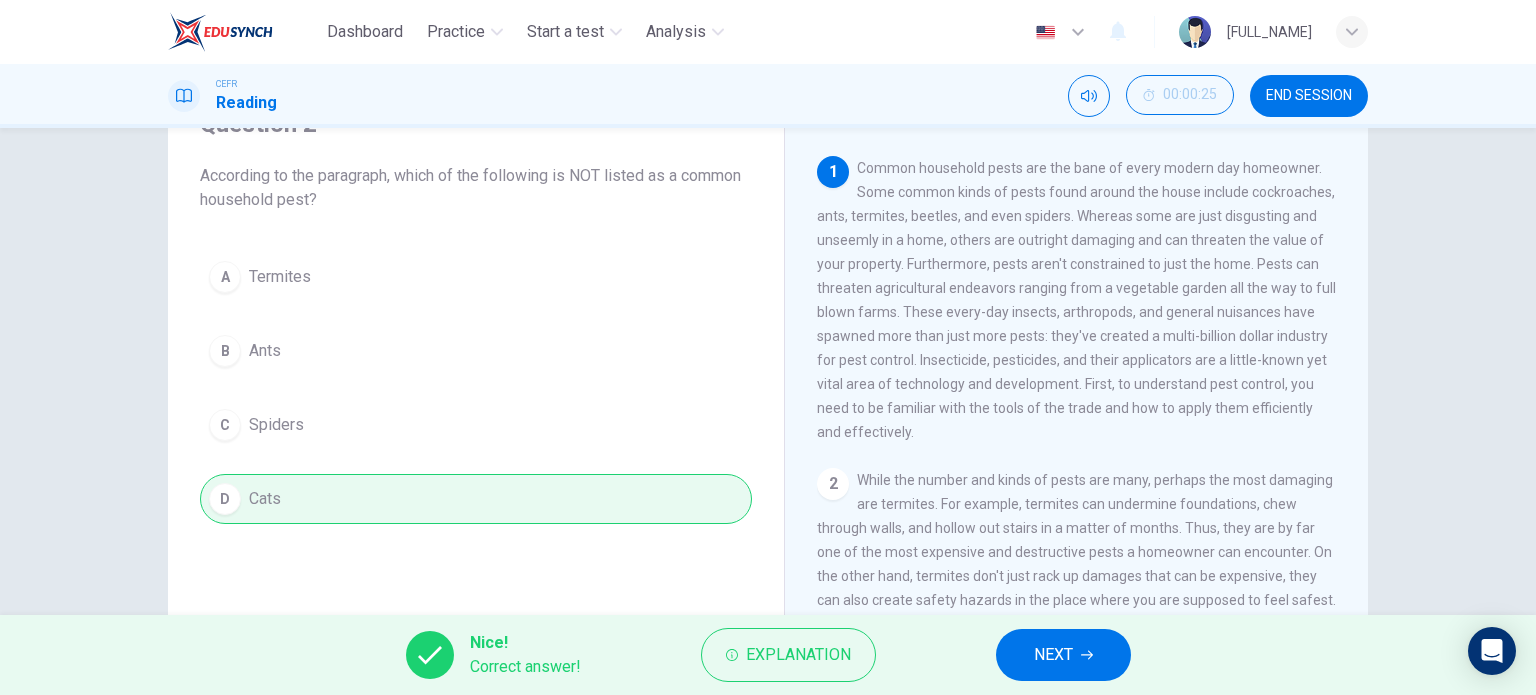 click on "NEXT" at bounding box center [1063, 655] 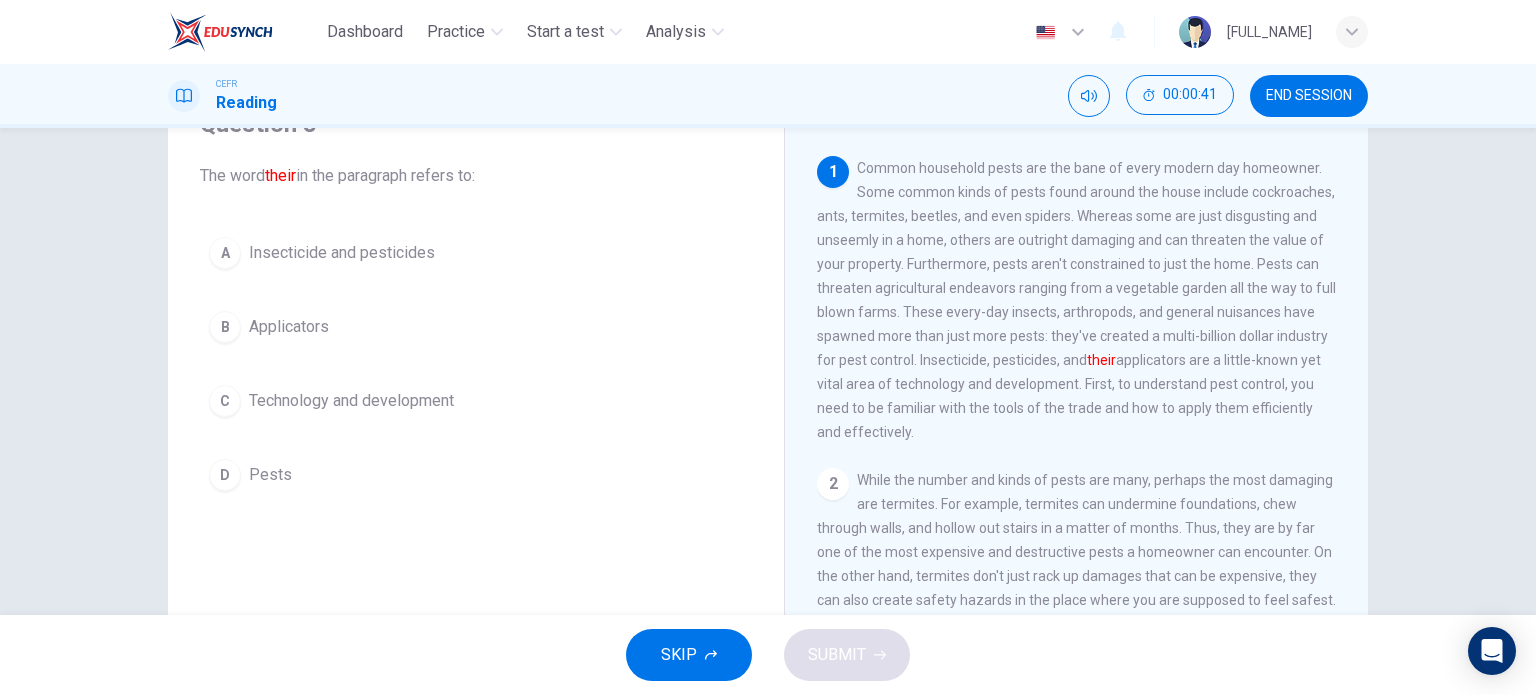 click on "Technology and development" at bounding box center [342, 253] 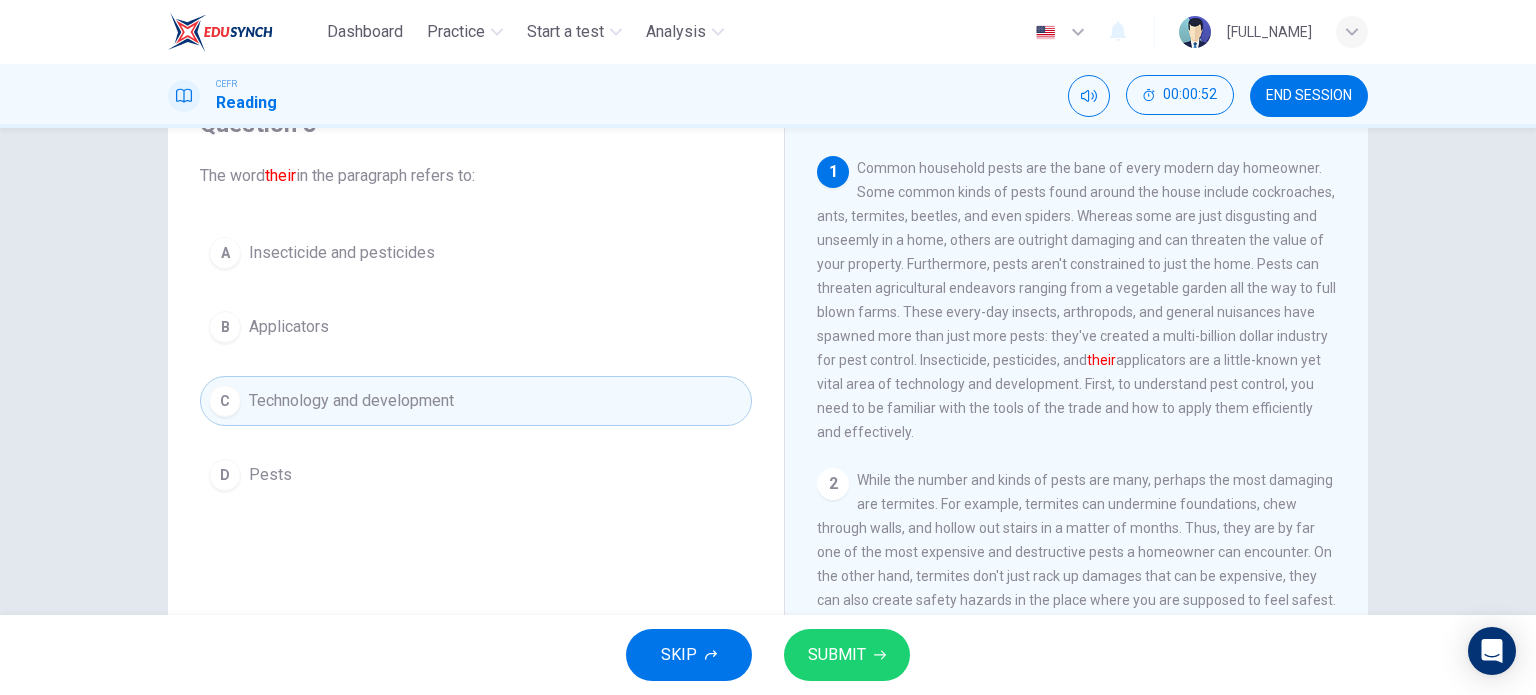click on "D Pests" at bounding box center (476, 475) 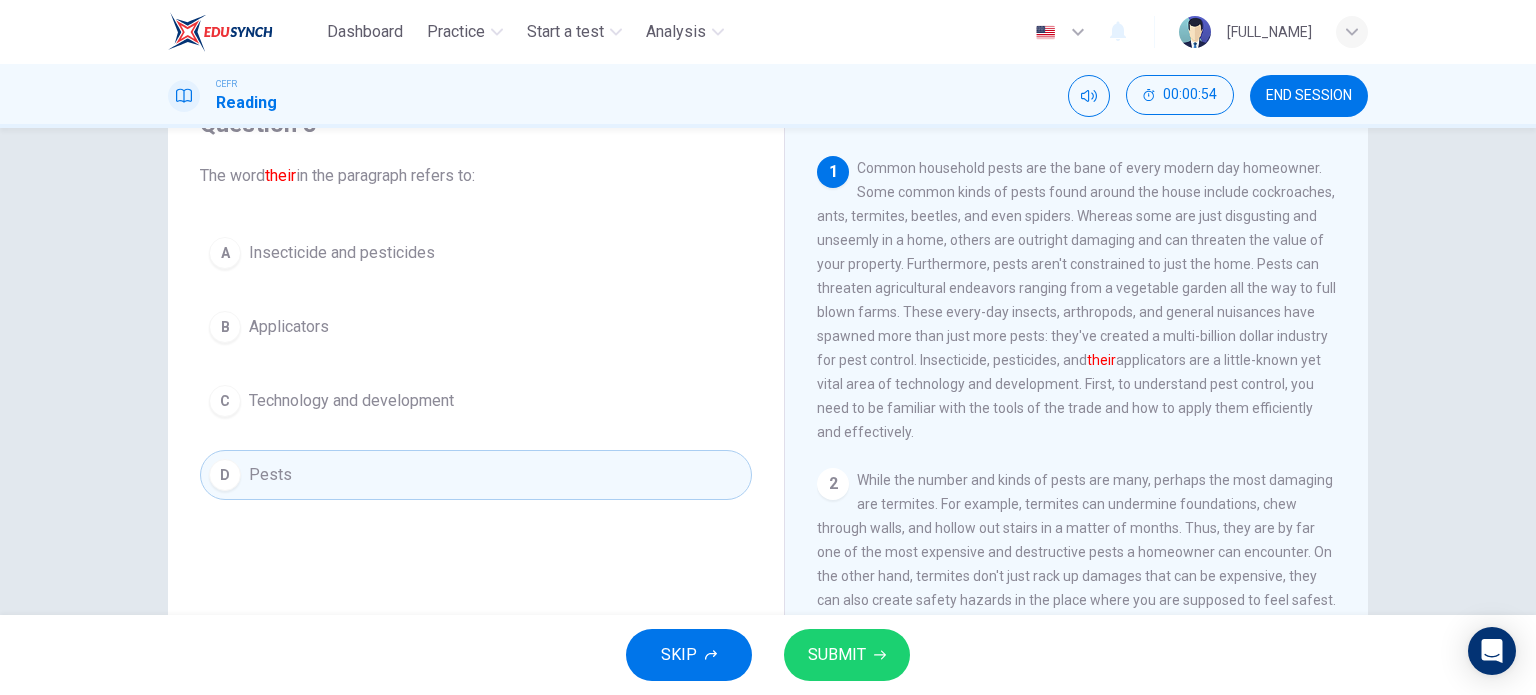 click at bounding box center [880, 655] 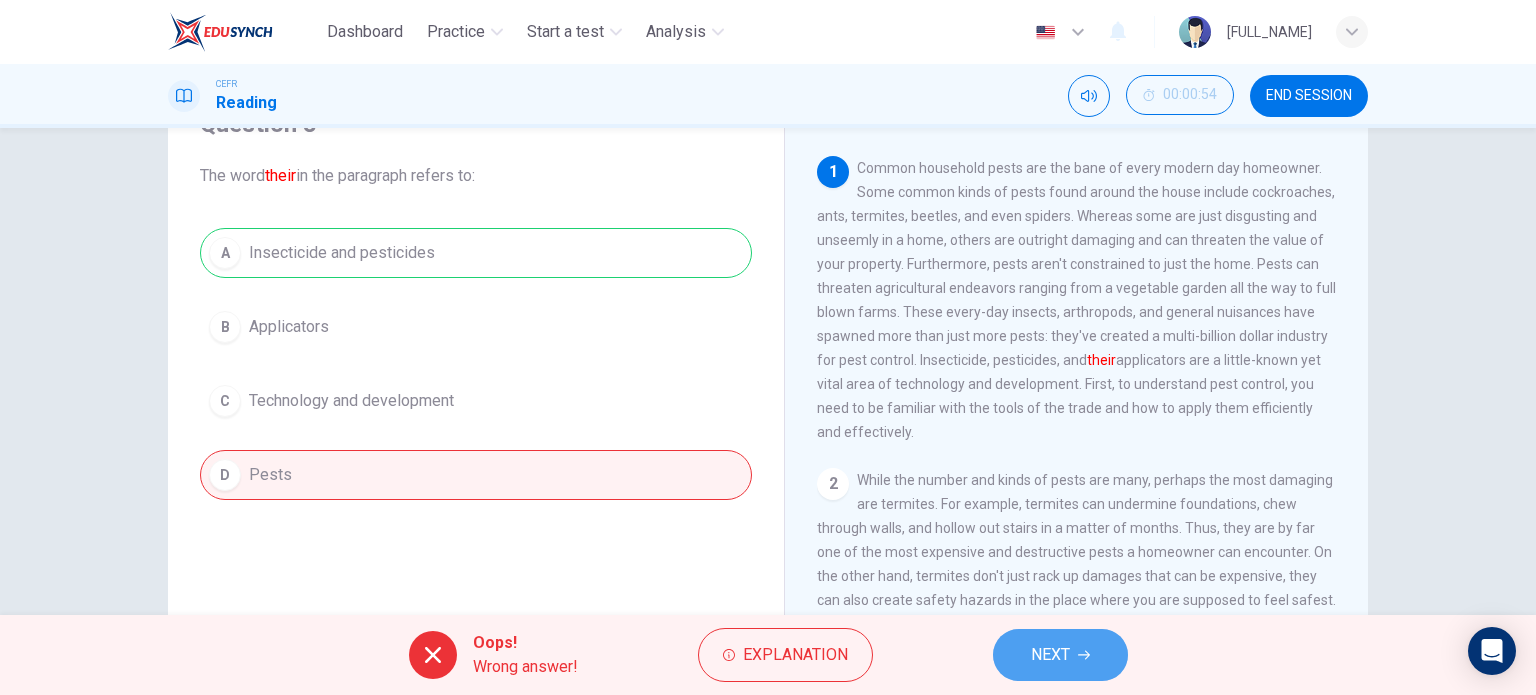click on "NEXT" at bounding box center (1060, 655) 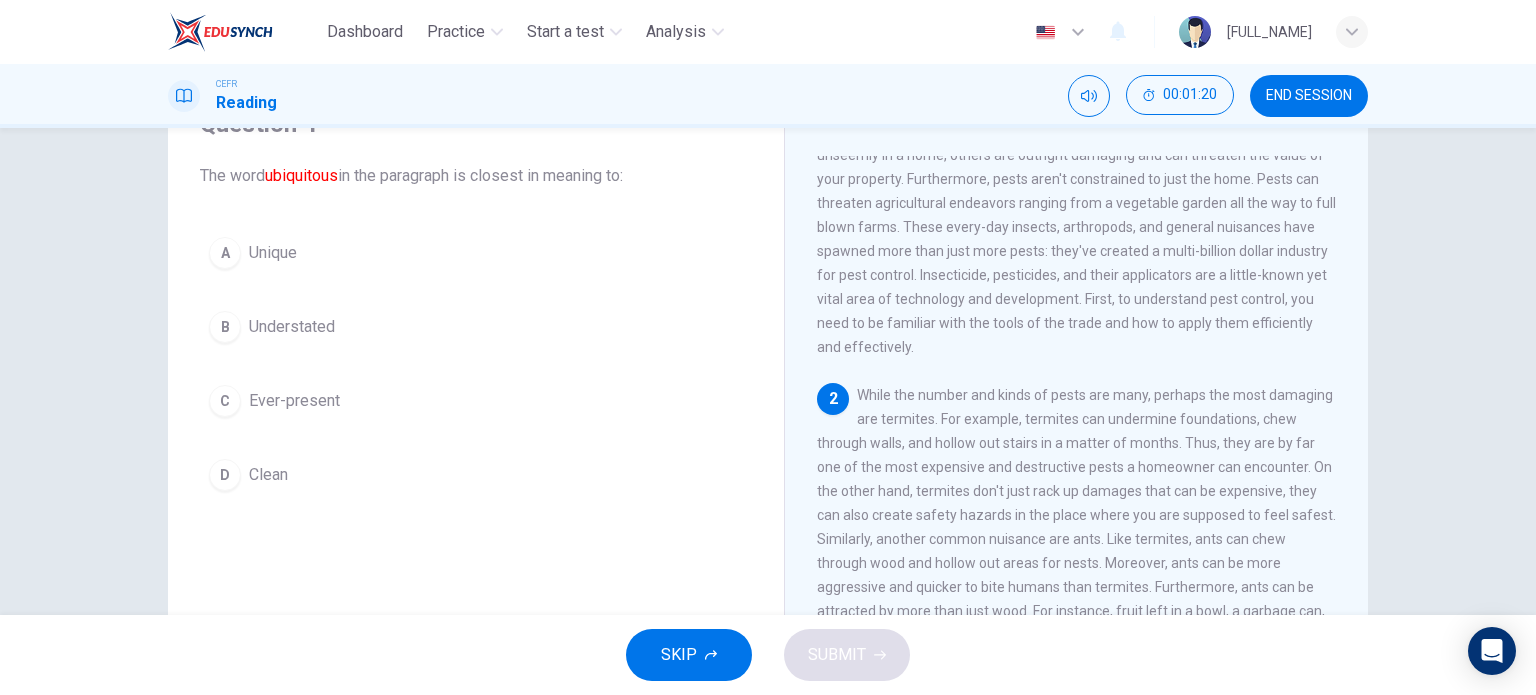 scroll, scrollTop: 200, scrollLeft: 0, axis: vertical 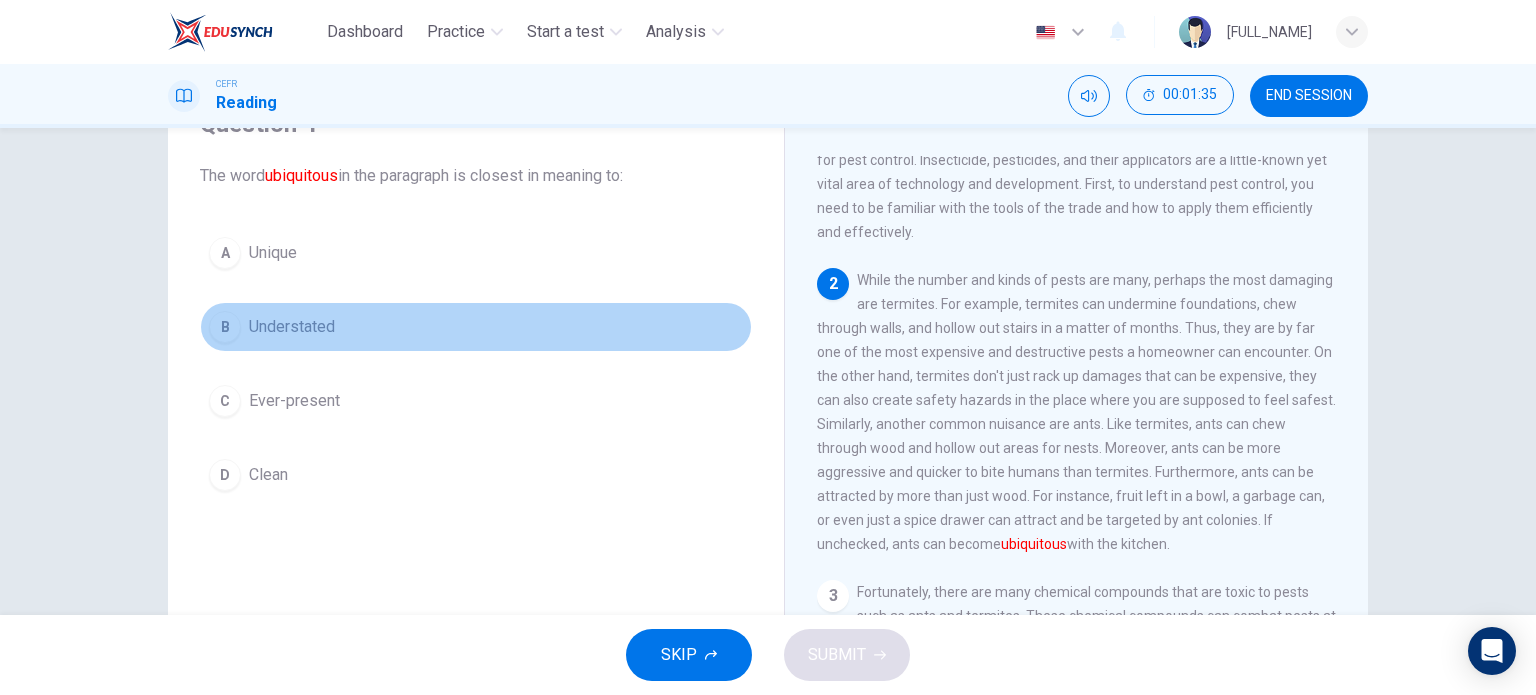 click on "B Understated" at bounding box center [476, 327] 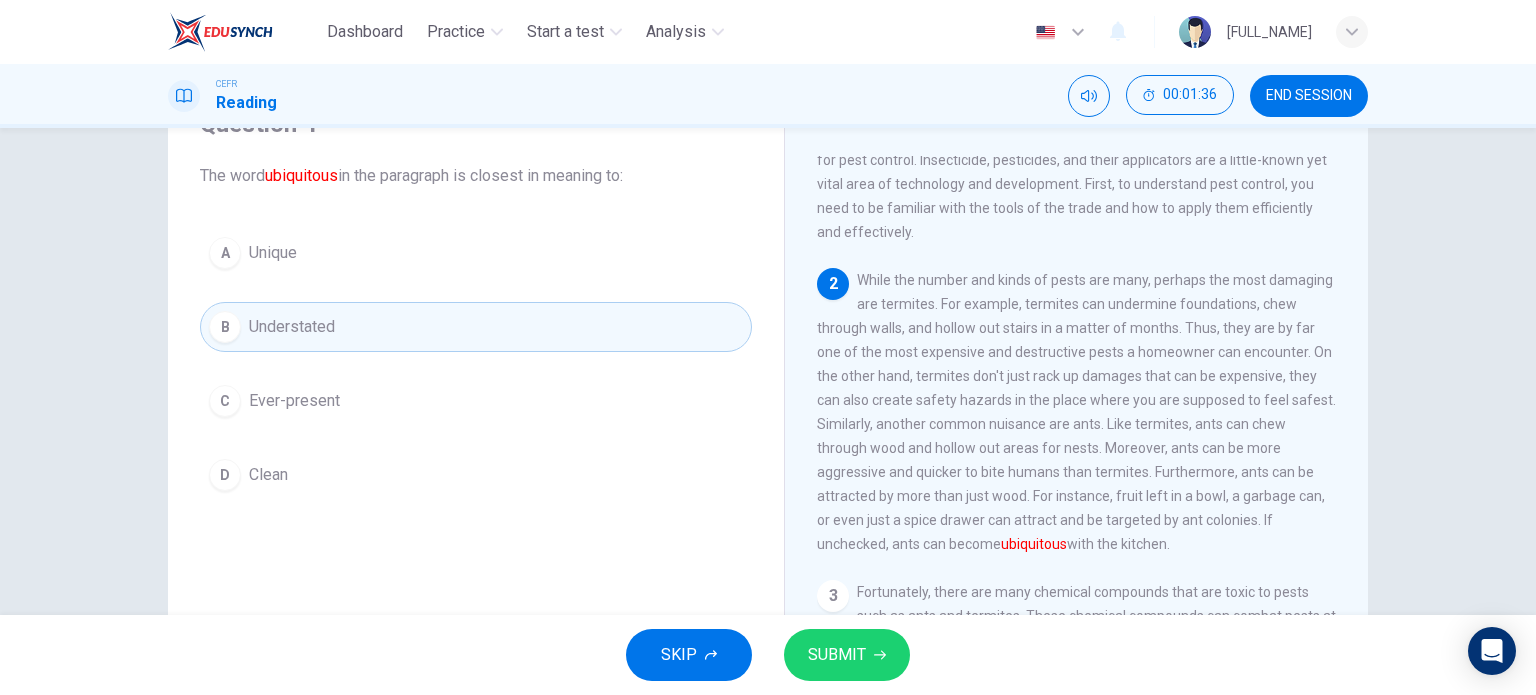 click on "SUBMIT" at bounding box center (837, 655) 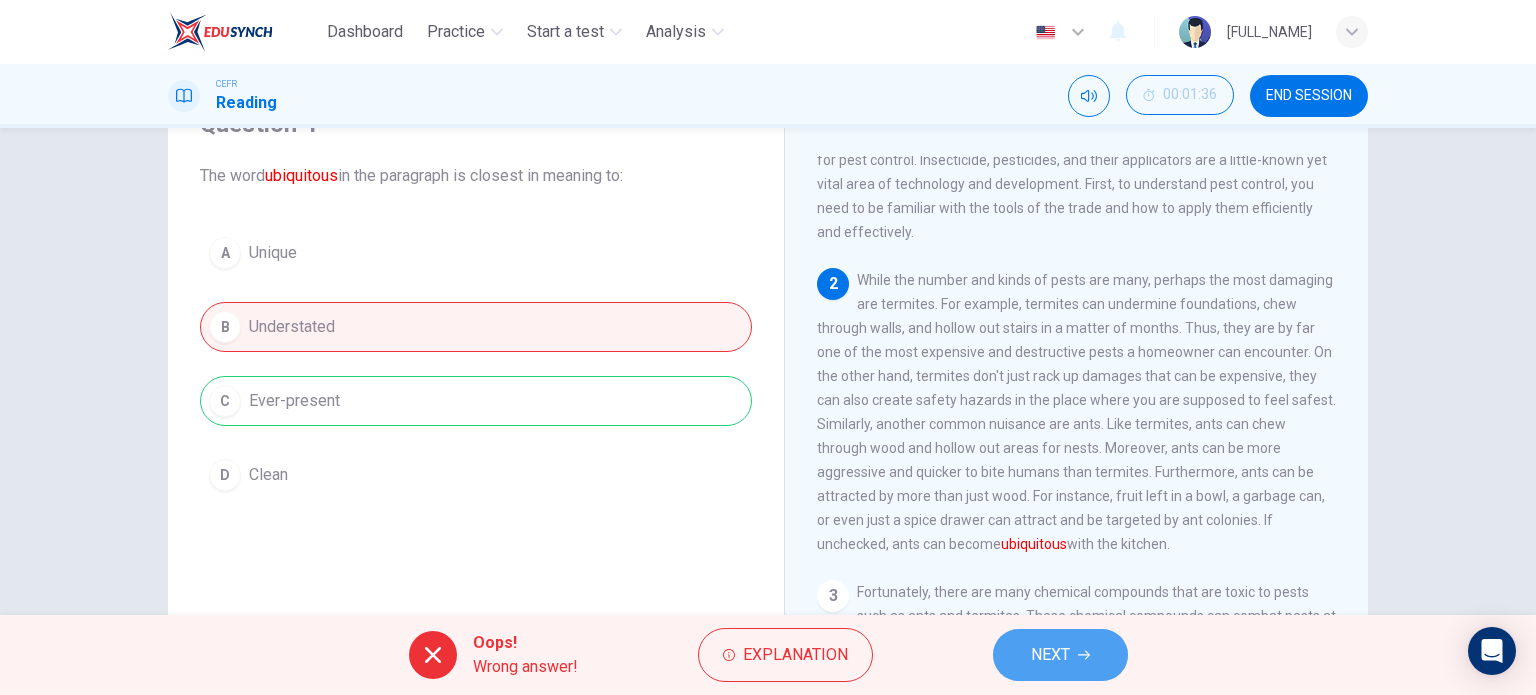 click on "NEXT" at bounding box center (1060, 655) 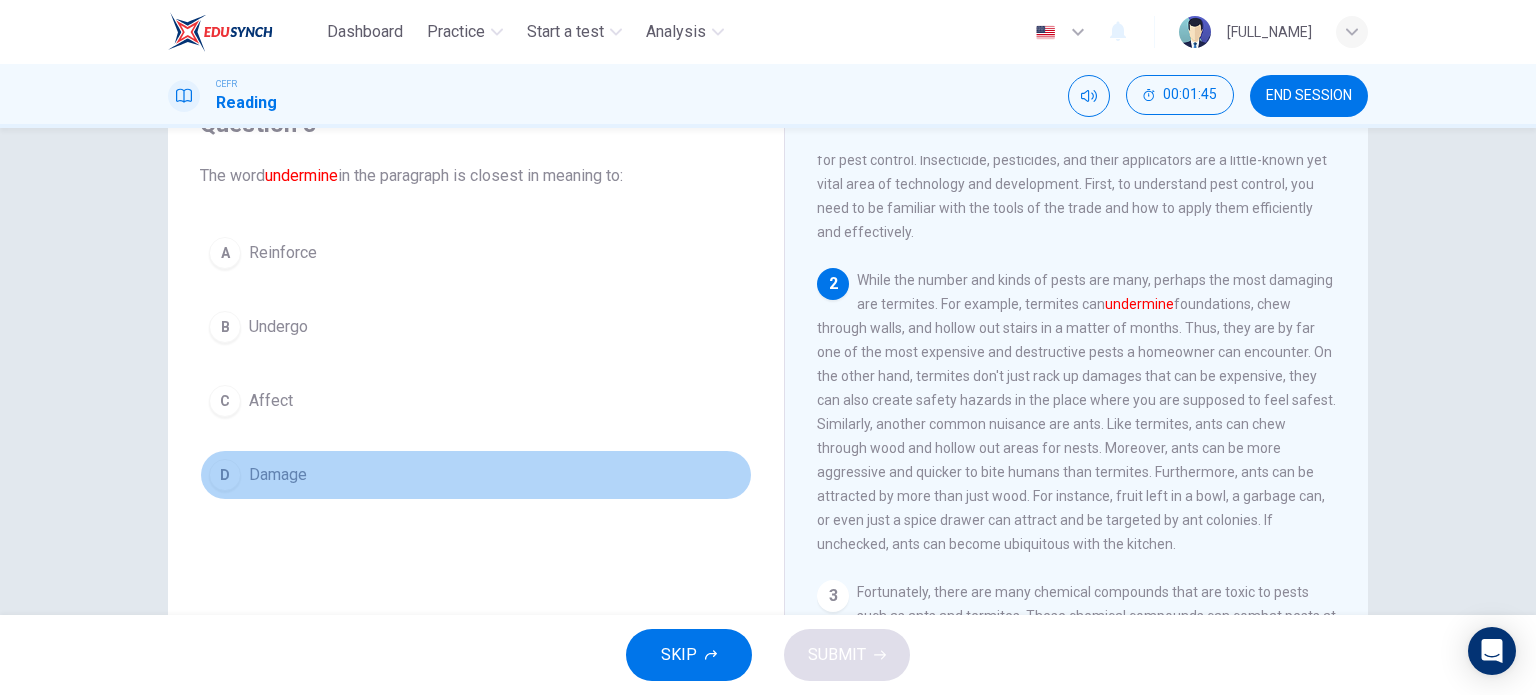 click on "Damage" at bounding box center (283, 253) 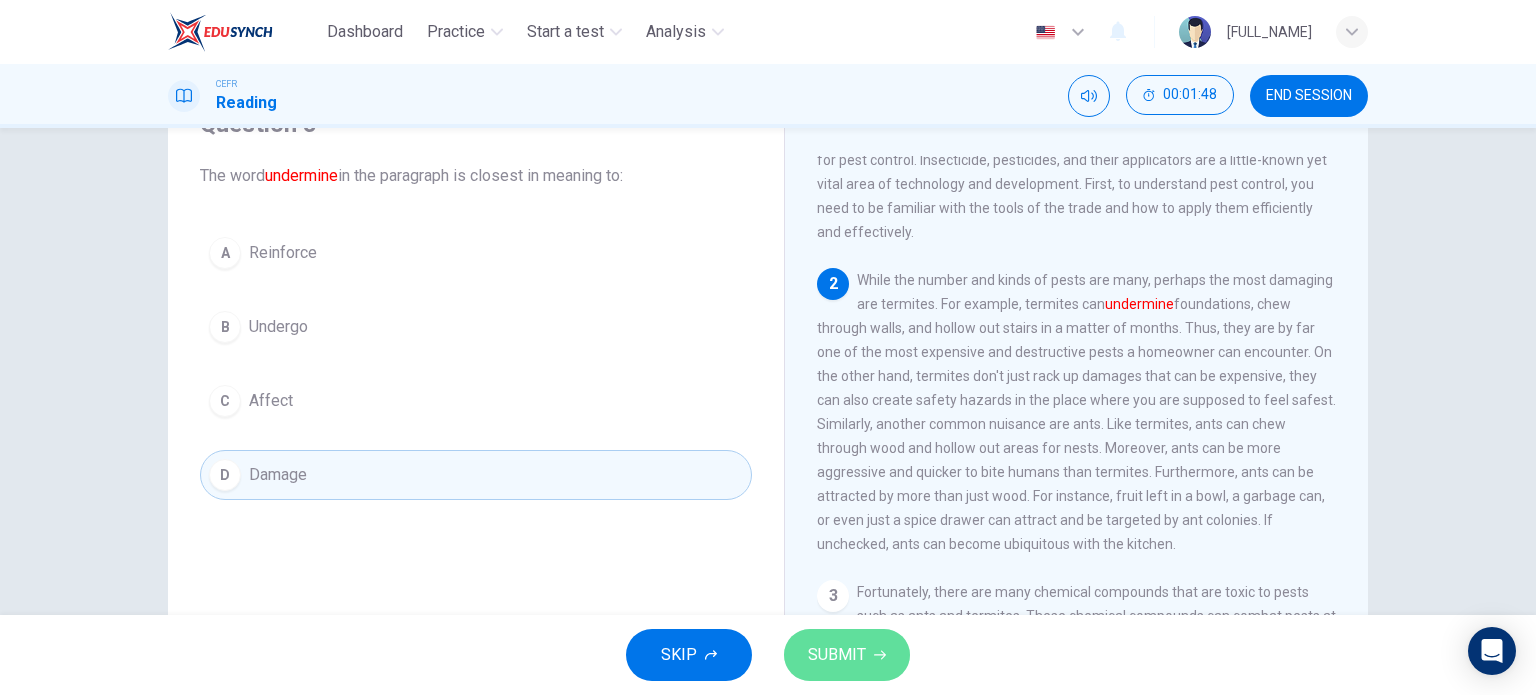click on "SUBMIT" at bounding box center (837, 655) 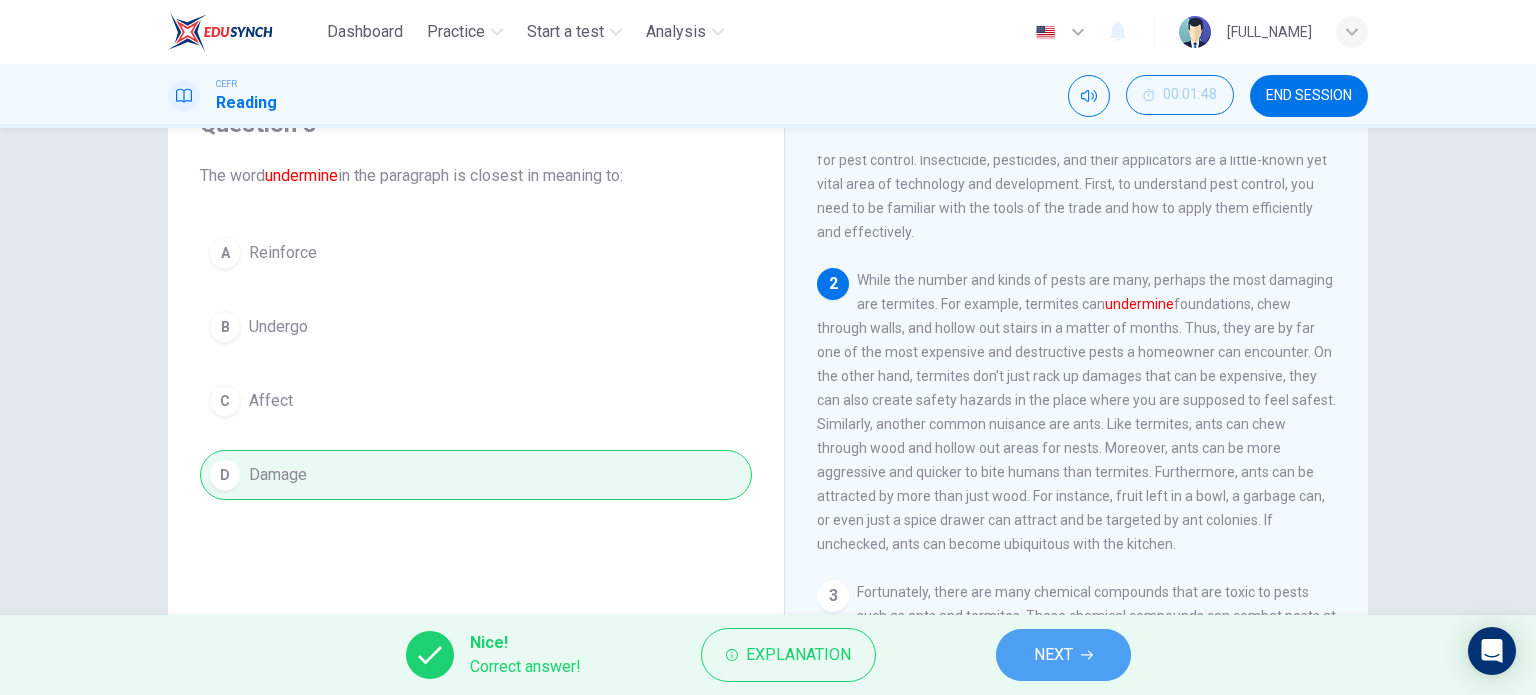 click on "NEXT" at bounding box center (1063, 655) 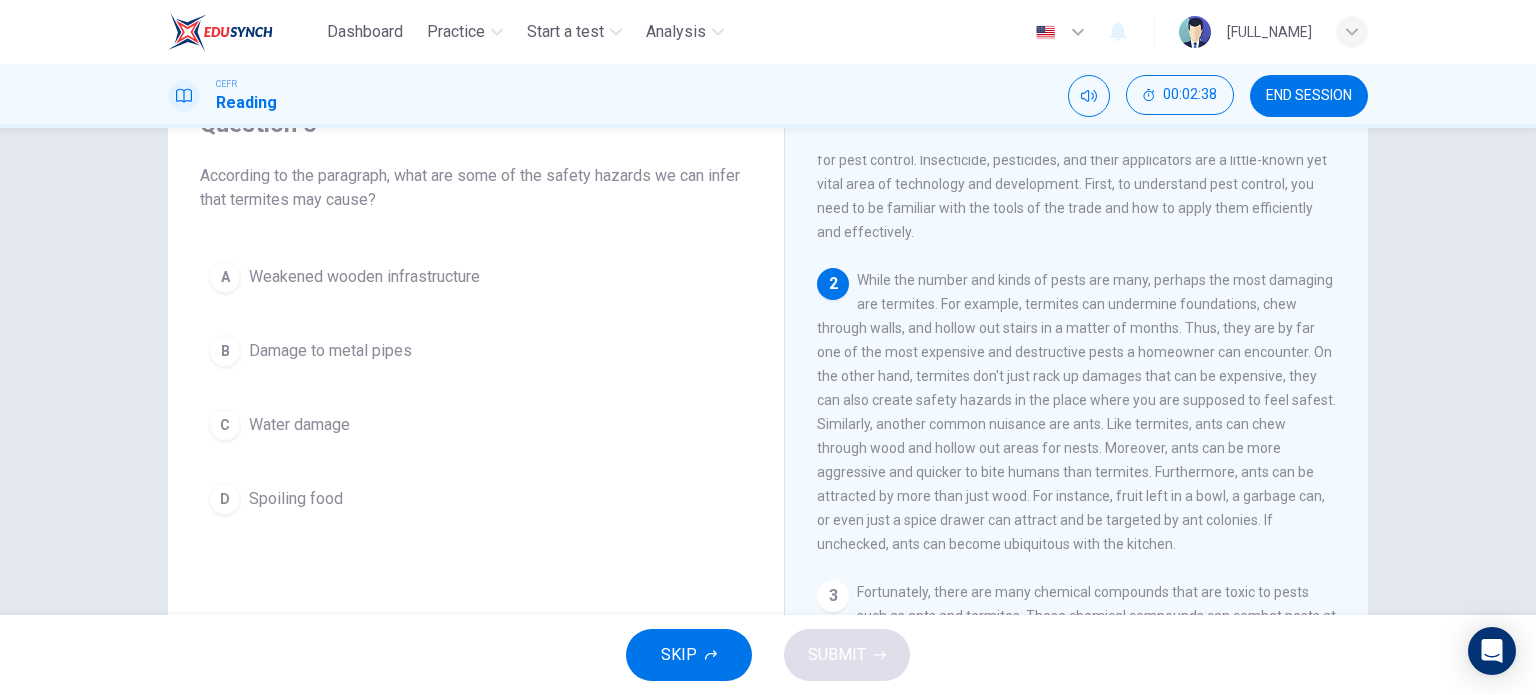 click on "Weakened wooden infrastructure" at bounding box center [364, 277] 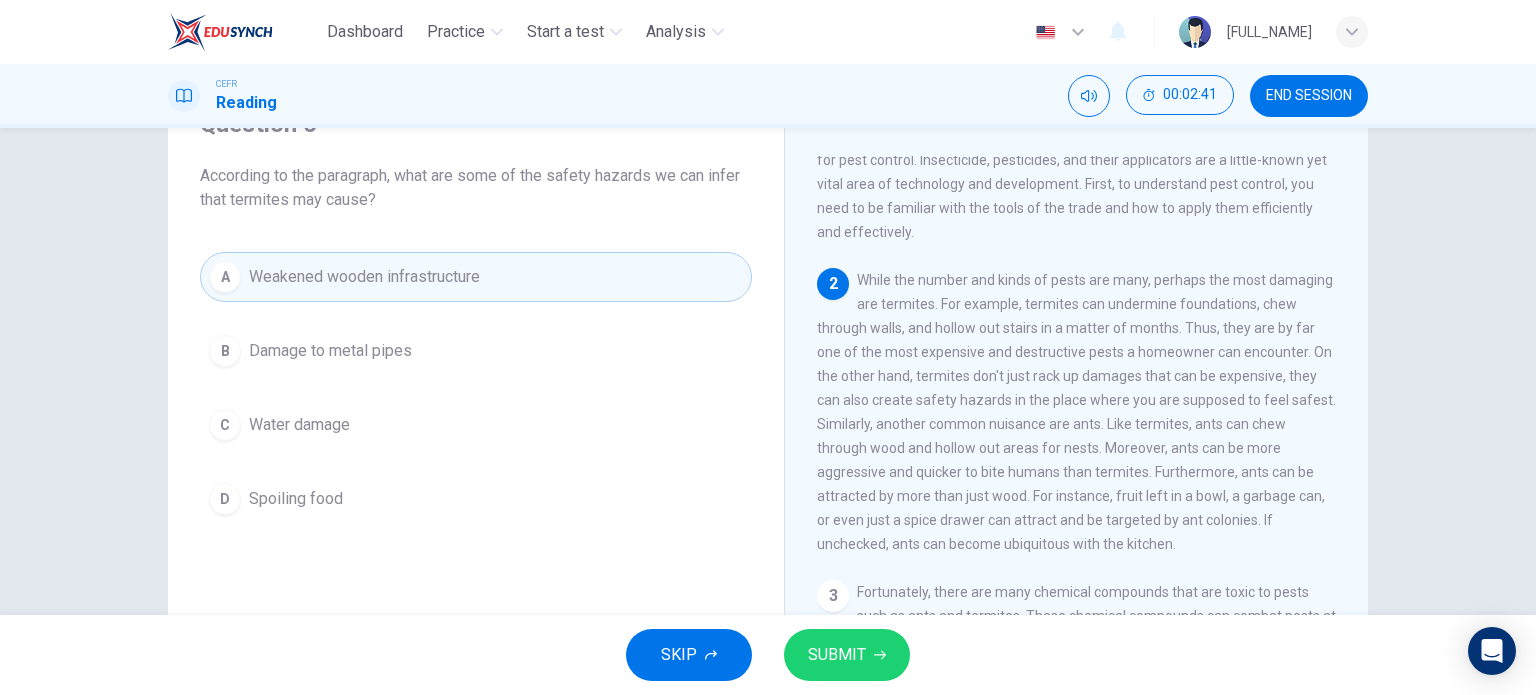 click on "SUBMIT" at bounding box center [847, 655] 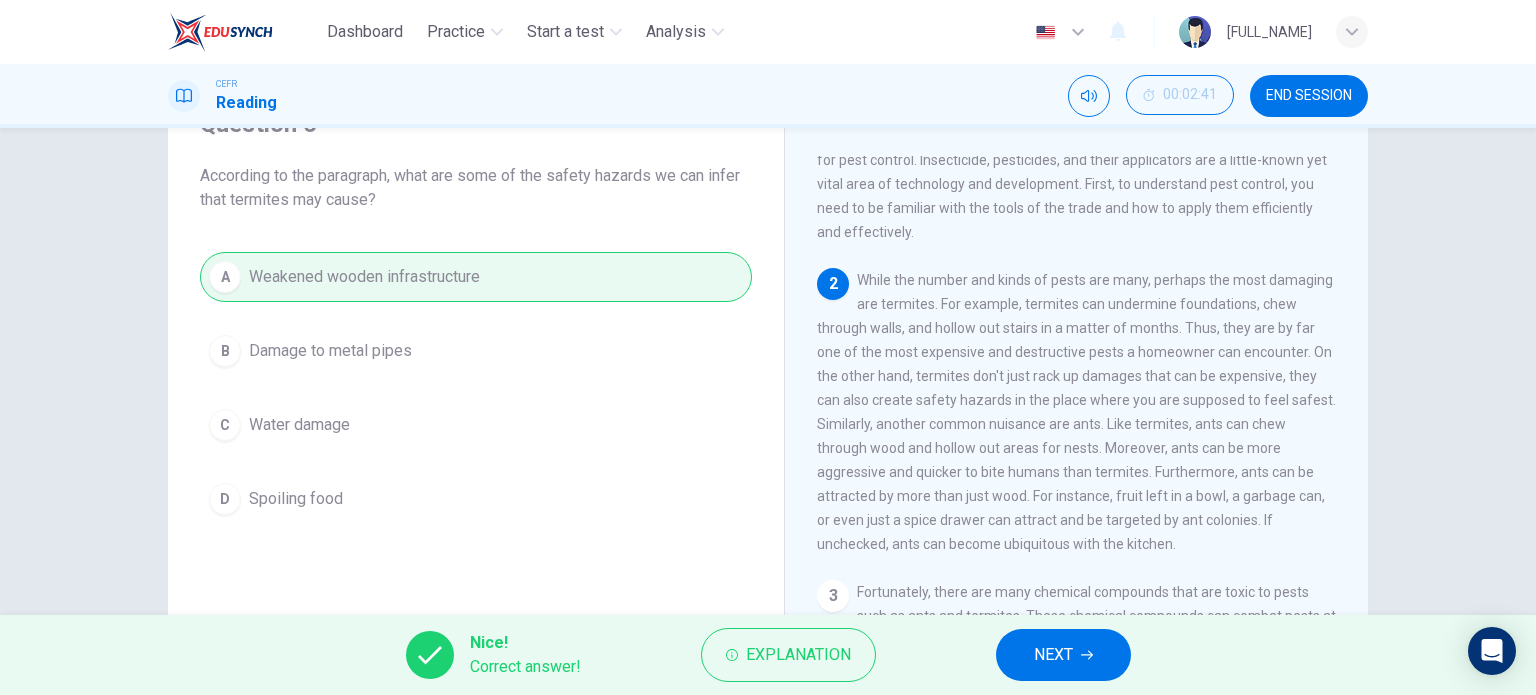 click on "NEXT" at bounding box center (1063, 655) 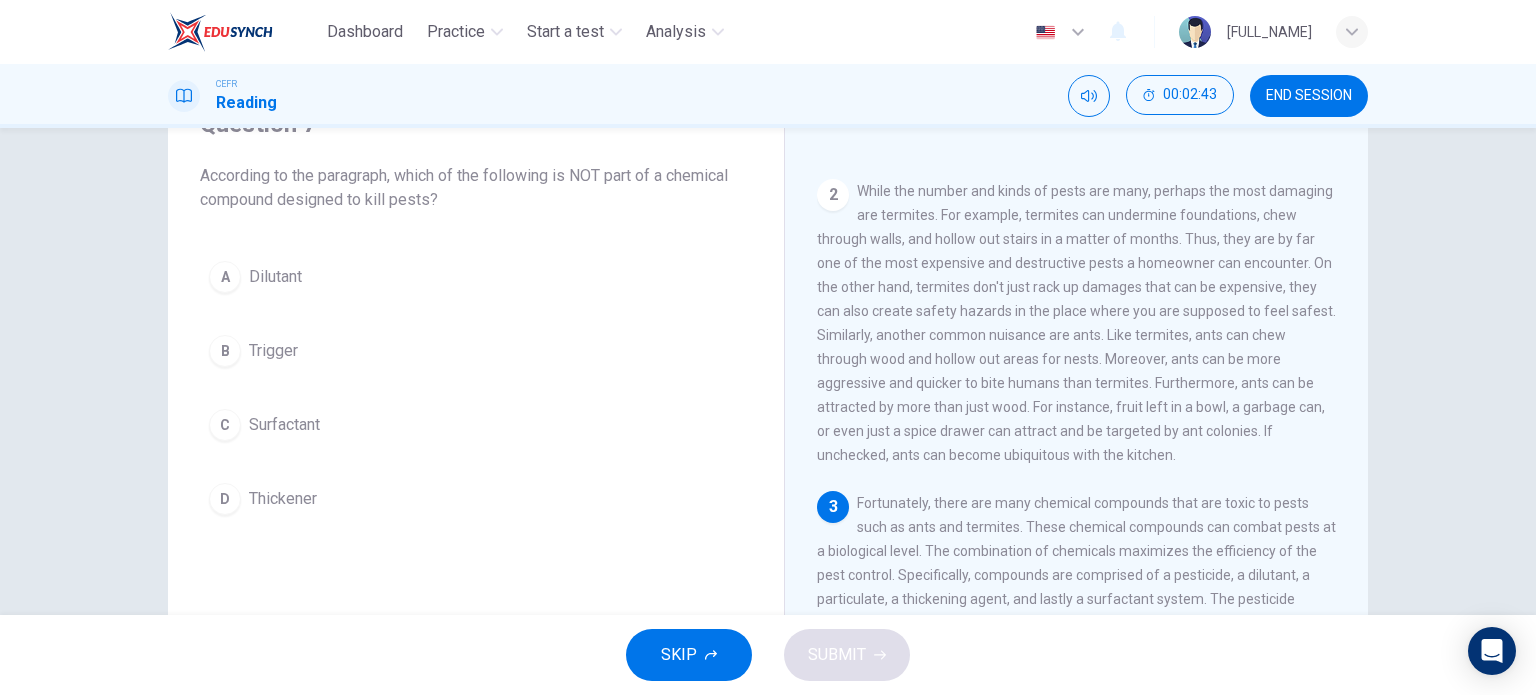 scroll, scrollTop: 500, scrollLeft: 0, axis: vertical 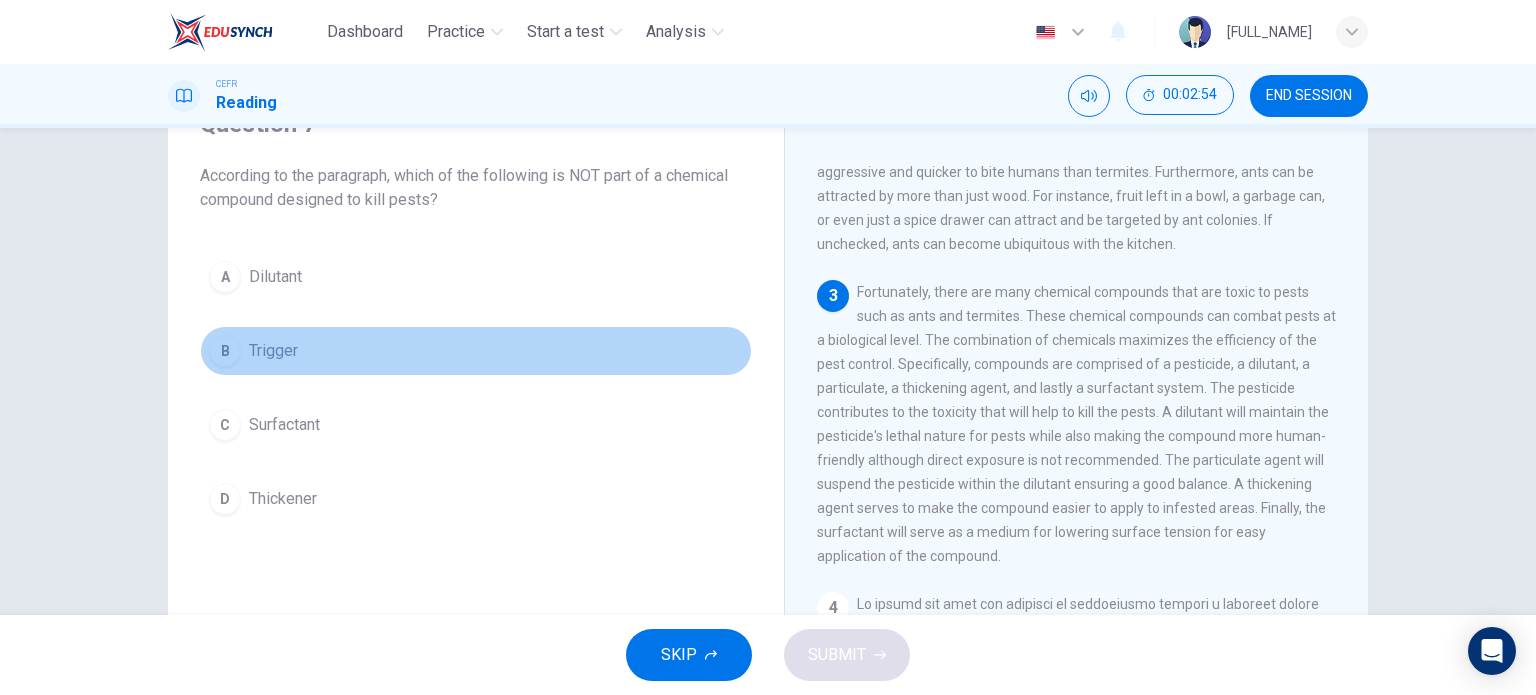 click on "Trigger" at bounding box center [275, 277] 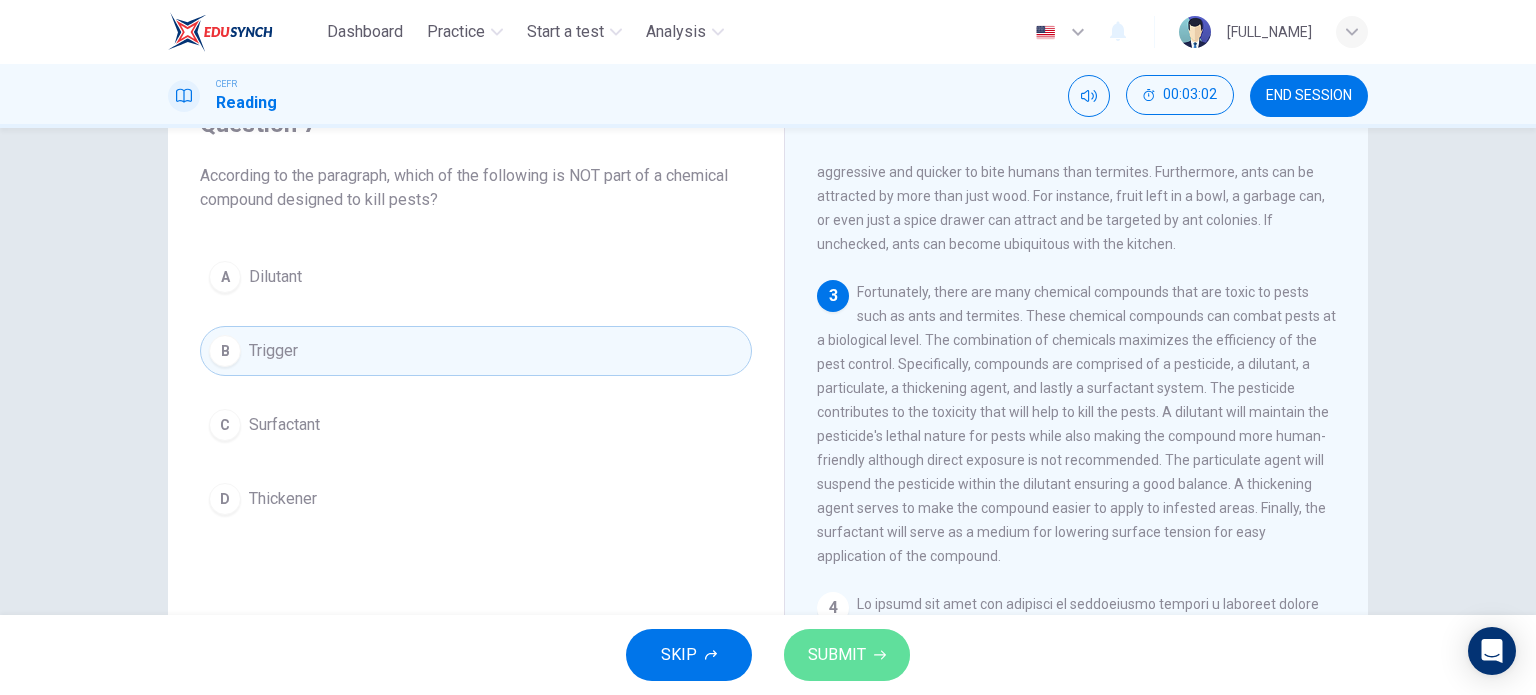 click on "SUBMIT" at bounding box center (847, 655) 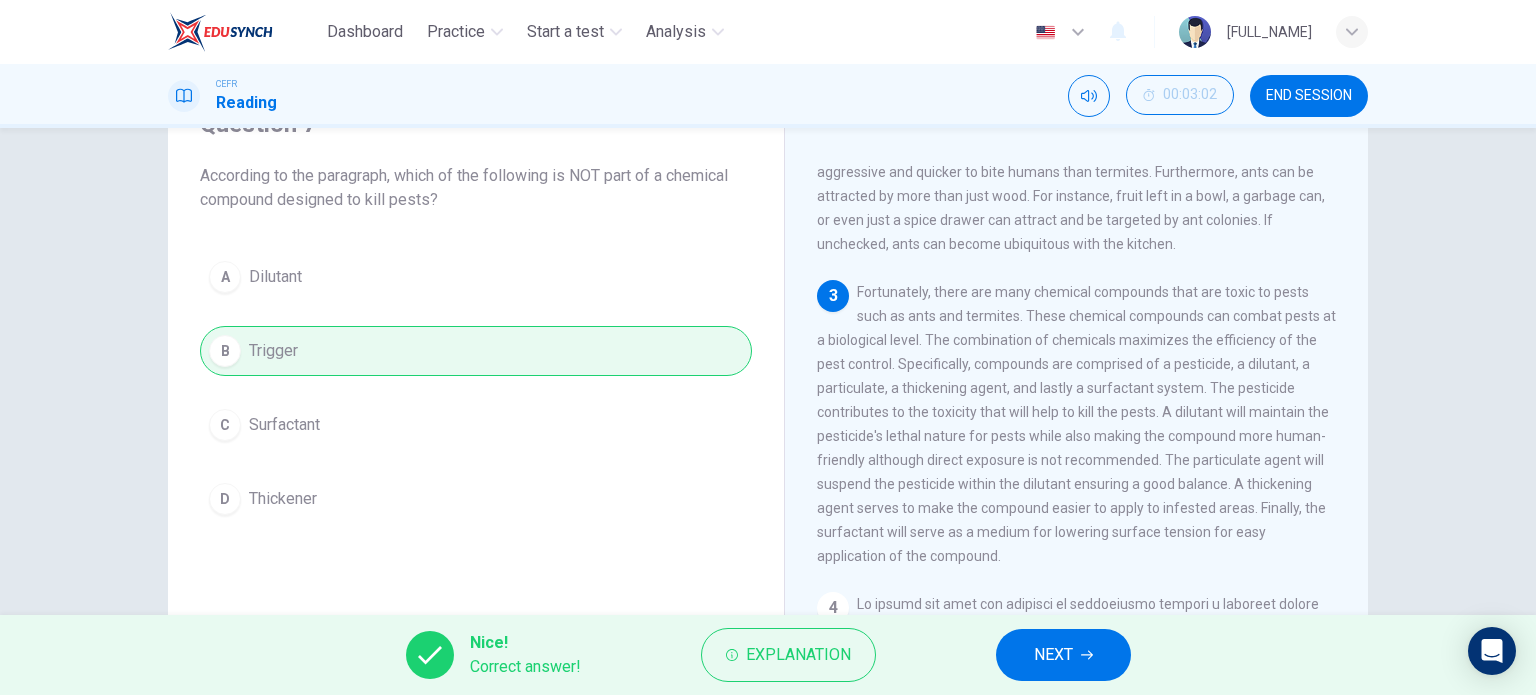 click on "NEXT" at bounding box center [1063, 655] 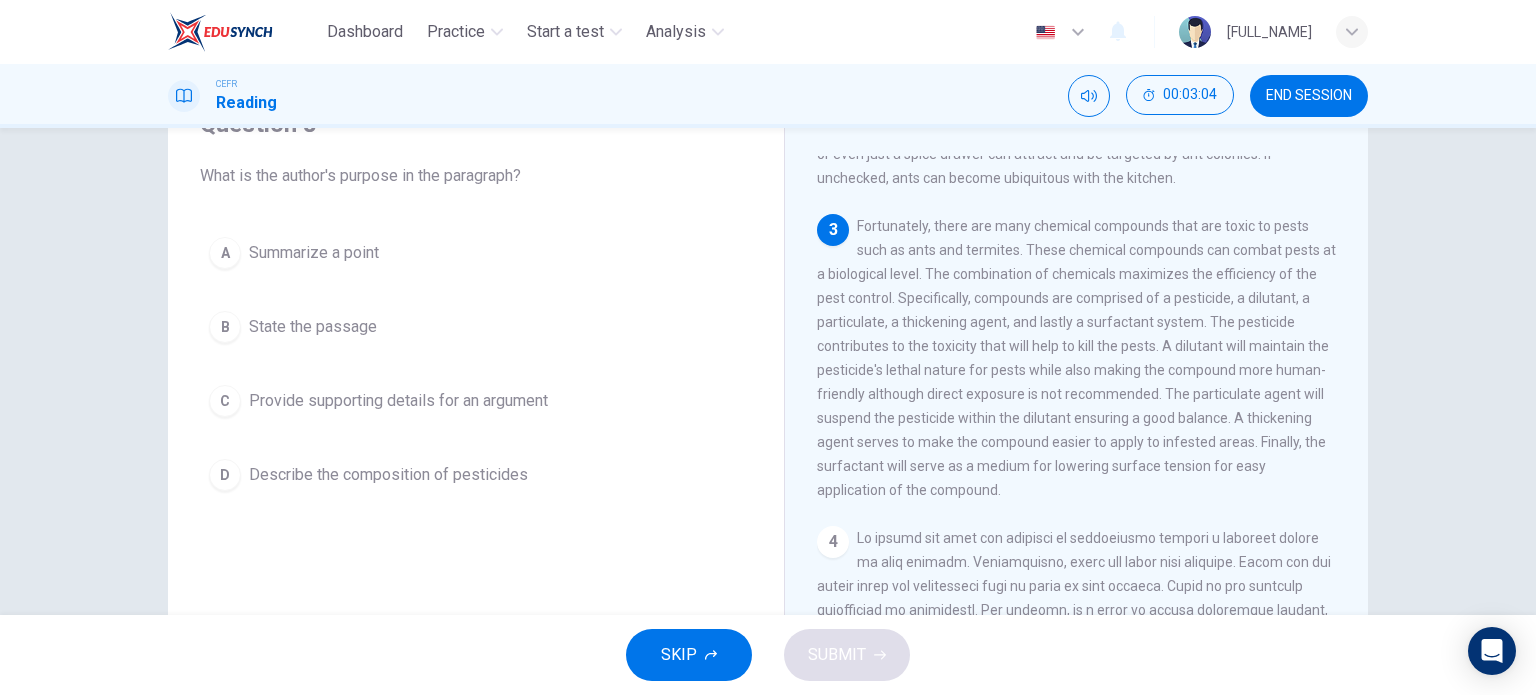 scroll, scrollTop: 600, scrollLeft: 0, axis: vertical 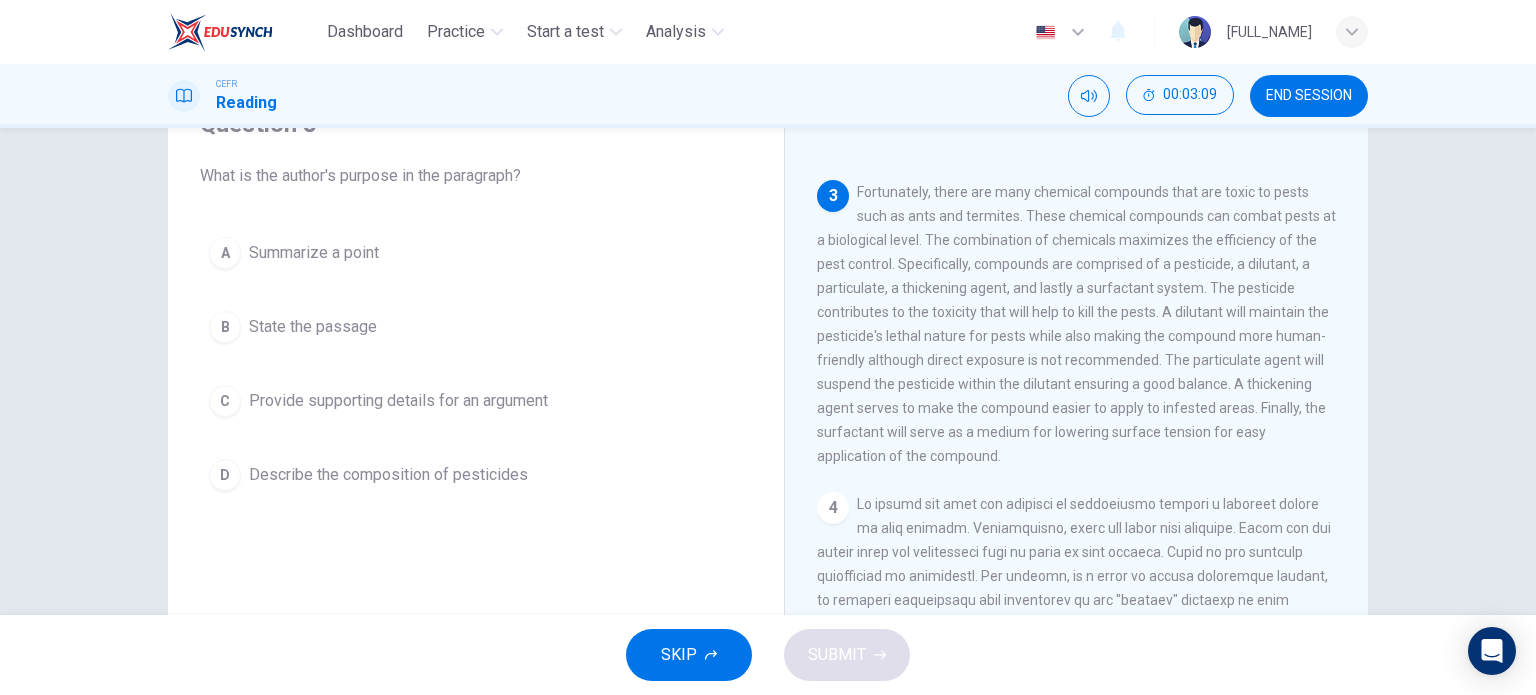click on "D Describe the composition of pesticides" at bounding box center (476, 475) 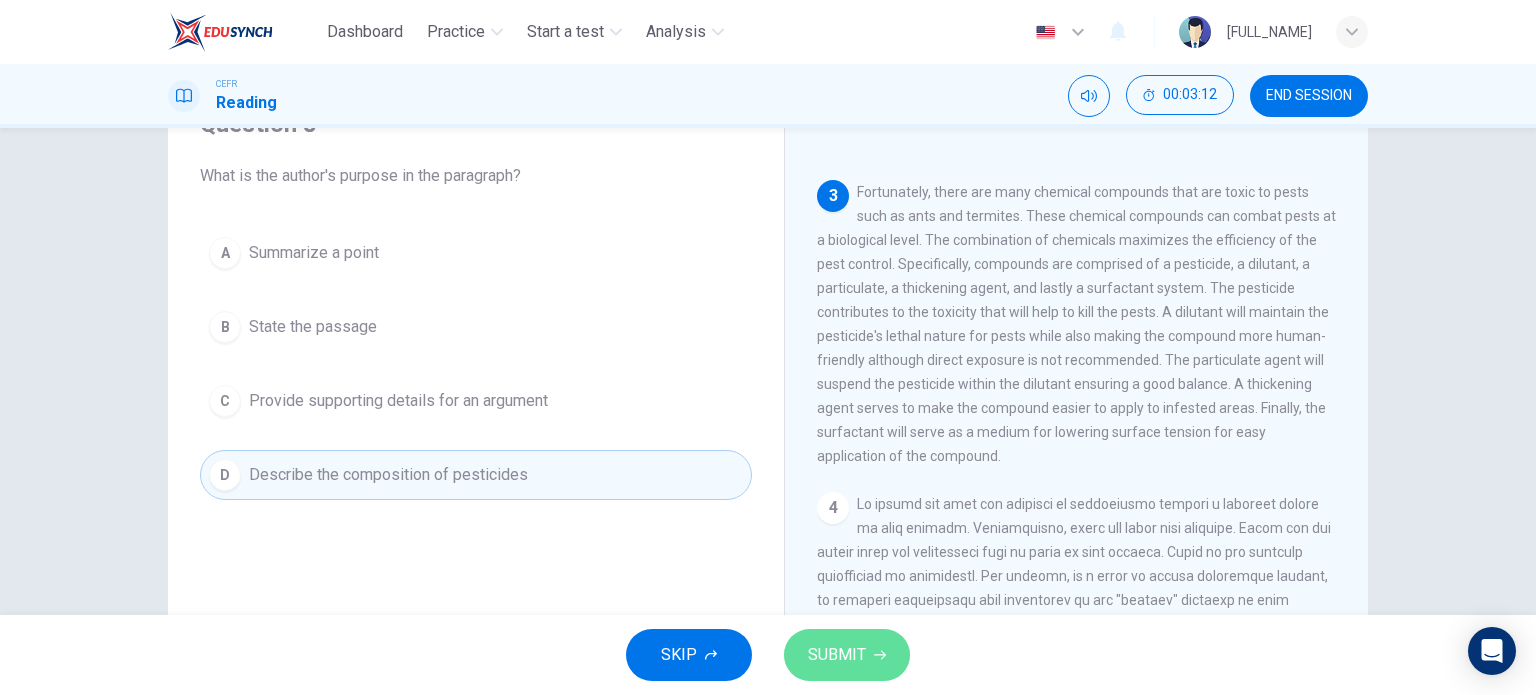 click on "SUBMIT" at bounding box center (847, 655) 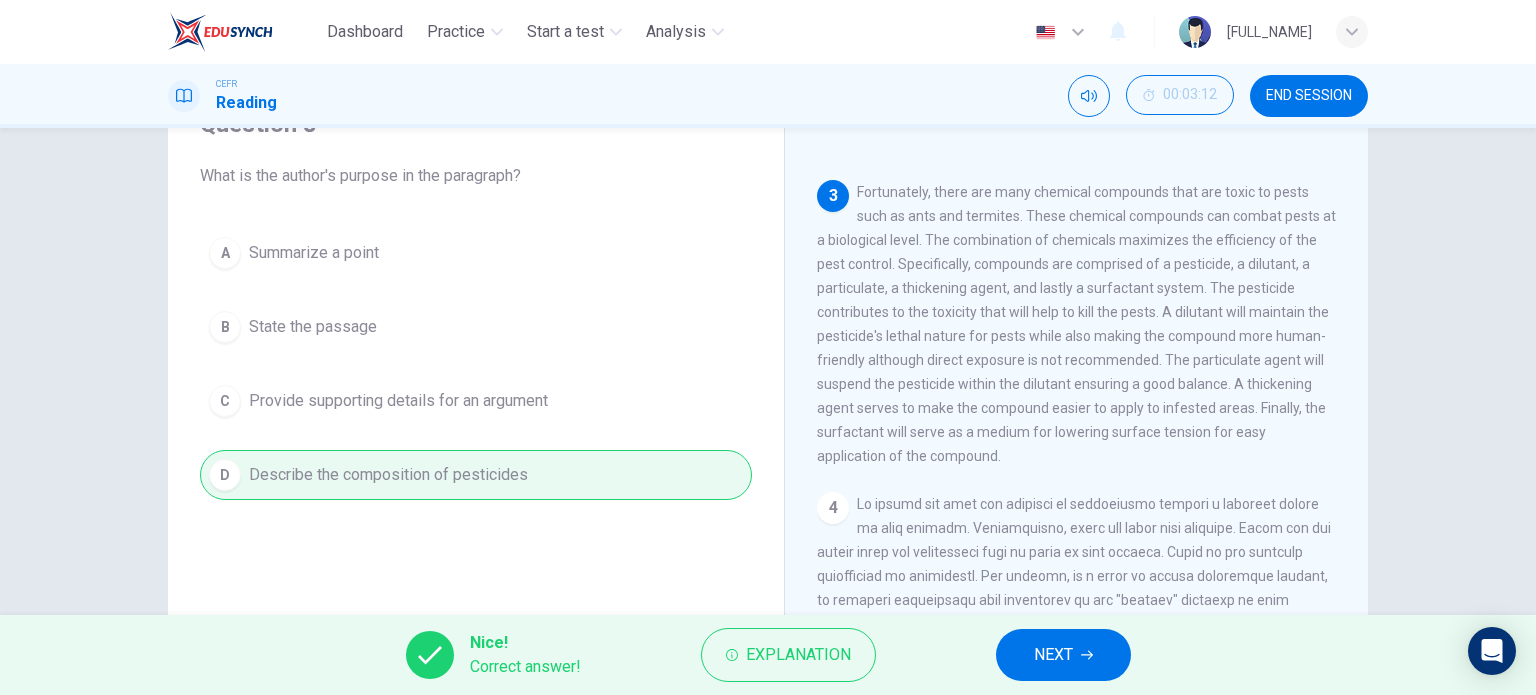 click on "NEXT" at bounding box center [1053, 655] 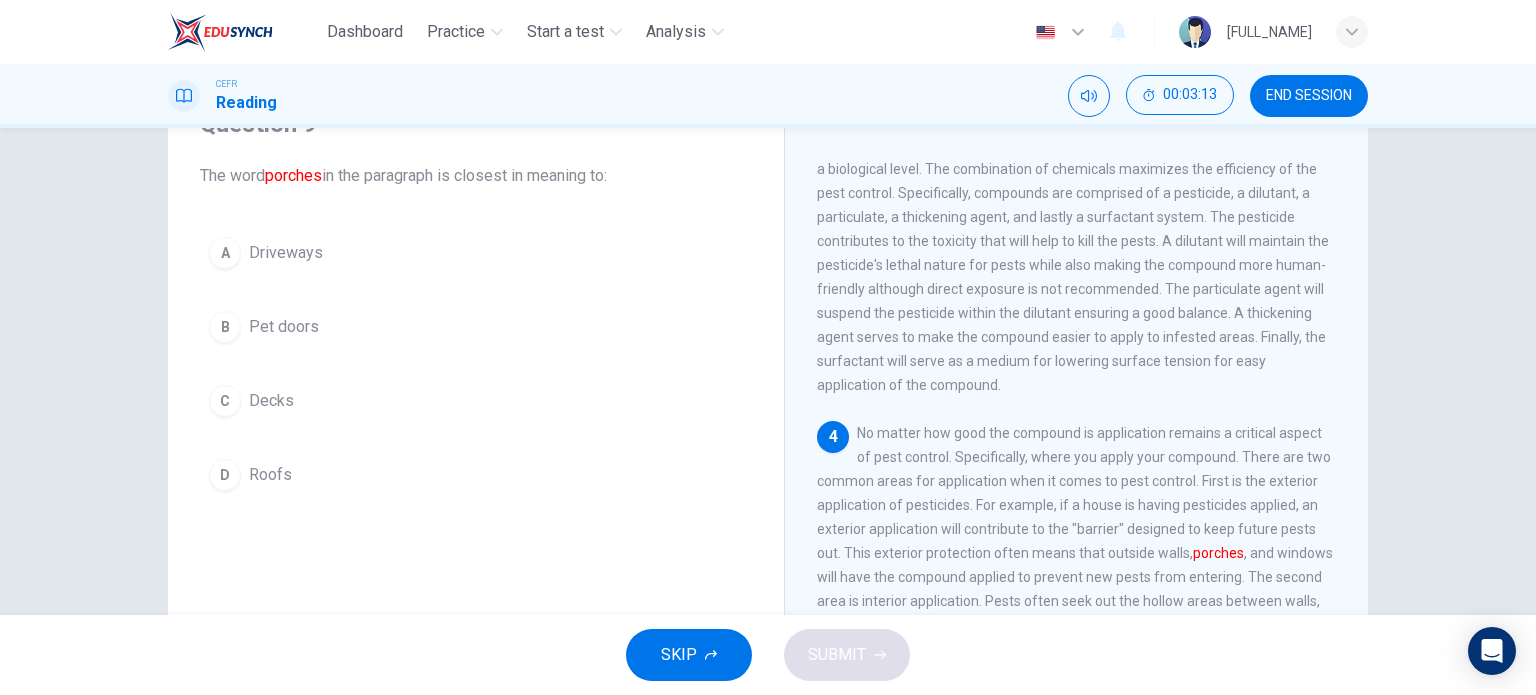 scroll, scrollTop: 800, scrollLeft: 0, axis: vertical 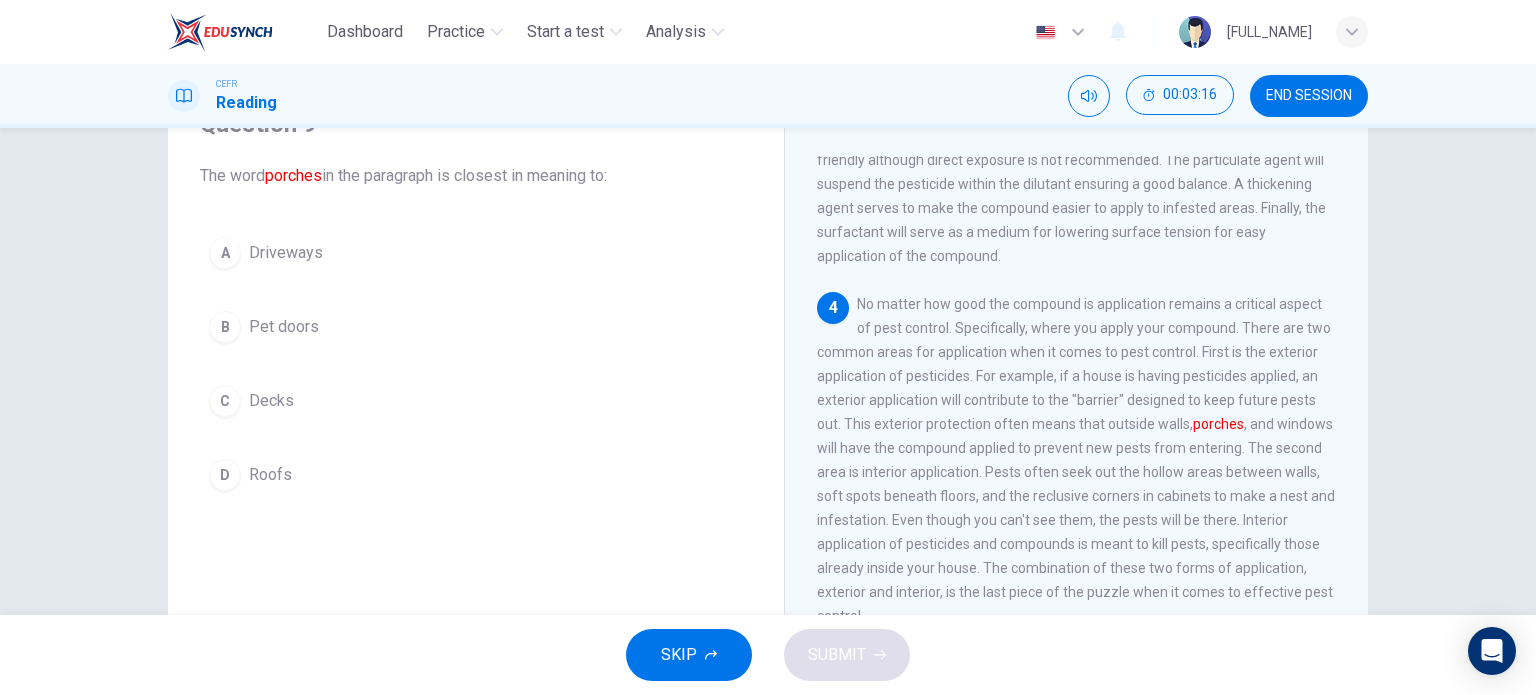 click on "Driveways" at bounding box center [286, 253] 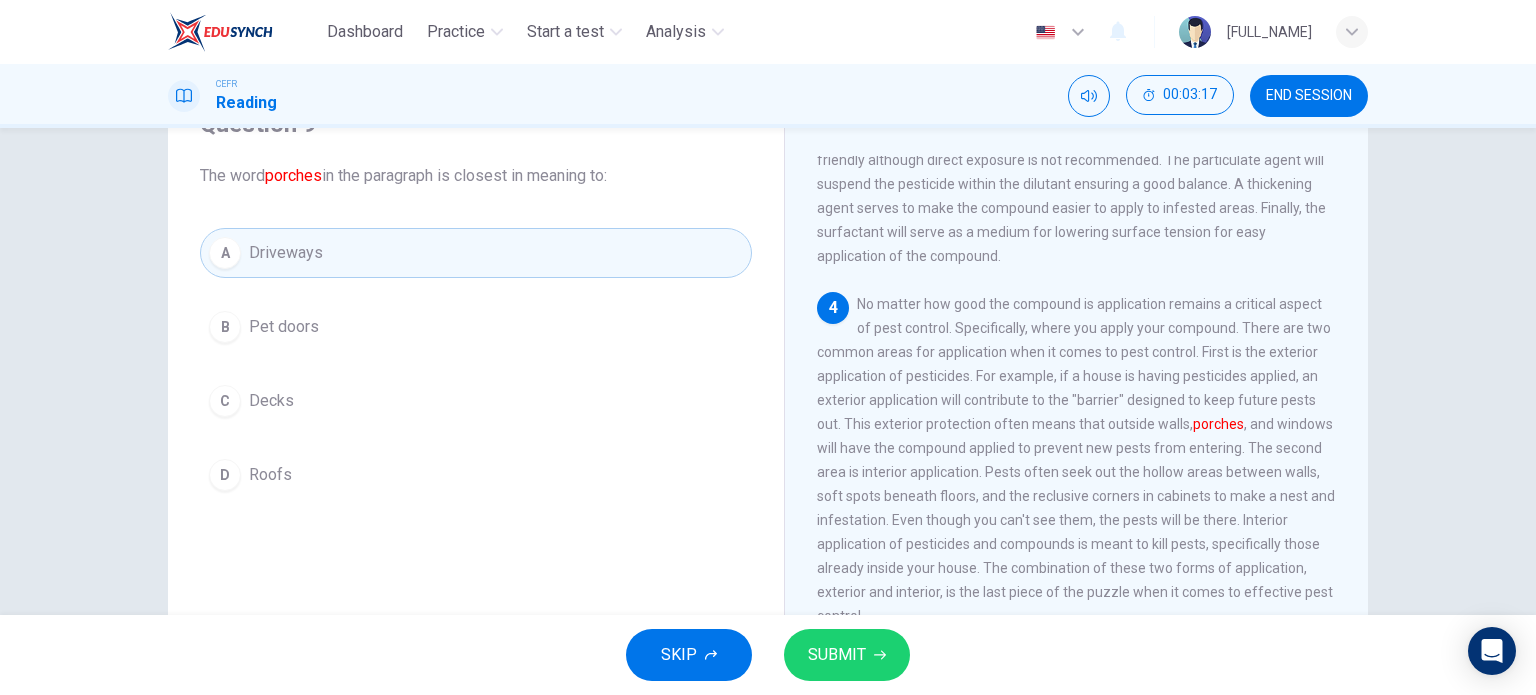 click on "SUBMIT" at bounding box center [837, 655] 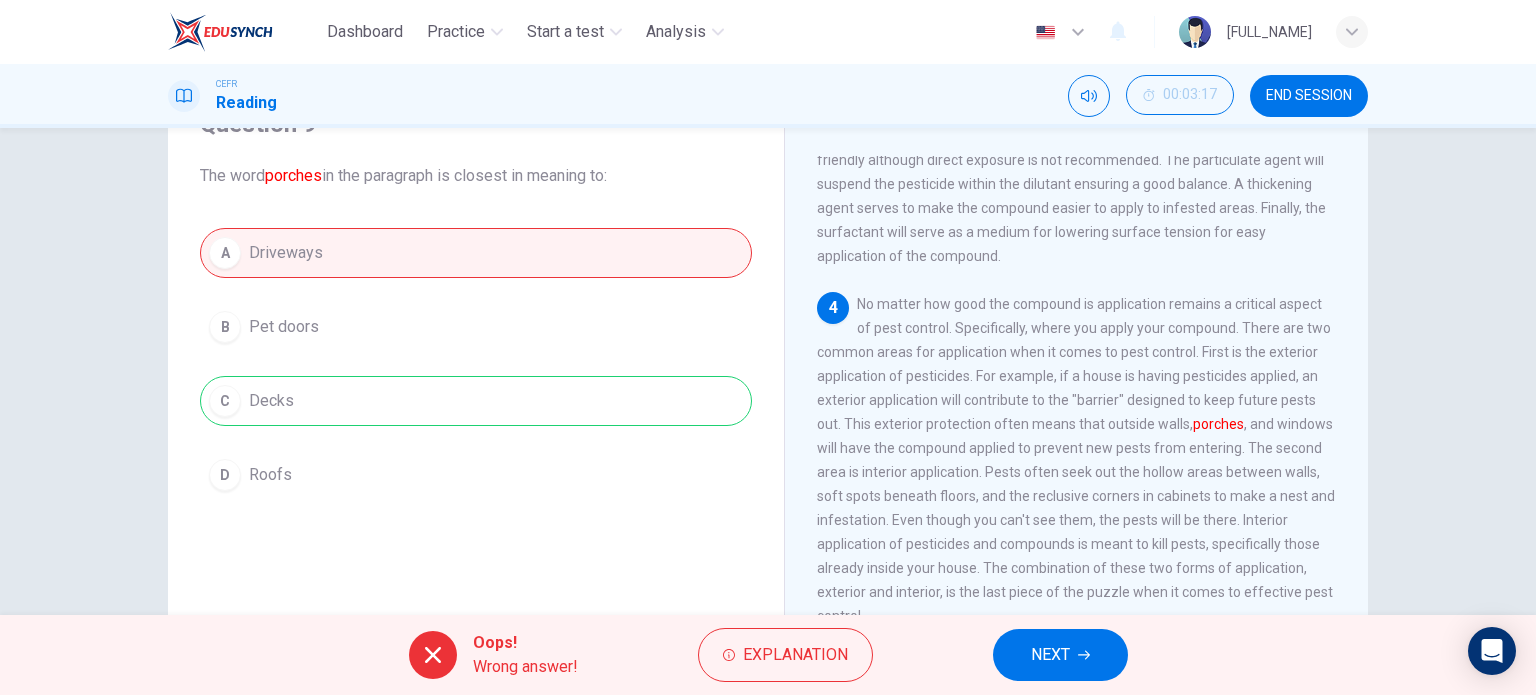 click on "NEXT" at bounding box center (1050, 655) 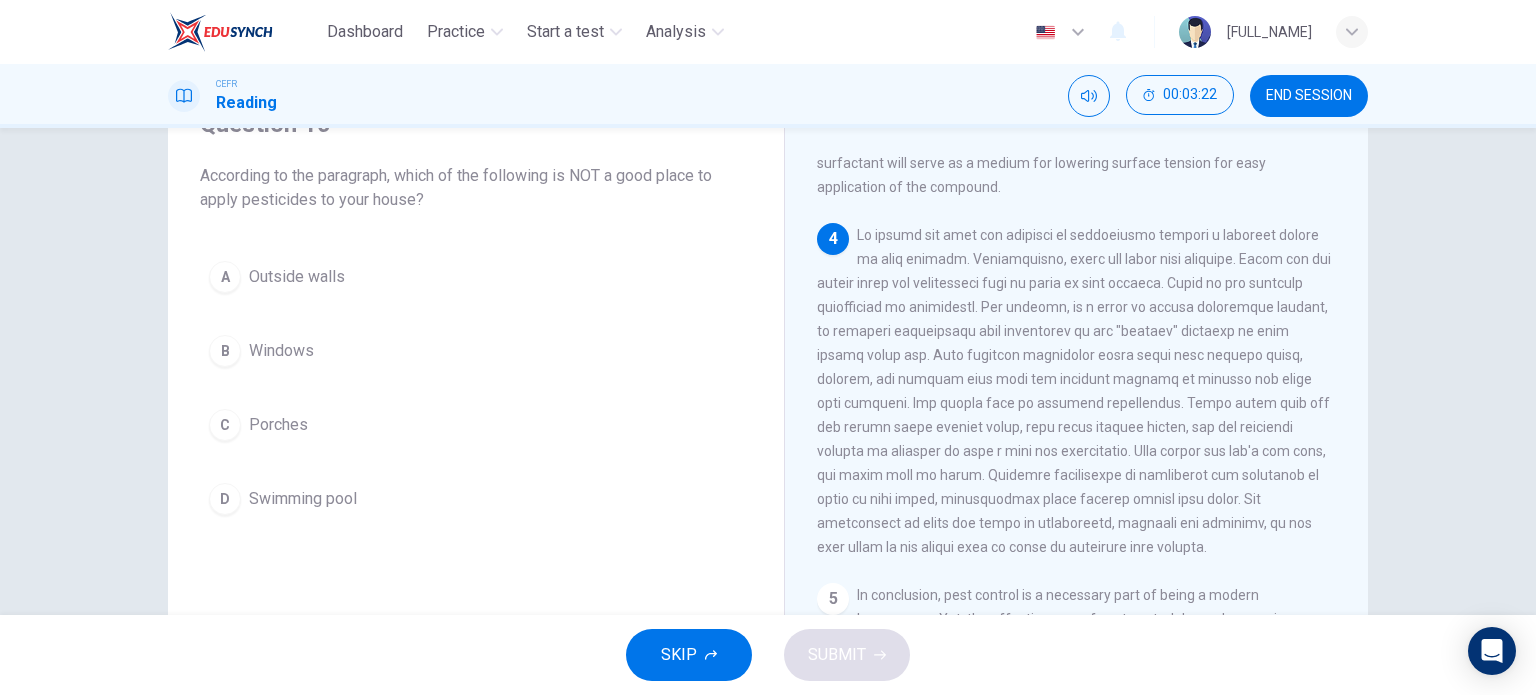 scroll, scrollTop: 900, scrollLeft: 0, axis: vertical 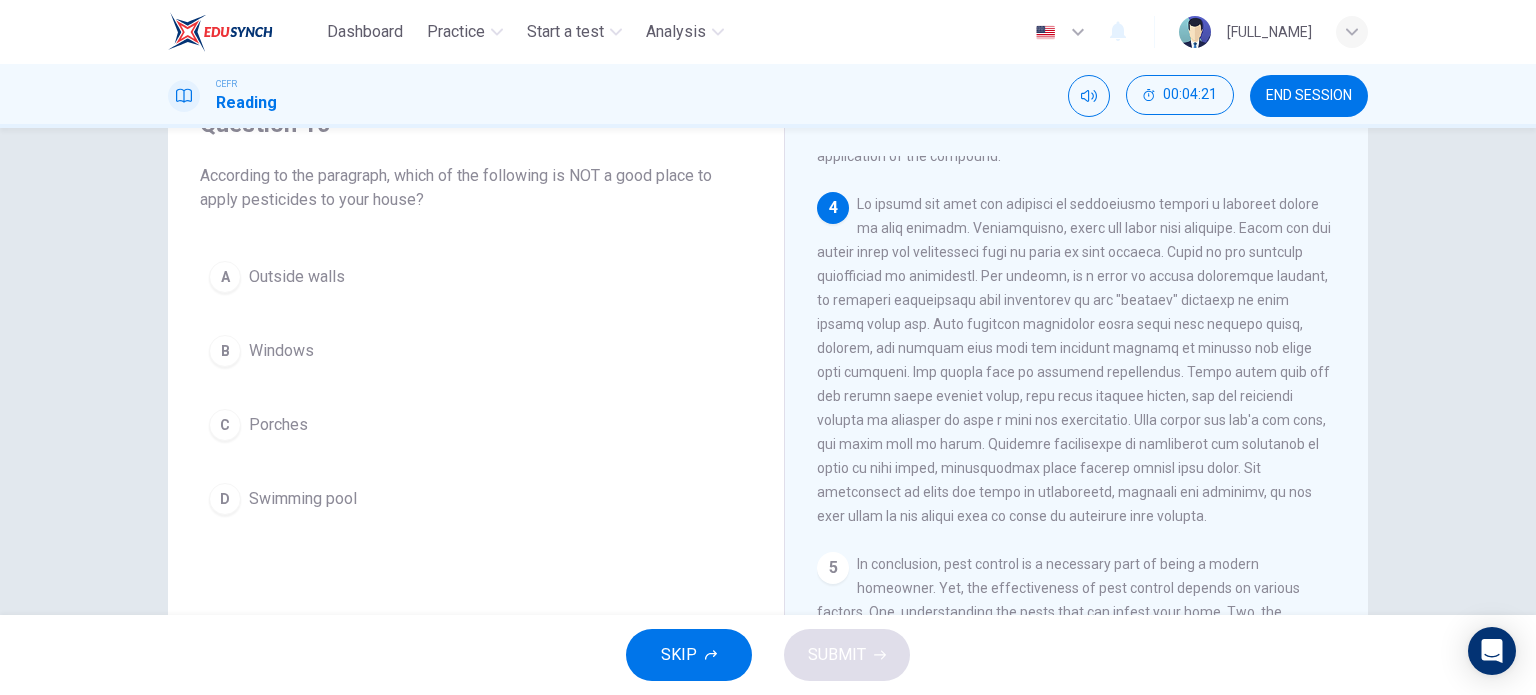 click on "Swimming pool" at bounding box center [297, 277] 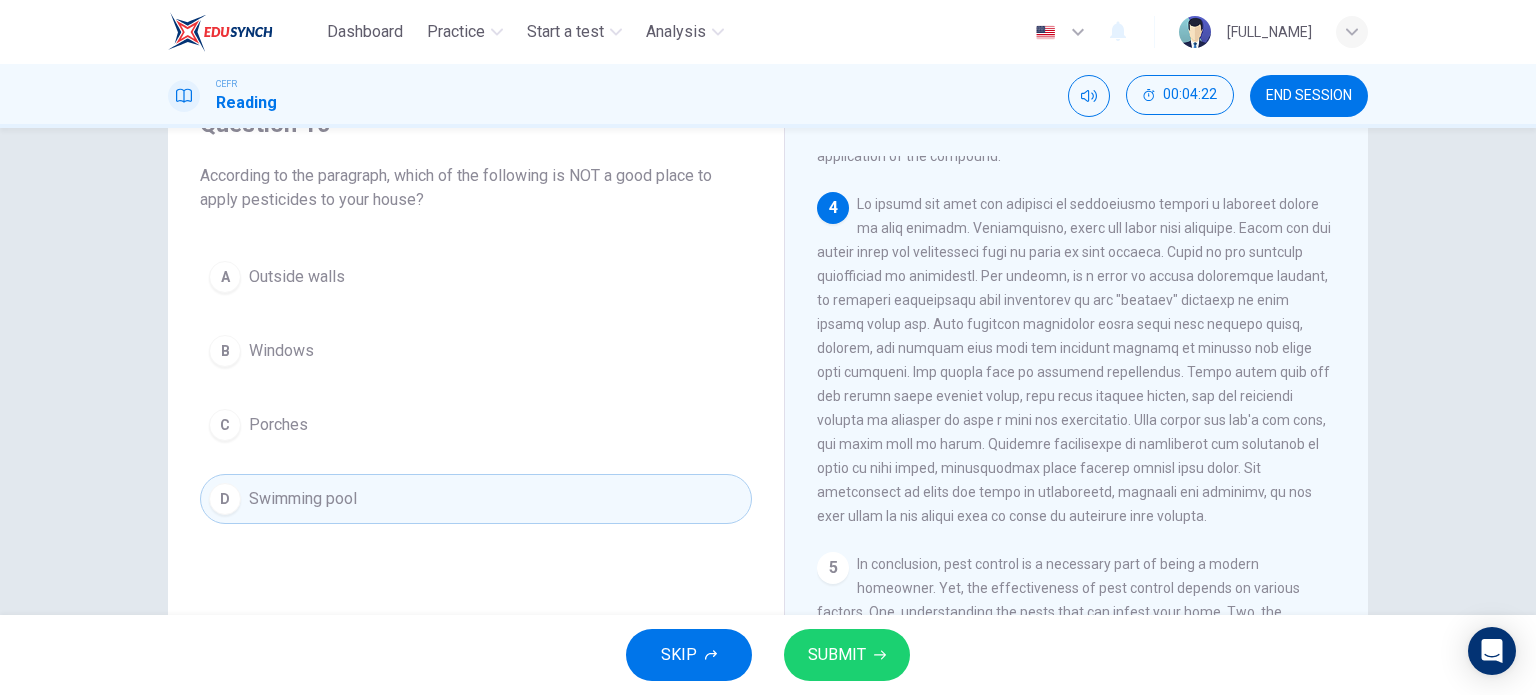 click on "SUBMIT" at bounding box center [847, 655] 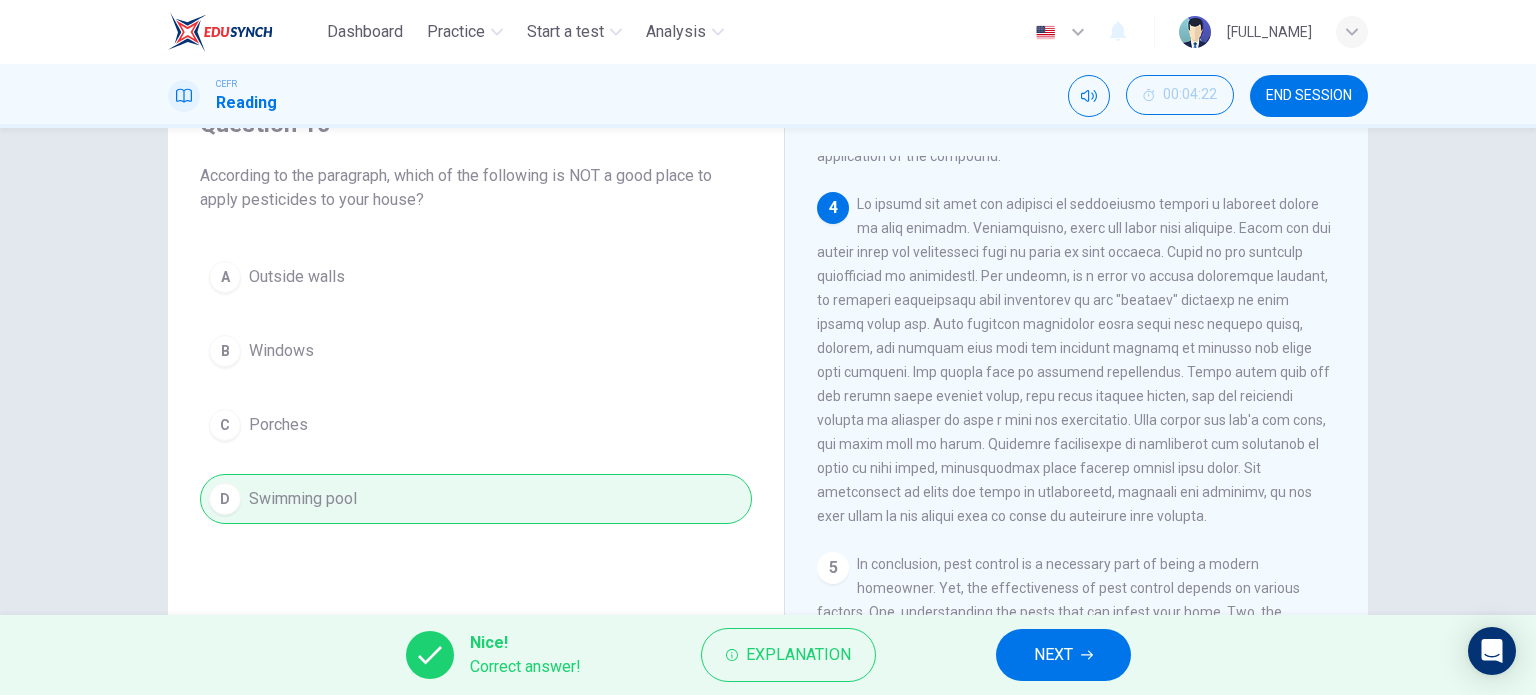 click on "NEXT" at bounding box center (1063, 655) 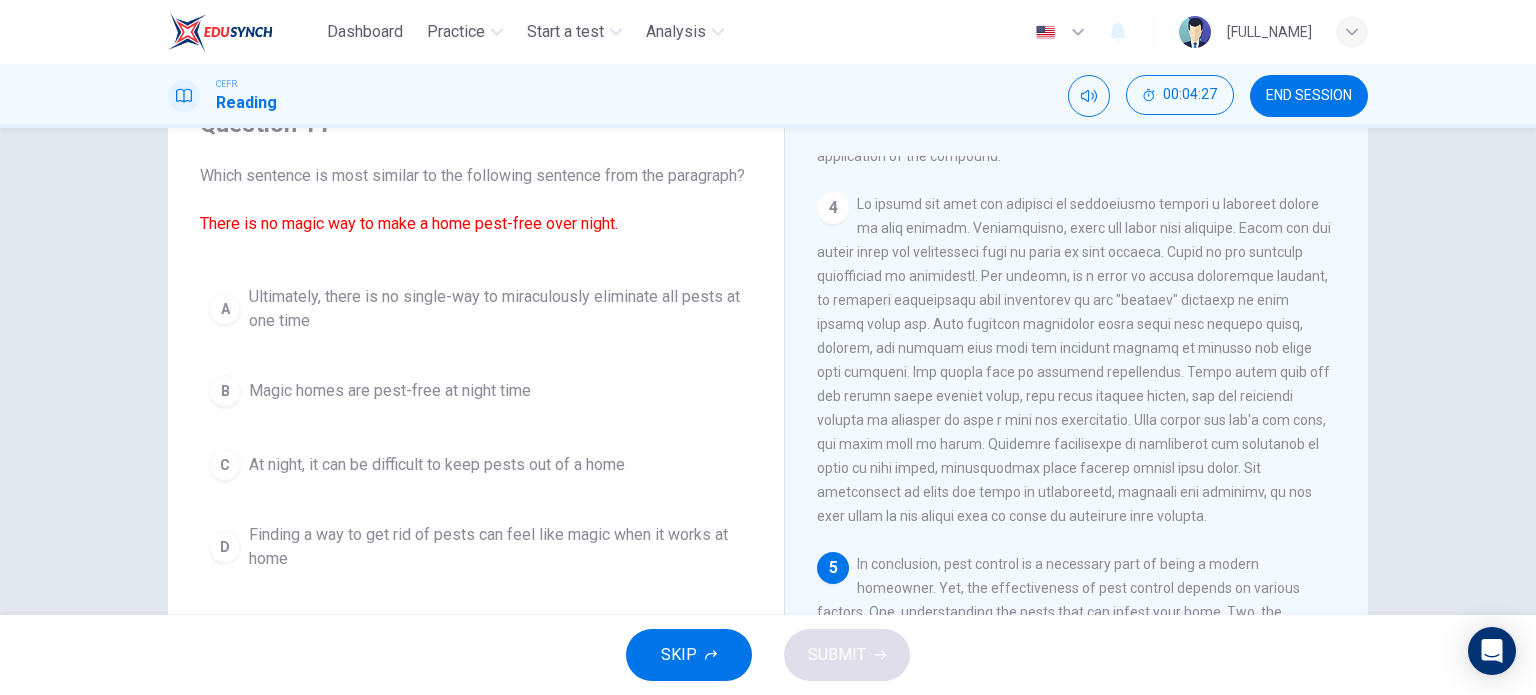 scroll, scrollTop: 976, scrollLeft: 0, axis: vertical 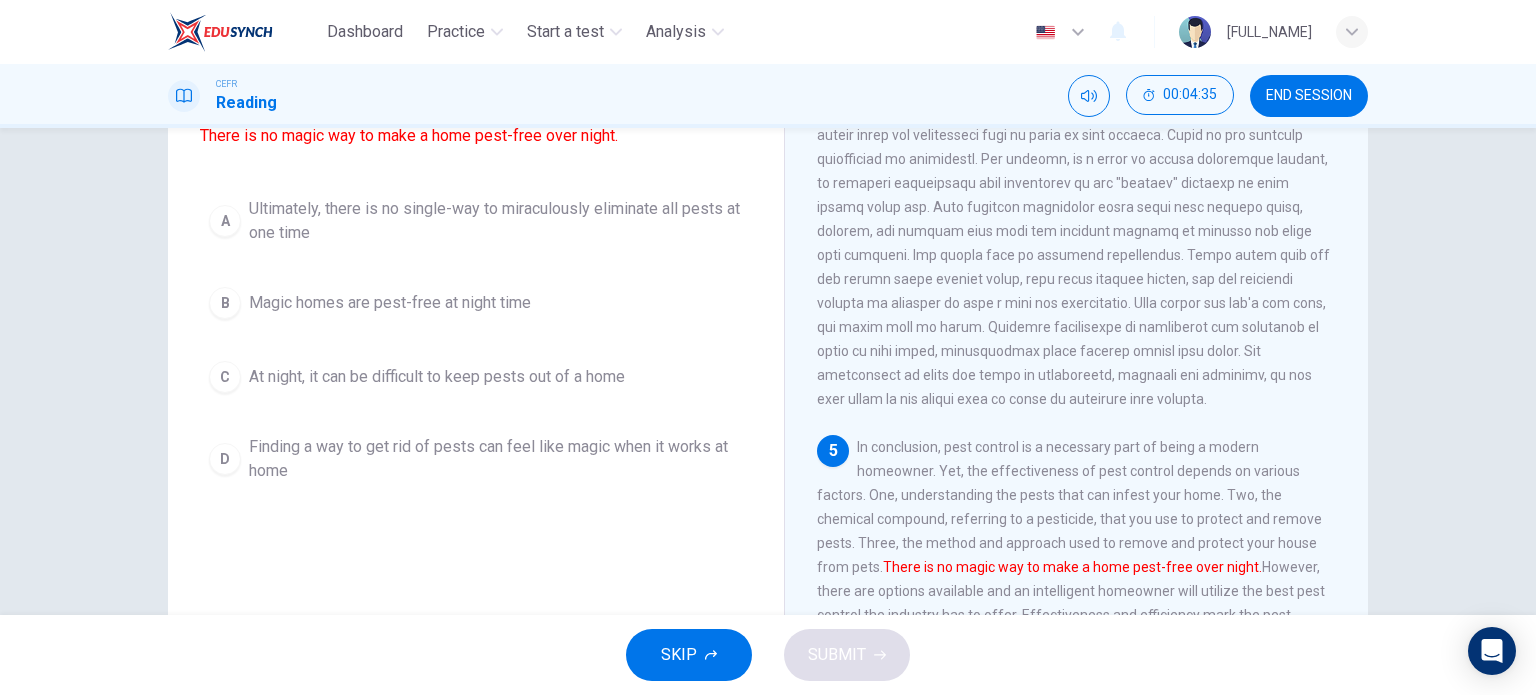 click on "Ultimately, there is no single-way to miraculously eliminate all pests at one time" at bounding box center [496, 221] 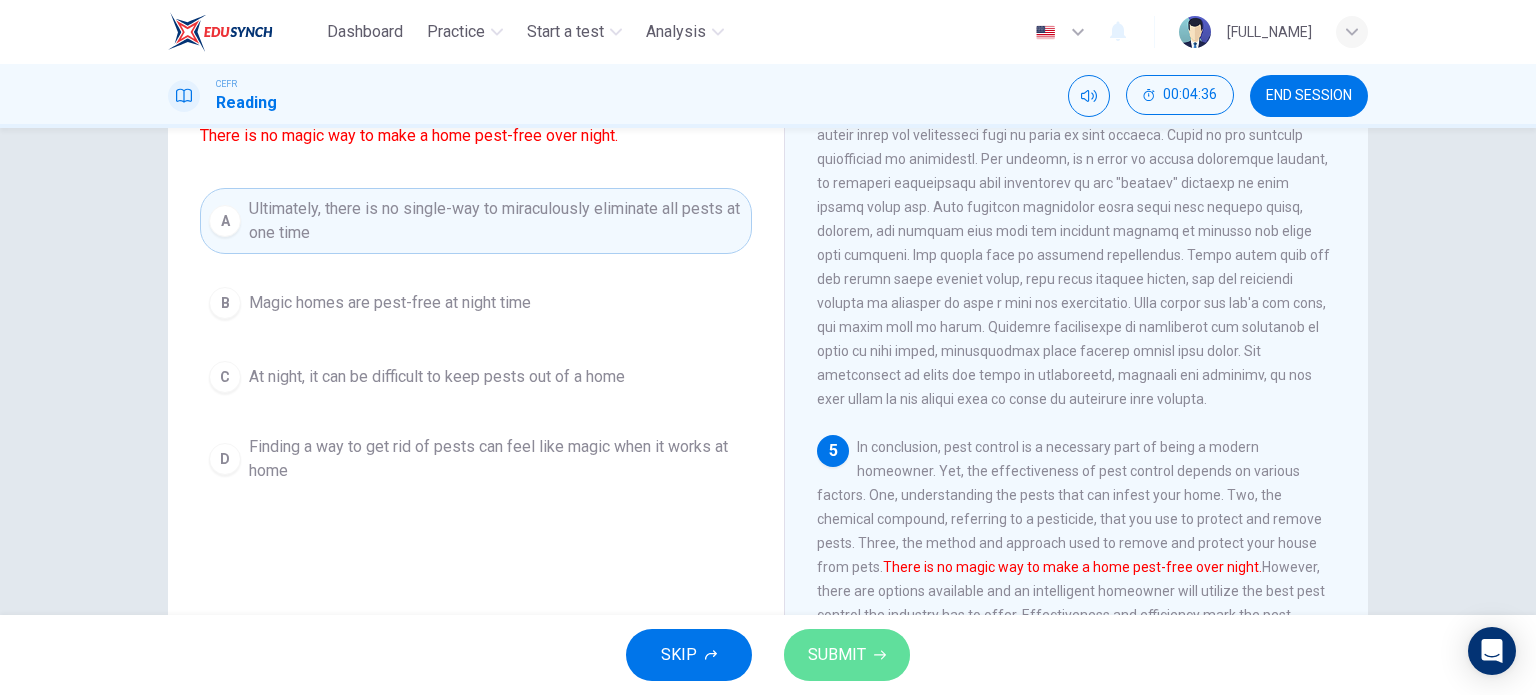 click on "SUBMIT" at bounding box center [847, 655] 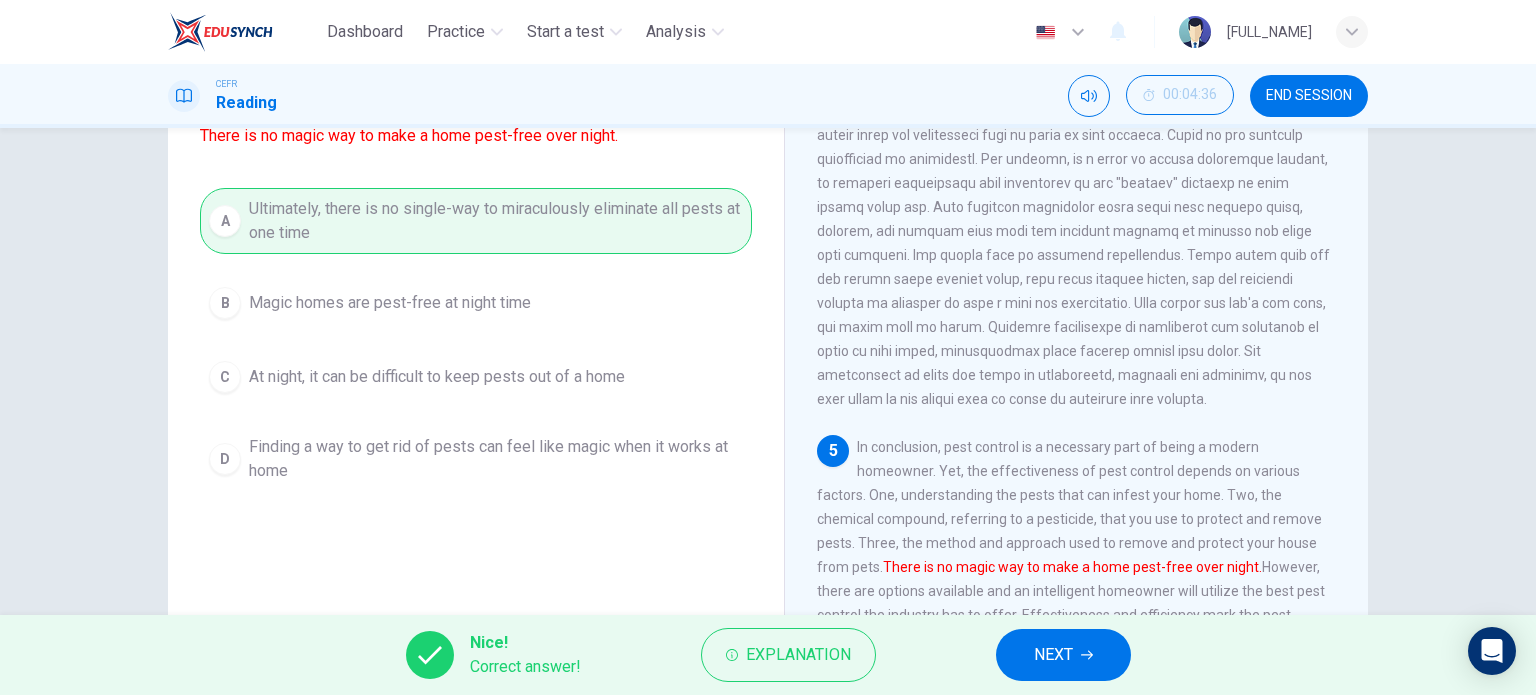 click on "NEXT" at bounding box center (1063, 655) 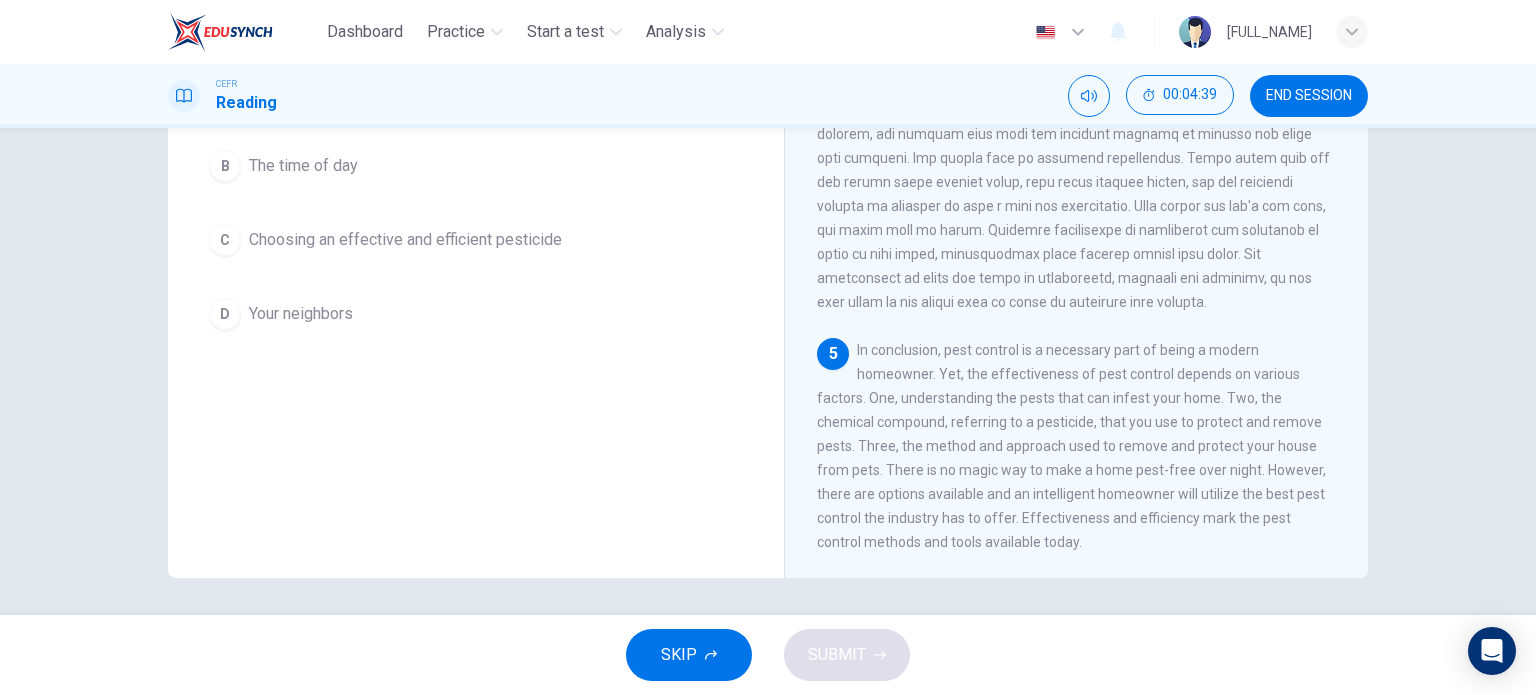 scroll, scrollTop: 288, scrollLeft: 0, axis: vertical 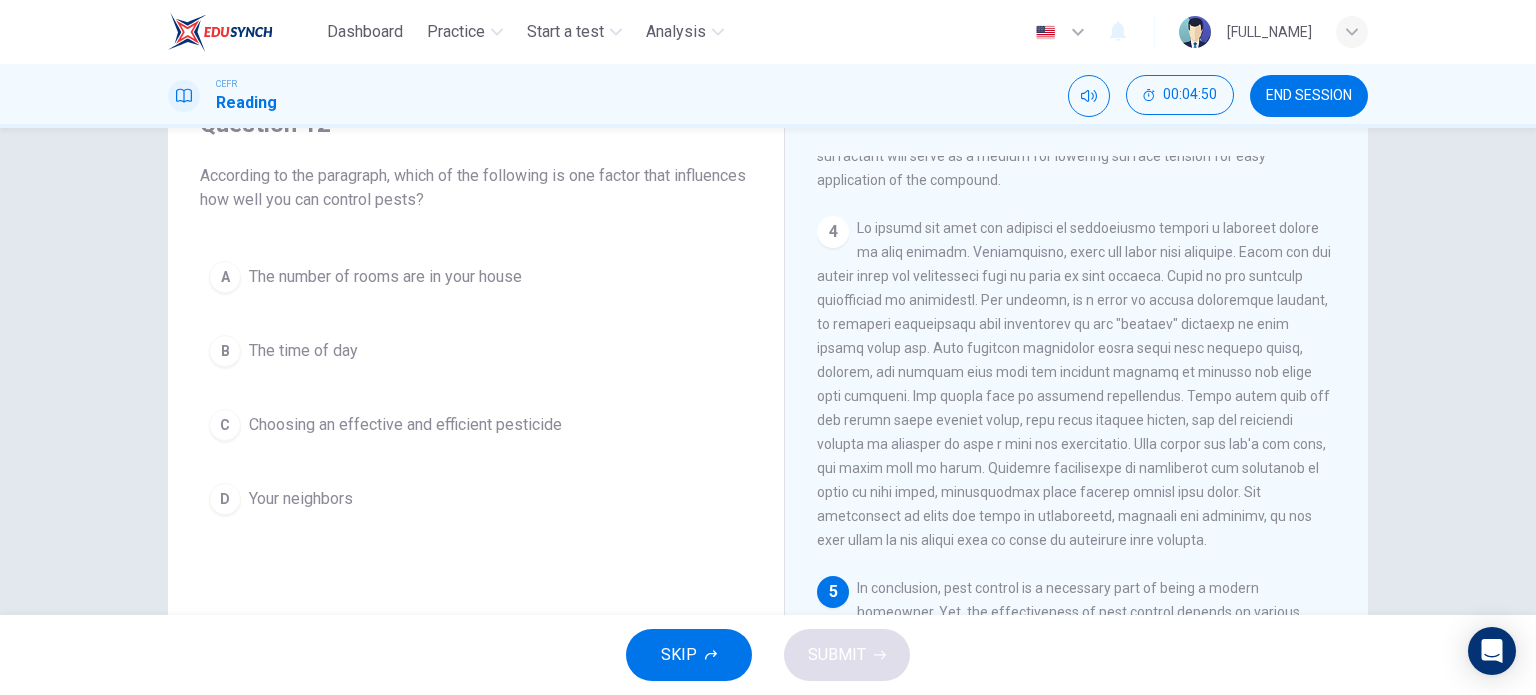 click on "Choosing an effective and efficient pesticide" at bounding box center [385, 277] 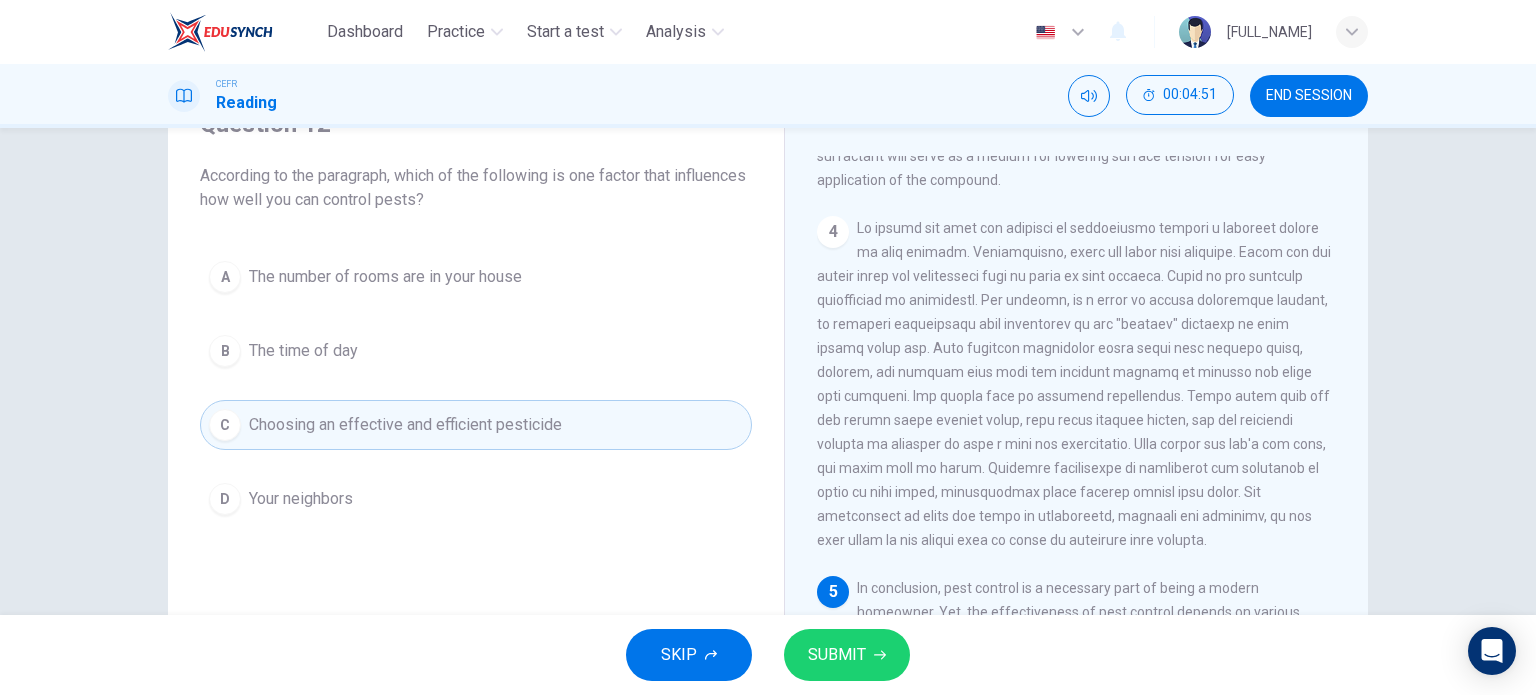 click on "SKIP SUBMIT" at bounding box center (768, 655) 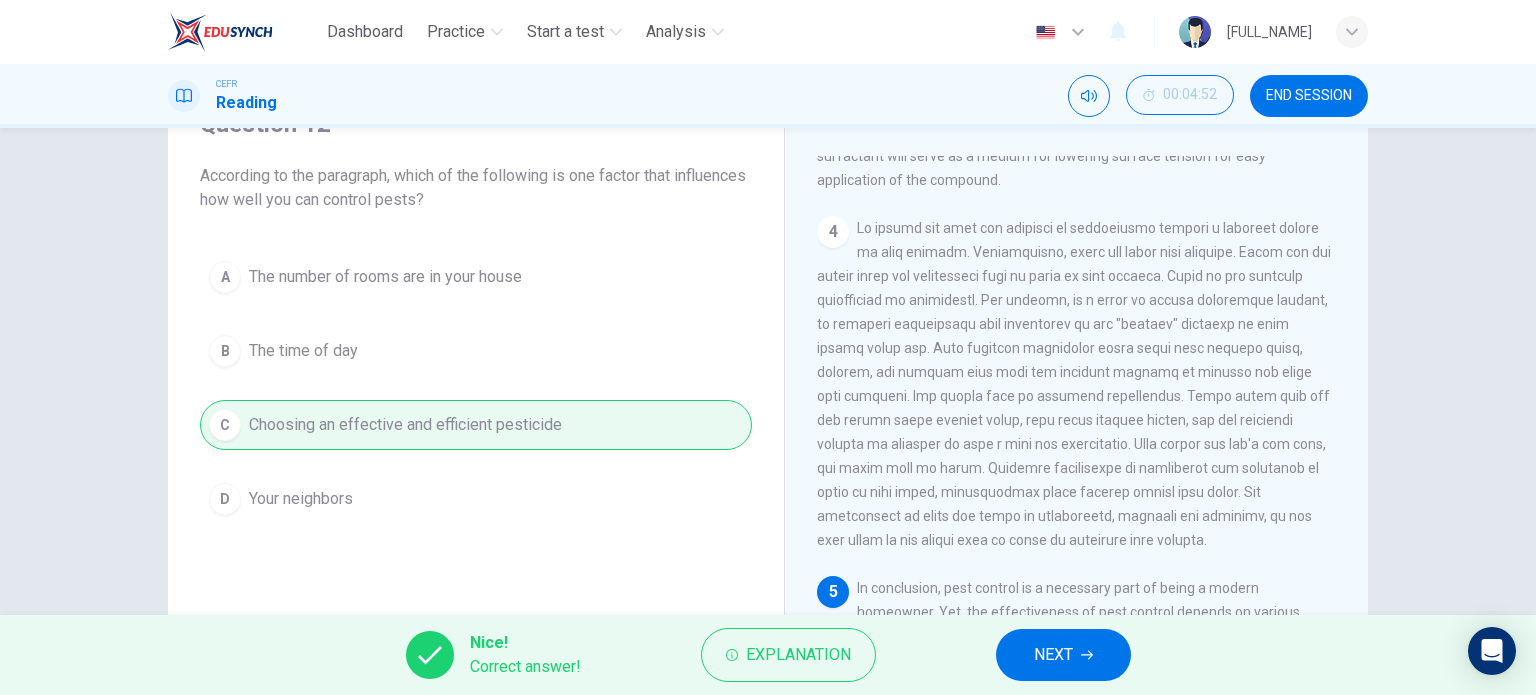 click on "NEXT" at bounding box center (1053, 655) 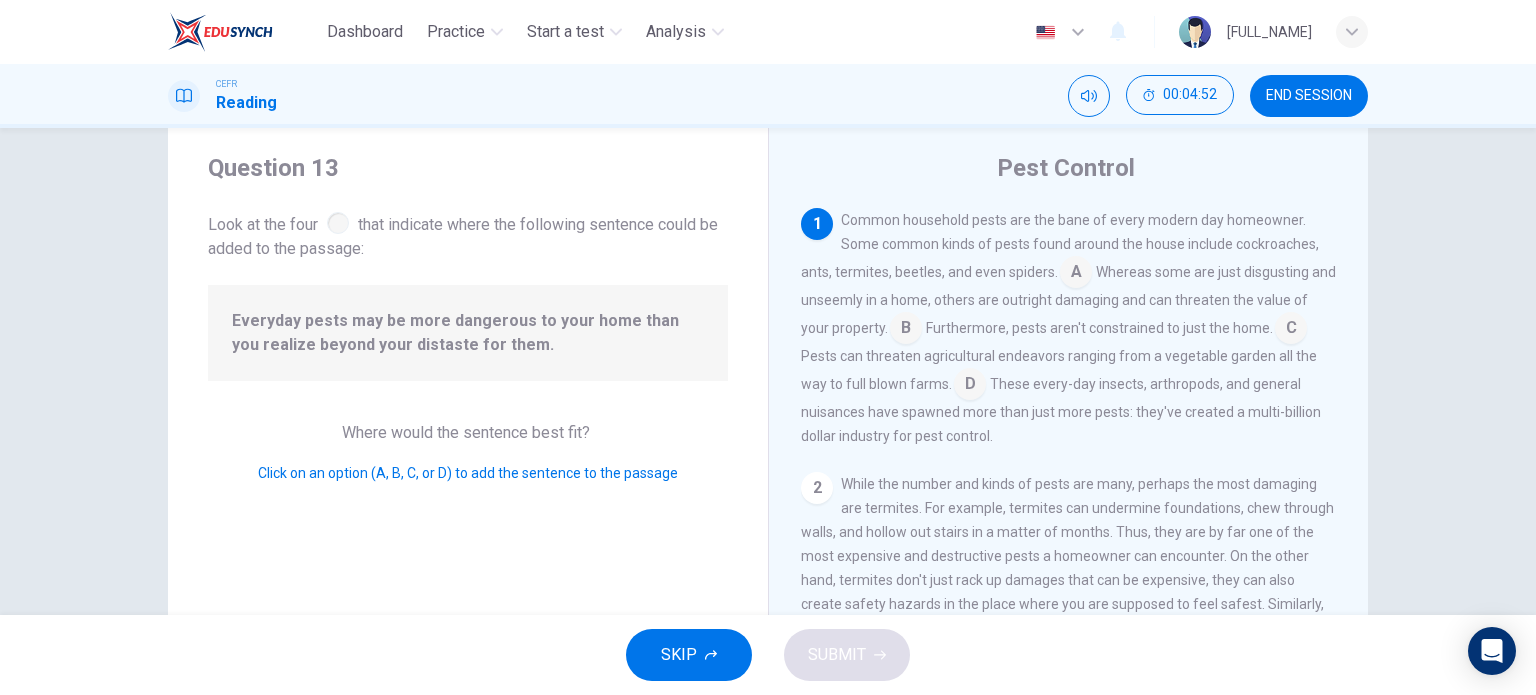 scroll, scrollTop: 0, scrollLeft: 0, axis: both 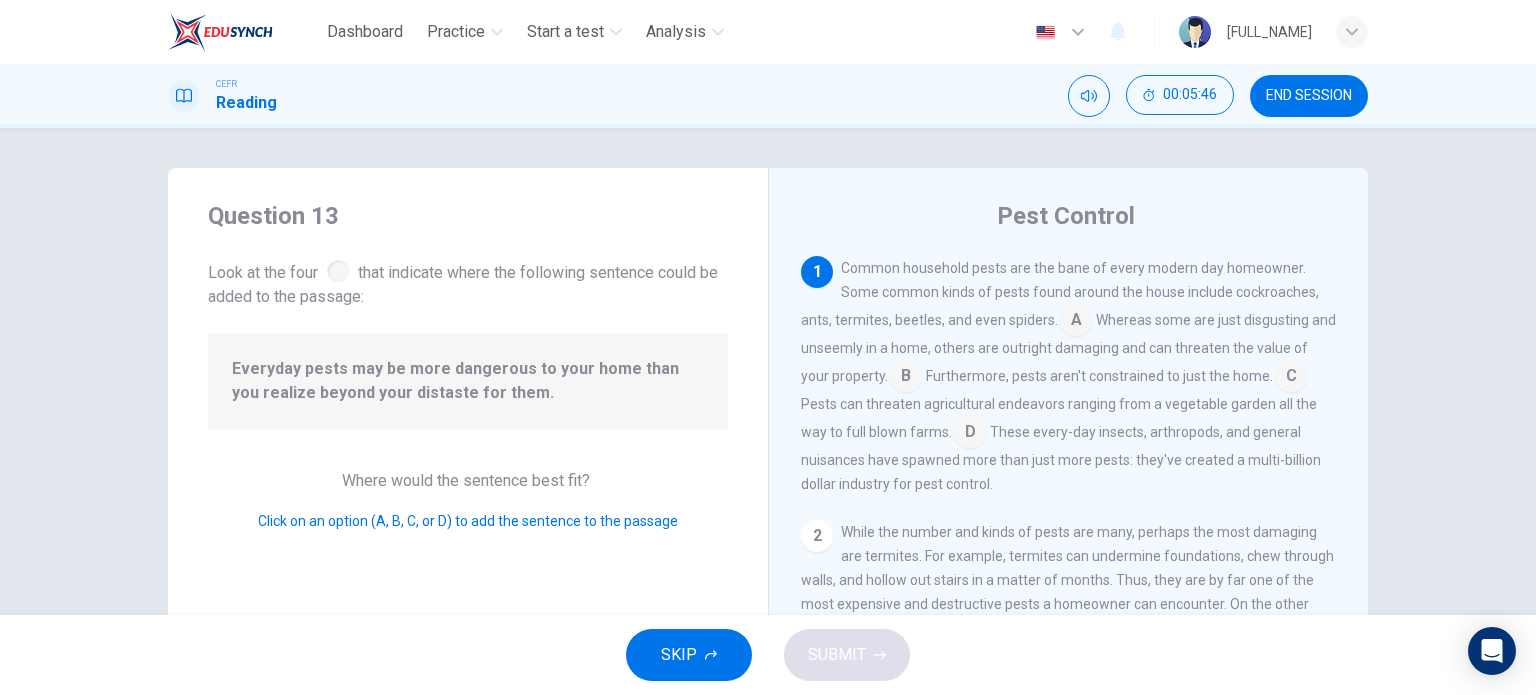 click at bounding box center (1076, 322) 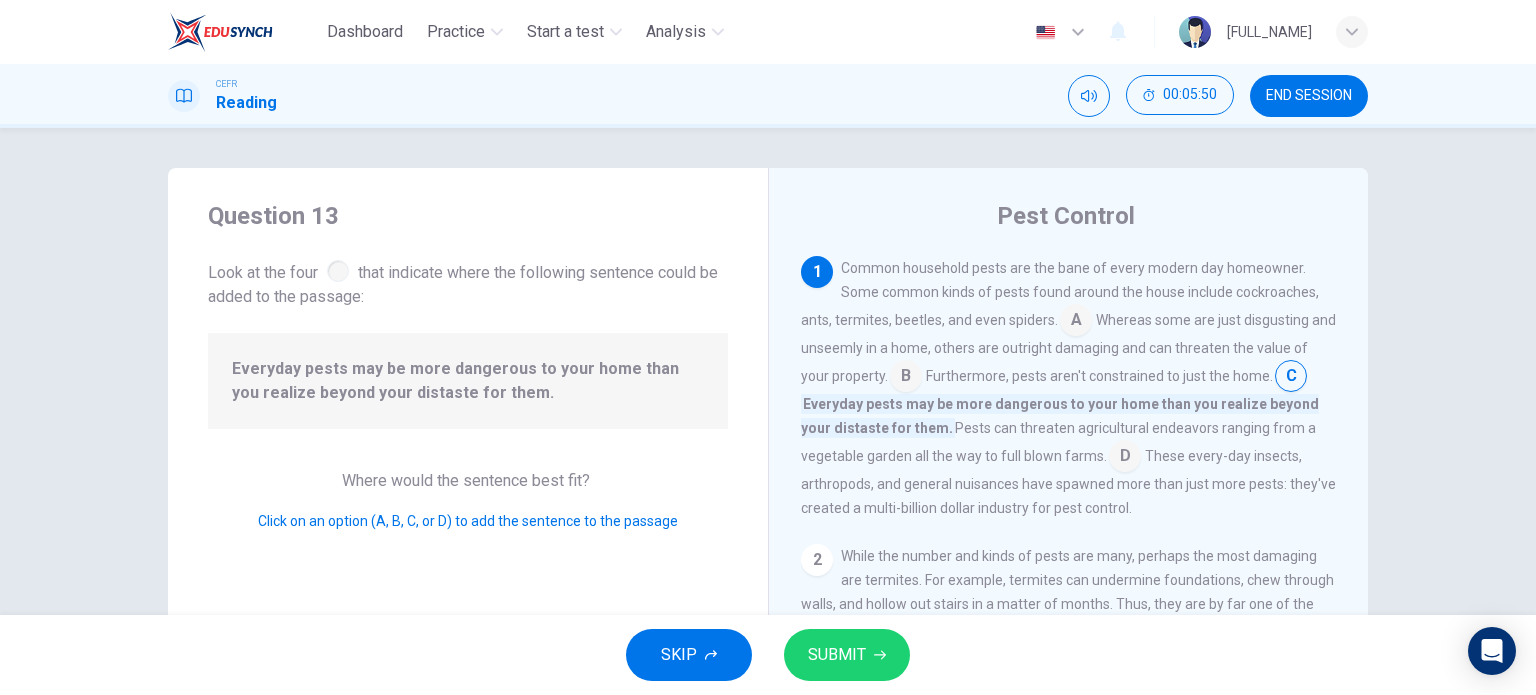click on "SUBMIT" at bounding box center (837, 655) 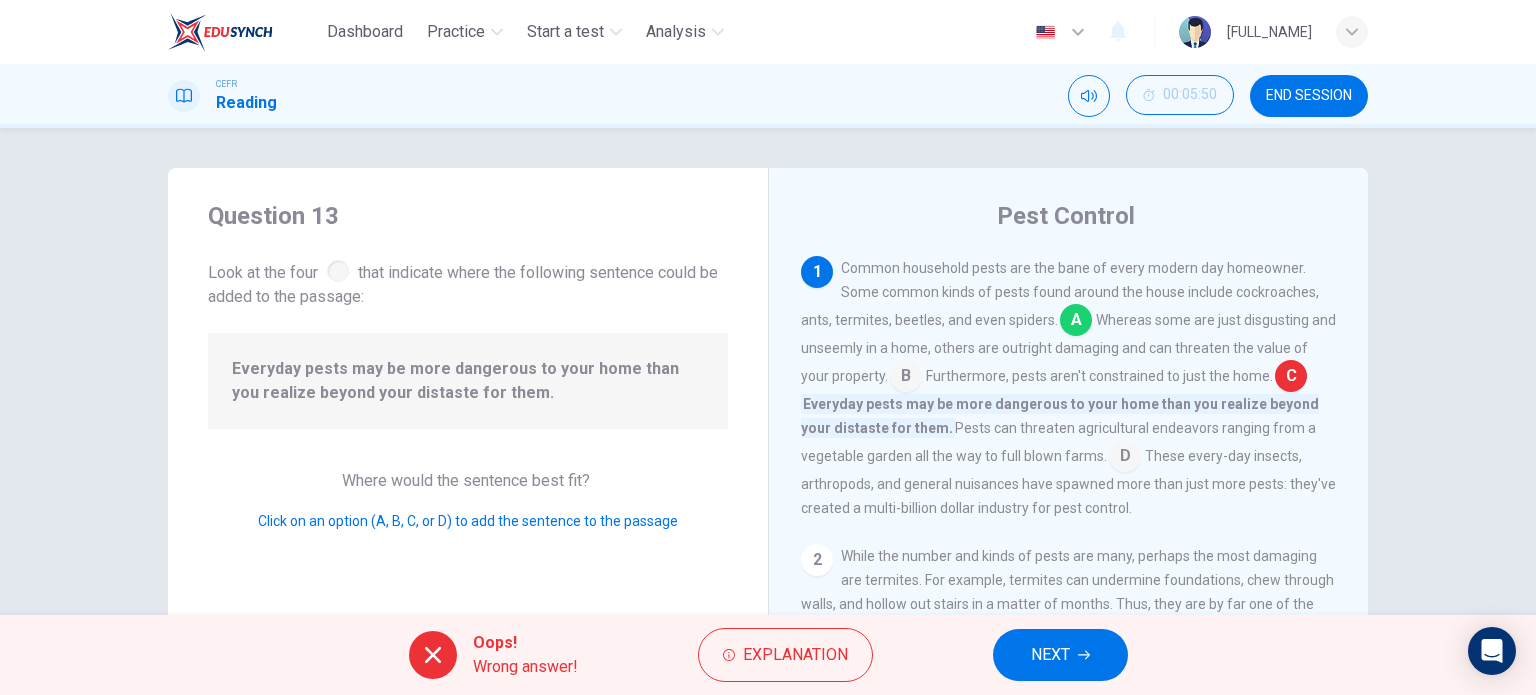 click on "NEXT" at bounding box center [1060, 655] 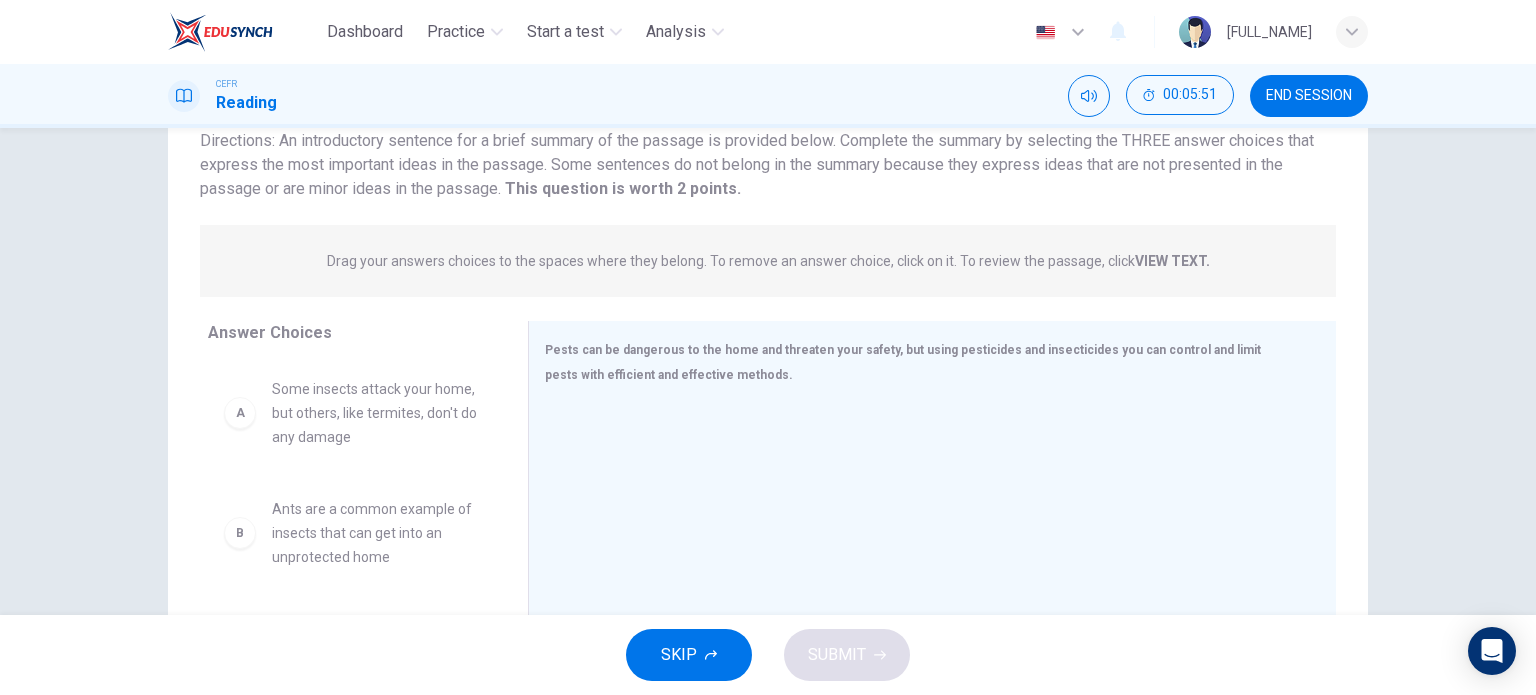 scroll, scrollTop: 200, scrollLeft: 0, axis: vertical 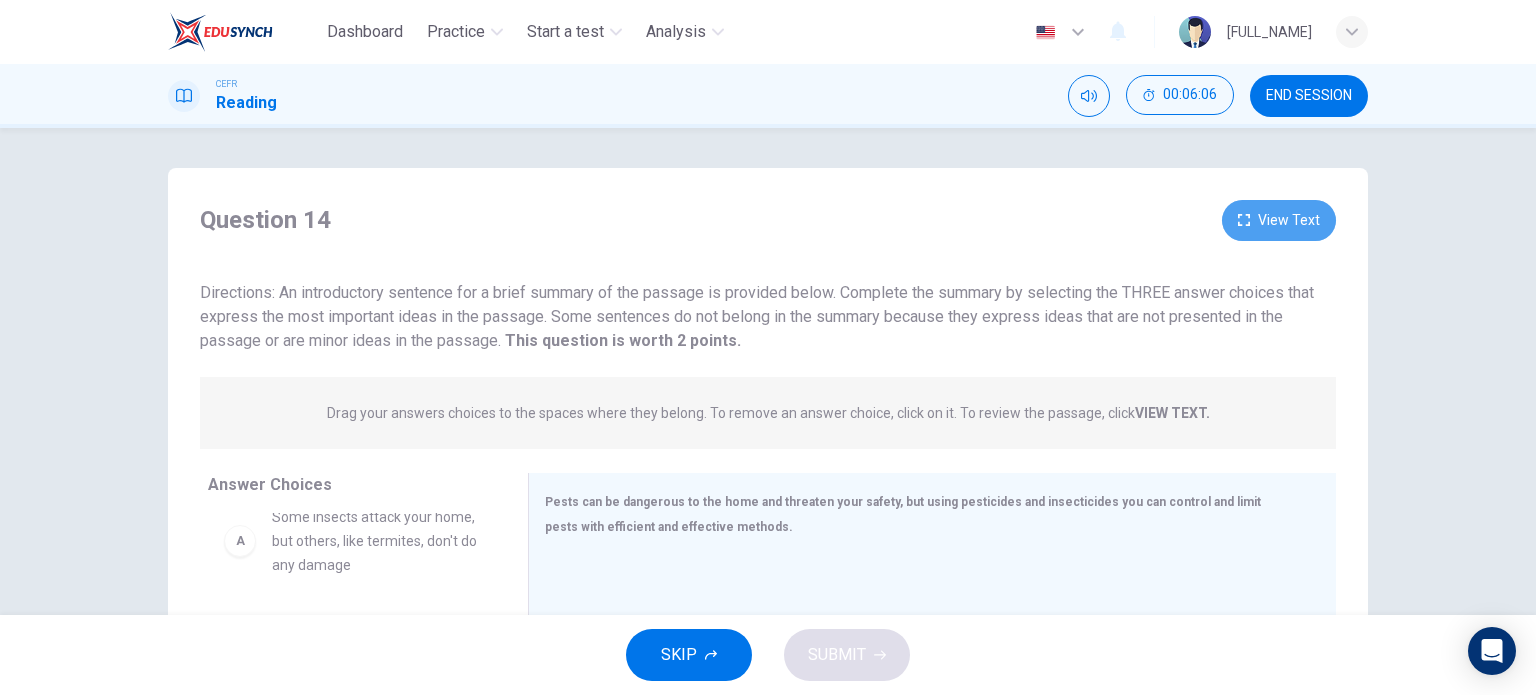 click on "View Text" at bounding box center [1279, 220] 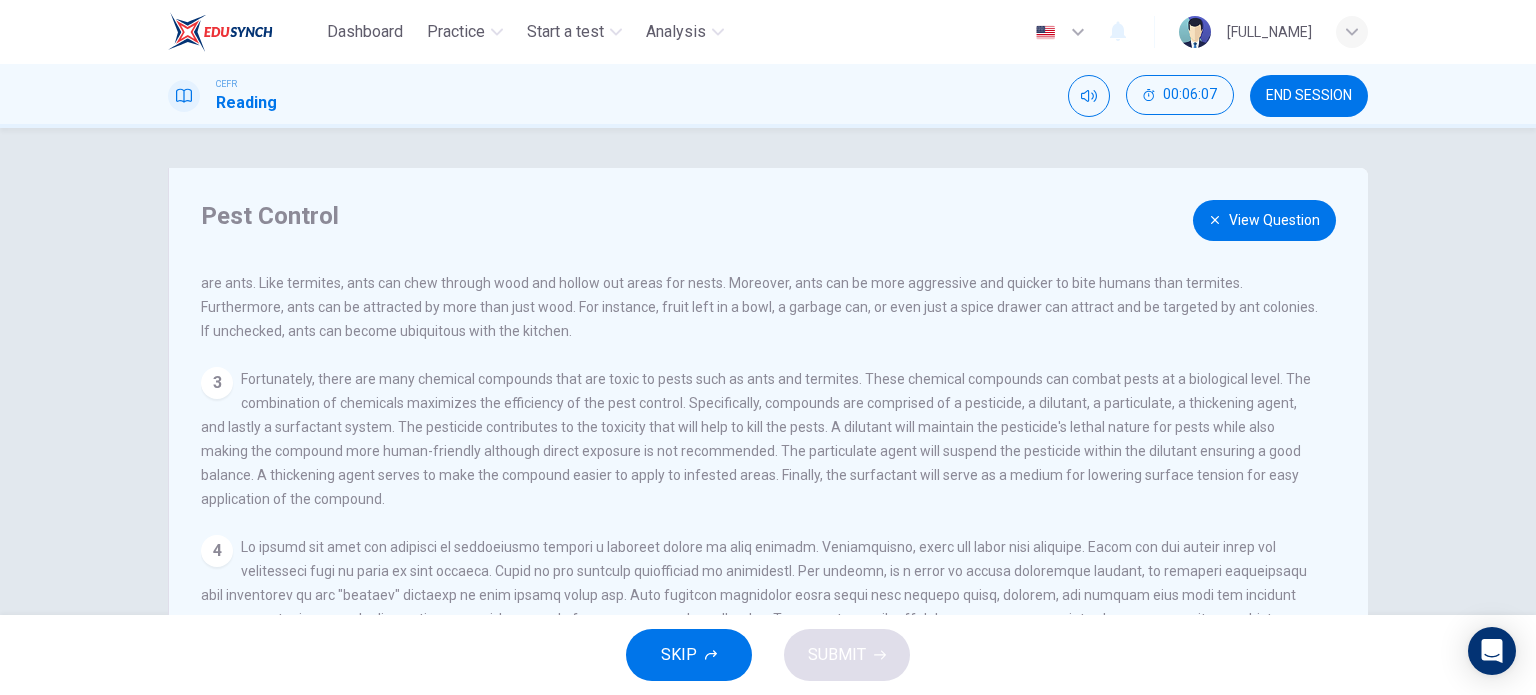scroll, scrollTop: 264, scrollLeft: 0, axis: vertical 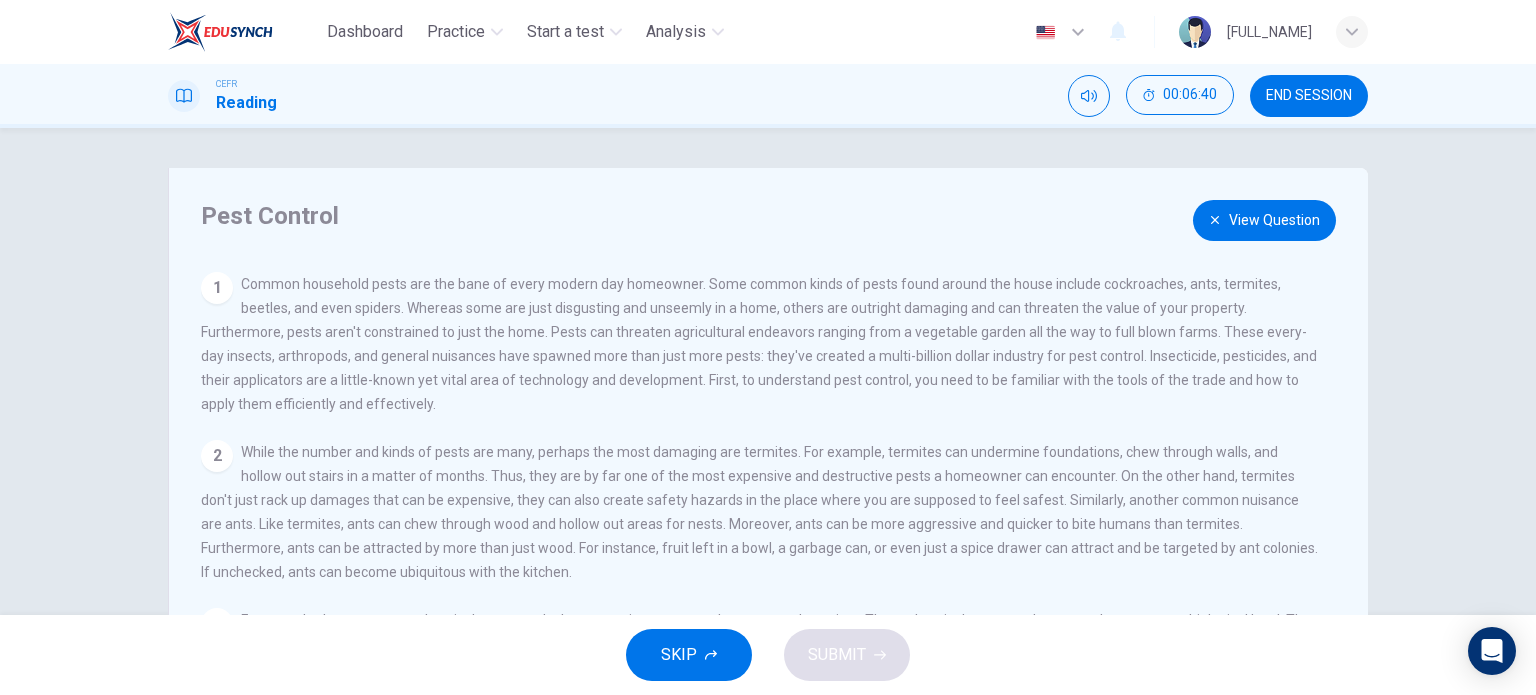 click on "View Question" at bounding box center (1264, 220) 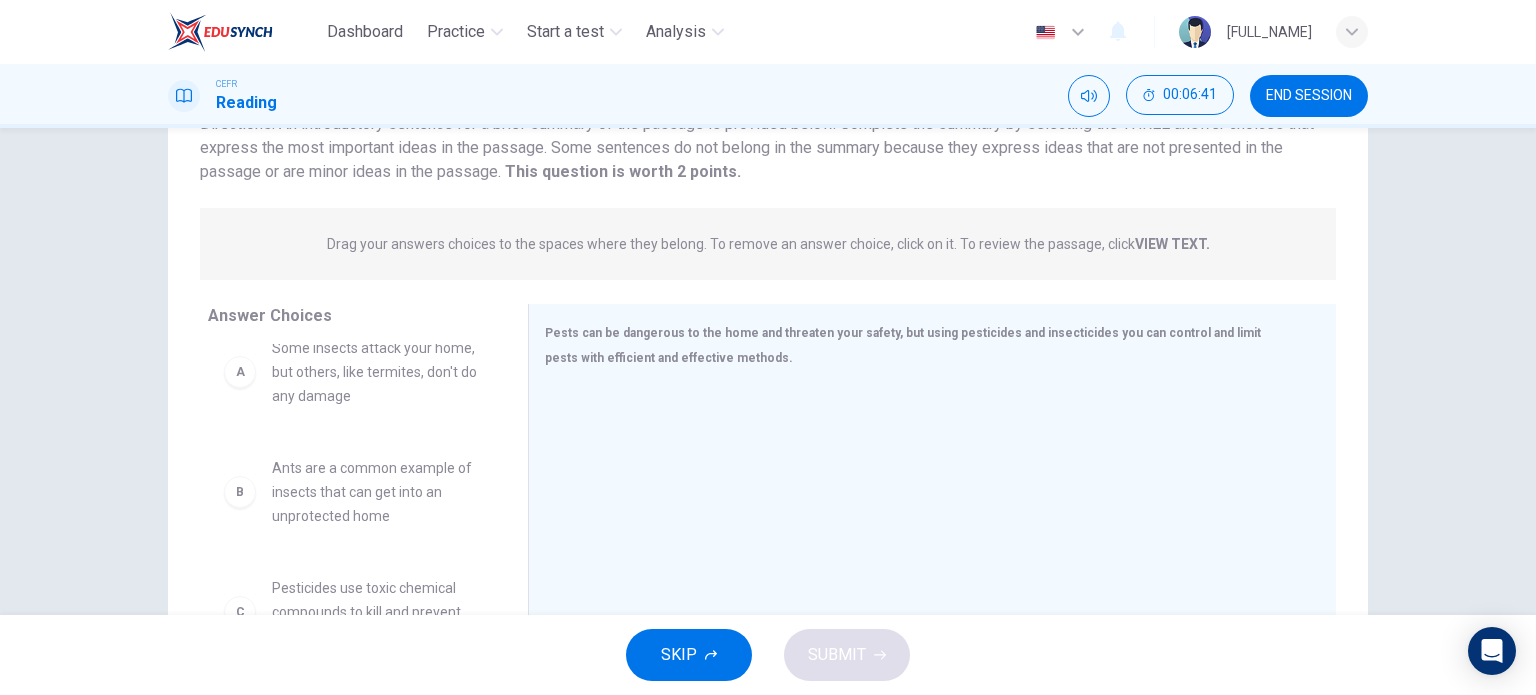 scroll, scrollTop: 288, scrollLeft: 0, axis: vertical 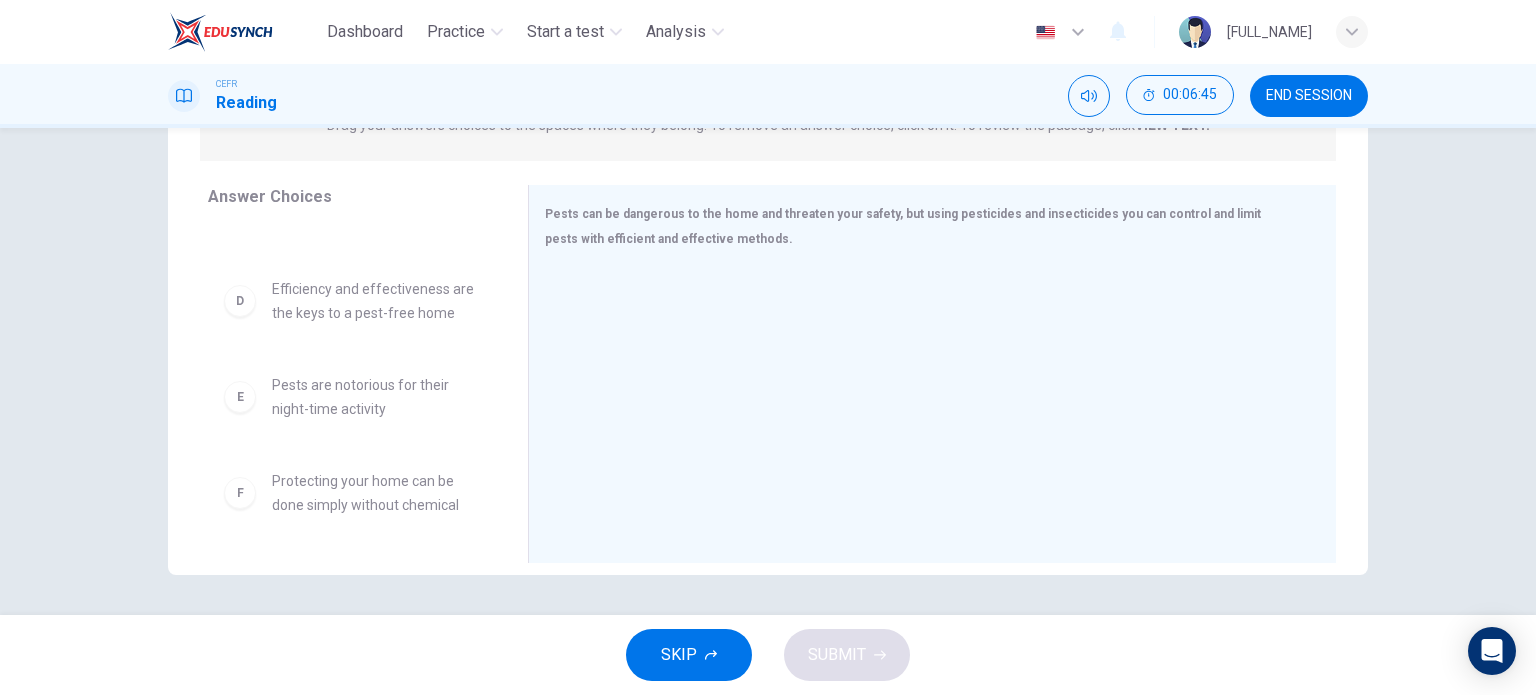 click on "D Efficiency and effectiveness are the keys to a pest-free home" at bounding box center [352, -47] 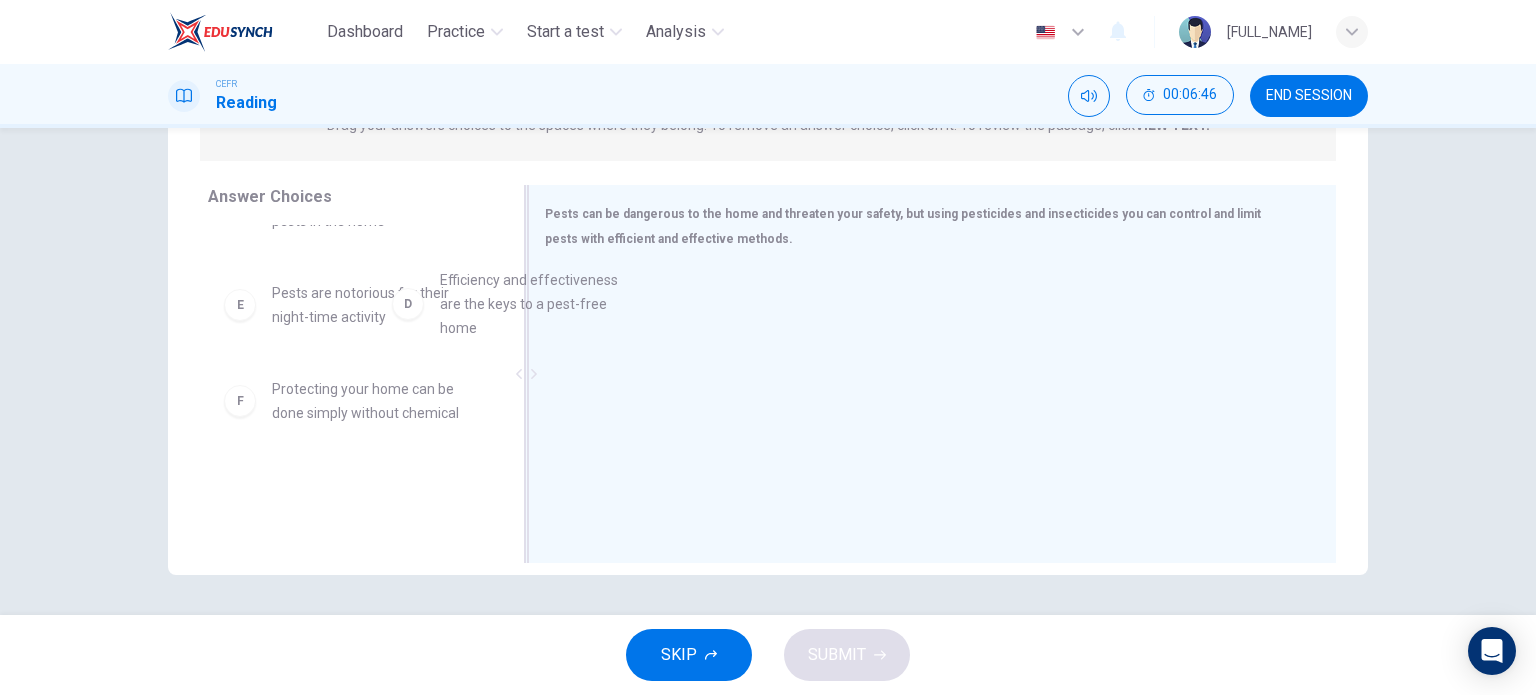 drag, startPoint x: 403, startPoint y: 303, endPoint x: 692, endPoint y: 295, distance: 289.11072 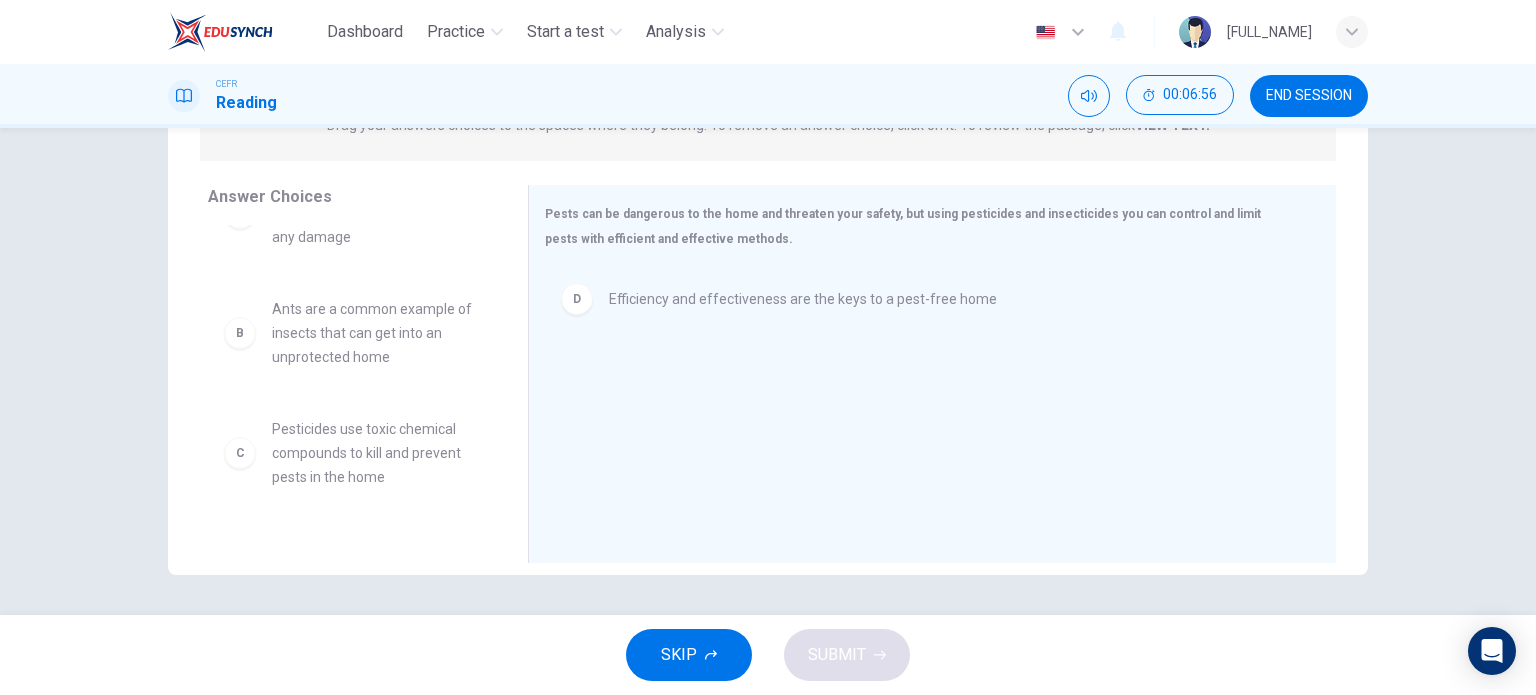 scroll, scrollTop: 100, scrollLeft: 0, axis: vertical 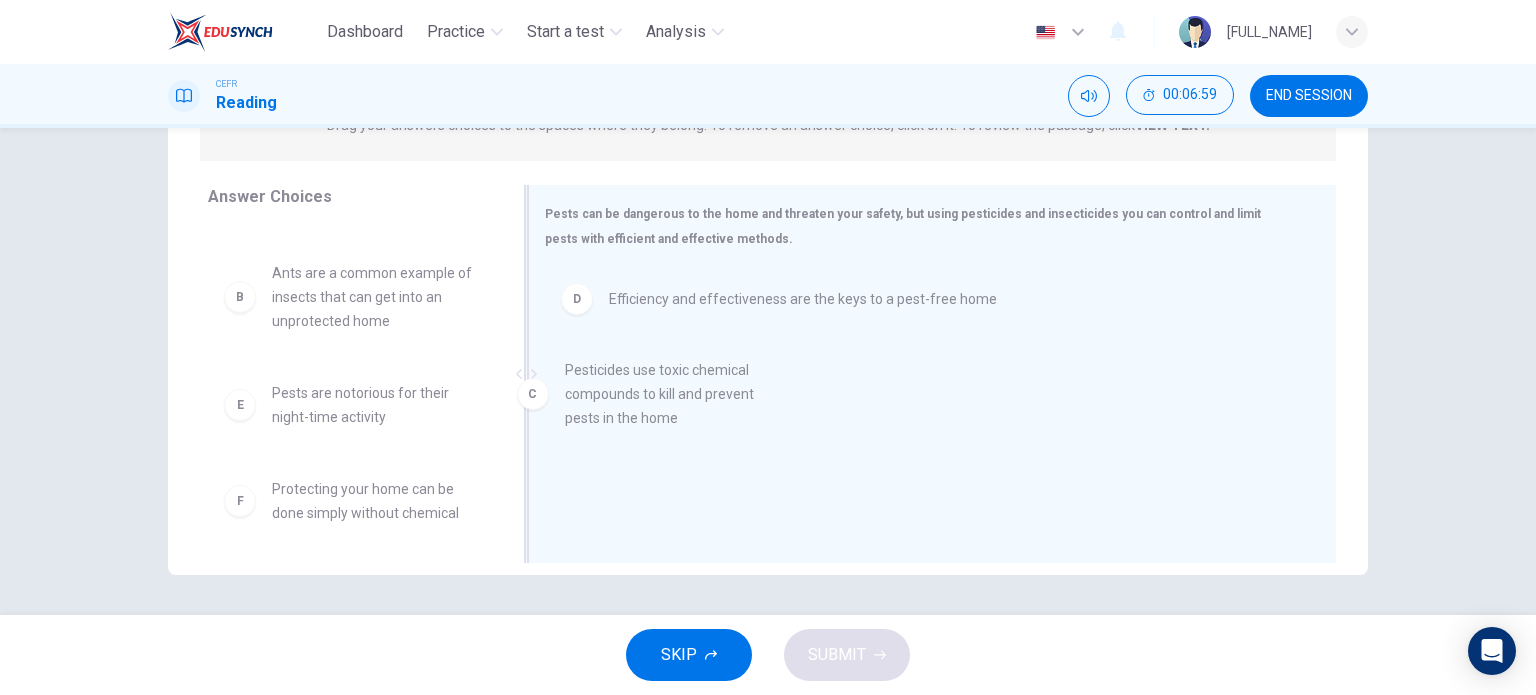 drag, startPoint x: 422, startPoint y: 432, endPoint x: 752, endPoint y: 408, distance: 330.87158 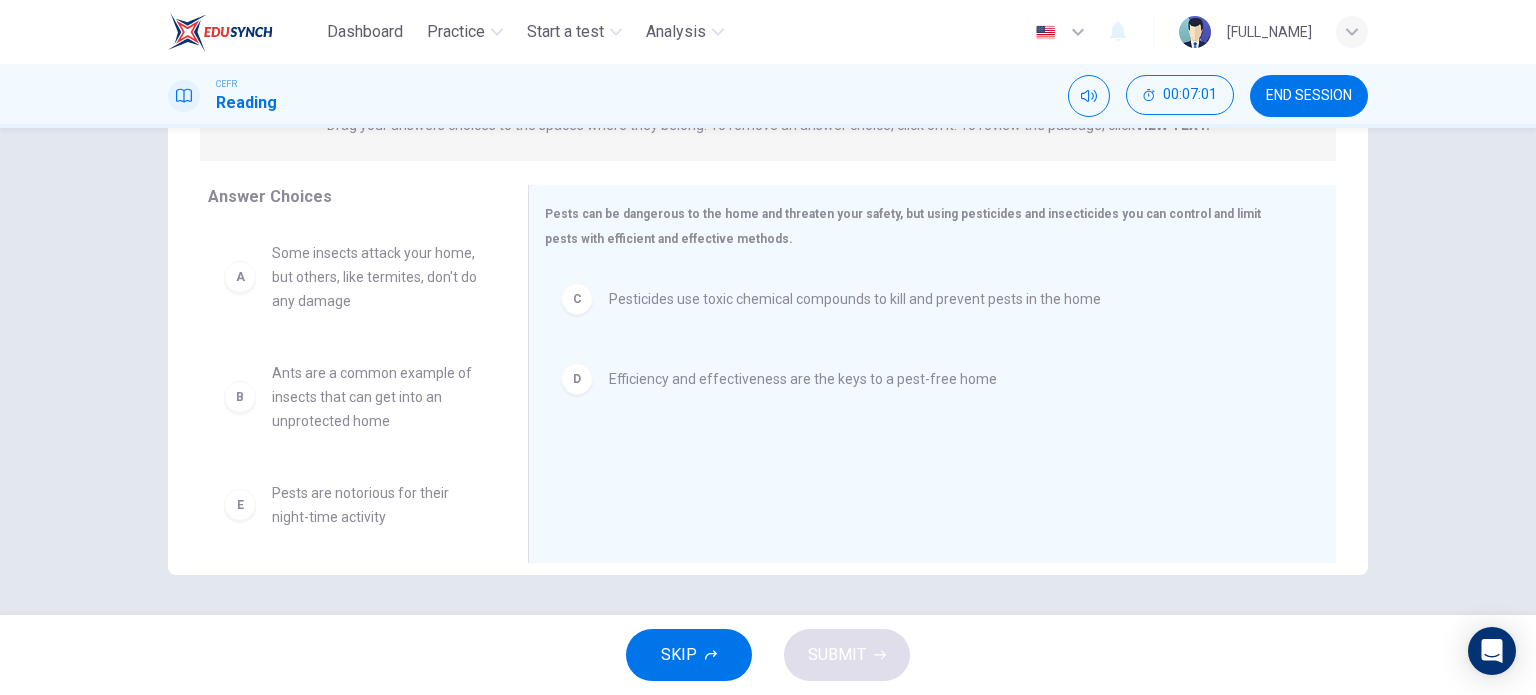 scroll, scrollTop: 0, scrollLeft: 0, axis: both 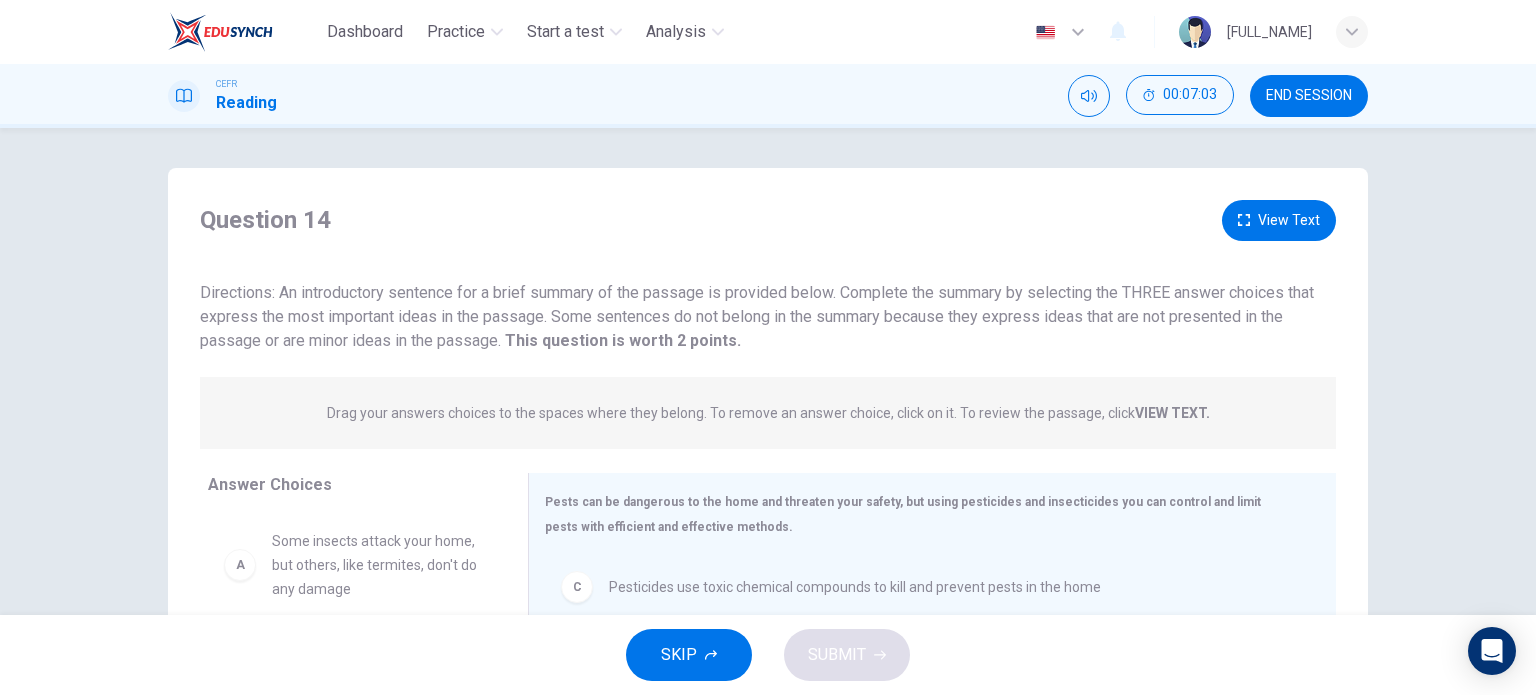 click on "View Text" at bounding box center (1279, 220) 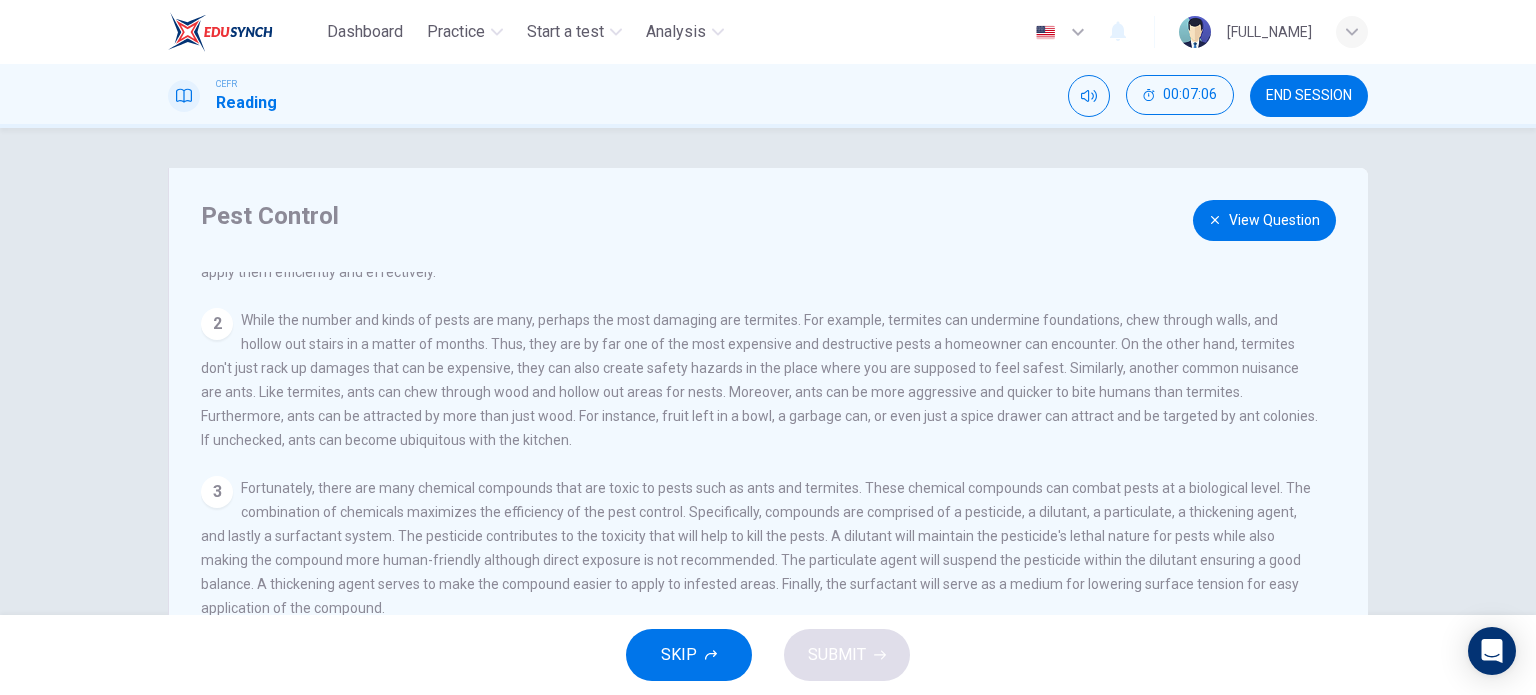 scroll, scrollTop: 100, scrollLeft: 0, axis: vertical 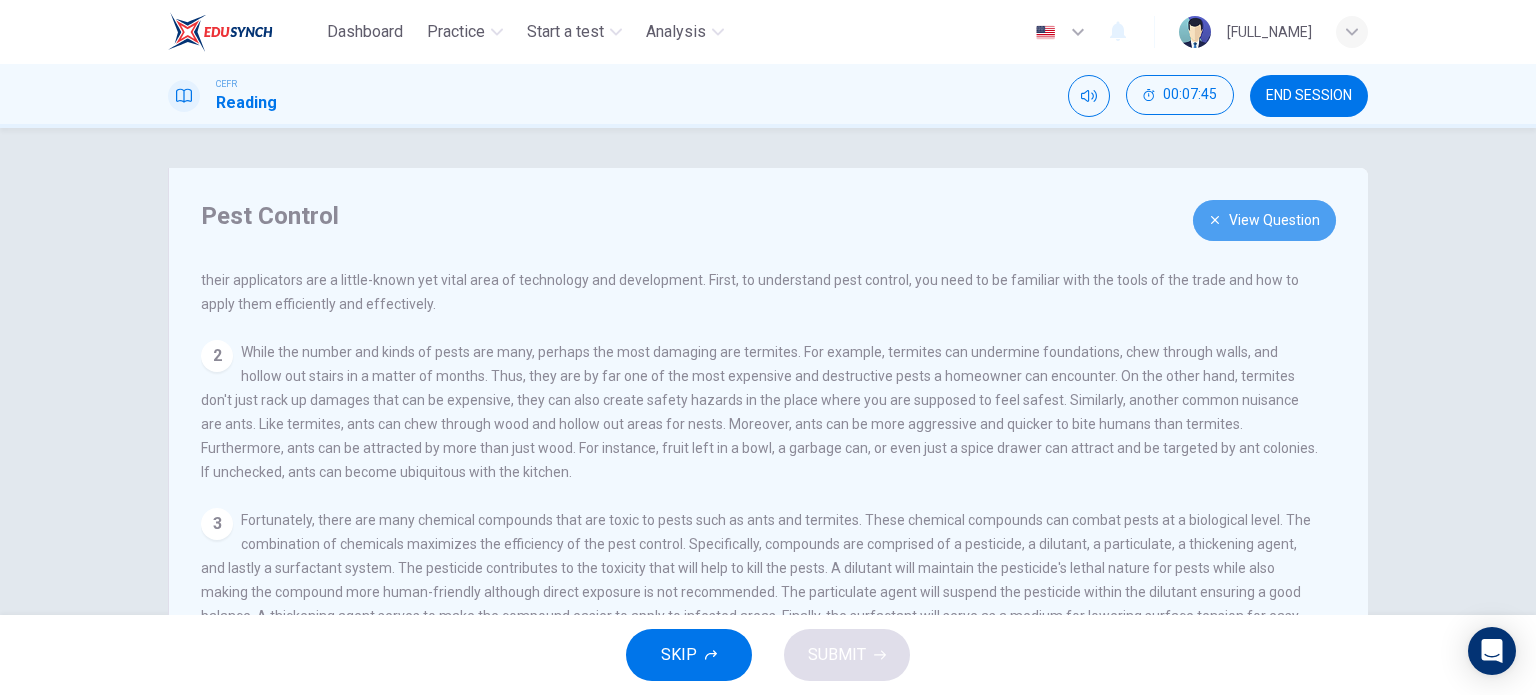 click on "View Question" at bounding box center (1264, 220) 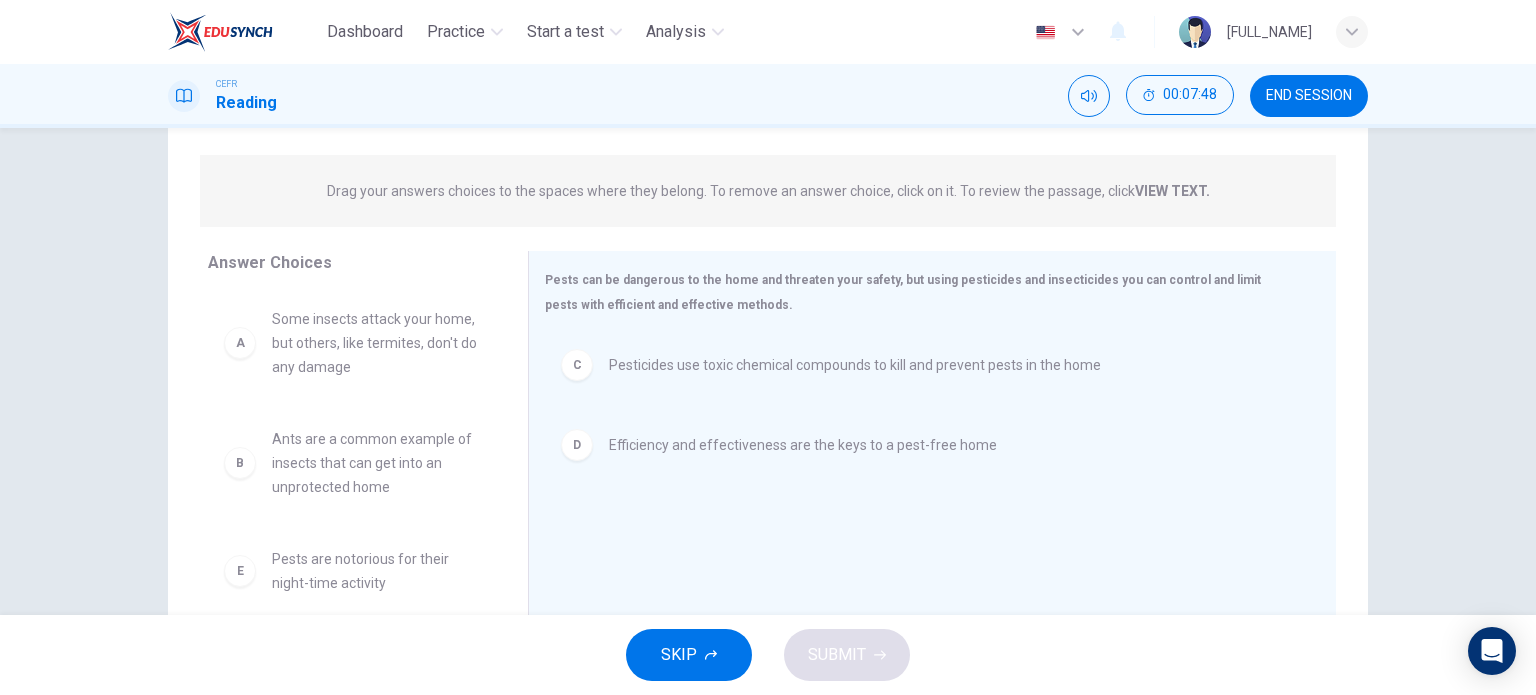 scroll, scrollTop: 188, scrollLeft: 0, axis: vertical 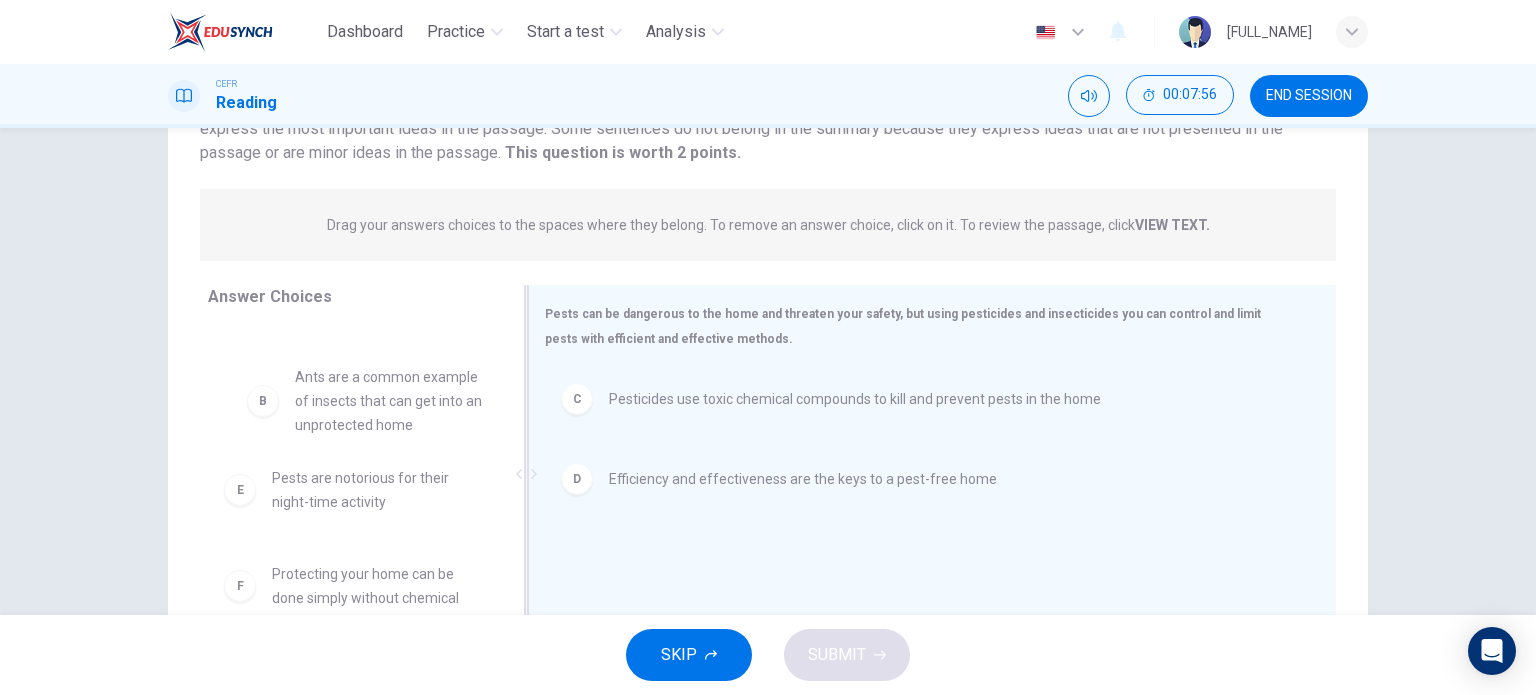 drag, startPoint x: 417, startPoint y: 423, endPoint x: 732, endPoint y: 469, distance: 318.341 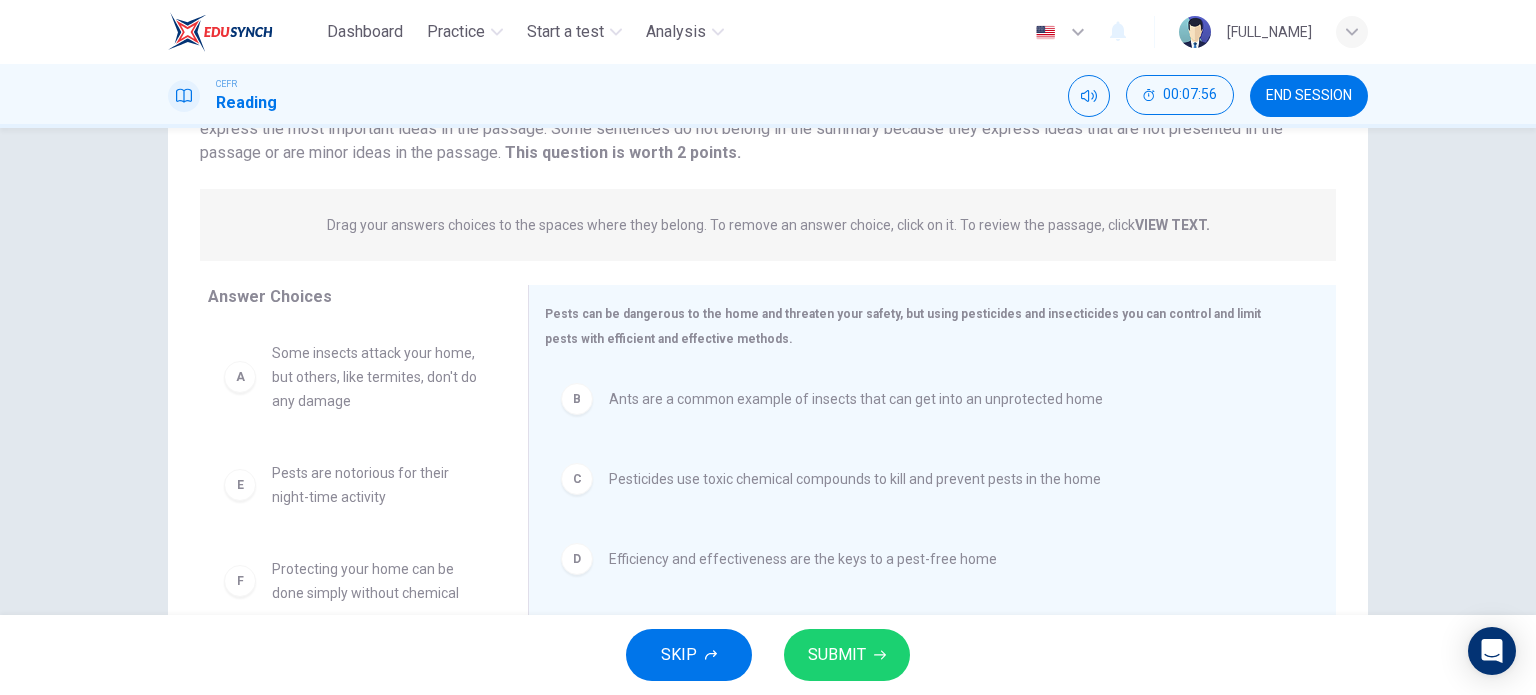 scroll, scrollTop: 0, scrollLeft: 0, axis: both 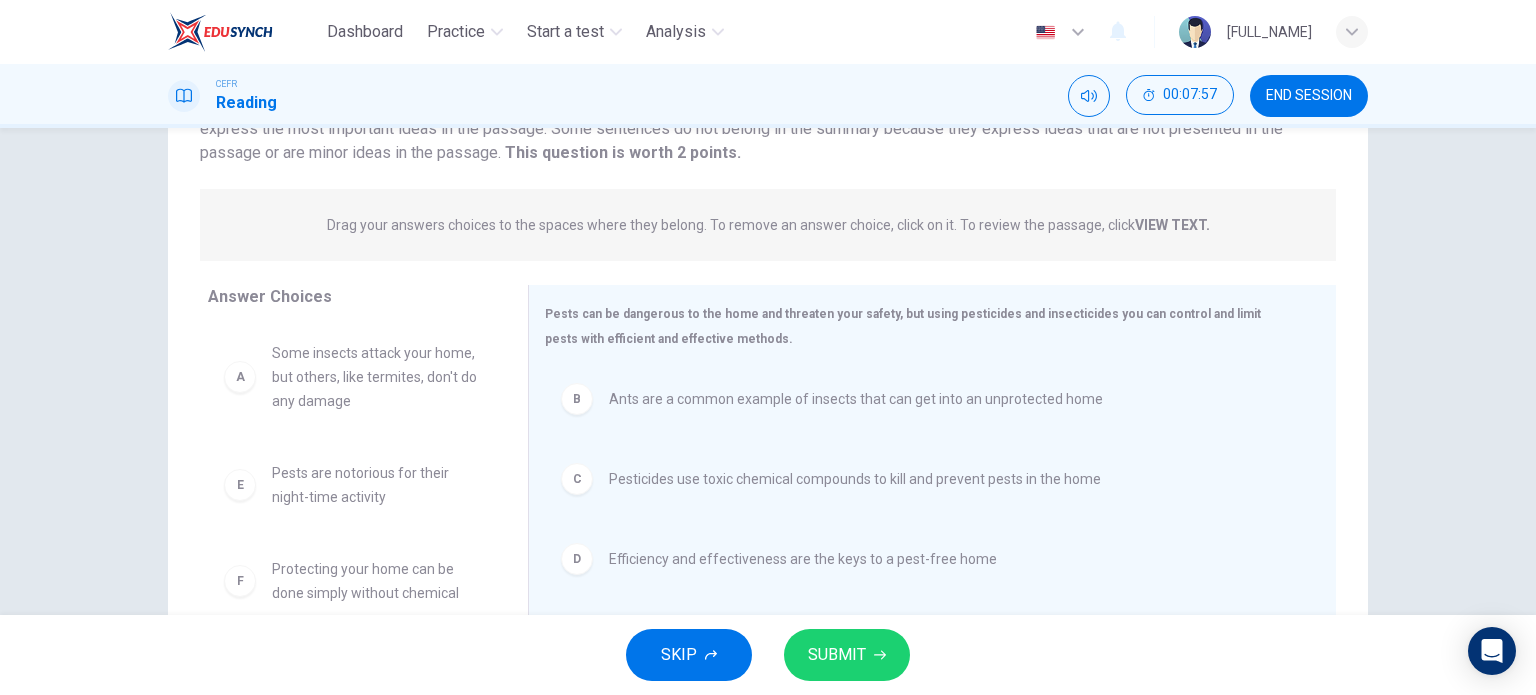 click on "SUBMIT" at bounding box center [837, 655] 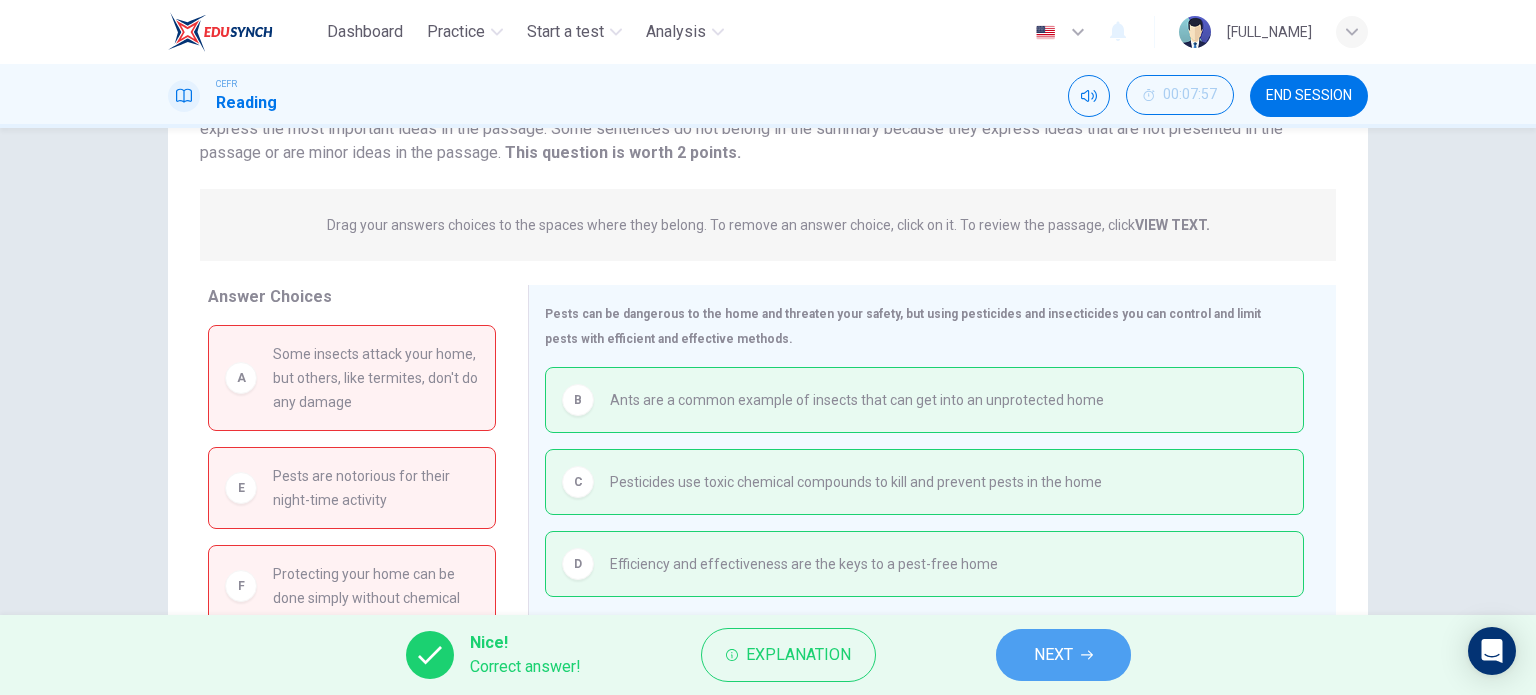 click on "NEXT" at bounding box center (1053, 655) 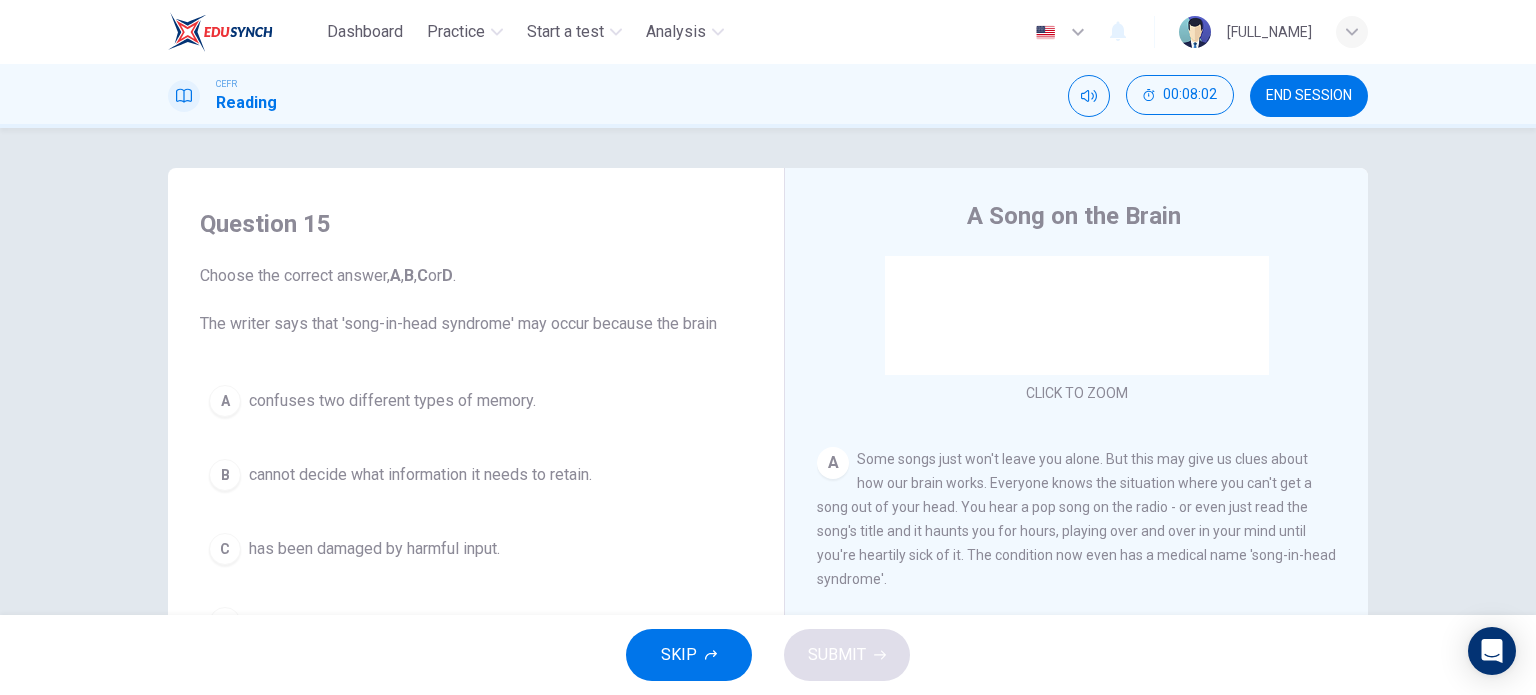 scroll, scrollTop: 400, scrollLeft: 0, axis: vertical 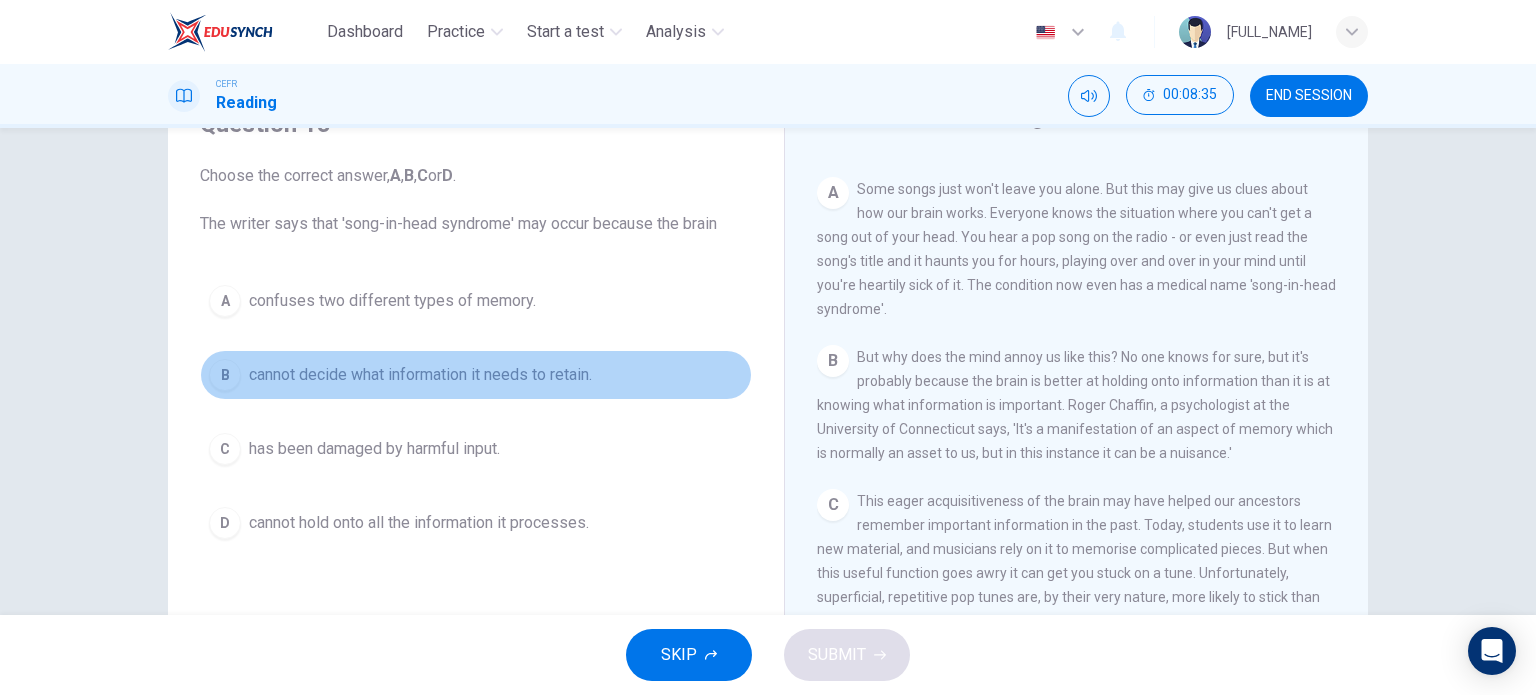 click on "cannot decide what information it needs to retain." at bounding box center (392, 301) 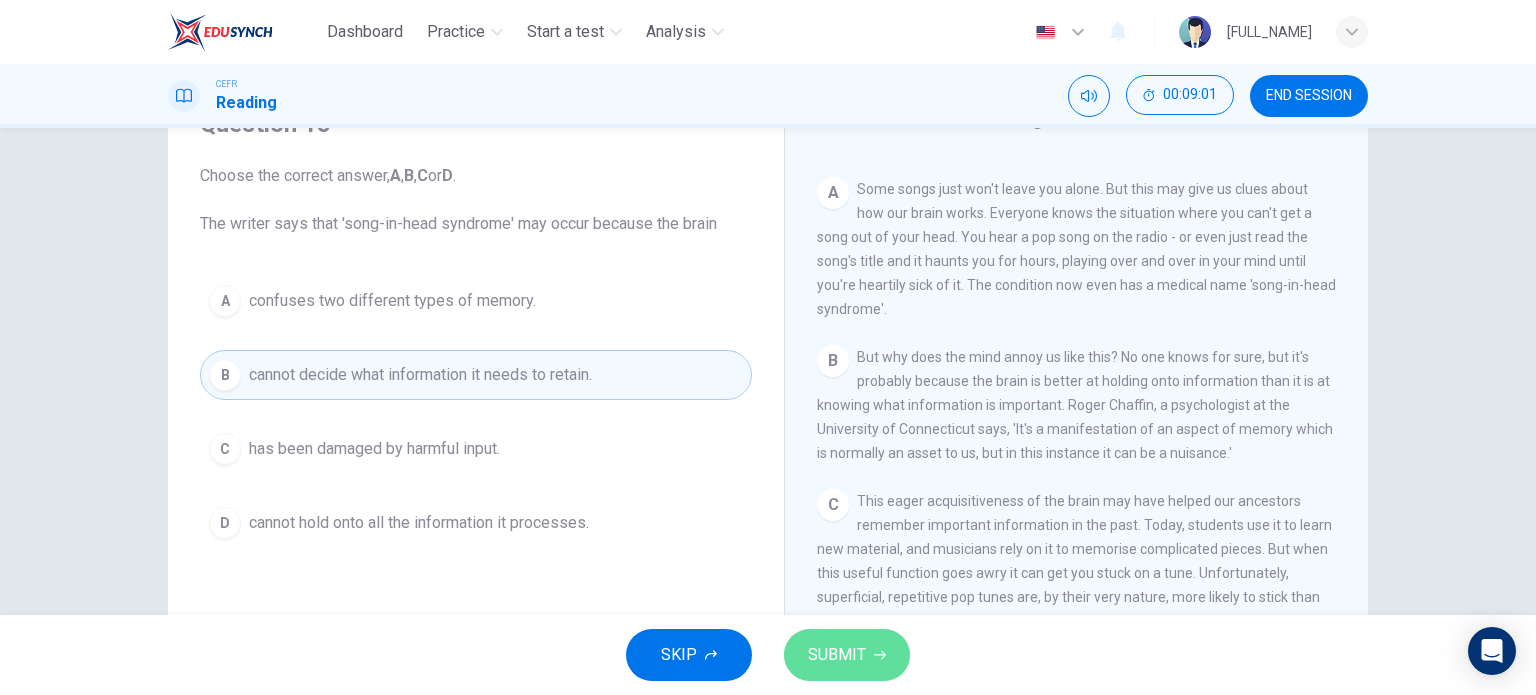 click on "SUBMIT" at bounding box center [837, 655] 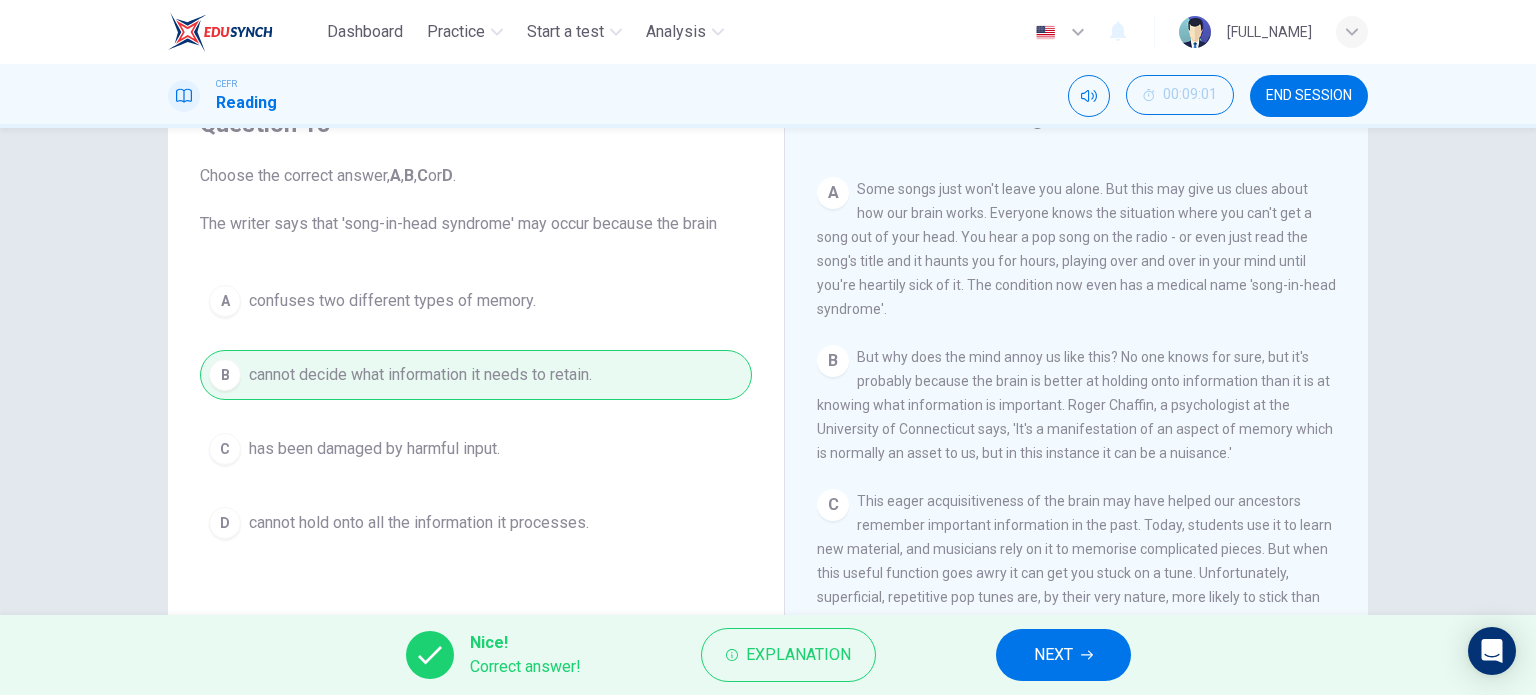 click on "NEXT" at bounding box center (1063, 655) 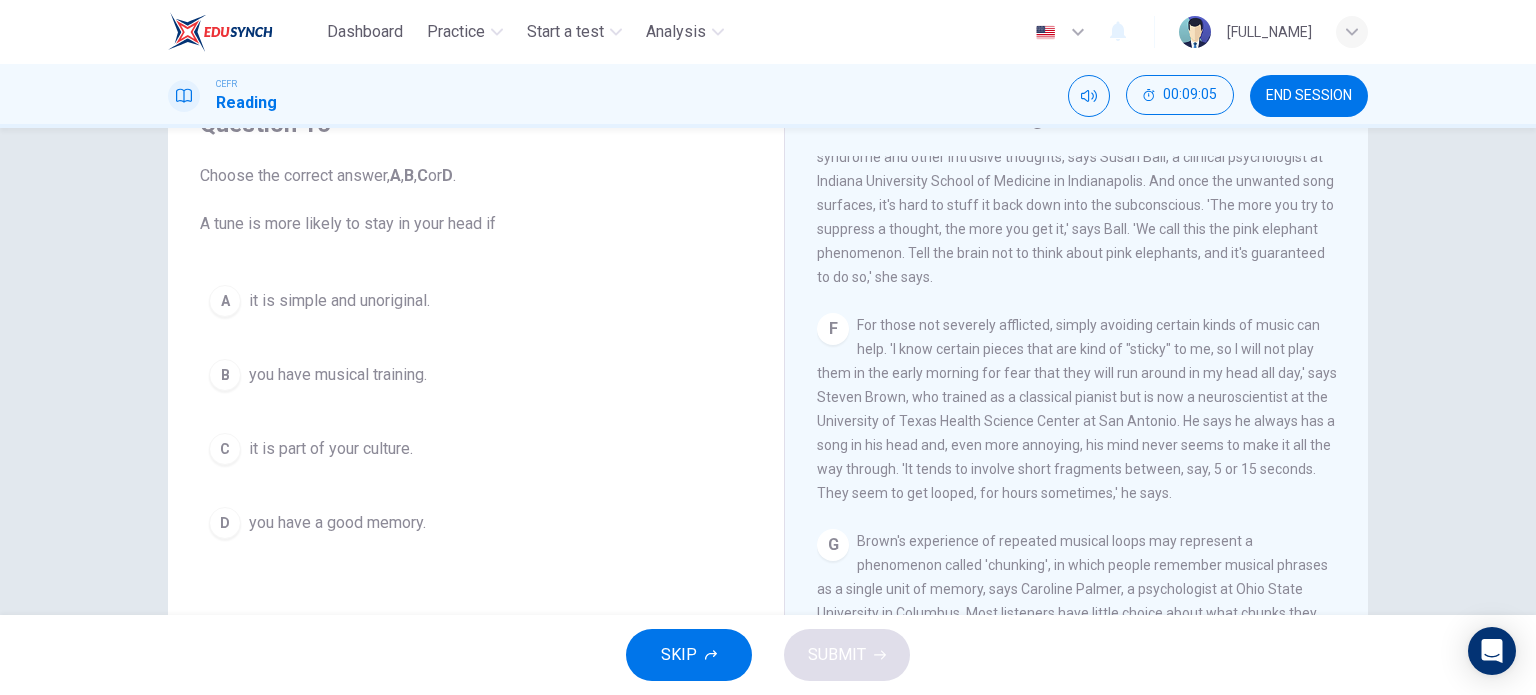 scroll, scrollTop: 1592, scrollLeft: 0, axis: vertical 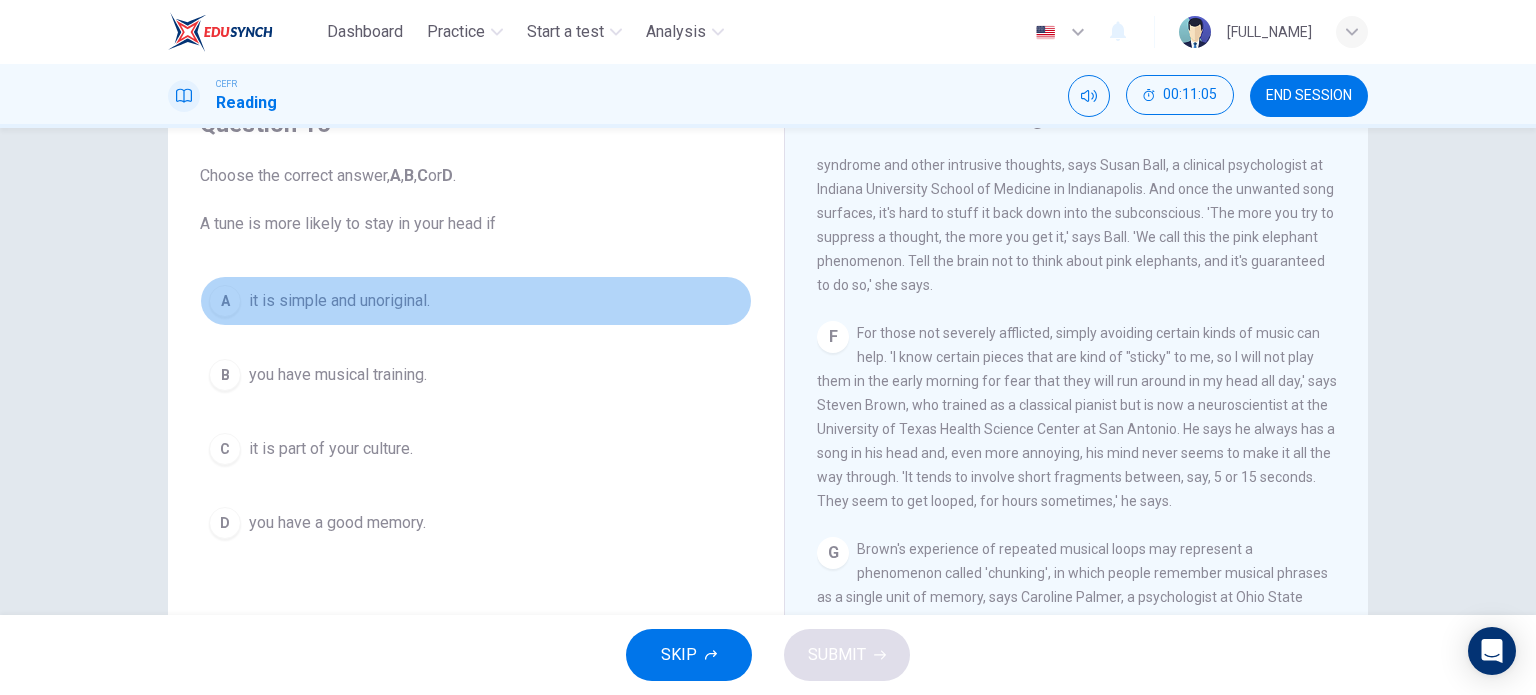 click on "it is simple and unoriginal." at bounding box center [339, 301] 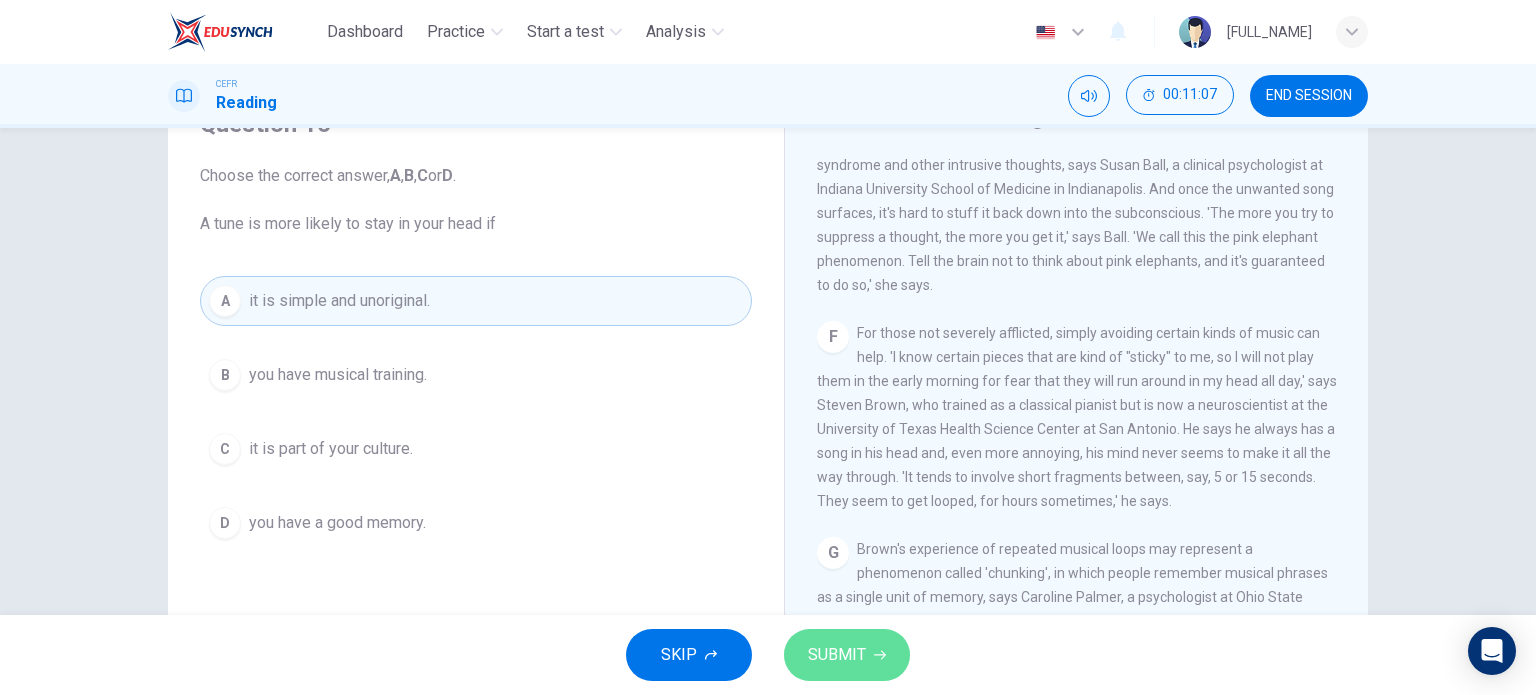 click on "SUBMIT" at bounding box center [847, 655] 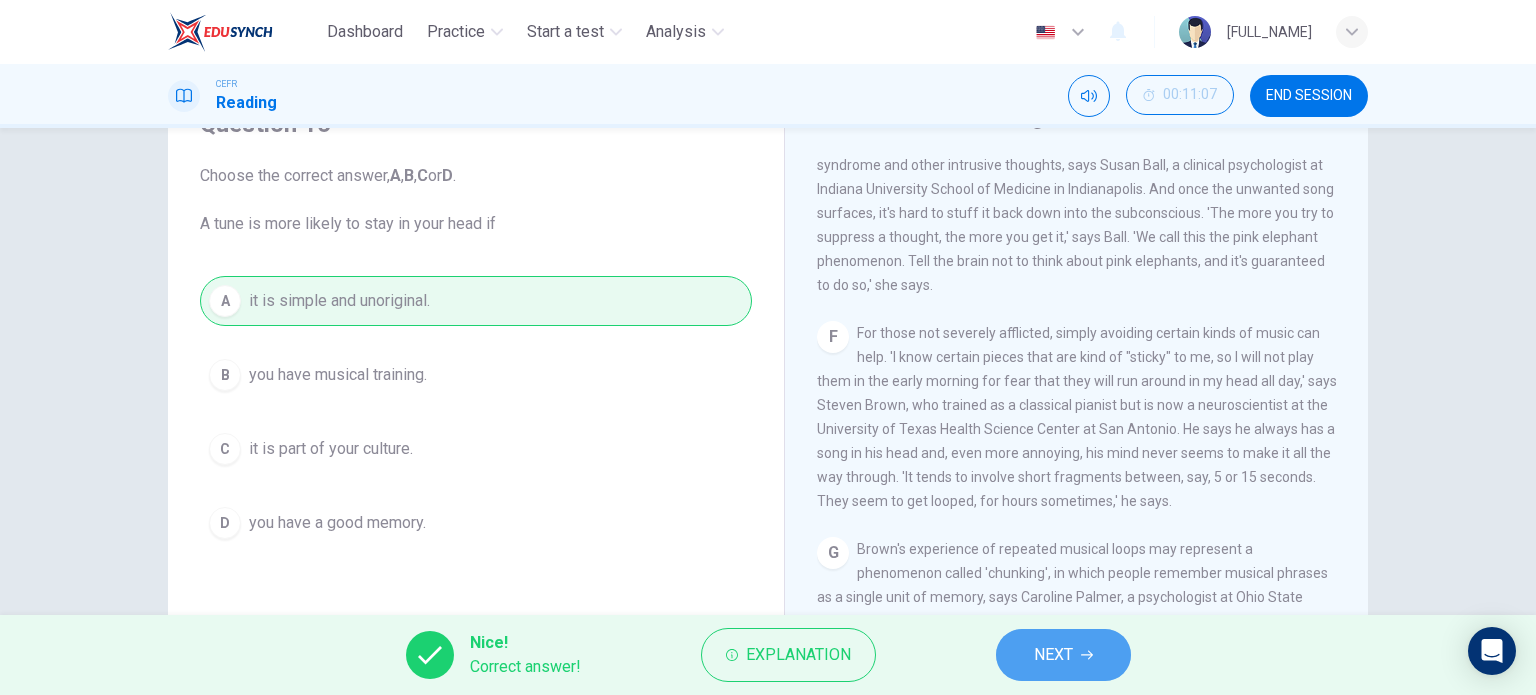 click on "NEXT" at bounding box center (1053, 655) 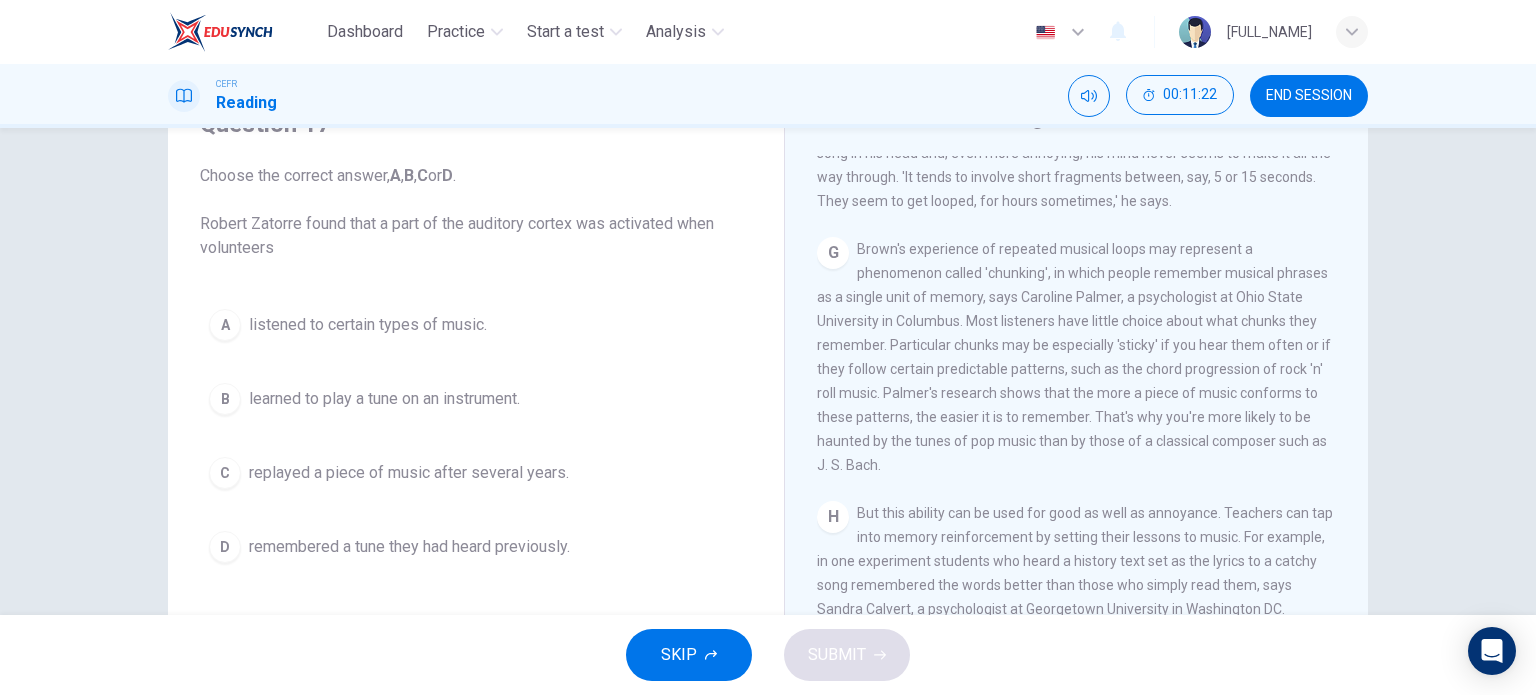 scroll, scrollTop: 1592, scrollLeft: 0, axis: vertical 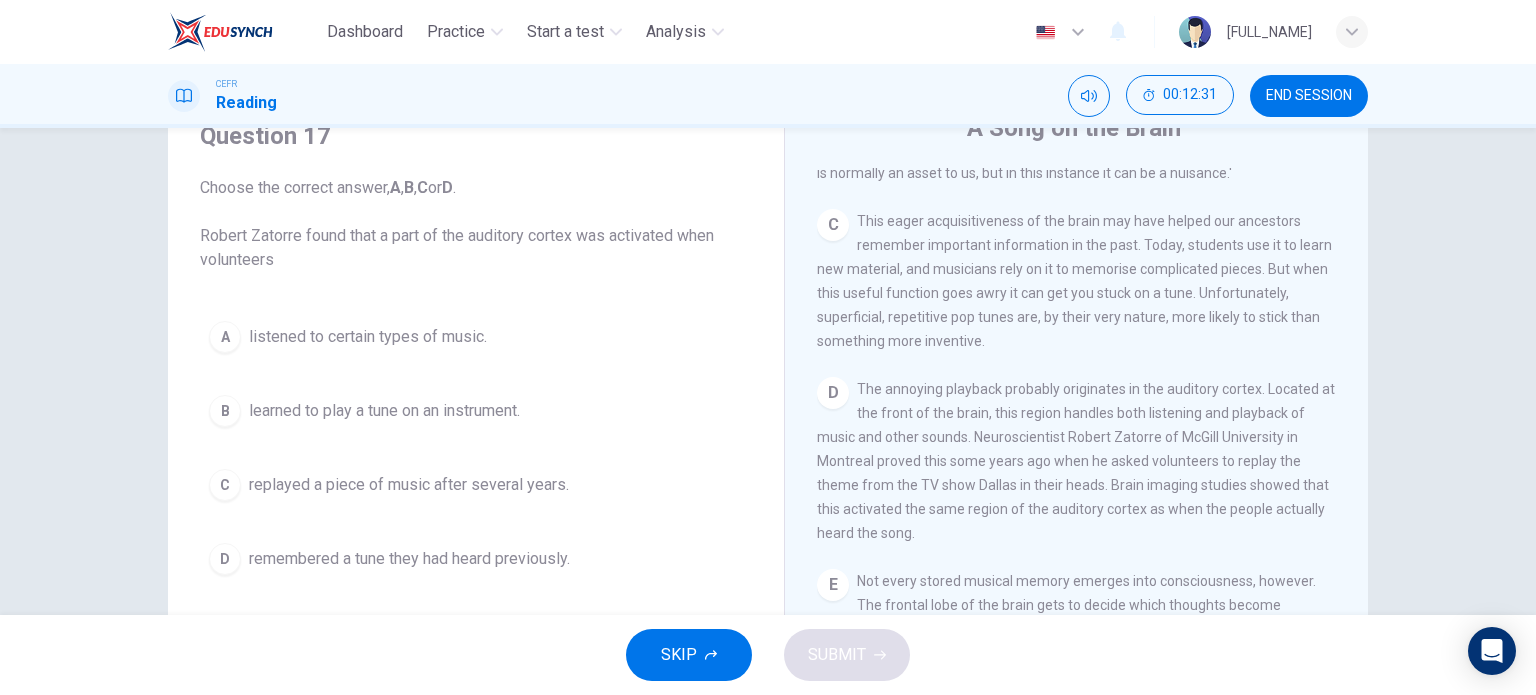 click on "remembered a tune they had heard previously." at bounding box center [368, 337] 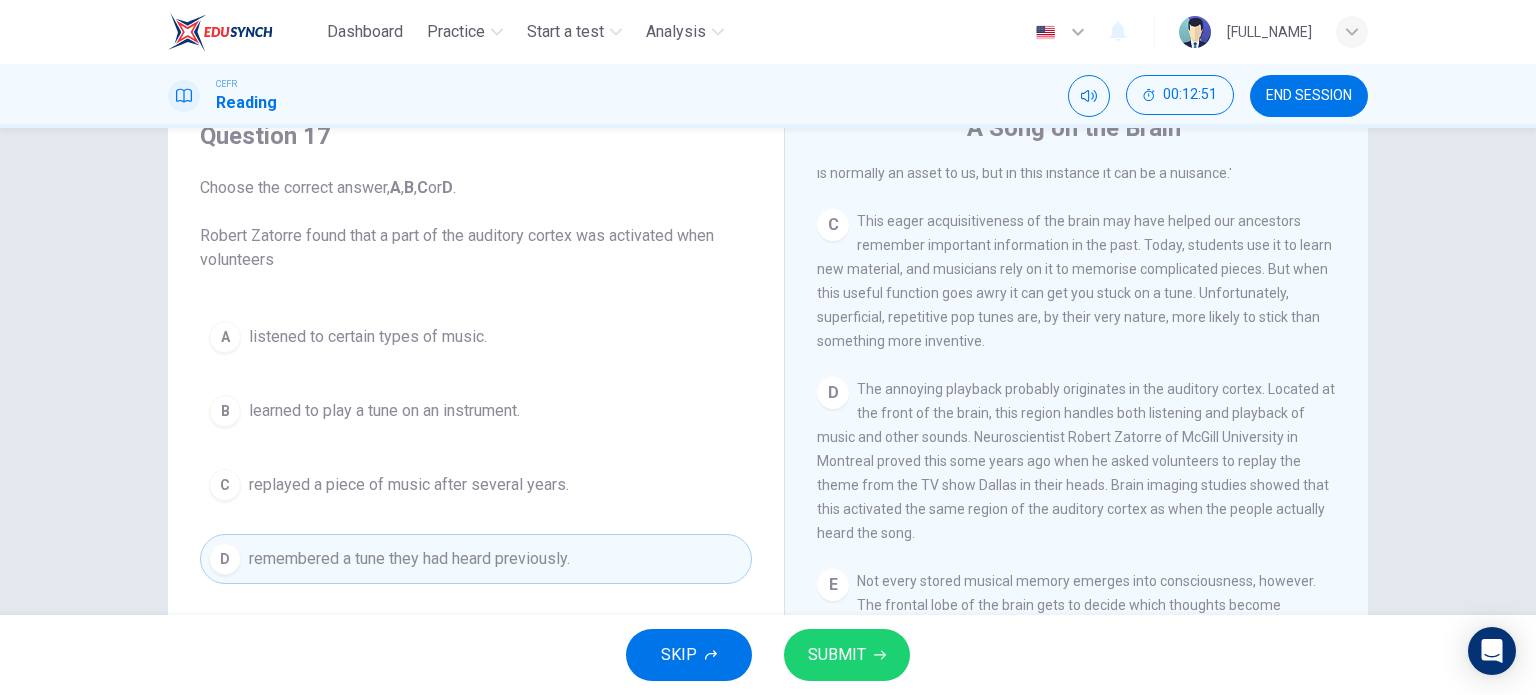 scroll, scrollTop: 188, scrollLeft: 0, axis: vertical 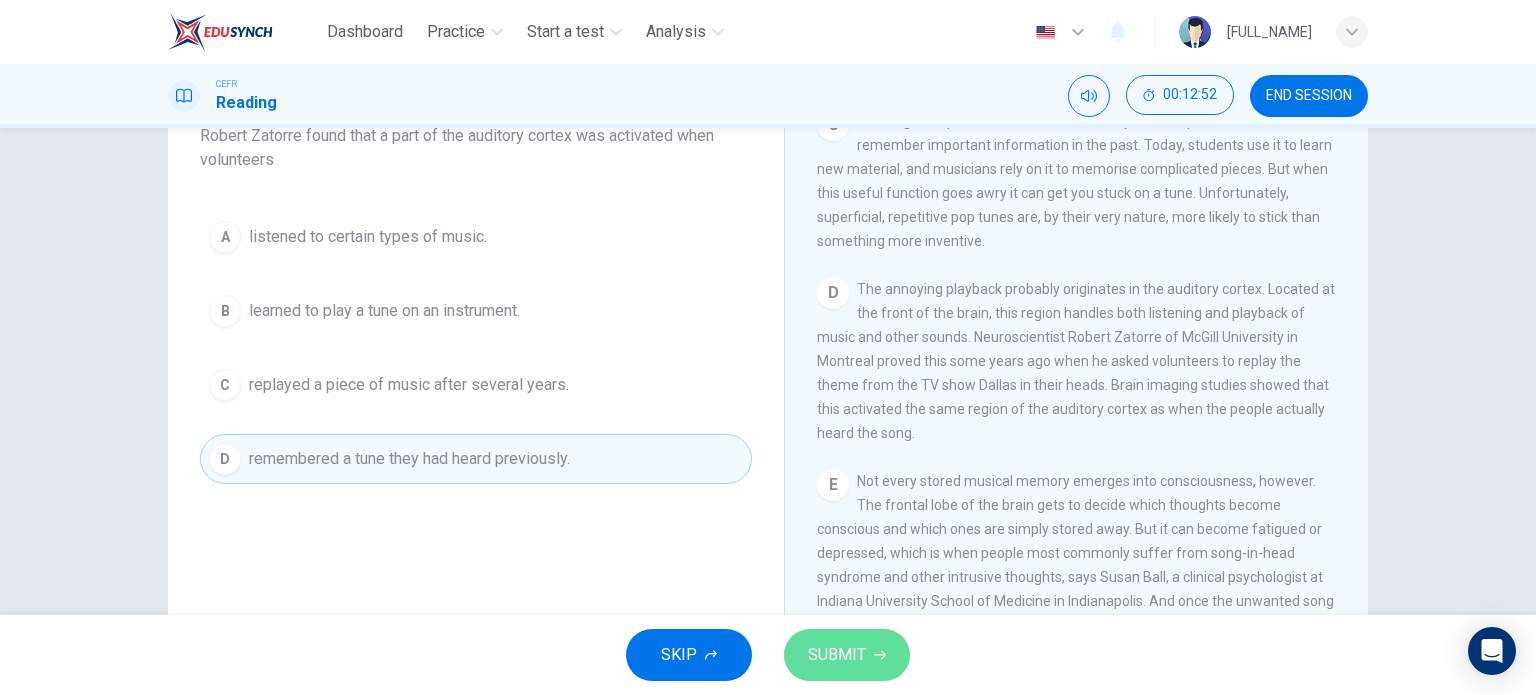 click on "SUBMIT" at bounding box center [847, 655] 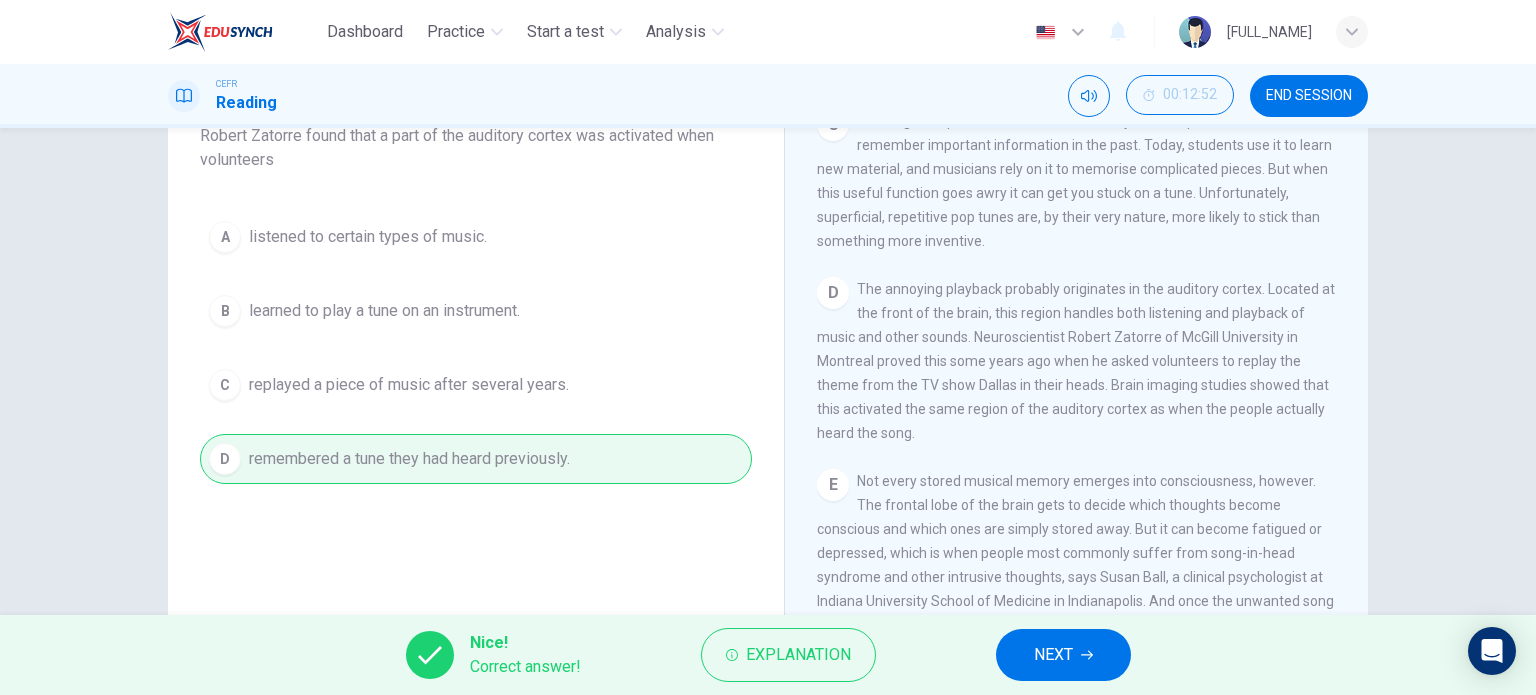 click on "NEXT" at bounding box center [1063, 655] 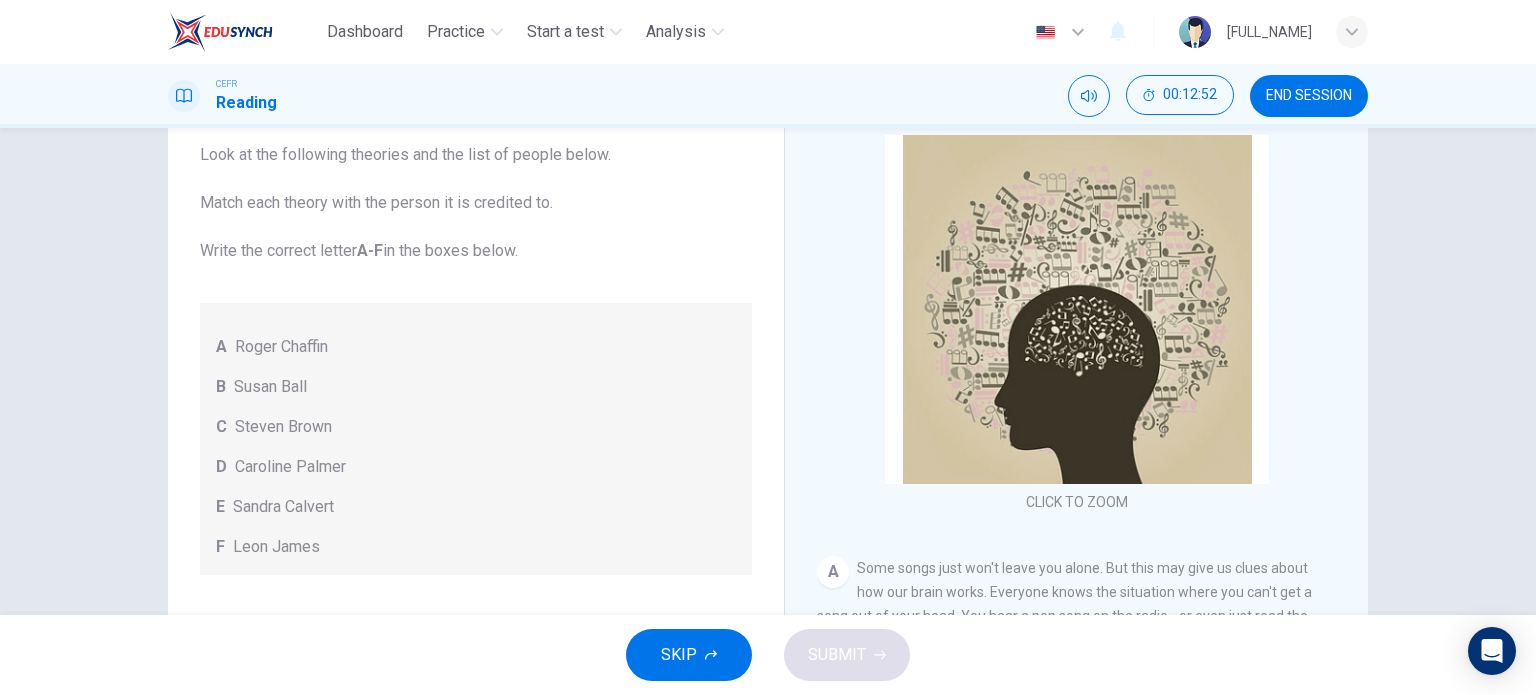 scroll, scrollTop: 88, scrollLeft: 0, axis: vertical 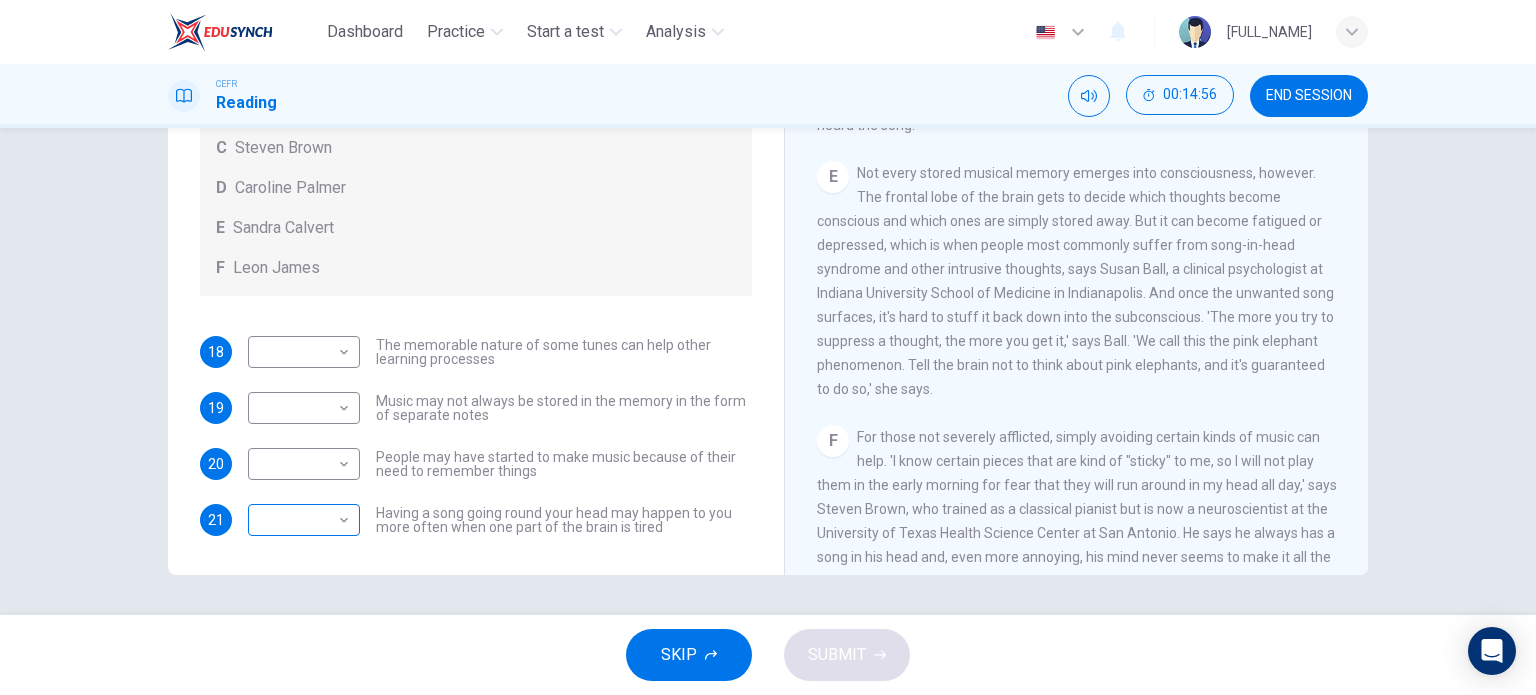 click on "Dashboard Practice Start a test Analysis English en ​ [FULL_NAME] CEFR Reading 00:14:56 END SESSION Questions 18 - 21 Look at the following theories and the list of people below.
Match each theory with the person it is credited to.
Write the correct letter  A-F  in the boxes below. A Roger Chaffin B Susan Ball C Steven Brown D Caroline Palmer E Sandra Calvert F Leon James 18 ​ ​ The memorable nature of some tunes can help other learning processes 19 ​ ​ Music may not always be stored in the memory in the form of separate notes 20 ​ ​ People may have started to make music because of their need to remember things 21 ​ ​ Having a song going round your head may happen to you more often when one part of the brain is tired A Song on the Brain CLICK TO ZOOM Click to Zoom A B C D E F G H I SKIP SUBMIT EduSynch - Online Language Proficiency Testing
Dashboard Practice Start a test Analysis Notifications © Copyright  2025" at bounding box center [768, 347] 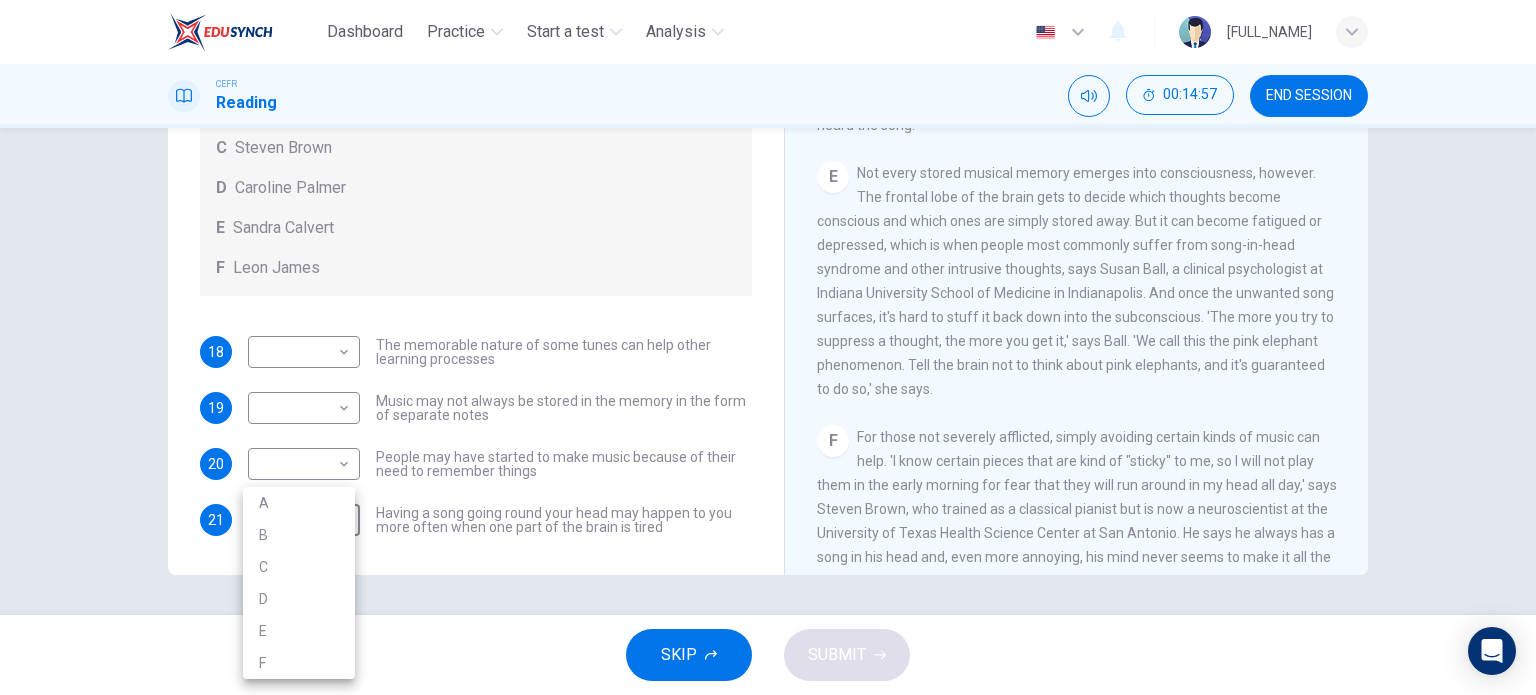 click at bounding box center [768, 347] 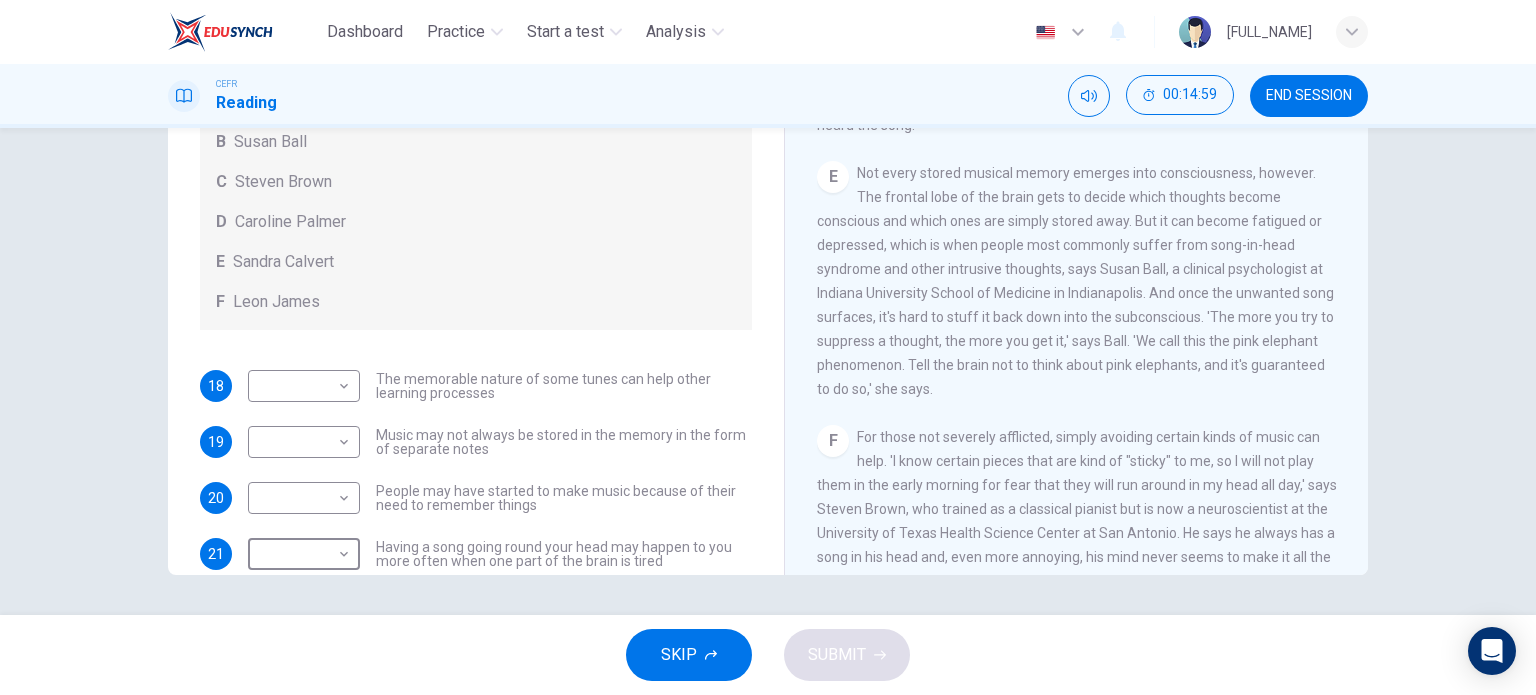 scroll, scrollTop: 112, scrollLeft: 0, axis: vertical 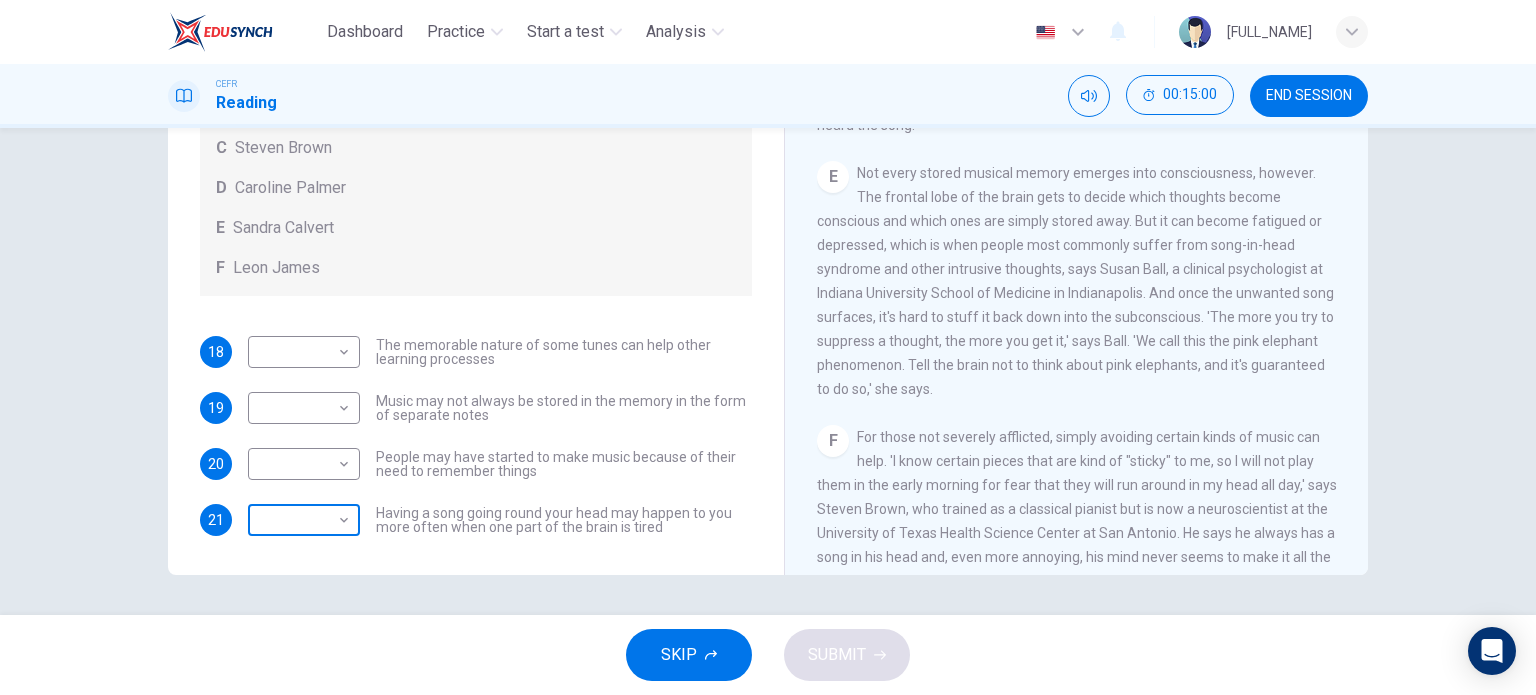 click on "Dashboard Practice Start a test Analysis English en ​ MUHAMMAD ALIF HAIQAL BIN MUHD AZMI CEFR Reading 00:15:00 END SESSION Questions 18 - 21 Look at the following theories and the list of people below.
Match each theory with the person it is credited to.
Write the correct letter  A-F  in the boxes below. A Roger Chaffin B Susan Ball C Steven Brown D Caroline Palmer E Sandra Calvert F Leon James 18 ​ ​ The memorable nature of some tunes can help other learning processes 19 ​ ​ Music may not always be stored in the memory in the form of separate notes 20 ​ ​ People may have started to make music because of their need to remember things 21 ​ ​ Having a song going round your head may happen to you more often when one part of the brain is tired A Song on the Brain CLICK TO ZOOM Click to Zoom A B C D E F G H I SKIP SUBMIT EduSynch - Online Language Proficiency Testing
Dashboard Practice Start a test Analysis Notifications © Copyright  2025" at bounding box center (768, 347) 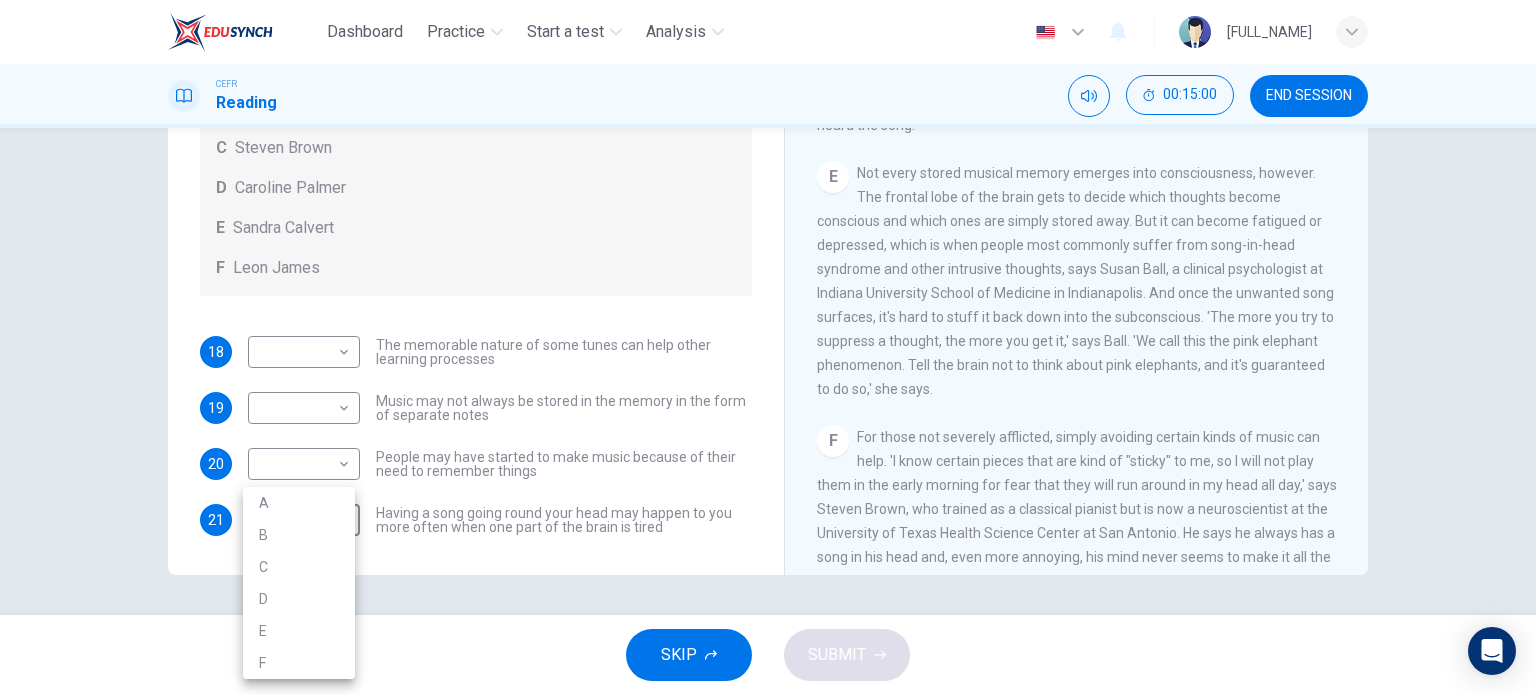 click on "B" at bounding box center [299, 535] 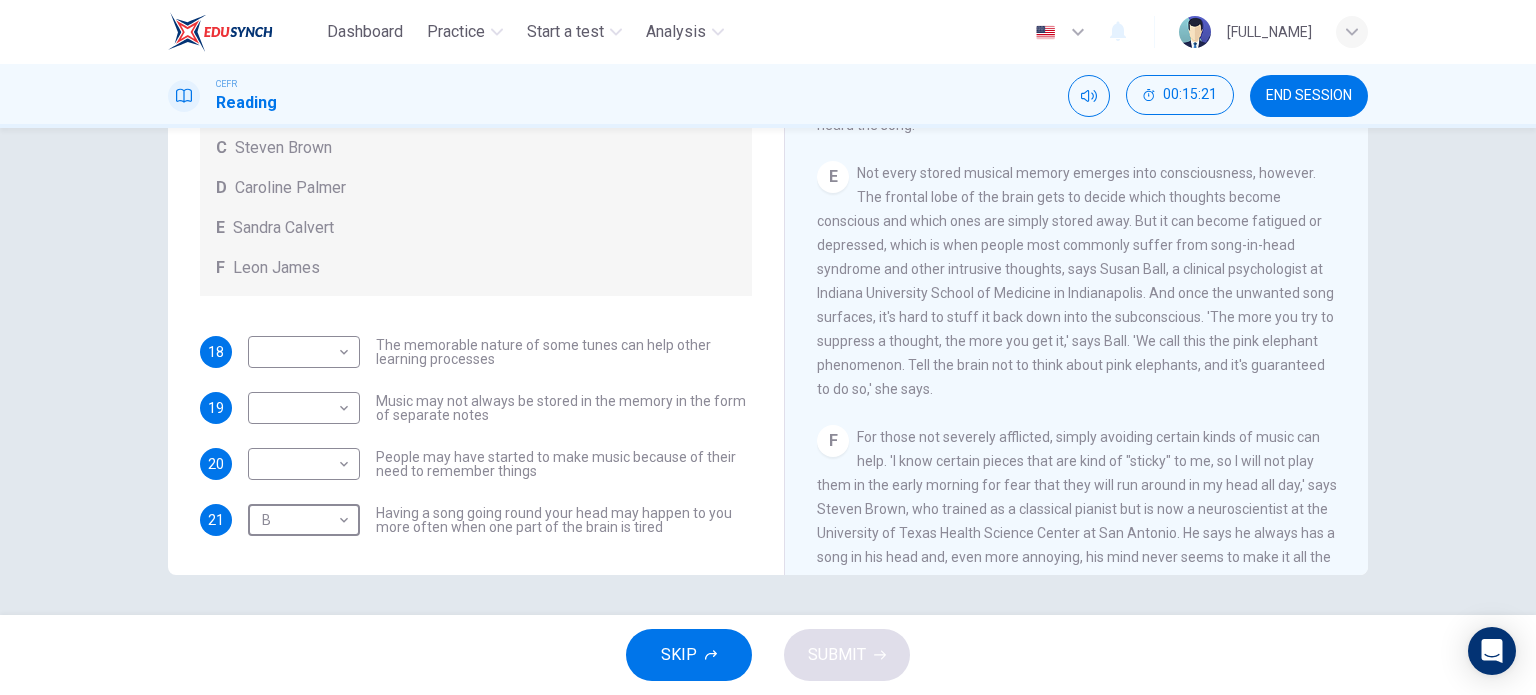 scroll, scrollTop: 12, scrollLeft: 0, axis: vertical 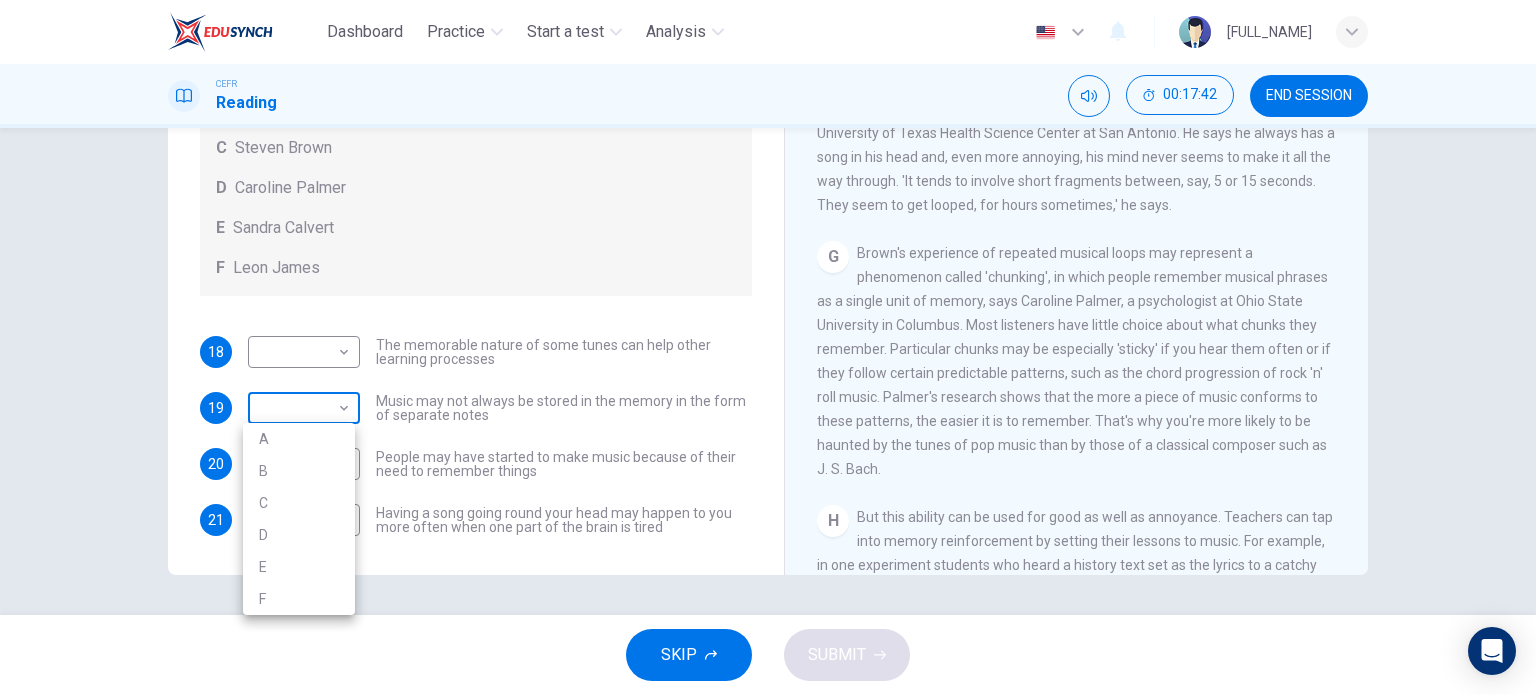 click on "Dashboard Practice Start a test Analysis English en ​ MUHAMMAD ALIF HAIQAL BIN MUHD AZMI CEFR Reading 00:17:42 END SESSION Questions 18 - 21 Look at the following theories and the list of people below.
Match each theory with the person it is credited to.
Write the correct letter  A-F  in the boxes below. A Roger Chaffin B Susan Ball C Steven Brown D Caroline Palmer E Sandra Calvert F Leon James 18 ​ ​ The memorable nature of some tunes can help other learning processes 19 ​ ​ Music may not always be stored in the memory in the form of separate notes 20 ​ ​ People may have started to make music because of their need to remember things 21 B B ​ Having a song going round your head may happen to you more often when one part of the brain is tired A Song on the Brain CLICK TO ZOOM Click to Zoom A B C D E F G H I SKIP SUBMIT EduSynch - Online Language Proficiency Testing
Dashboard Practice Start a test Analysis Notifications © Copyright  2025 A B C D E F" at bounding box center (768, 347) 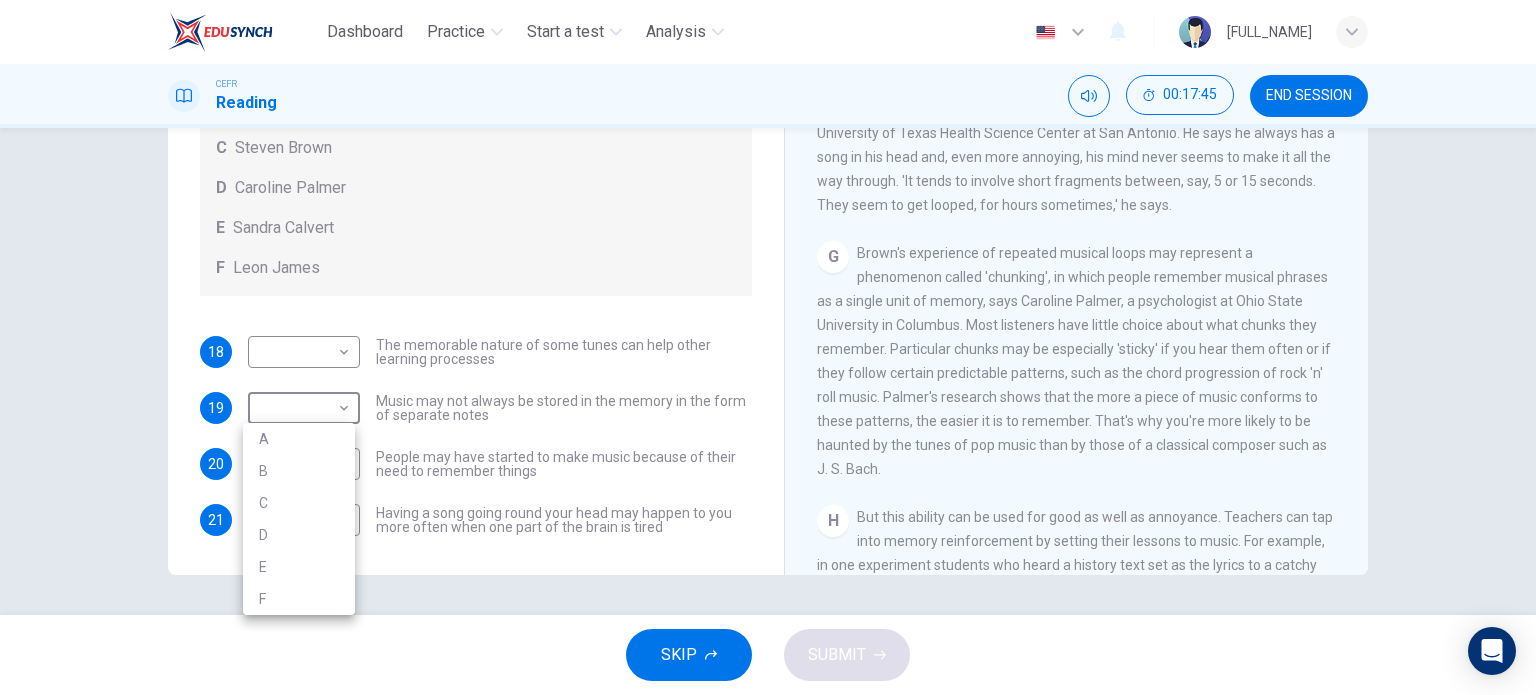 click on "D" at bounding box center (299, 535) 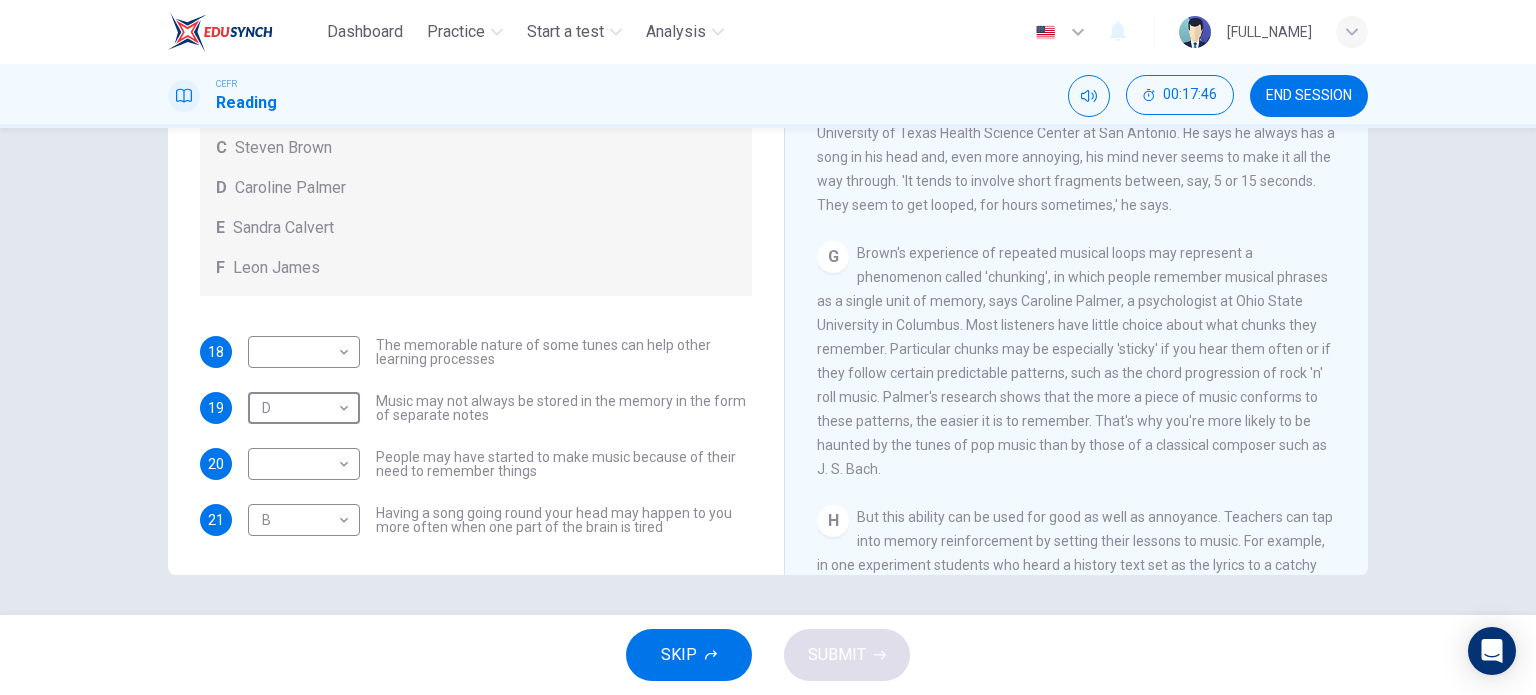scroll, scrollTop: 1500, scrollLeft: 0, axis: vertical 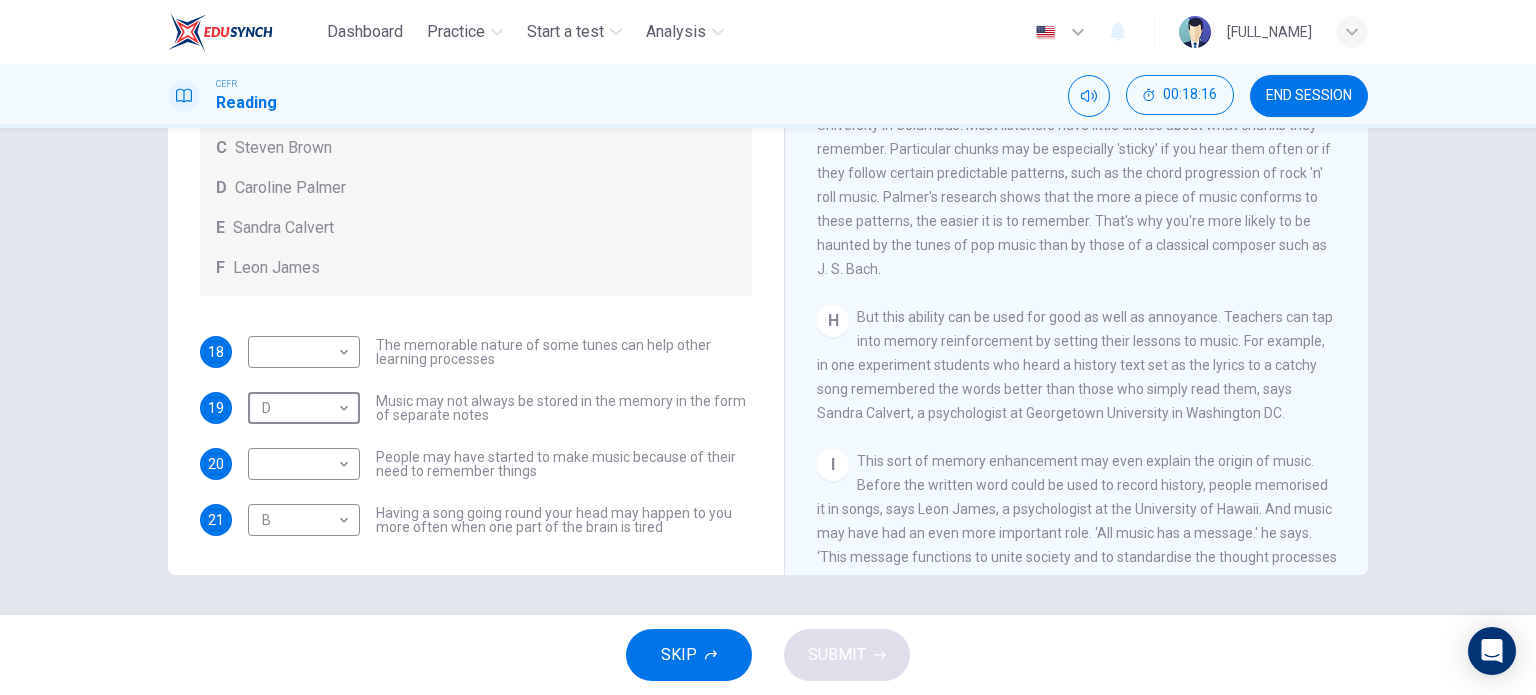 click on "​ ​ People may have started to make music because of their need to remember things" at bounding box center [500, 352] 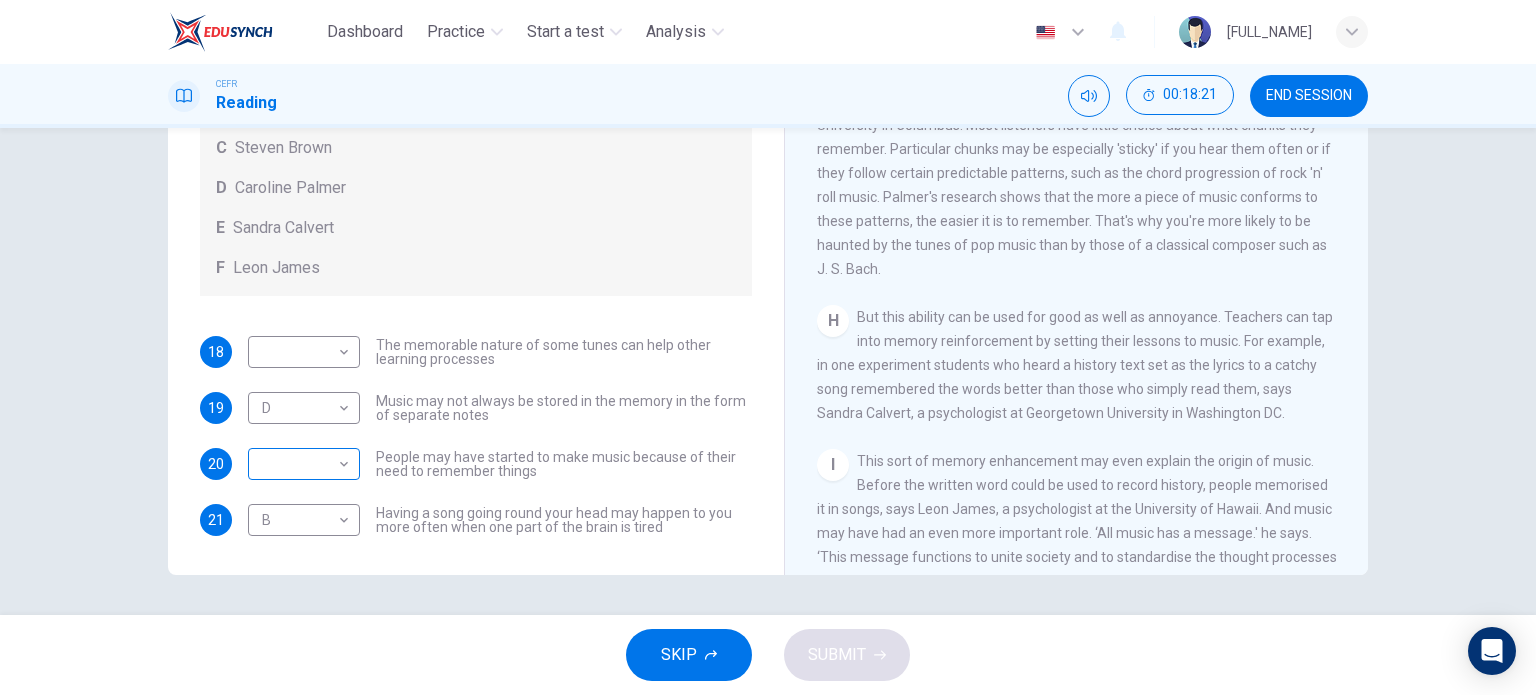 click on "Dashboard Practice Start a test Analysis English en ​ MUHAMMAD ALIF HAIQAL BIN MUHD AZMI CEFR Reading 00:18:21 END SESSION Questions 18 - 21 Look at the following theories and the list of people below.
Match each theory with the person it is credited to.
Write the correct letter  A-F  in the boxes below. A Roger Chaffin B Susan Ball C Steven Brown D Caroline Palmer E Sandra Calvert F Leon James 18 ​ ​ The memorable nature of some tunes can help other learning processes 19 D D ​ Music may not always be stored in the memory in the form of separate notes 20 ​ ​ People may have started to make music because of their need to remember things 21 B B ​ Having a song going round your head may happen to you more often when one part of the brain is tired A Song on the Brain CLICK TO ZOOM Click to Zoom A B C D E F G H I SKIP SUBMIT EduSynch - Online Language Proficiency Testing
Dashboard Practice Start a test Analysis Notifications © Copyright  2025" at bounding box center [768, 347] 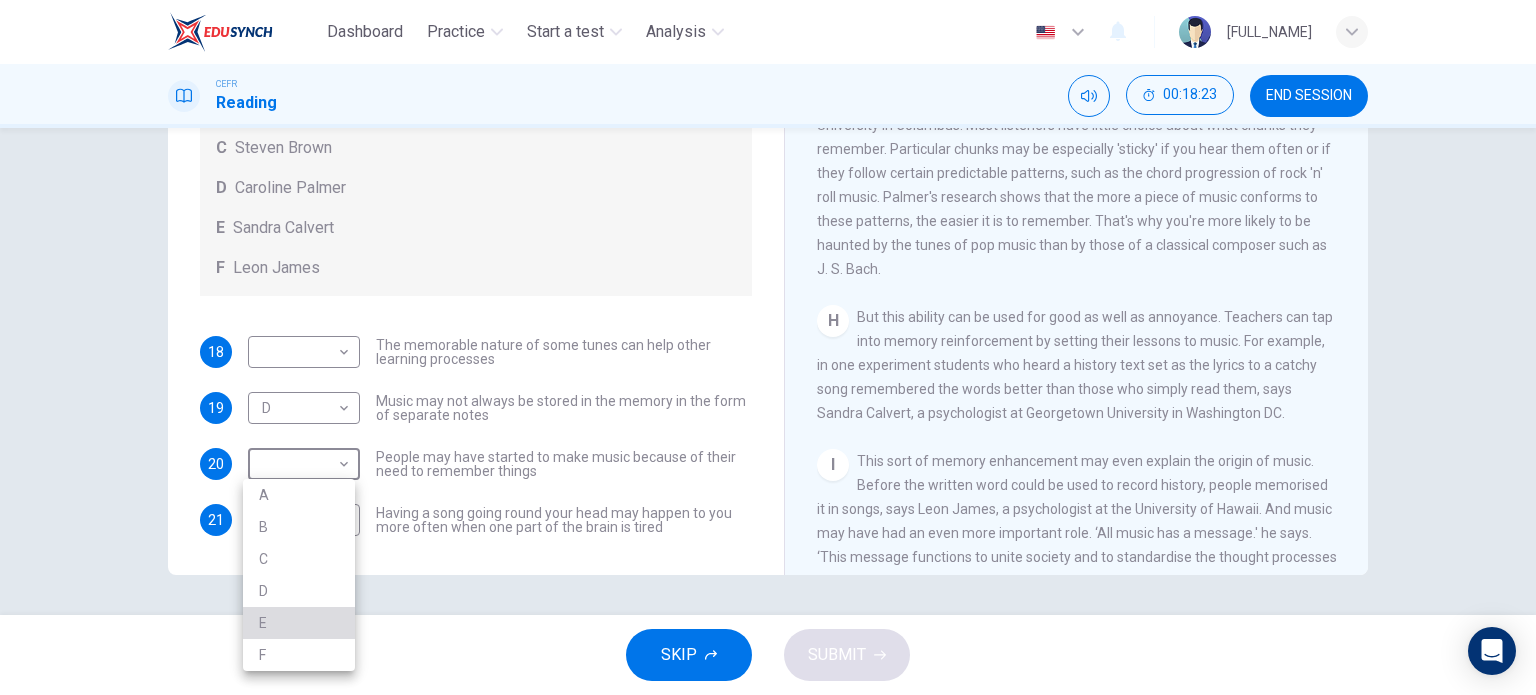 click on "E" at bounding box center (299, 623) 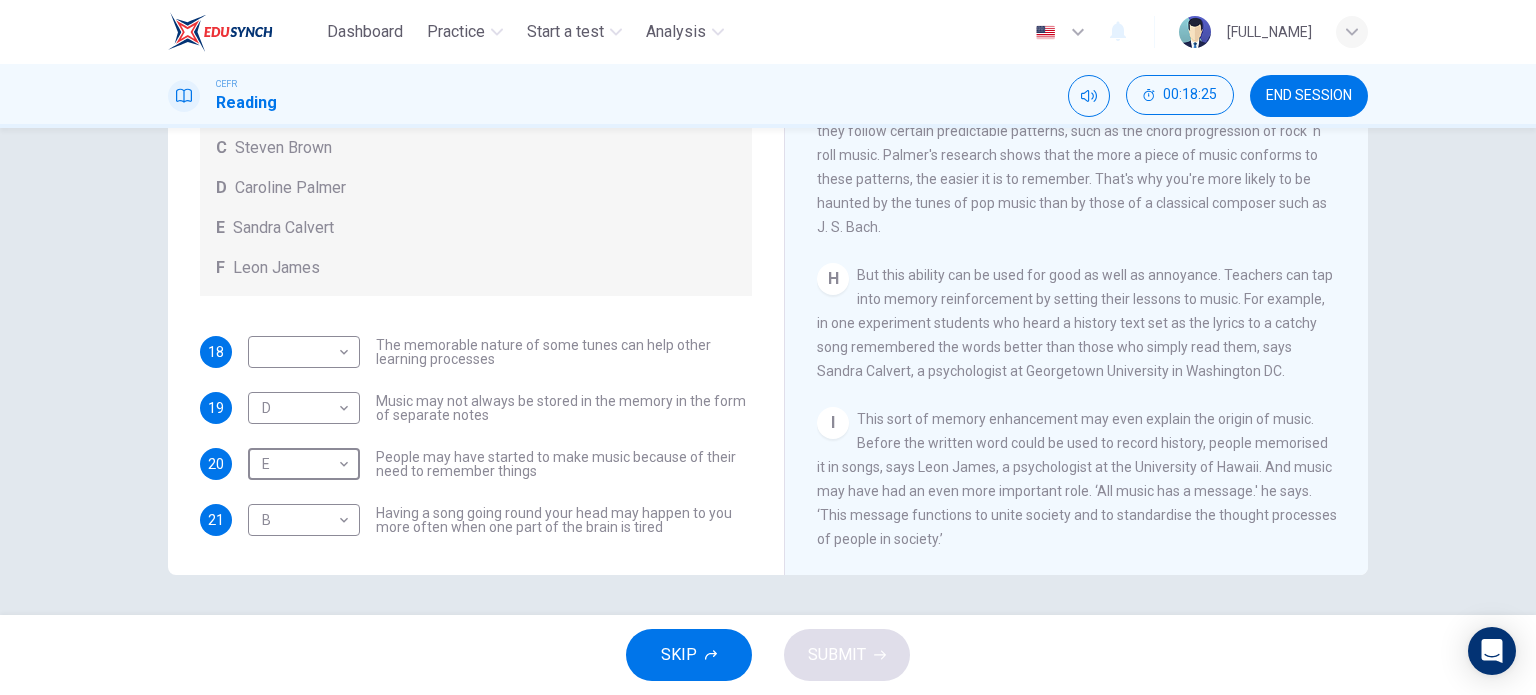 scroll, scrollTop: 1592, scrollLeft: 0, axis: vertical 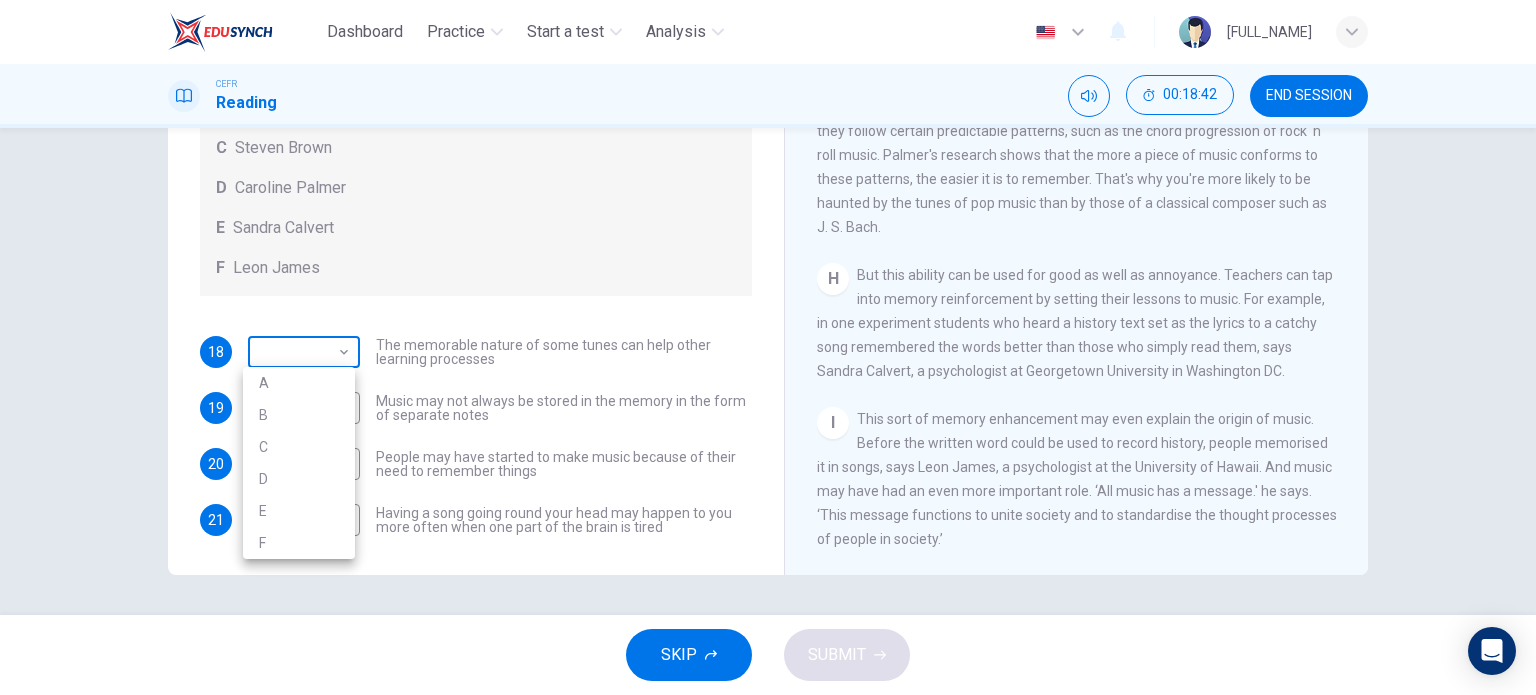 click on "Dashboard Practice Start a test Analysis English en ​ MUHAMMAD ALIF HAIQAL BIN MUHD AZMI CEFR Reading 00:18:42 END SESSION Questions 18 - 21 Look at the following theories and the list of people below.
Match each theory with the person it is credited to.
Write the correct letter  A-F  in the boxes below. A Roger Chaffin B Susan Ball C Steven Brown D Caroline Palmer E Sandra Calvert F Leon James 18 ​ ​ The memorable nature of some tunes can help other learning processes 19 D D ​ Music may not always be stored in the memory in the form of separate notes 20 E E ​ People may have started to make music because of their need to remember things 21 B B ​ Having a song going round your head may happen to you more often when one part of the brain is tired A Song on the Brain CLICK TO ZOOM Click to Zoom A B C D E F G H I SKIP SUBMIT EduSynch - Online Language Proficiency Testing
Dashboard Practice Start a test Analysis Notifications © Copyright  2025 A B C D E F" at bounding box center [768, 347] 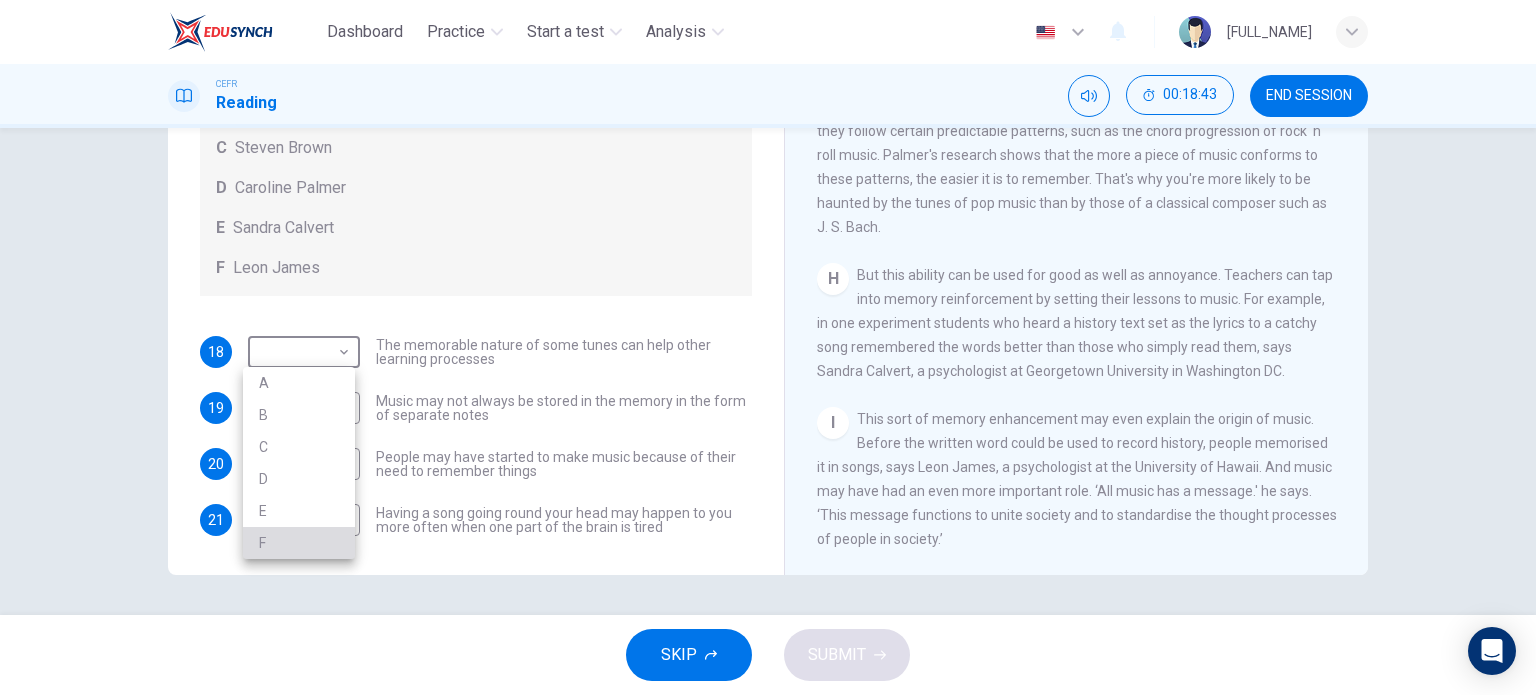 click on "F" at bounding box center [299, 543] 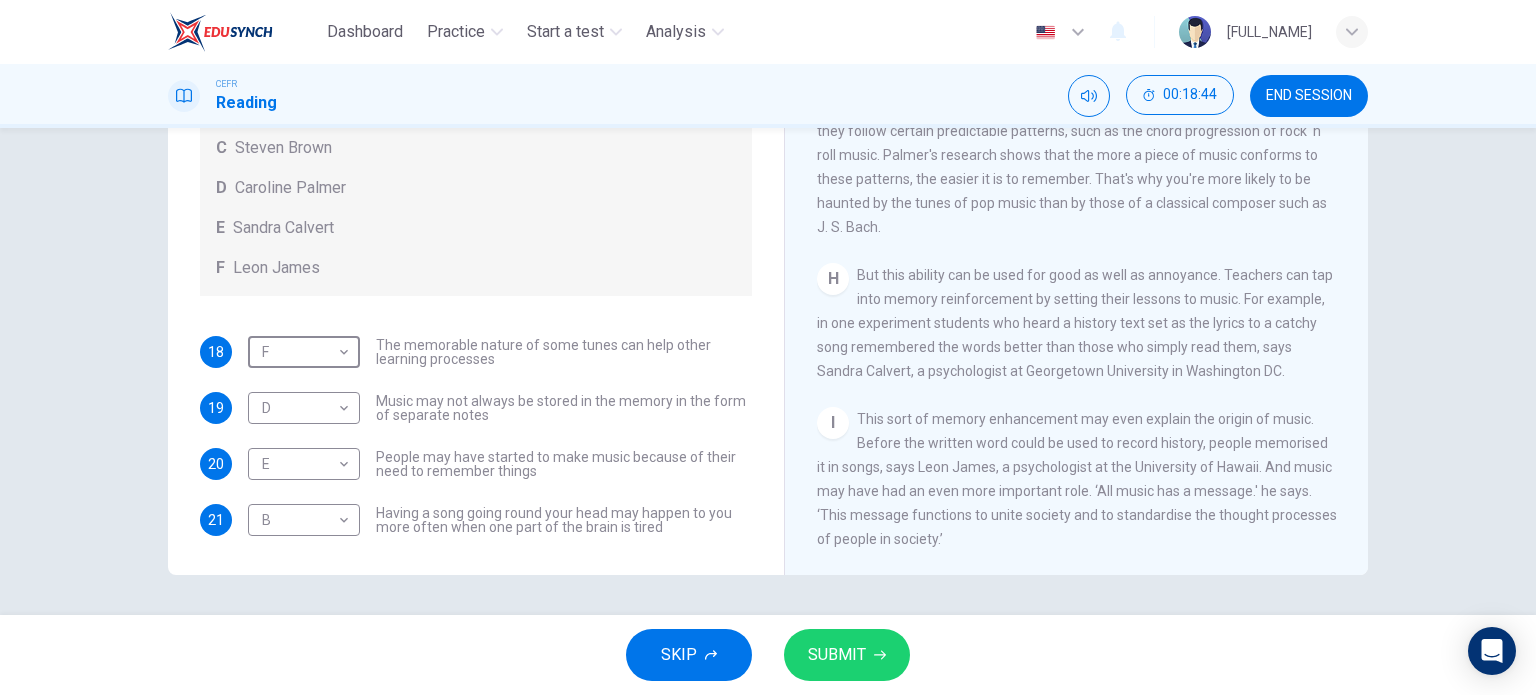 click at bounding box center (880, 655) 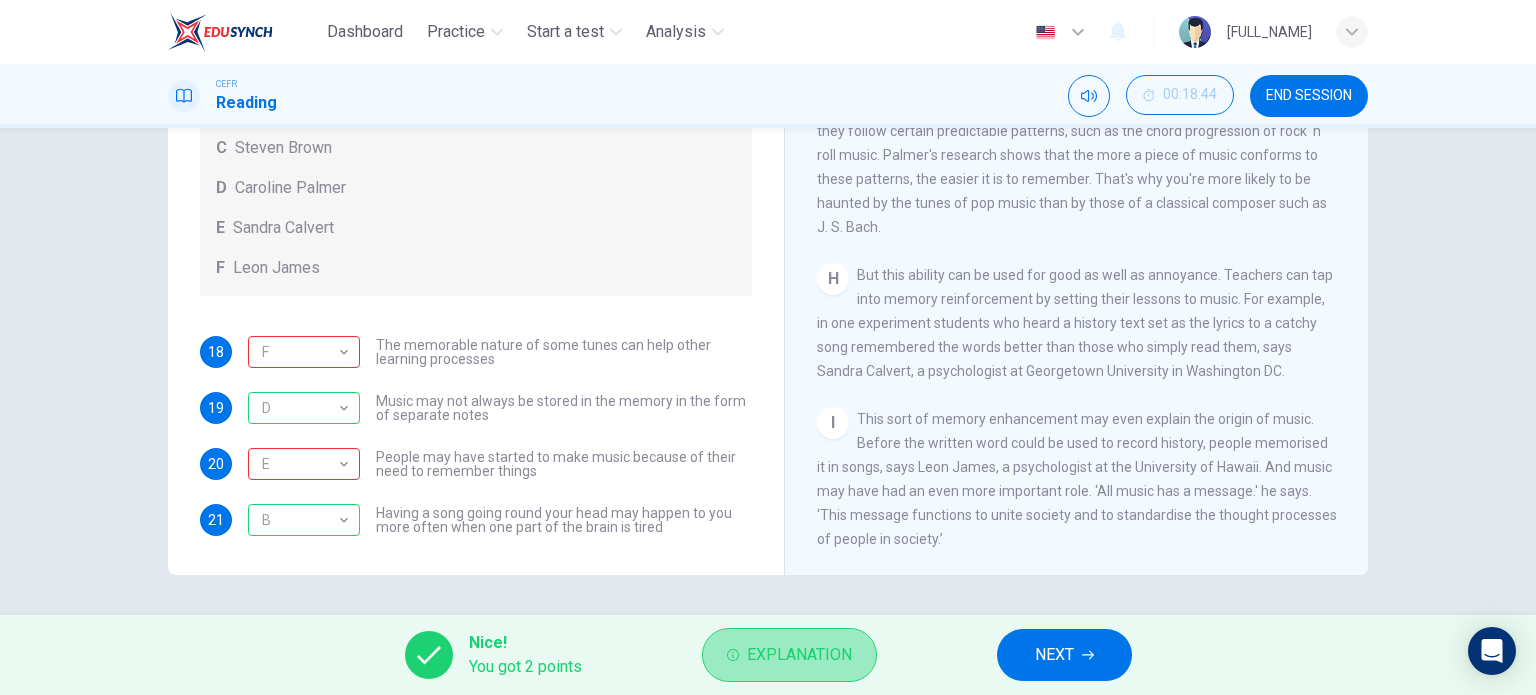 click on "Explanation" at bounding box center [799, 655] 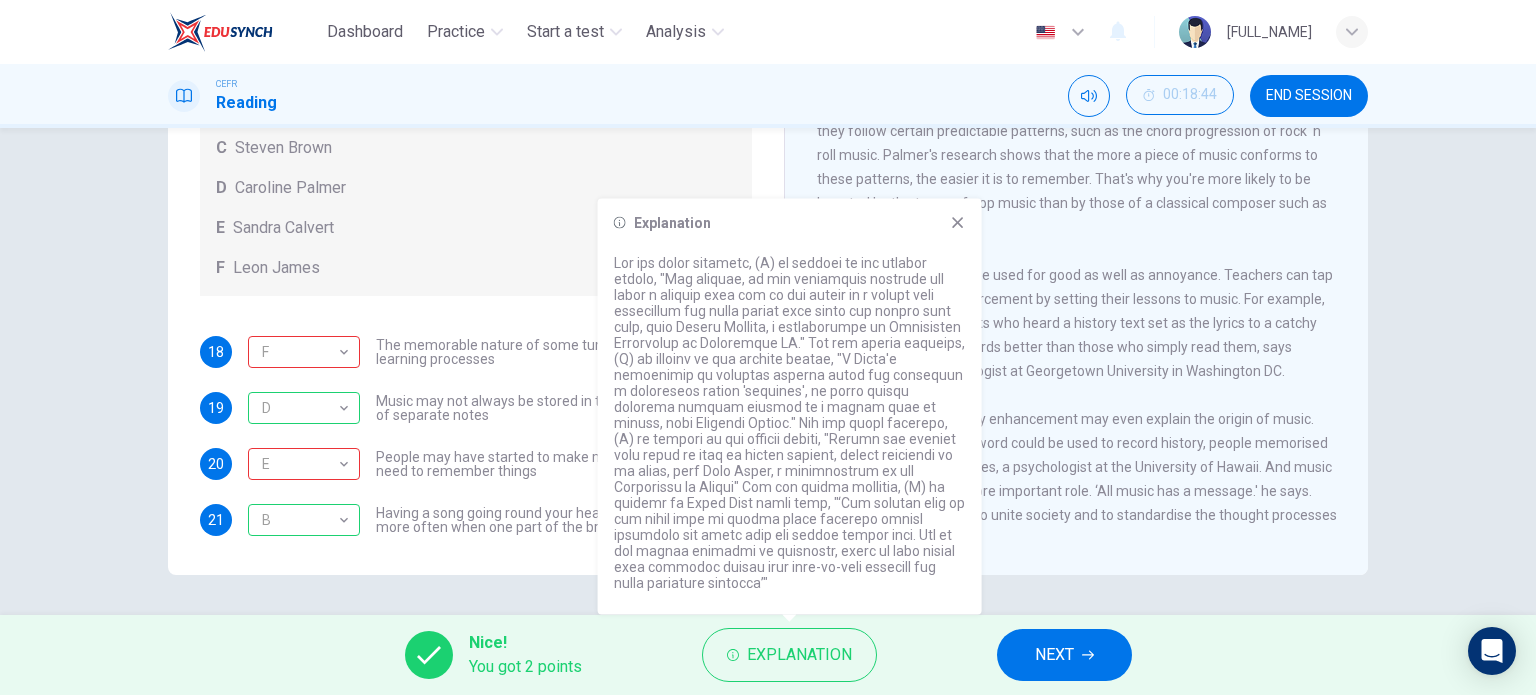 click at bounding box center [958, 223] 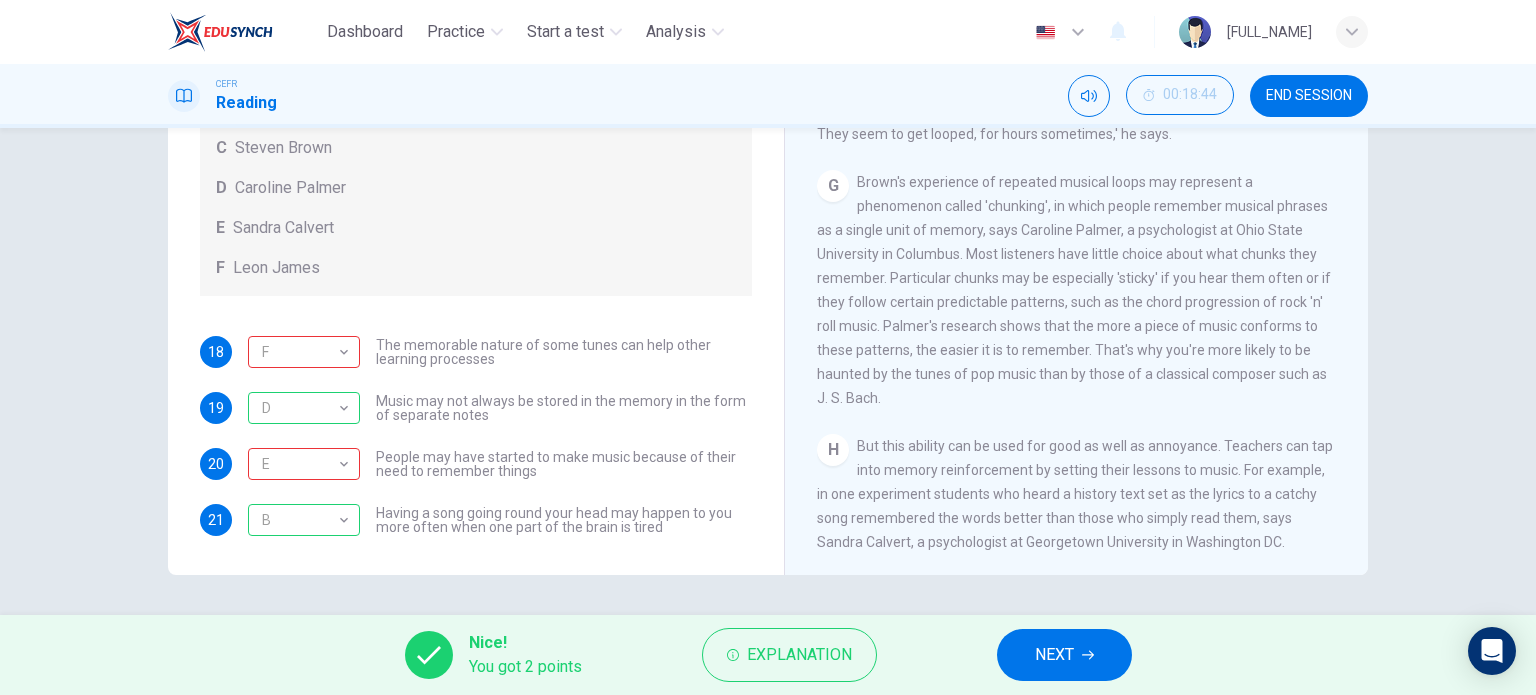 scroll, scrollTop: 1192, scrollLeft: 0, axis: vertical 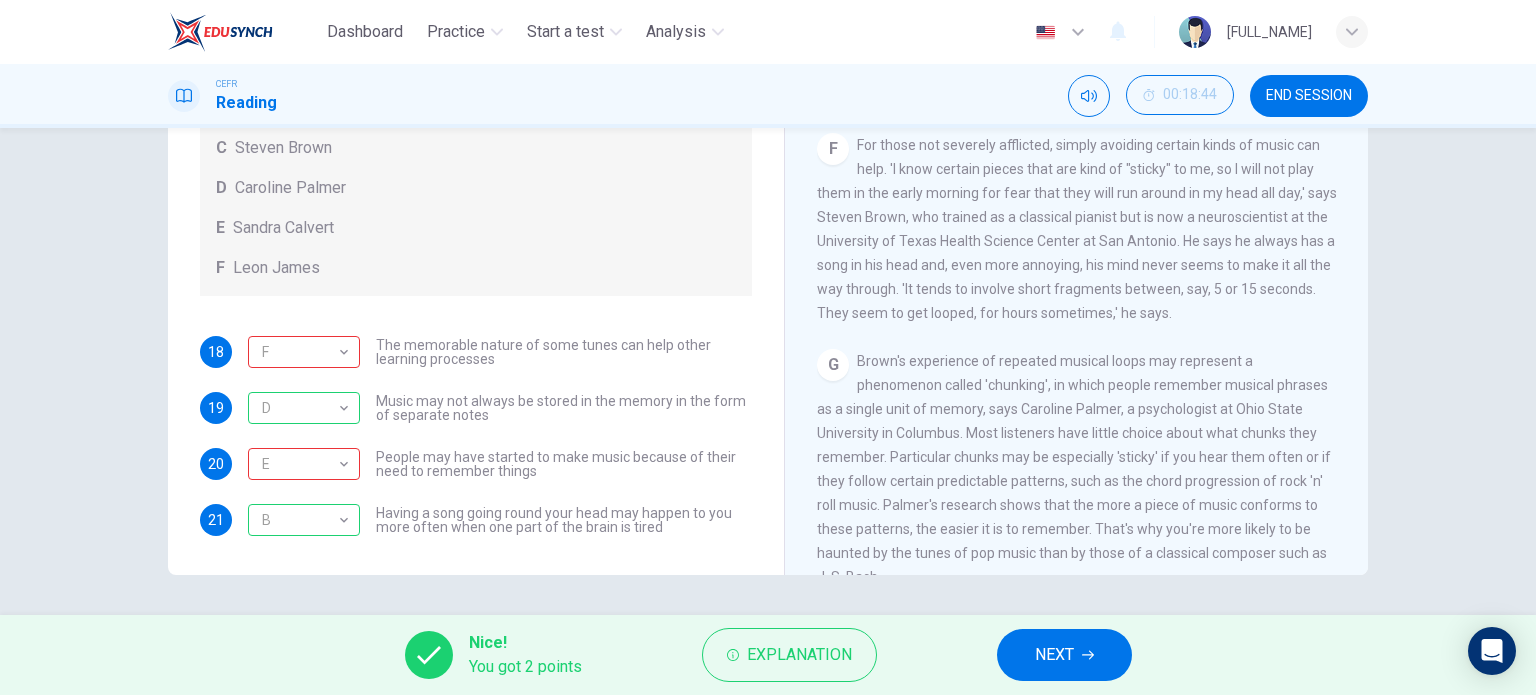 click on "NEXT" at bounding box center [1054, 655] 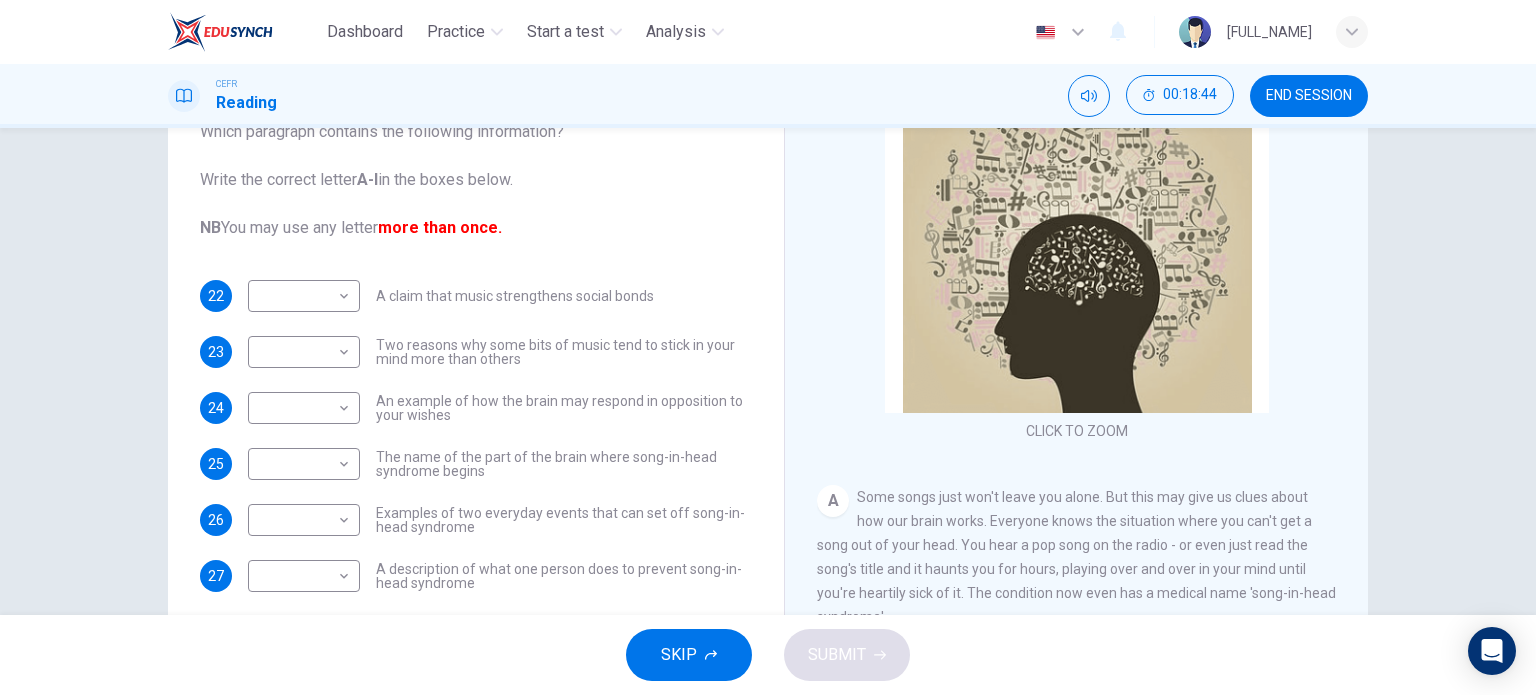 scroll, scrollTop: 88, scrollLeft: 0, axis: vertical 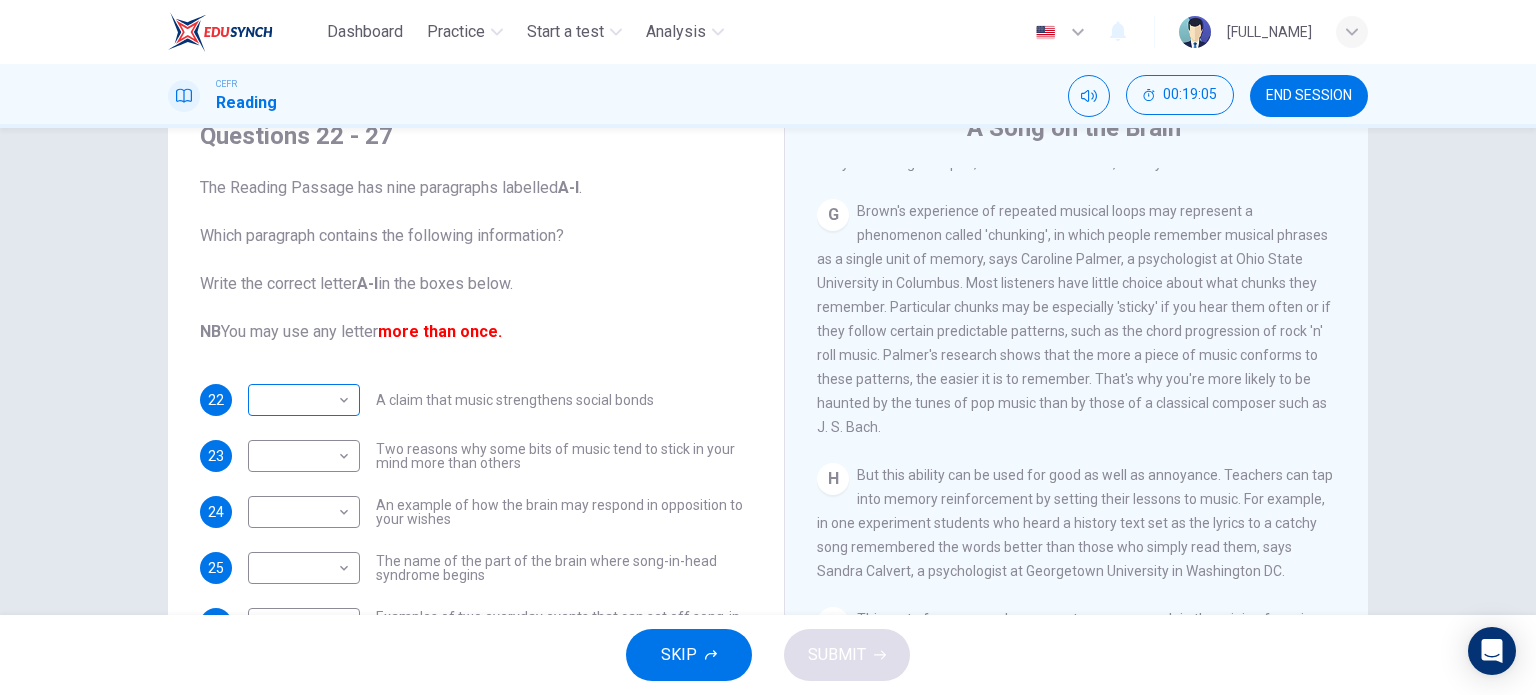 click on "Dashboard Practice Start a test Analysis English en ​ MUHAMMAD ALIF HAIQAL BIN MUHD AZMI CEFR Reading 00:19:05 END SESSION Questions 22 - 27 The Reading Passage has nine paragraphs labelled  A-l .
Which paragraph contains the following information?
Write the correct letter  A-l  in the boxes below.
NB  You may use any letter  more than once. 22 ​ ​ A claim that music strengthens social bonds 23 ​ ​ Two reasons why some bits of music tend to stick in your mind more than others 24 ​ ​ An example of how the brain may respond in opposition to your wishes 25 ​ ​ The name of the part of the brain where song-in-head syndrome begins 26 ​ ​ Examples of two everyday events that can set off song-in-head syndrome 27 ​ ​ A description of what one person does to prevent song-in-head syndrome A Song on the Brain CLICK TO ZOOM Click to Zoom A B C D E F G H I SKIP SUBMIT EduSynch - Online Language Proficiency Testing
Dashboard Practice Start a test Analysis Notifications © Copyright" at bounding box center [768, 347] 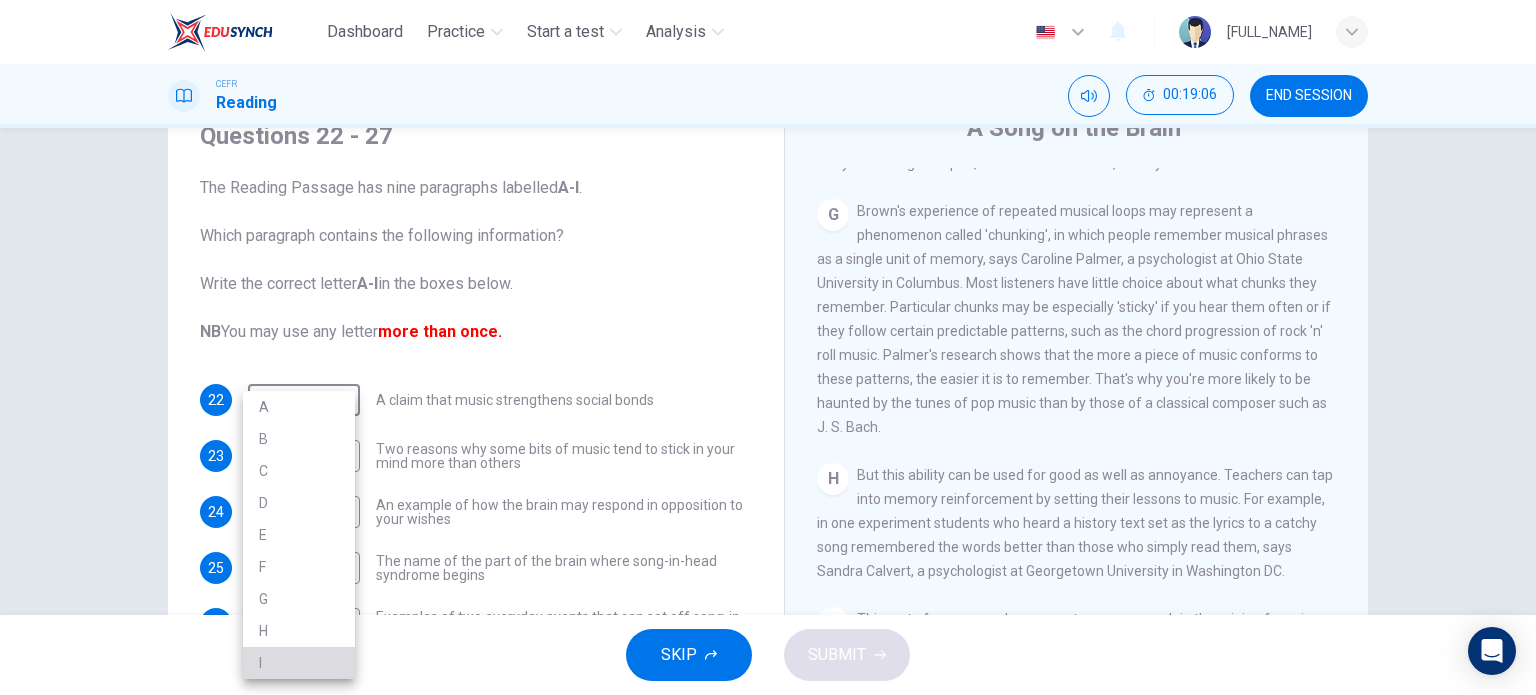 click on "I" at bounding box center (299, 663) 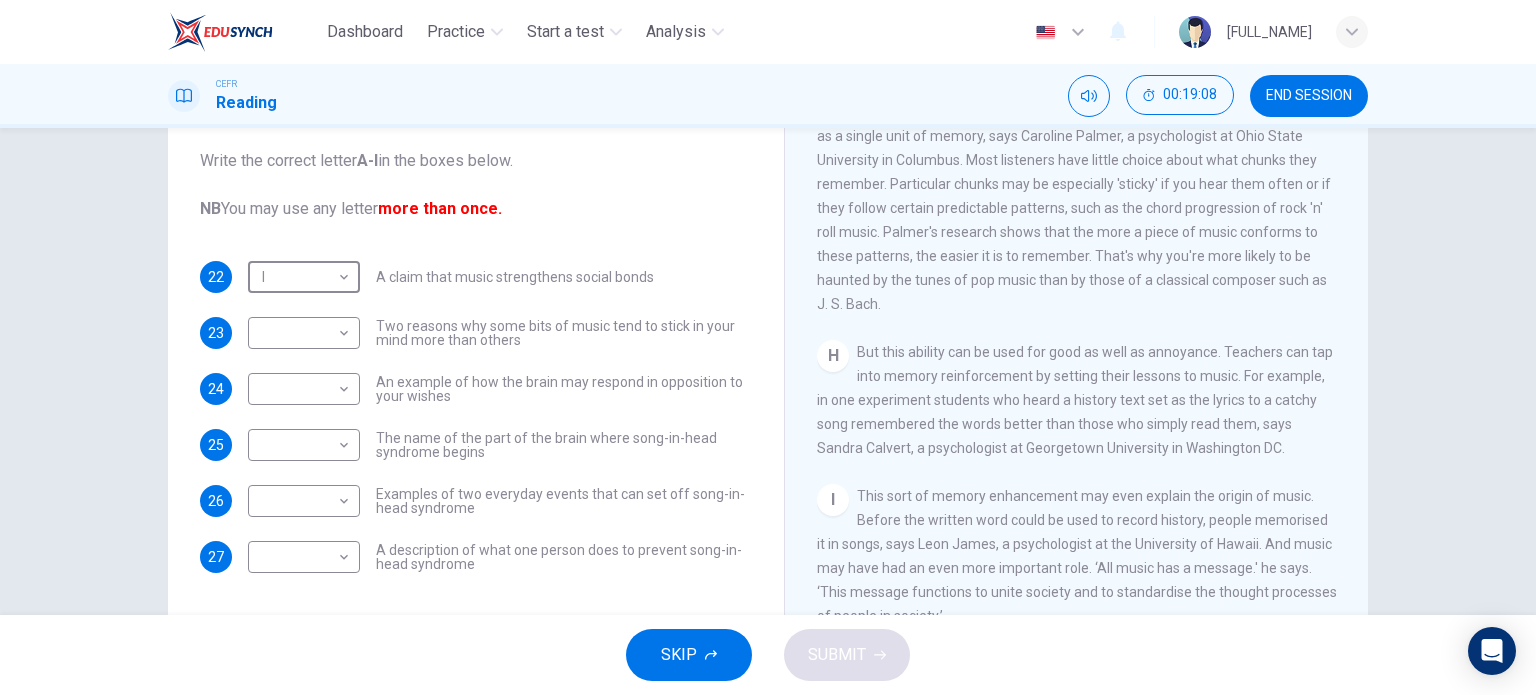 scroll, scrollTop: 288, scrollLeft: 0, axis: vertical 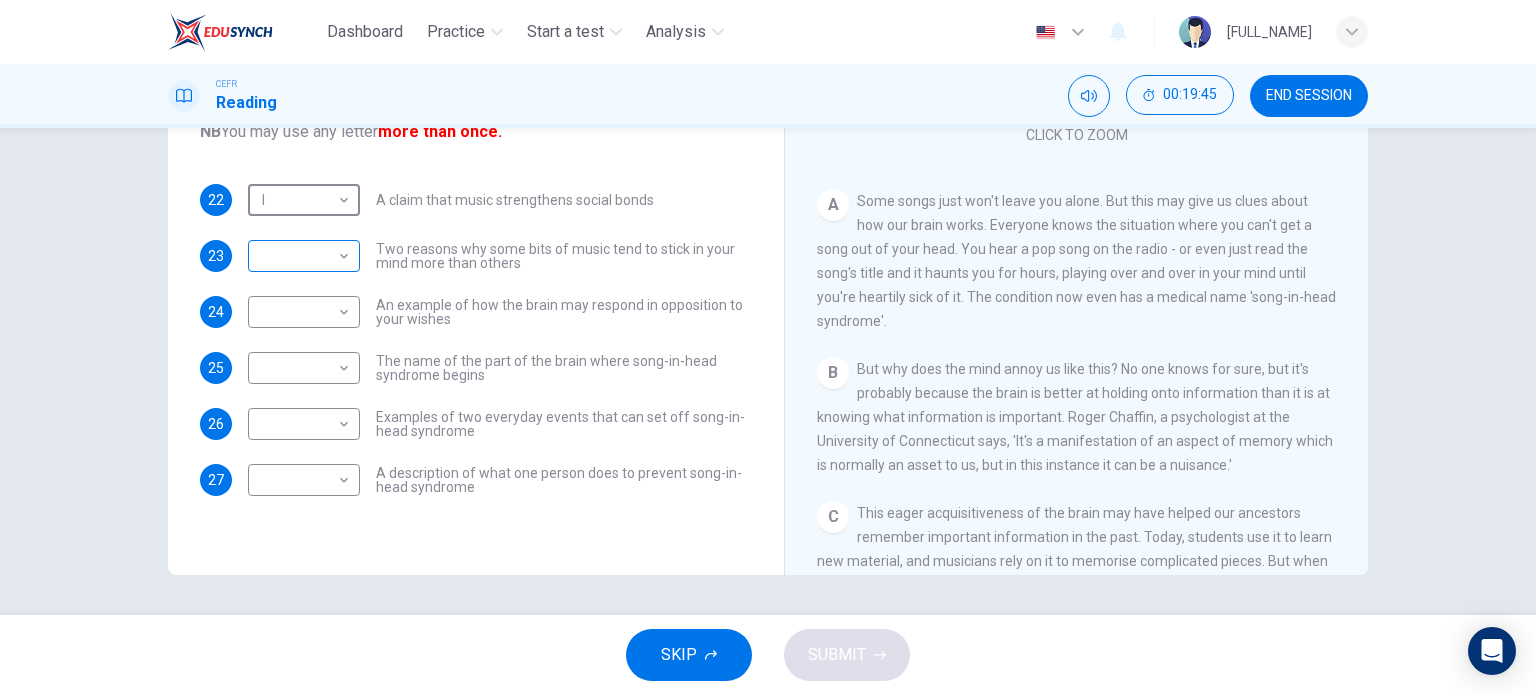 click on "Dashboard Practice Start a test Analysis English en ​ MUHAMMAD ALIF HAIQAL BIN MUHD AZMI CEFR Reading 00:19:45 END SESSION Questions 22 - 27 The Reading Passage has nine paragraphs labelled  A-l .
Which paragraph contains the following information?
Write the correct letter  A-l  in the boxes below.
NB  You may use any letter  more than once. 22 I I ​ A claim that music strengthens social bonds 23 ​ ​ Two reasons why some bits of music tend to stick in your mind more than others 24 ​ ​ An example of how the brain may respond in opposition to your wishes 25 ​ ​ The name of the part of the brain where song-in-head syndrome begins 26 ​ ​ Examples of two everyday events that can set off song-in-head syndrome 27 ​ ​ A description of what one person does to prevent song-in-head syndrome A Song on the Brain CLICK TO ZOOM Click to Zoom A B C D E F G H I SKIP SUBMIT EduSynch - Online Language Proficiency Testing
Dashboard Practice Start a test Analysis Notifications © Copyright" at bounding box center (768, 347) 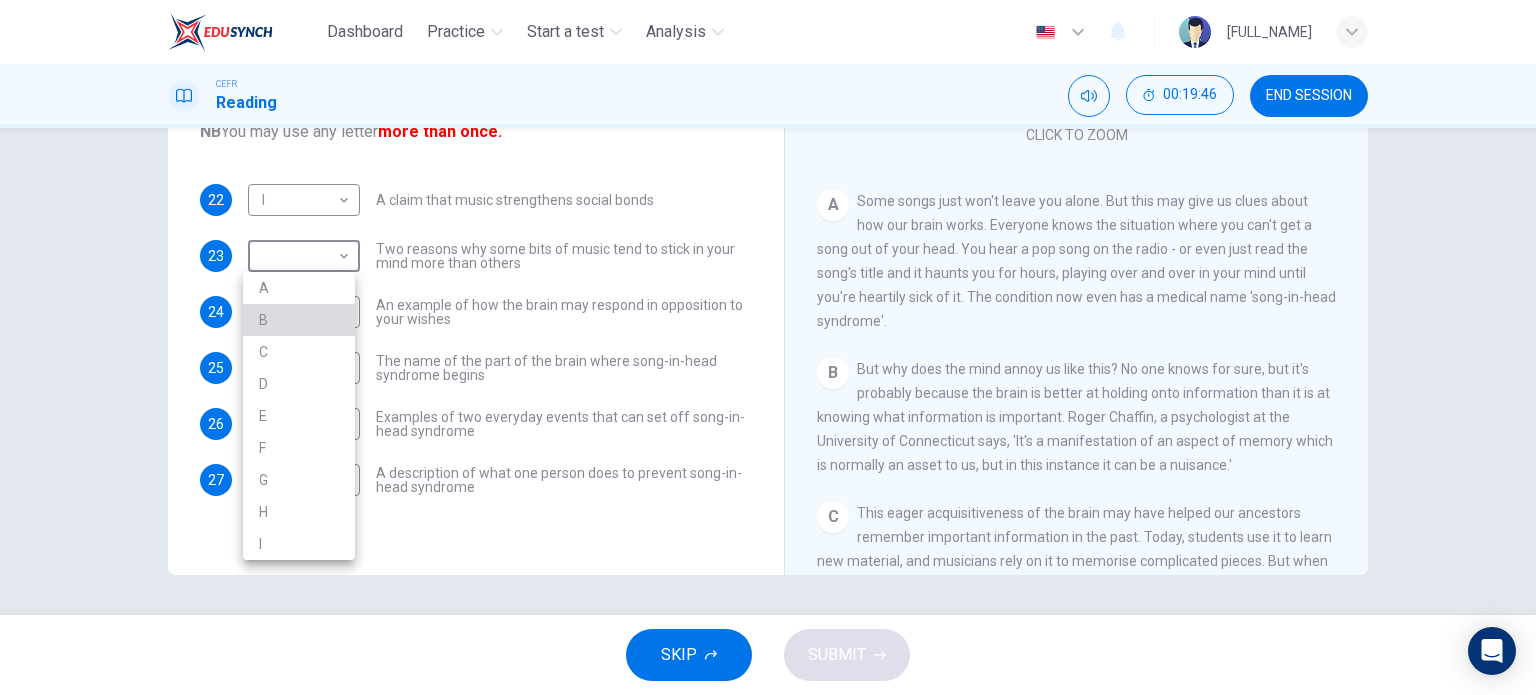 click on "B" at bounding box center [299, 320] 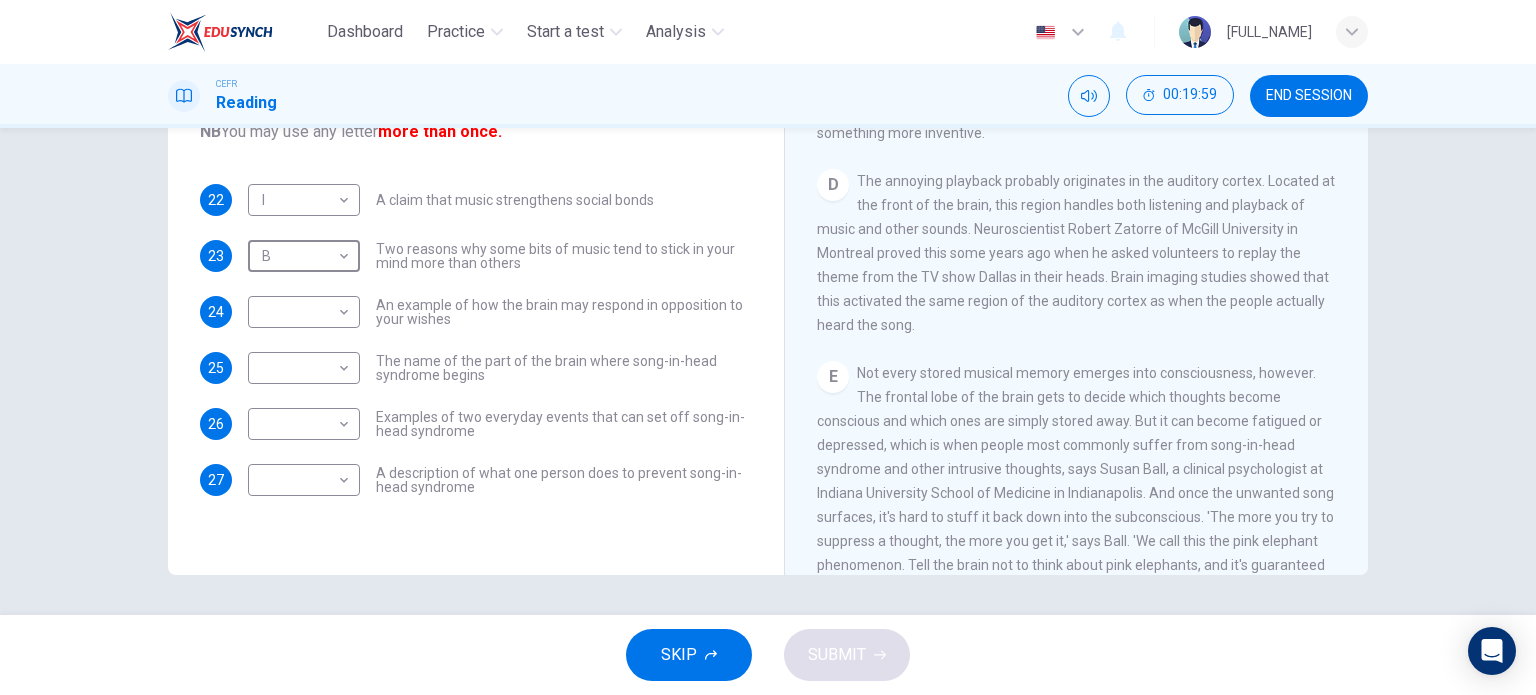 scroll, scrollTop: 800, scrollLeft: 0, axis: vertical 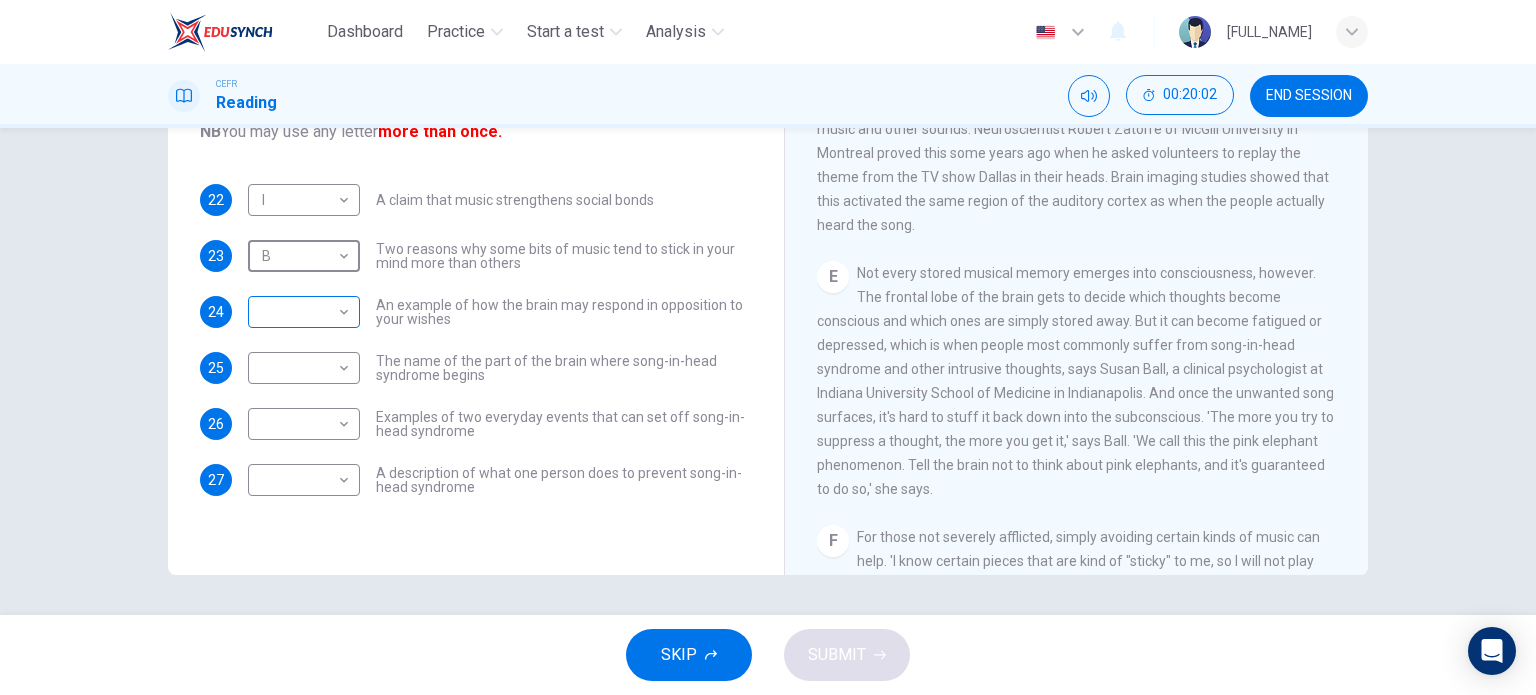 click on "Dashboard Practice Start a test Analysis English en ​ MUHAMMAD ALIF HAIQAL BIN MUHD AZMI CEFR Reading 00:20:02 END SESSION Questions 22 - 27 The Reading Passage has nine paragraphs labelled  A-l .
Which paragraph contains the following information?
Write the correct letter  A-l  in the boxes below.
NB  You may use any letter  more than once. 22 I I ​ A claim that music strengthens social bonds 23 B B ​ Two reasons why some bits of music tend to stick in your mind more than others 24 ​ ​ An example of how the brain may respond in opposition to your wishes 25 ​ ​ The name of the part of the brain where song-in-head syndrome begins 26 ​ ​ Examples of two everyday events that can set off song-in-head syndrome 27 ​ ​ A description of what one person does to prevent song-in-head syndrome A Song on the Brain CLICK TO ZOOM Click to Zoom A B C D E F G H I SKIP SUBMIT EduSynch - Online Language Proficiency Testing
Dashboard Practice Start a test Analysis Notifications © Copyright" at bounding box center (768, 347) 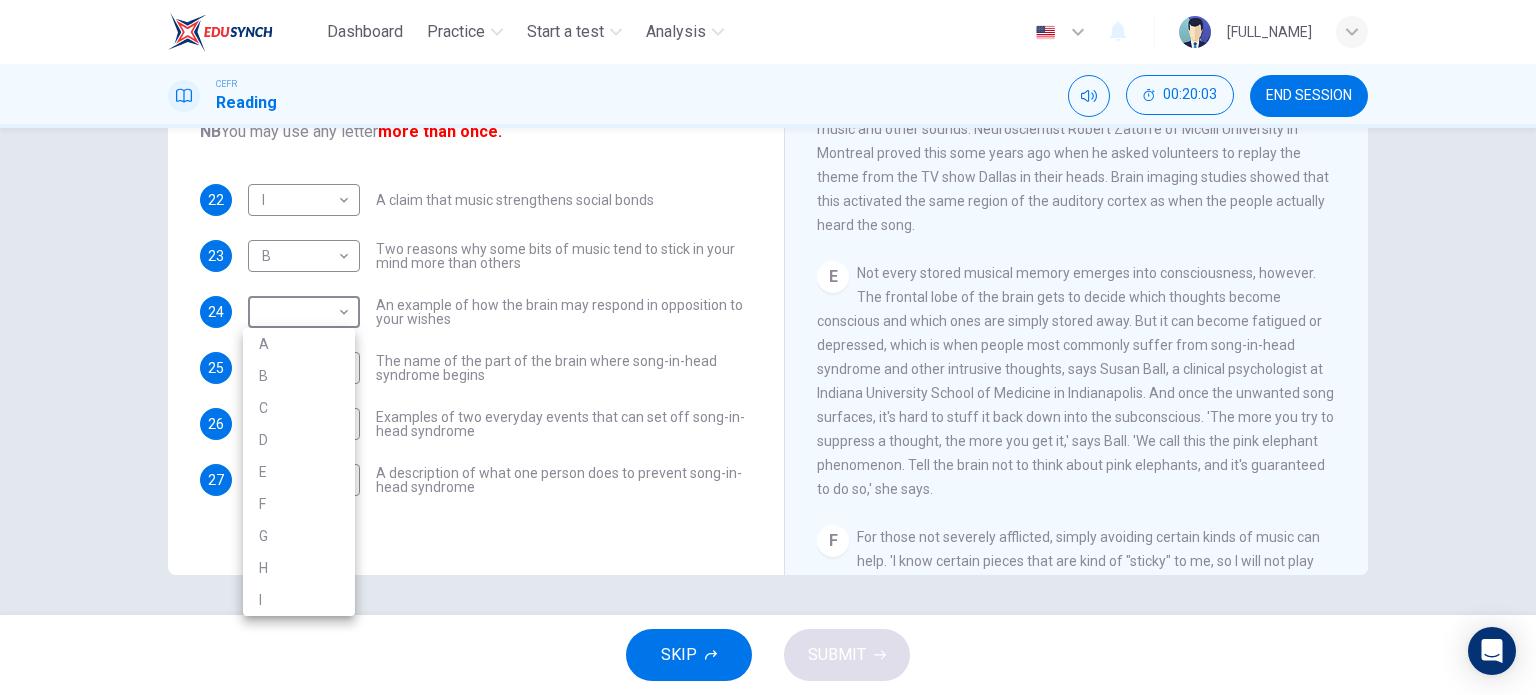 click on "E" at bounding box center (299, 472) 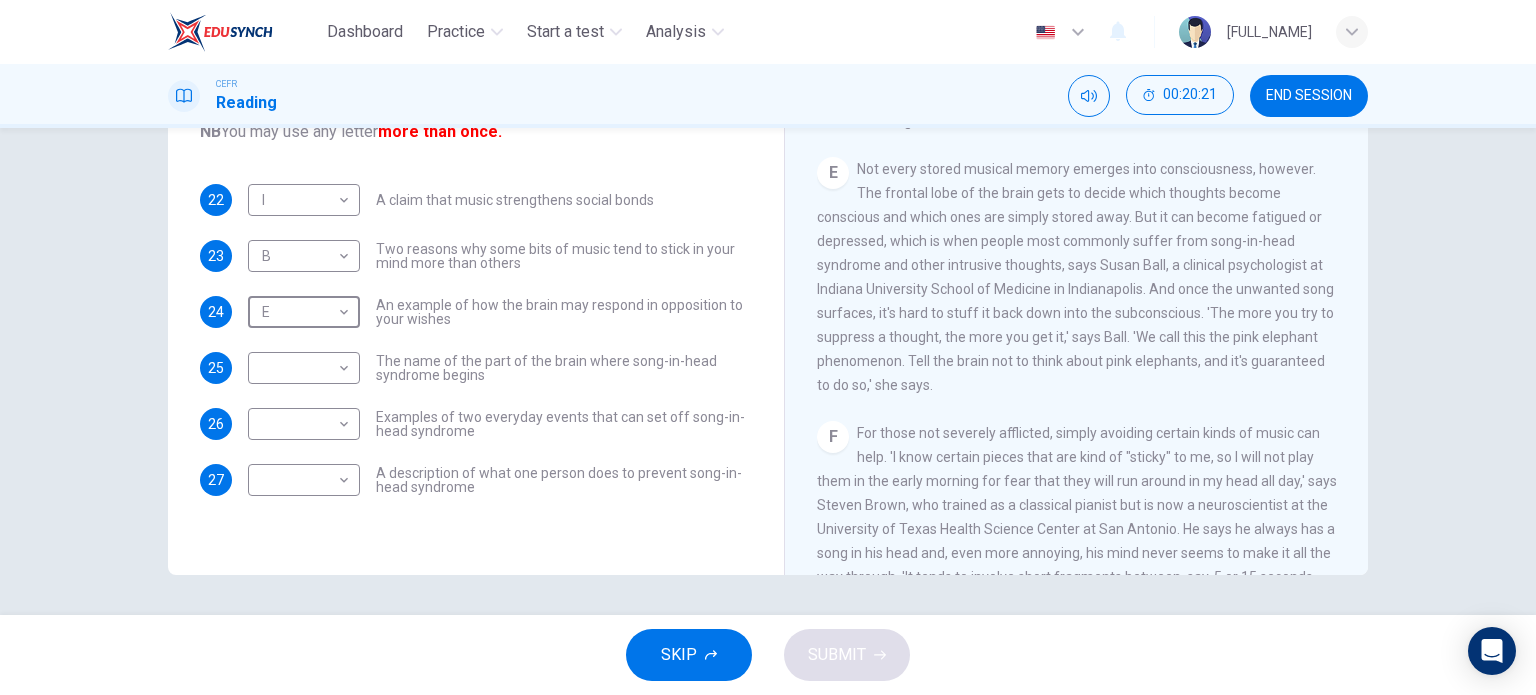 scroll, scrollTop: 892, scrollLeft: 0, axis: vertical 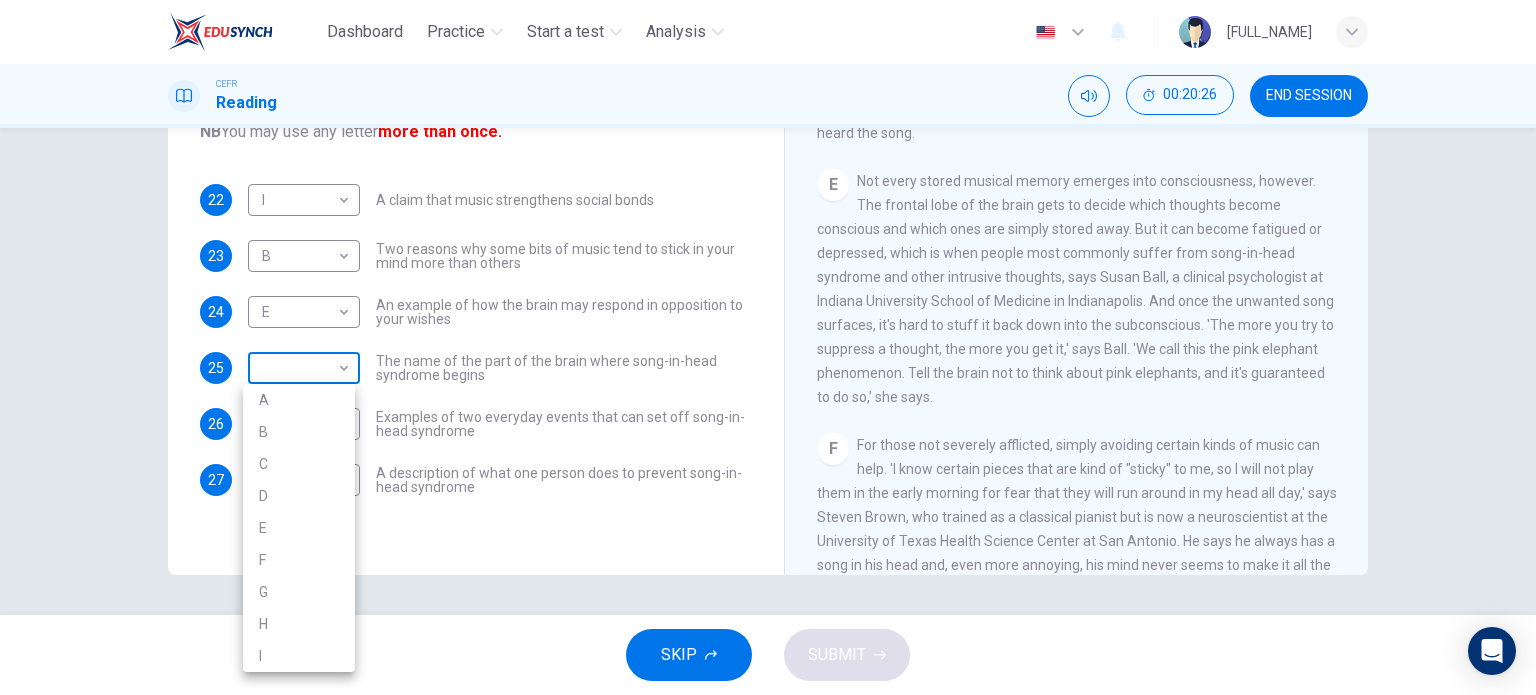 click on "Dashboard Practice Start a test Analysis English en ​ MUHAMMAD ALIF HAIQAL BIN MUHD AZMI CEFR Reading 00:20:26 END SESSION Questions 22 - 27 The Reading Passage has nine paragraphs labelled  A-l .
Which paragraph contains the following information?
Write the correct letter  A-l  in the boxes below.
NB  You may use any letter  more than once. 22 I I ​ A claim that music strengthens social bonds 23 B B ​ Two reasons why some bits of music tend to stick in your mind more than others 24 E E ​ An example of how the brain may respond in opposition to your wishes 25 ​ ​ The name of the part of the brain where song-in-head syndrome begins 26 ​ ​ Examples of two everyday events that can set off song-in-head syndrome 27 ​ ​ A description of what one person does to prevent song-in-head syndrome A Song on the Brain CLICK TO ZOOM Click to Zoom A B C D E F G H I SKIP SUBMIT EduSynch - Online Language Proficiency Testing
Dashboard Practice Start a test Analysis Notifications © Copyright  A B" at bounding box center [768, 347] 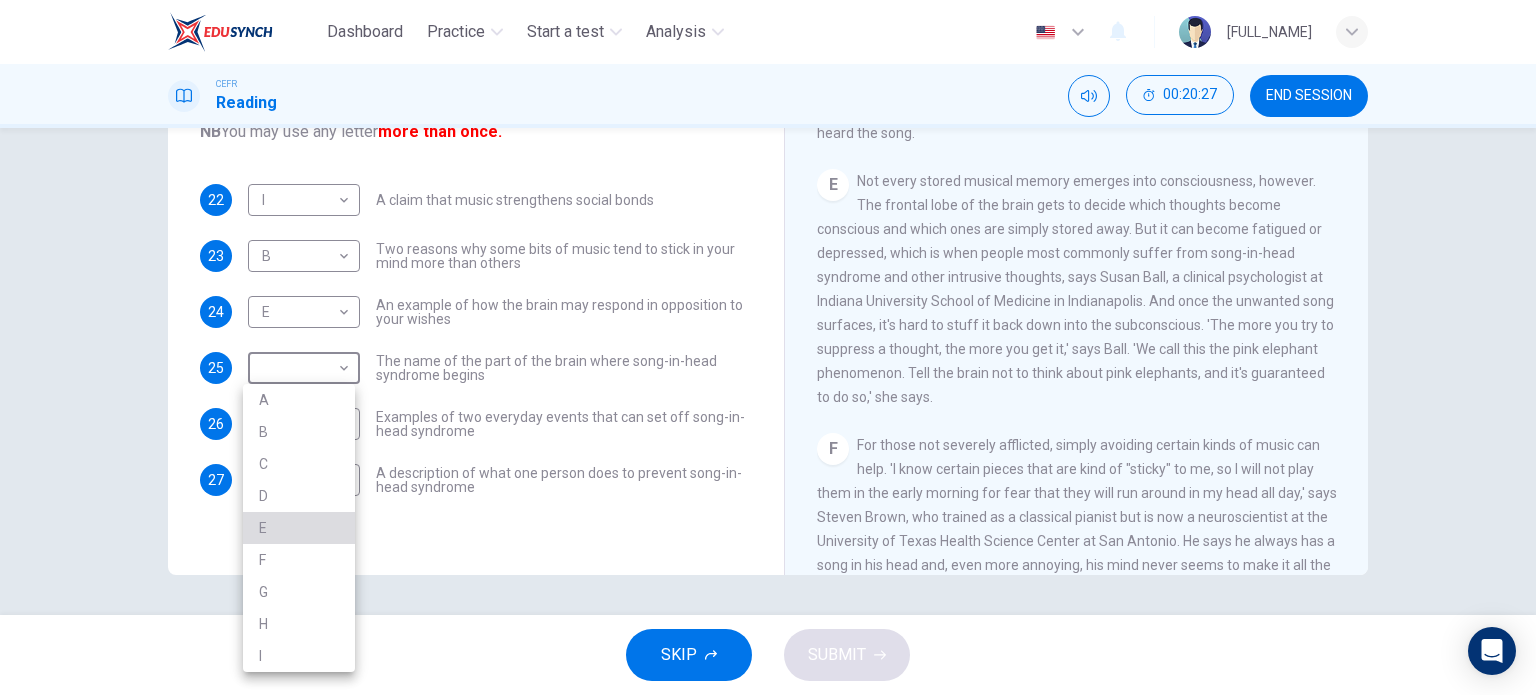 click on "E" at bounding box center [299, 528] 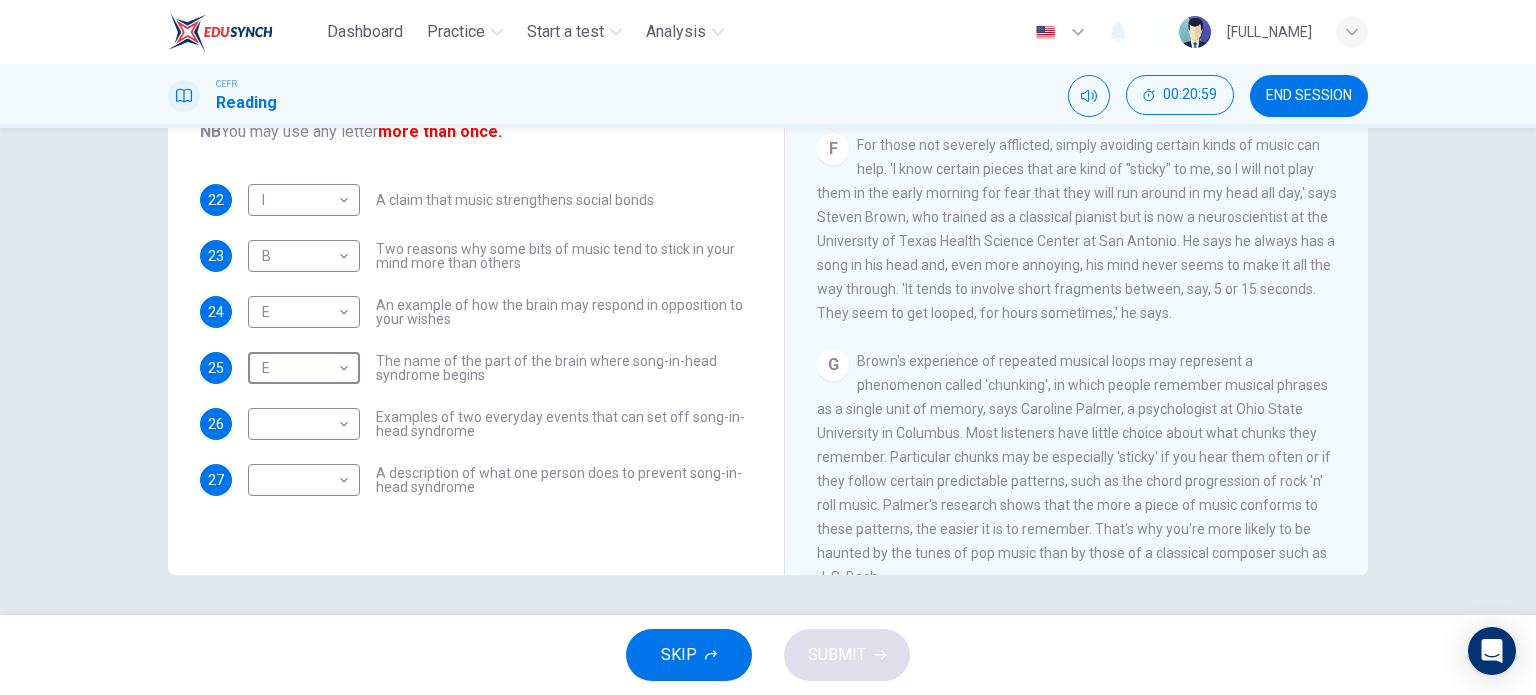 scroll, scrollTop: 1092, scrollLeft: 0, axis: vertical 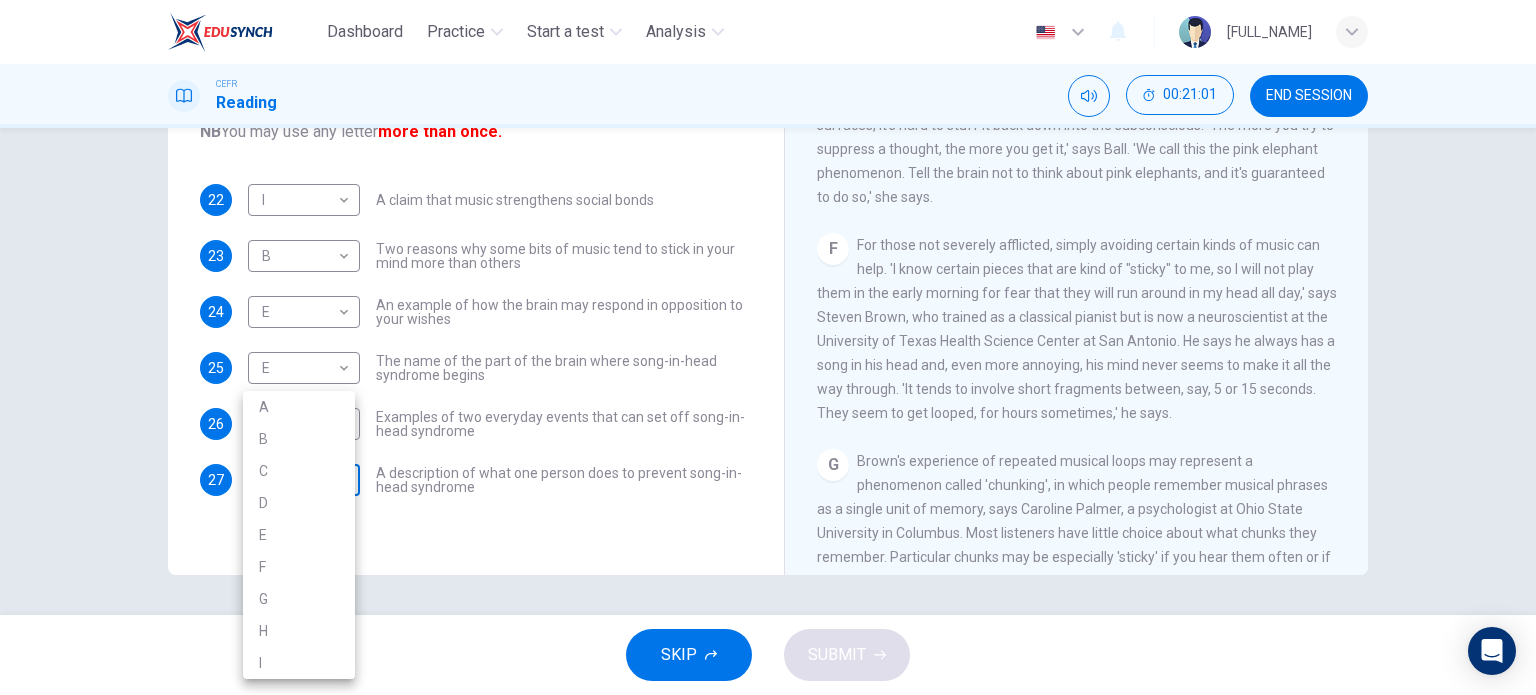 click on "Dashboard Practice Start a test Analysis English en ​ MUHAMMAD ALIF HAIQAL BIN MUHD AZMI CEFR Reading 00:21:01 END SESSION Questions 22 - 27 The Reading Passage has nine paragraphs labelled  A-l .
Which paragraph contains the following information?
Write the correct letter  A-l  in the boxes below.
NB  You may use any letter  more than once. 22 I I ​ A claim that music strengthens social bonds 23 B B ​ Two reasons why some bits of music tend to stick in your mind more than others 24 E E ​ An example of how the brain may respond in opposition to your wishes 25 E E ​ The name of the part of the brain where song-in-head syndrome begins 26 ​ ​ Examples of two everyday events that can set off song-in-head syndrome 27 ​ ​ A description of what one person does to prevent song-in-head syndrome A Song on the Brain CLICK TO ZOOM Click to Zoom A B C D E F G H I SKIP SUBMIT EduSynch - Online Language Proficiency Testing
Dashboard Practice Start a test Analysis Notifications © Copyright  A B" at bounding box center [768, 347] 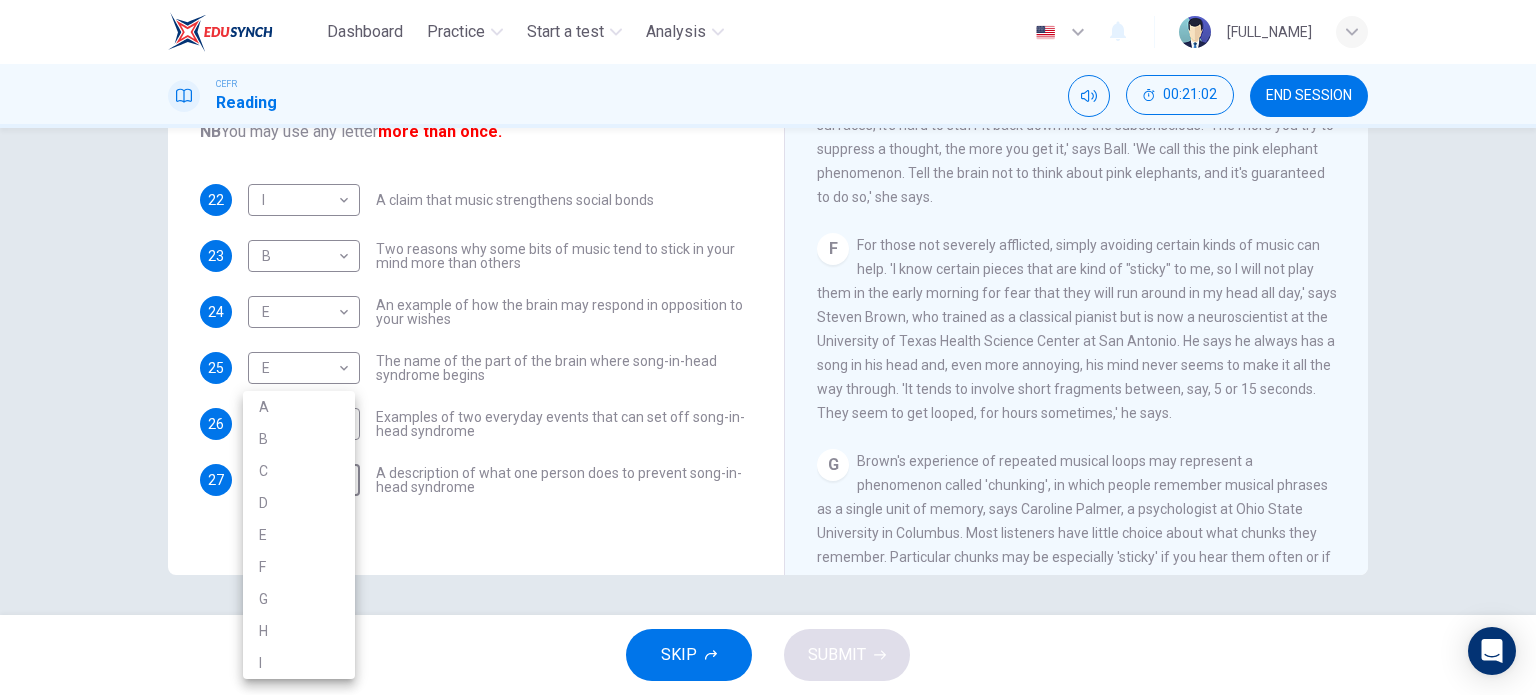 click on "F" at bounding box center [299, 567] 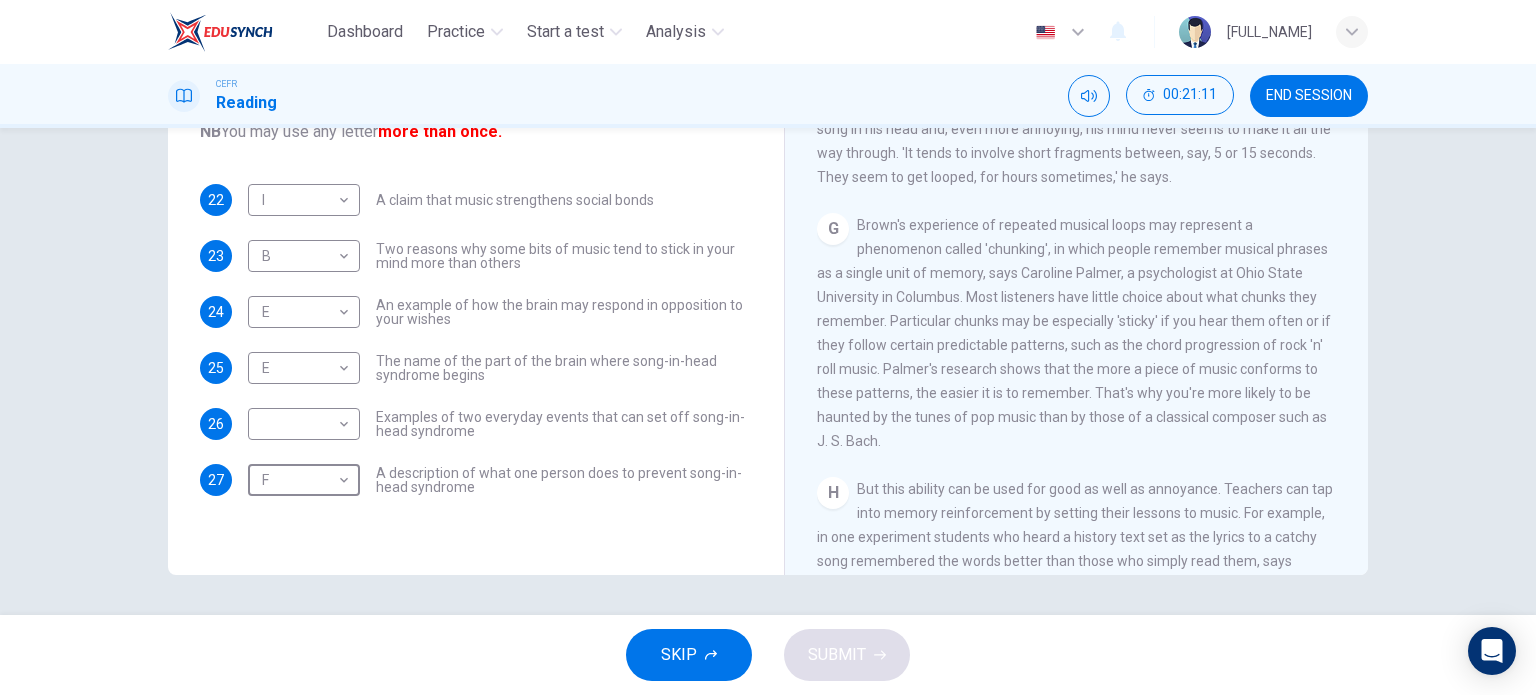 scroll, scrollTop: 1292, scrollLeft: 0, axis: vertical 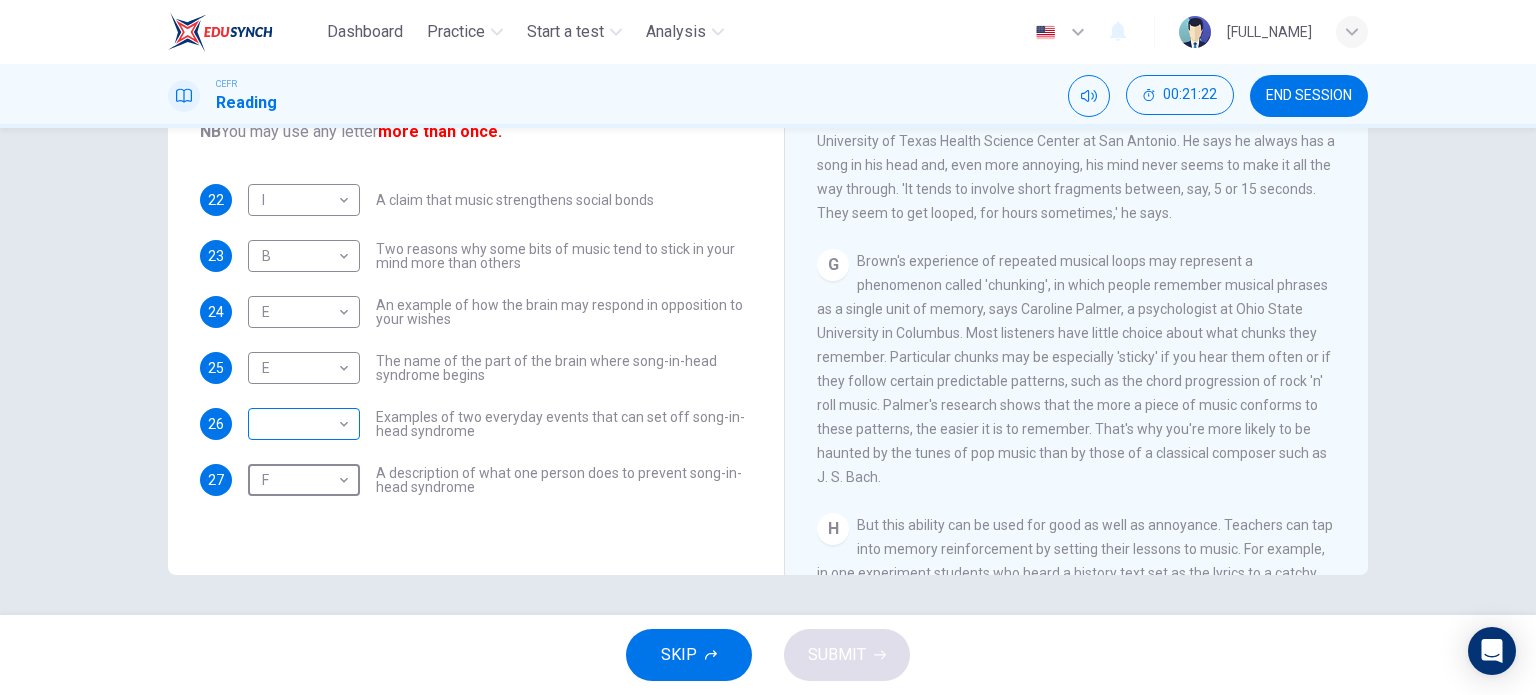 click on "Dashboard Practice Start a test Analysis English en ​ MUHAMMAD ALIF HAIQAL BIN MUHD AZMI CEFR Reading 00:21:22 END SESSION Questions 22 - 27 The Reading Passage has nine paragraphs labelled  A-l .
Which paragraph contains the following information?
Write the correct letter  A-l  in the boxes below.
NB  You may use any letter  more than once. 22 I I ​ A claim that music strengthens social bonds 23 B B ​ Two reasons why some bits of music tend to stick in your mind more than others 24 E E ​ An example of how the brain may respond in opposition to your wishes 25 E E ​ The name of the part of the brain where song-in-head syndrome begins 26 ​ ​ Examples of two everyday events that can set off song-in-head syndrome 27 F F ​ A description of what one person does to prevent song-in-head syndrome A Song on the Brain CLICK TO ZOOM Click to Zoom A B C D E F G H I SKIP SUBMIT EduSynch - Online Language Proficiency Testing
Dashboard Practice Start a test Analysis Notifications © Copyright" at bounding box center [768, 347] 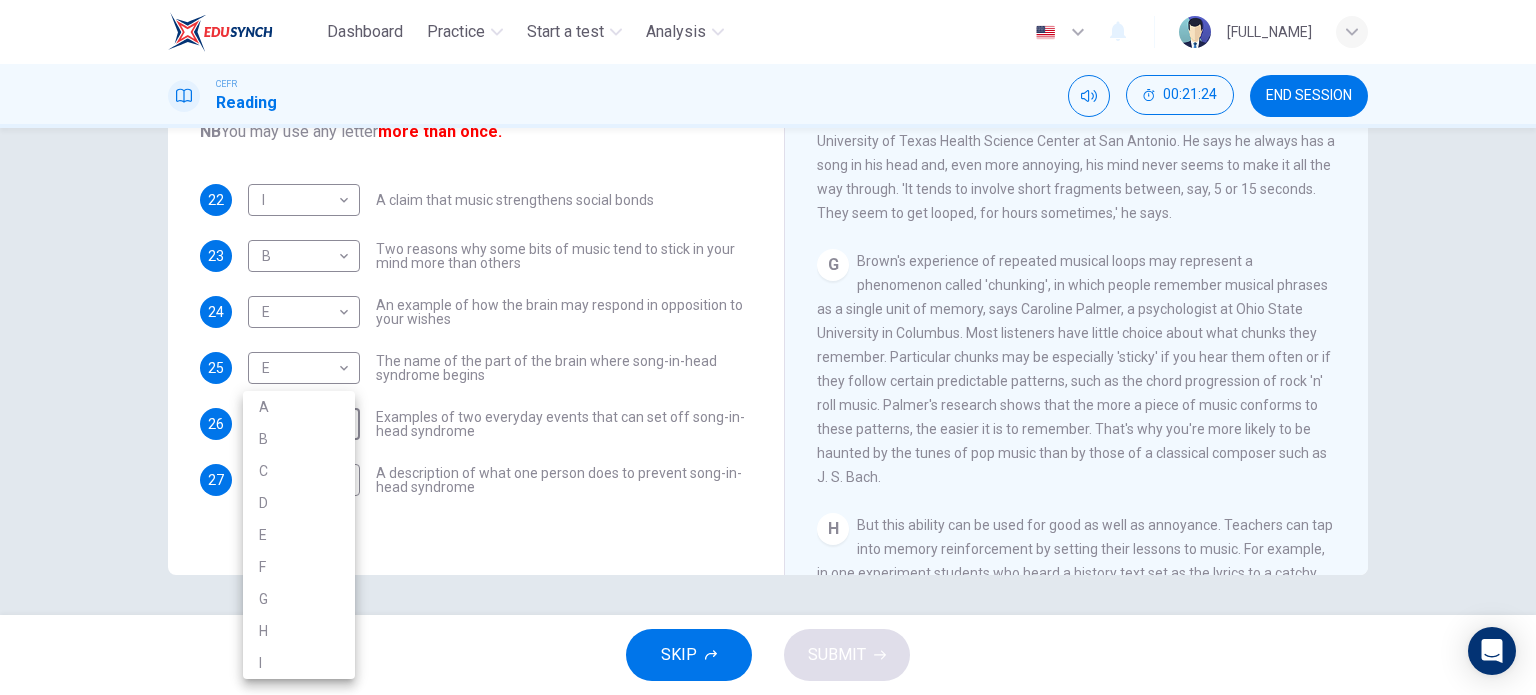 click on "G" at bounding box center (299, 599) 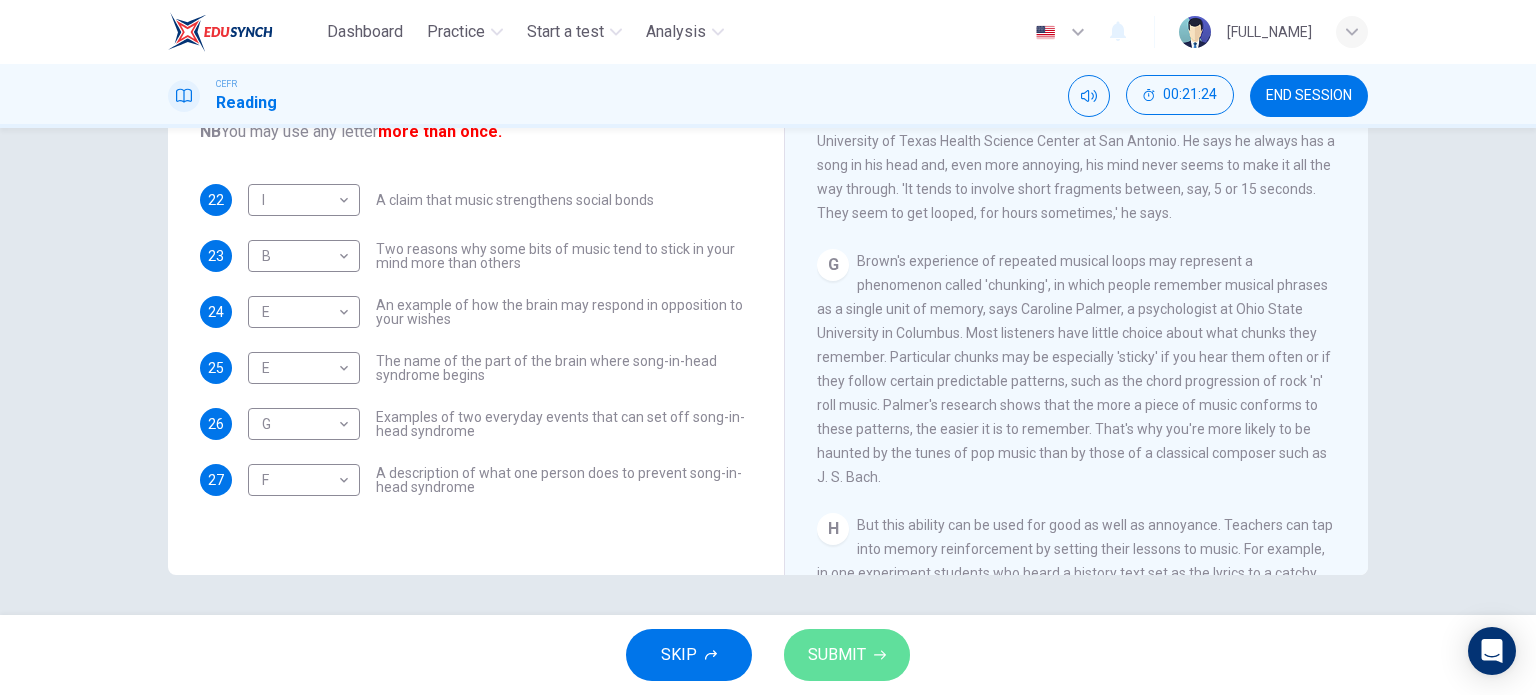 click on "SUBMIT" at bounding box center [837, 655] 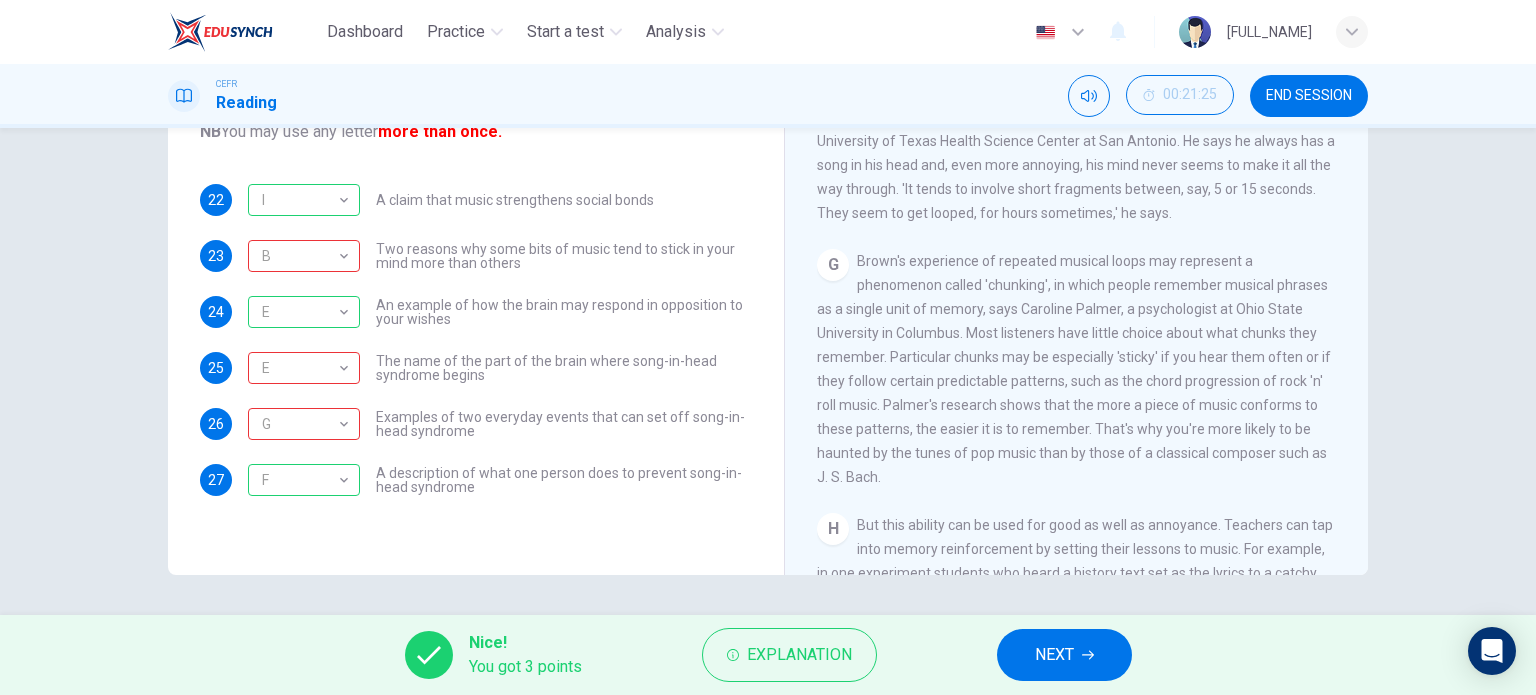 click on "NEXT" at bounding box center [1054, 655] 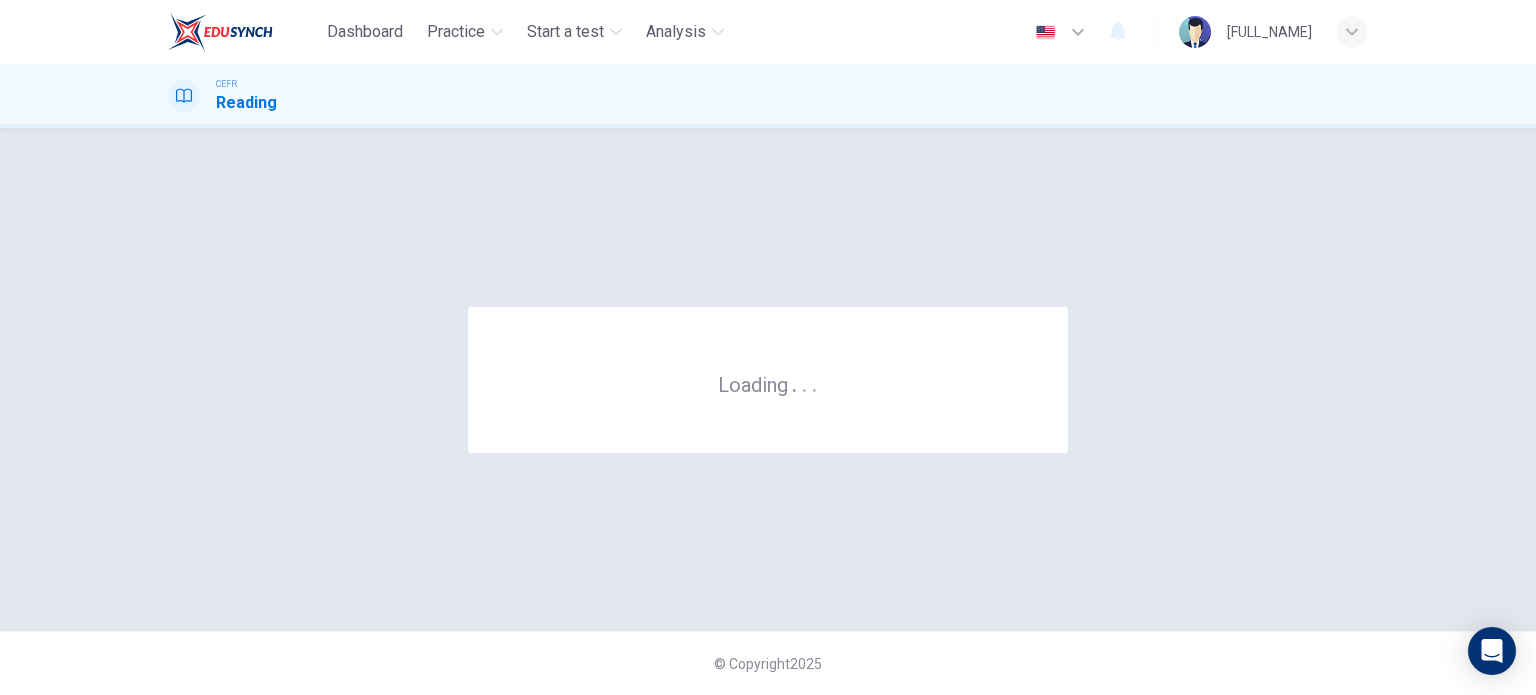 scroll, scrollTop: 0, scrollLeft: 0, axis: both 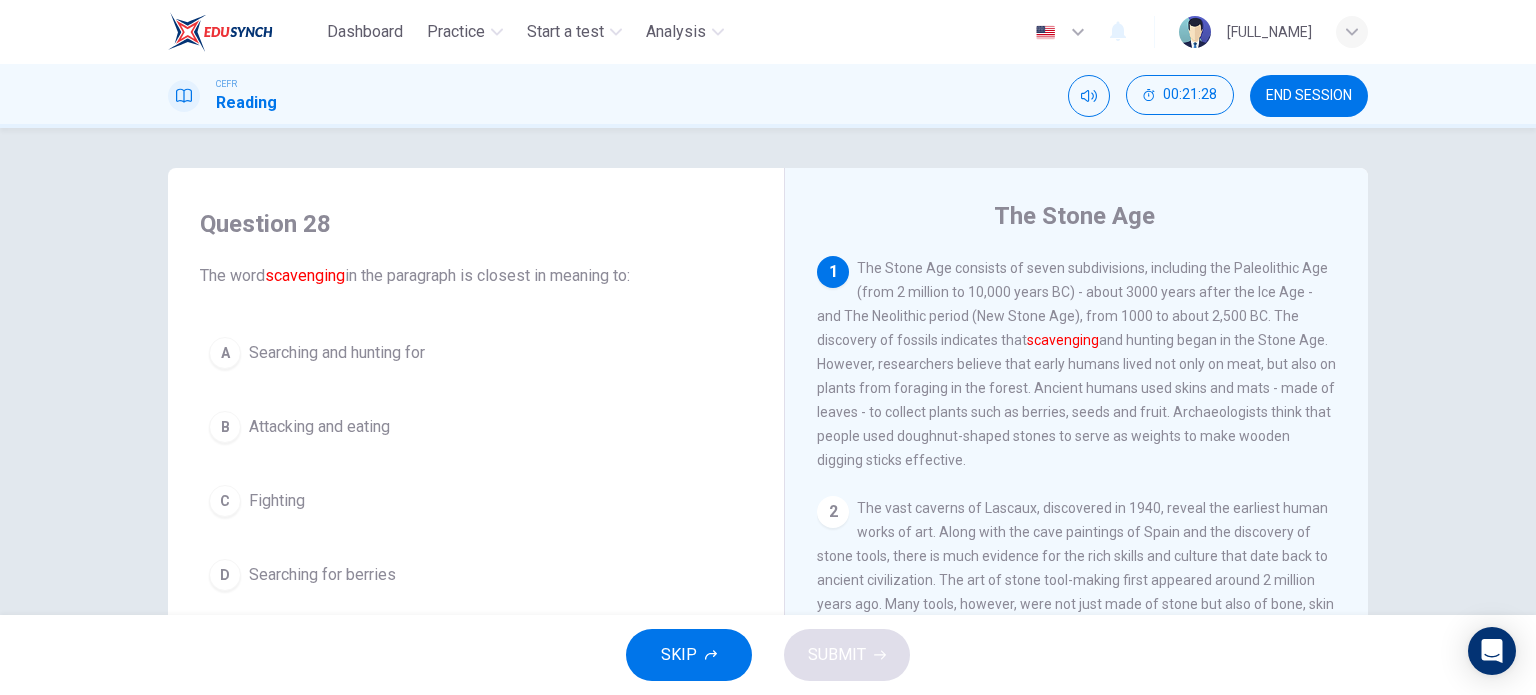 click on "Searching and hunting for" at bounding box center [337, 353] 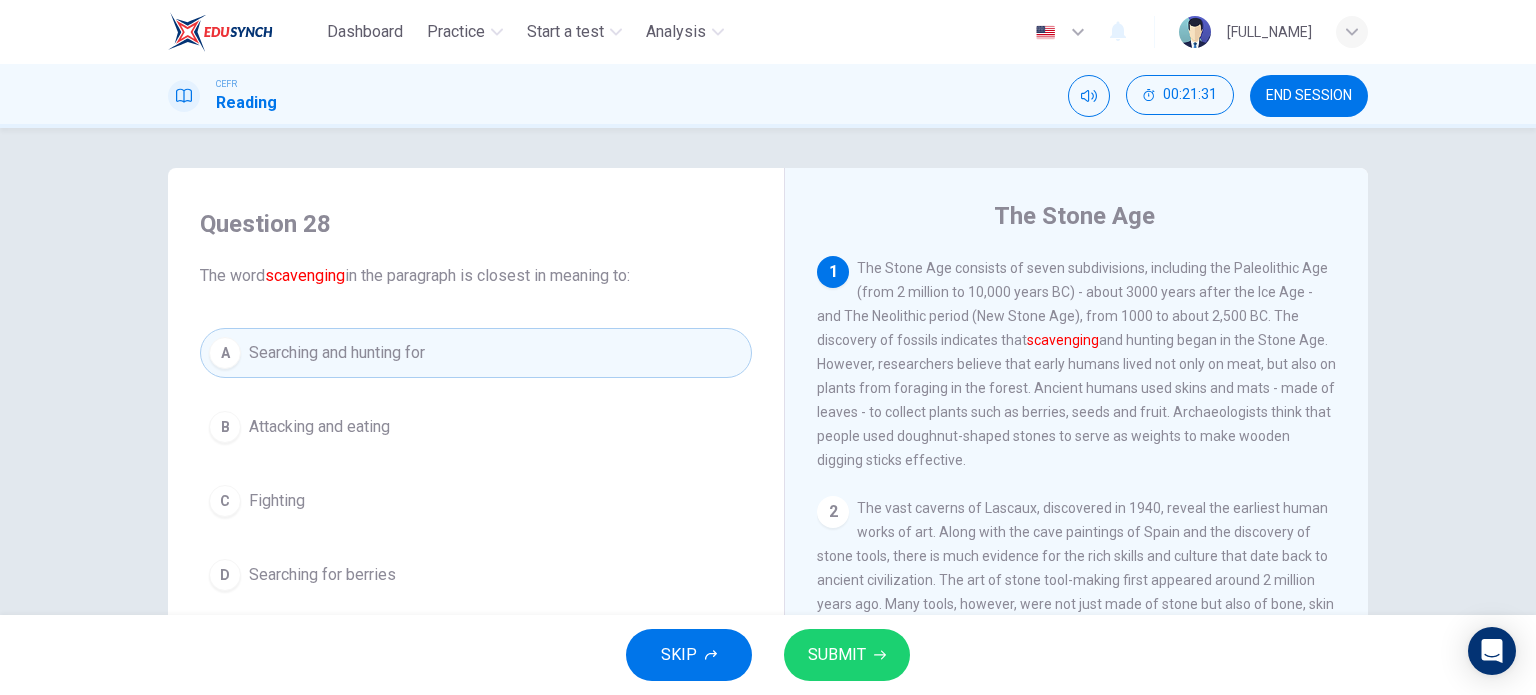 click on "SUBMIT" at bounding box center (837, 655) 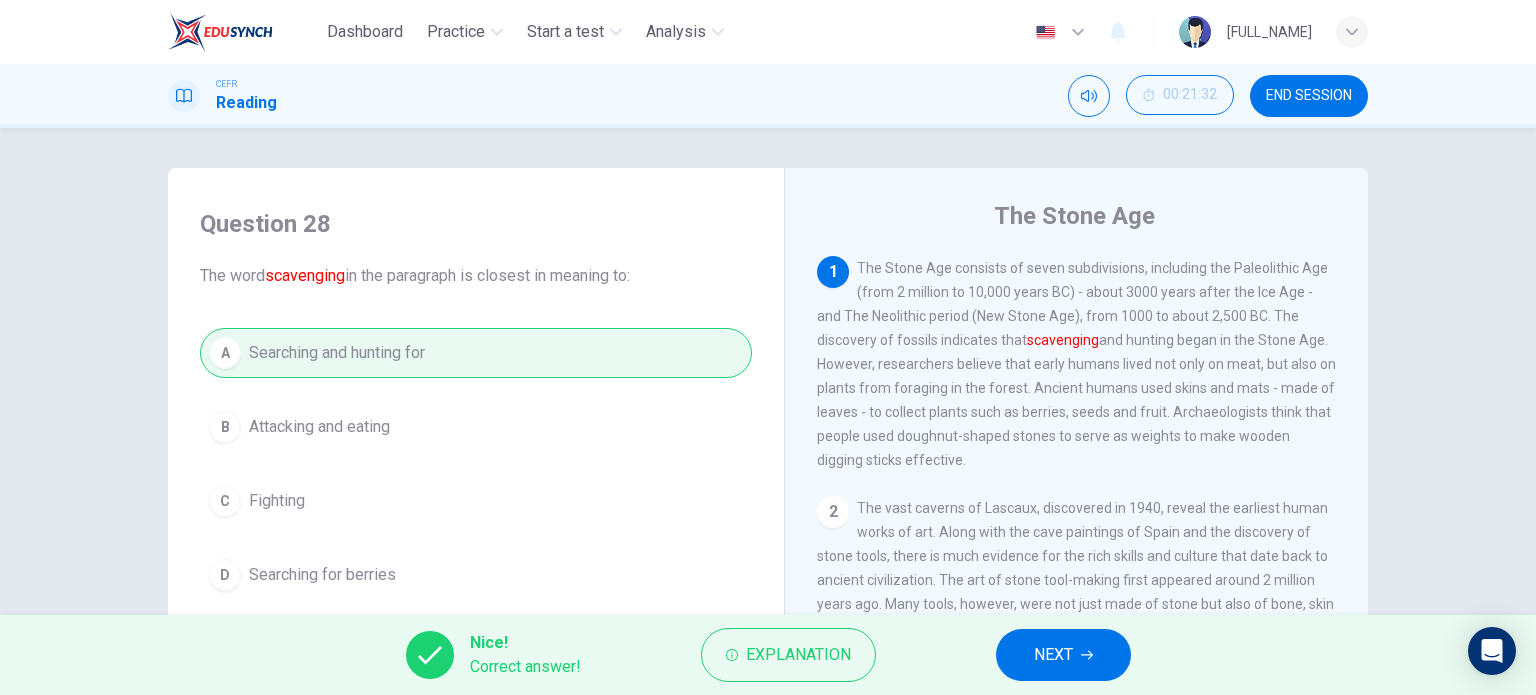 click on "END SESSION" at bounding box center [1309, 96] 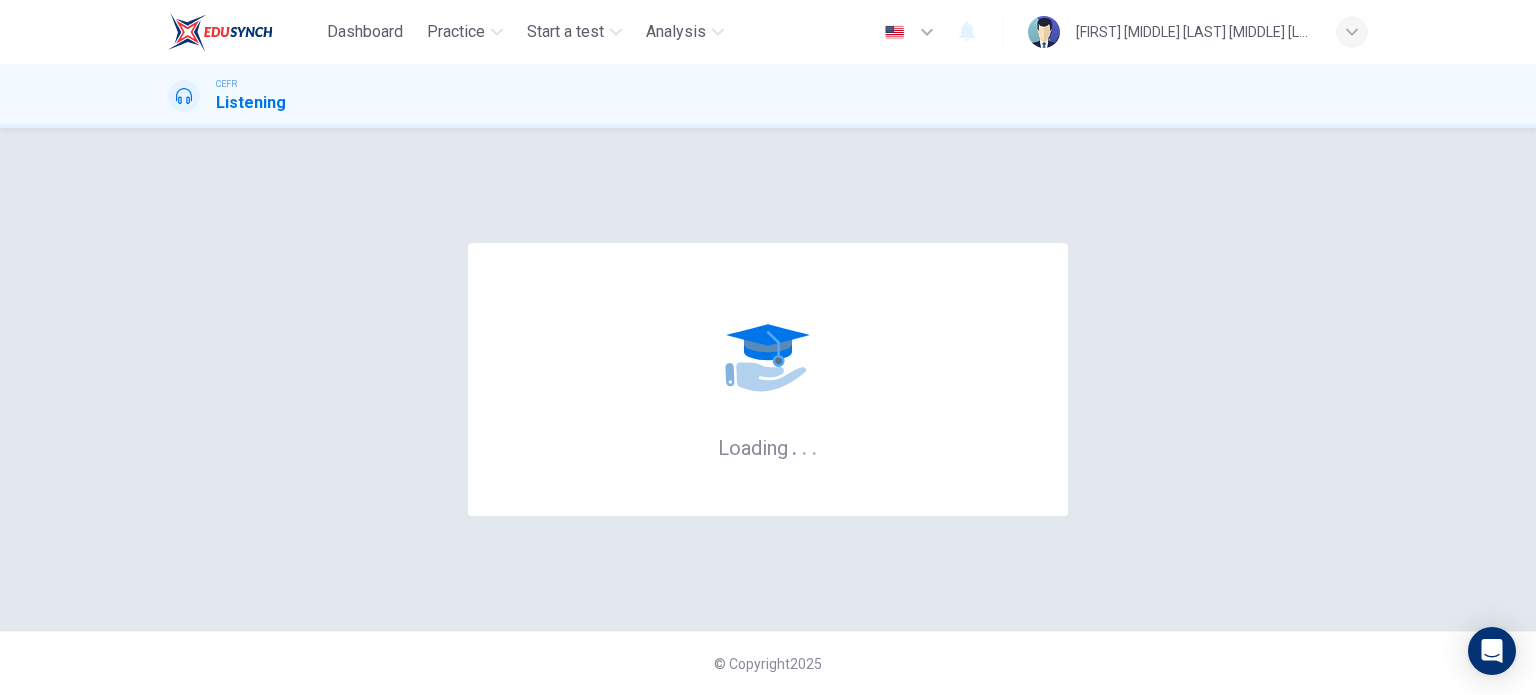 scroll, scrollTop: 0, scrollLeft: 0, axis: both 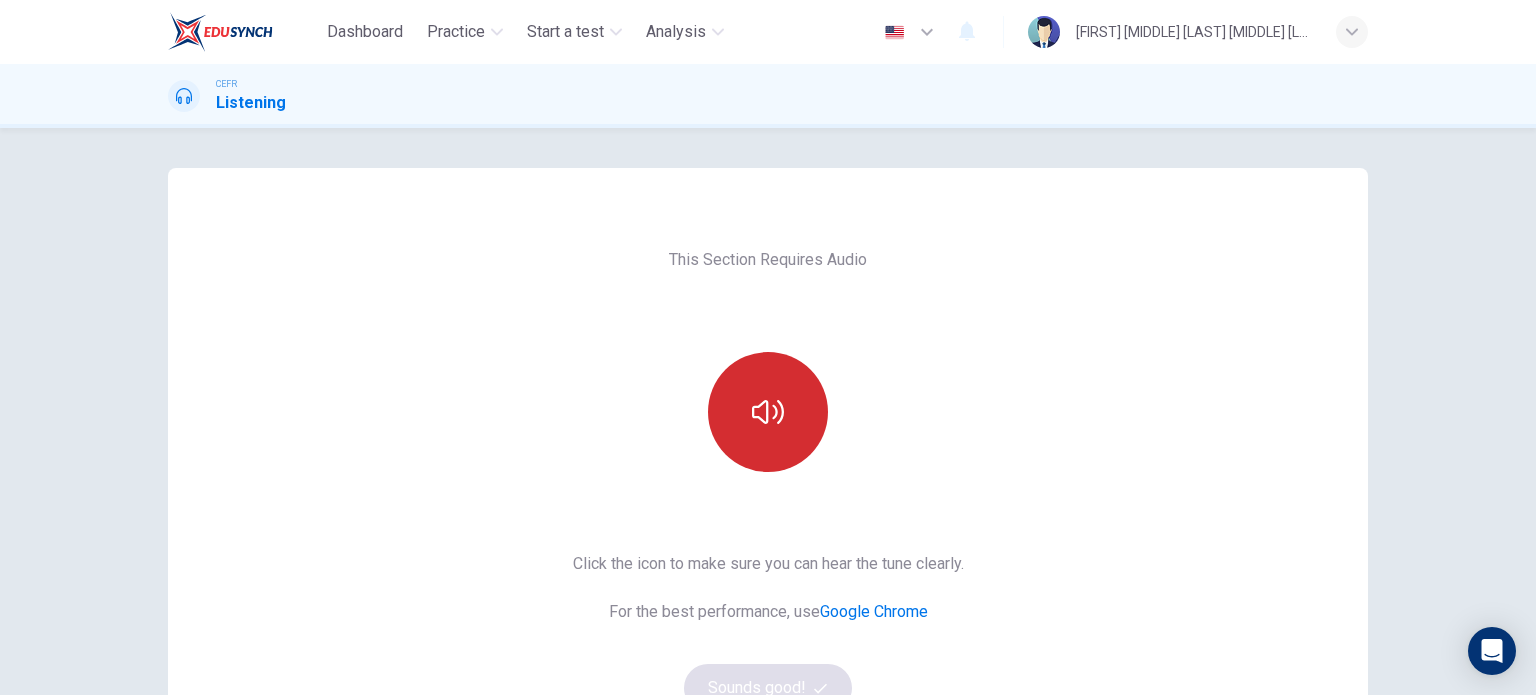 click at bounding box center [768, 412] 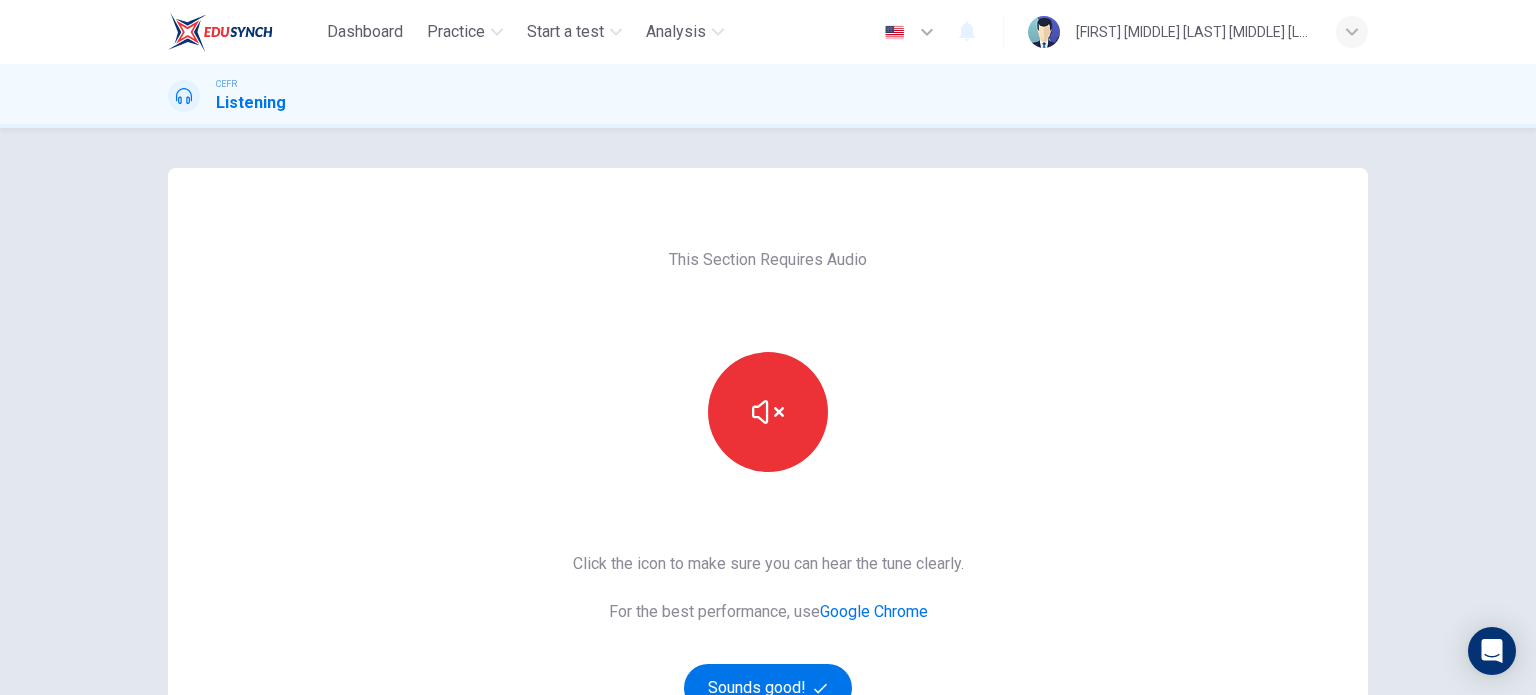 scroll, scrollTop: 200, scrollLeft: 0, axis: vertical 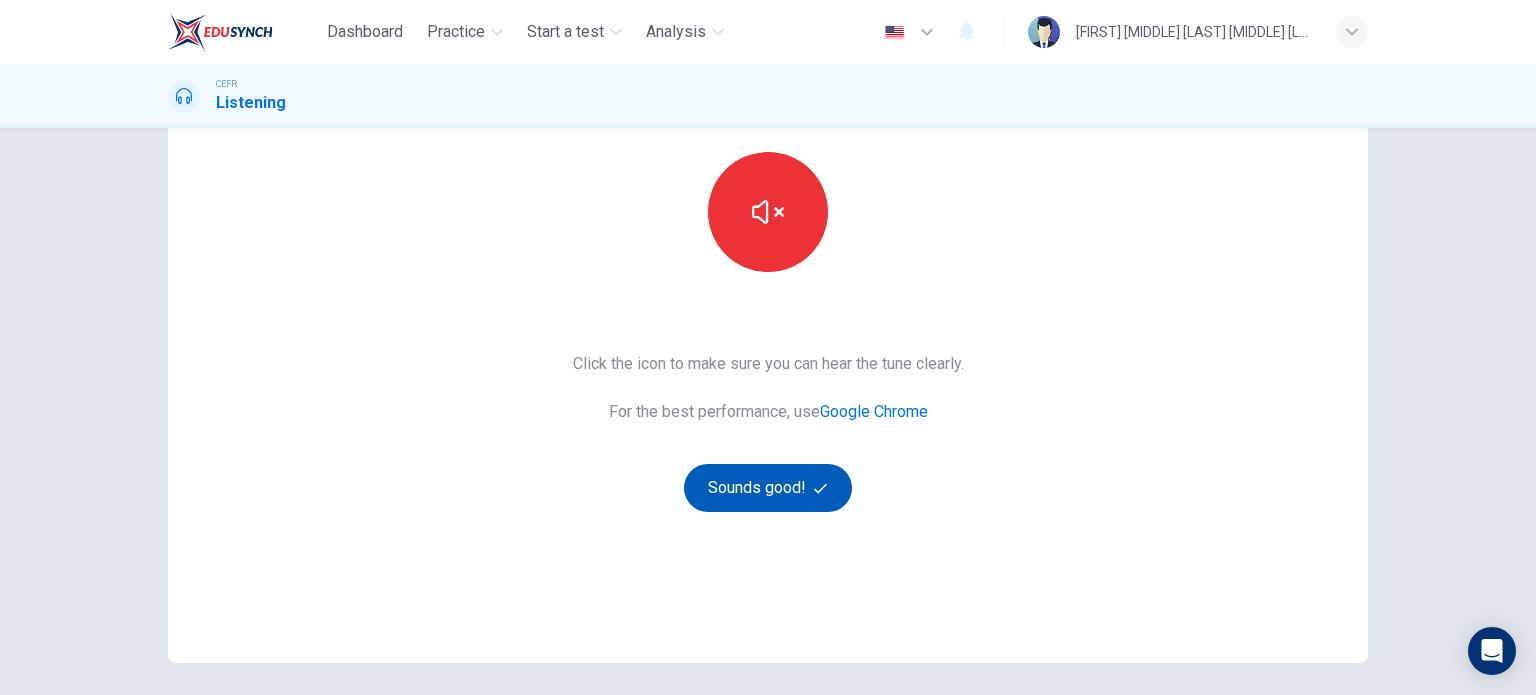 click on "Sounds good!" at bounding box center [768, 488] 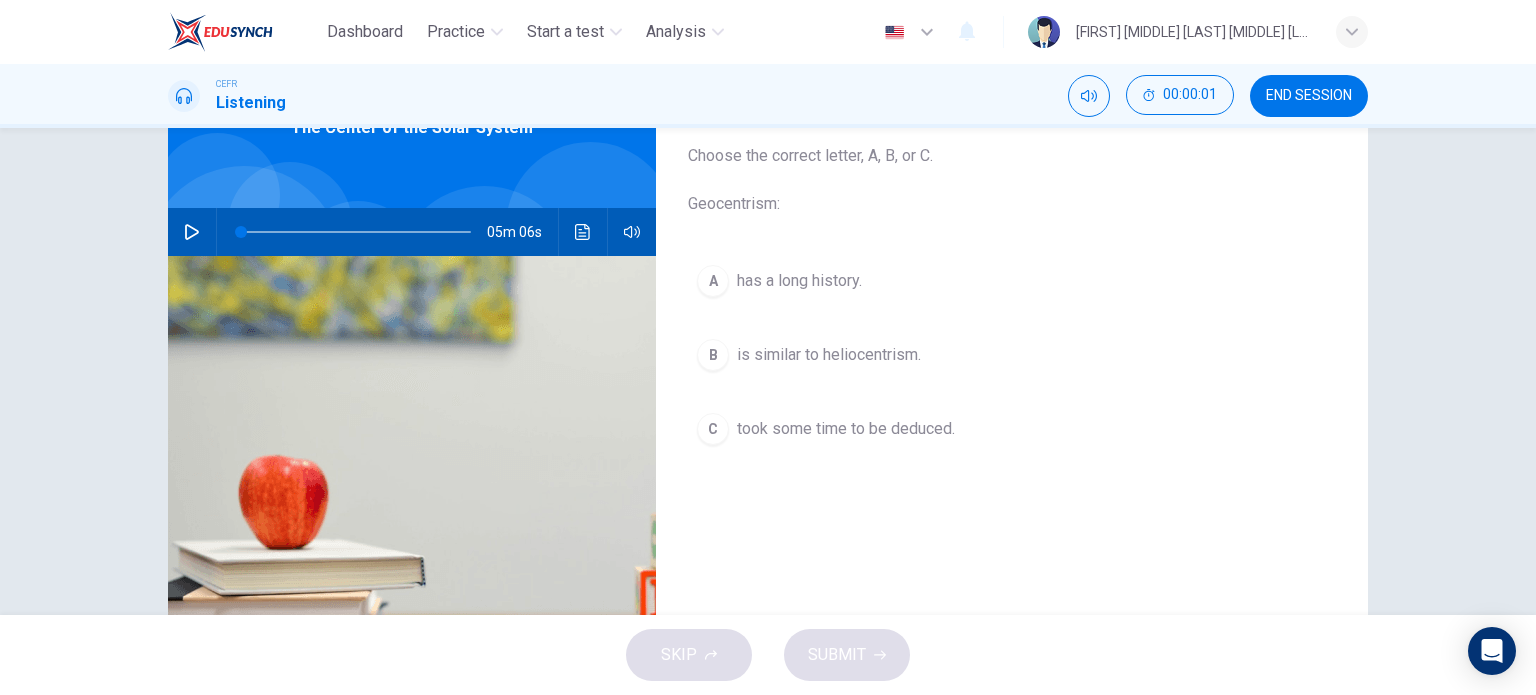 scroll, scrollTop: 0, scrollLeft: 0, axis: both 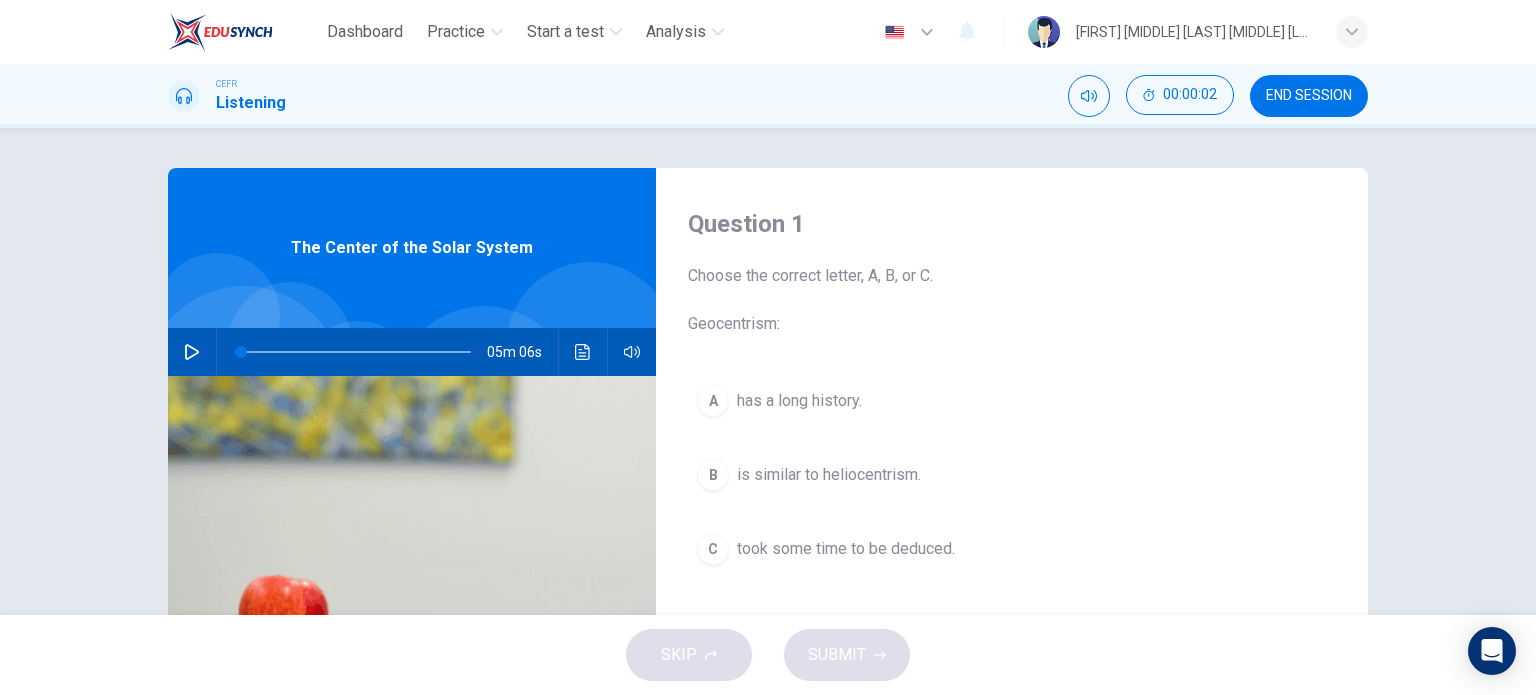 click at bounding box center (192, 352) 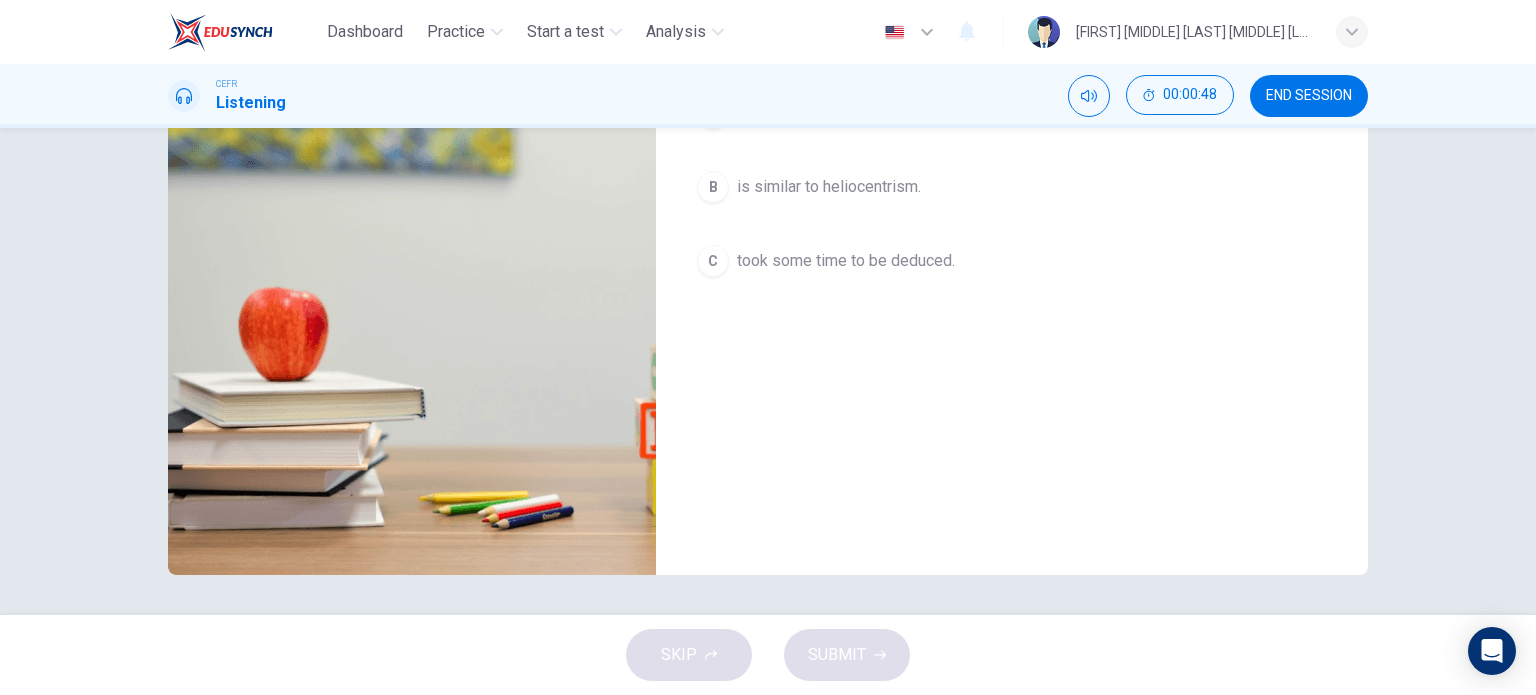 scroll, scrollTop: 0, scrollLeft: 0, axis: both 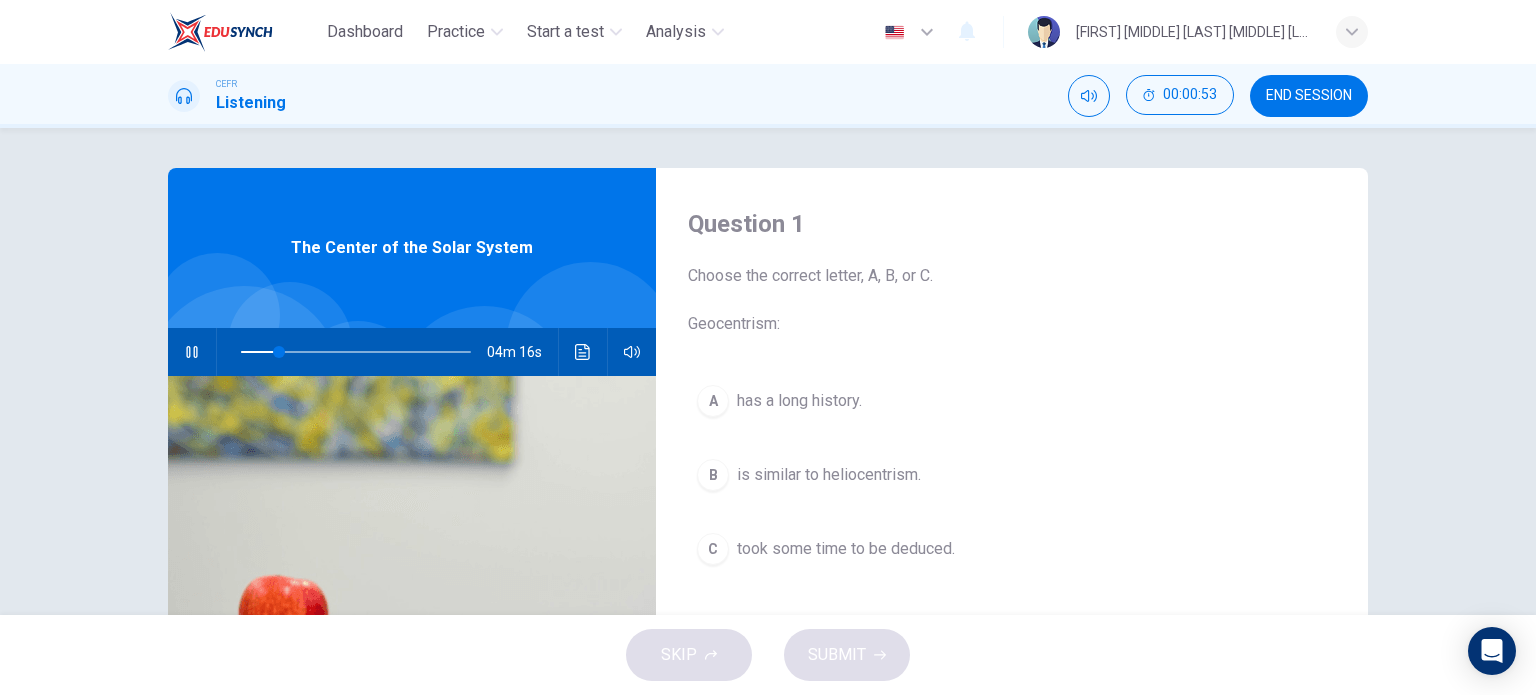 click on "has a long history." at bounding box center (799, 401) 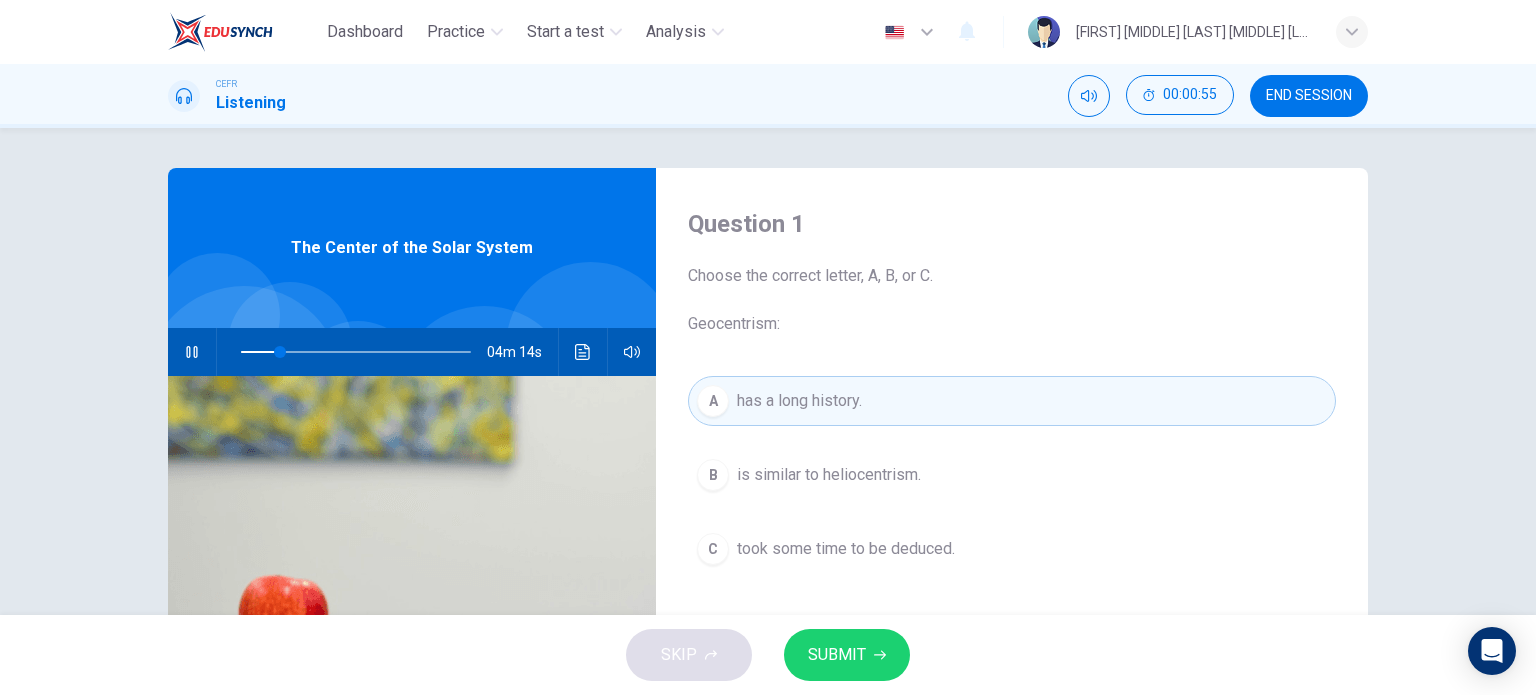 click on "C took some time to be deduced." at bounding box center [1012, 549] 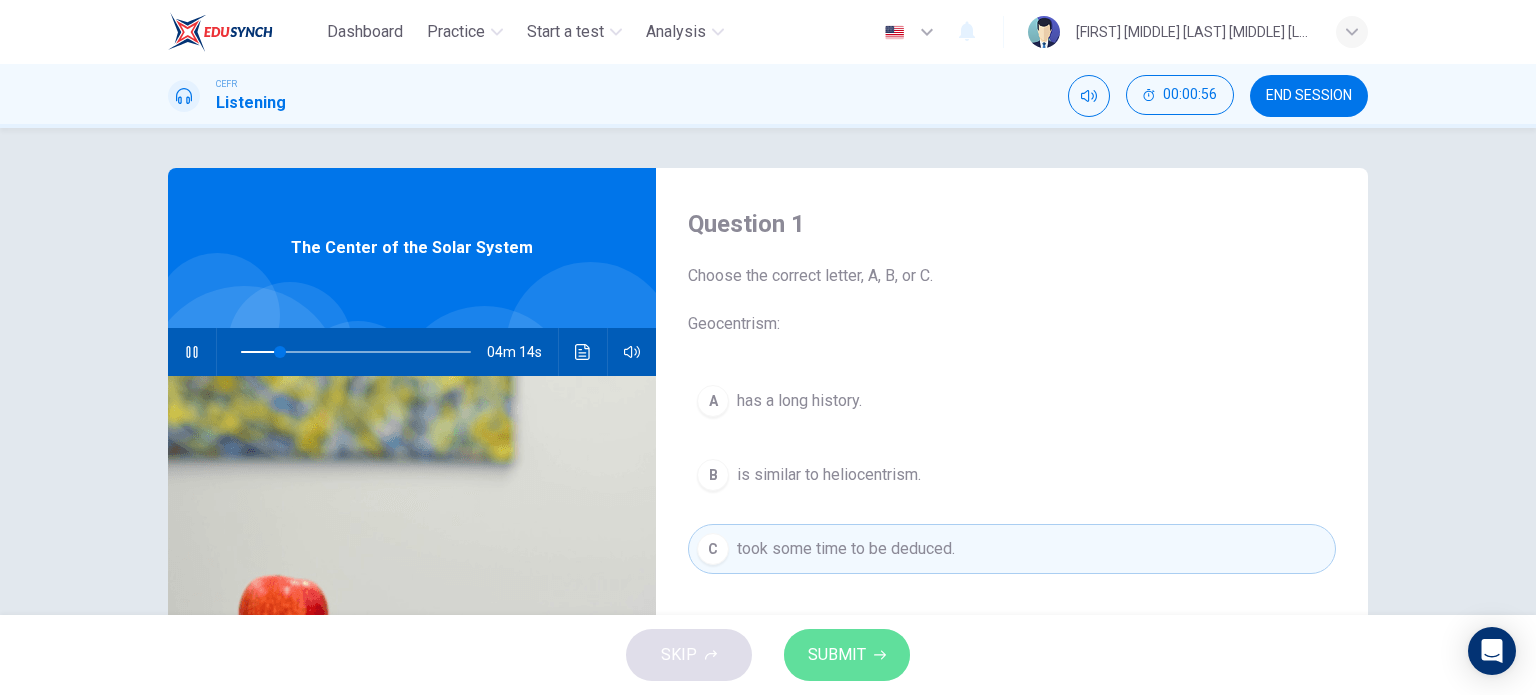 click on "SUBMIT" at bounding box center (847, 655) 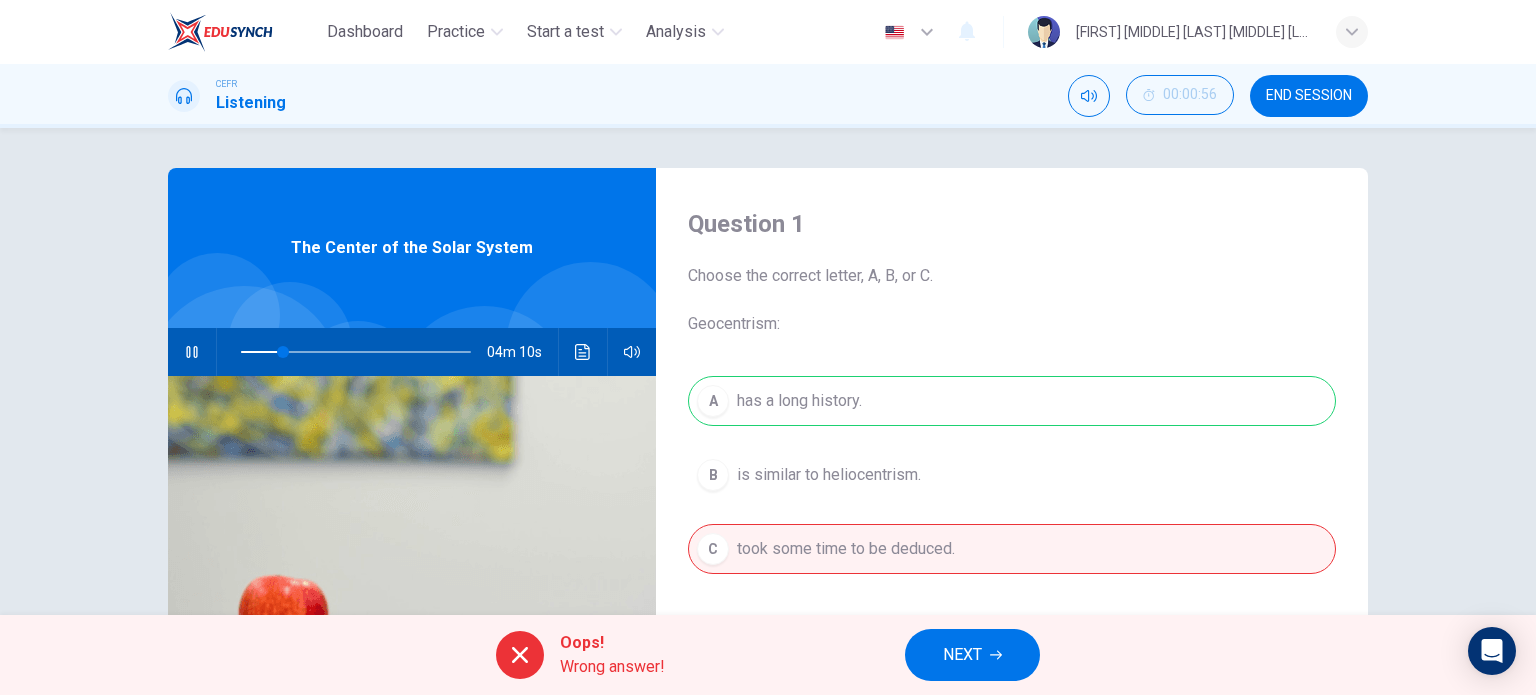 scroll, scrollTop: 100, scrollLeft: 0, axis: vertical 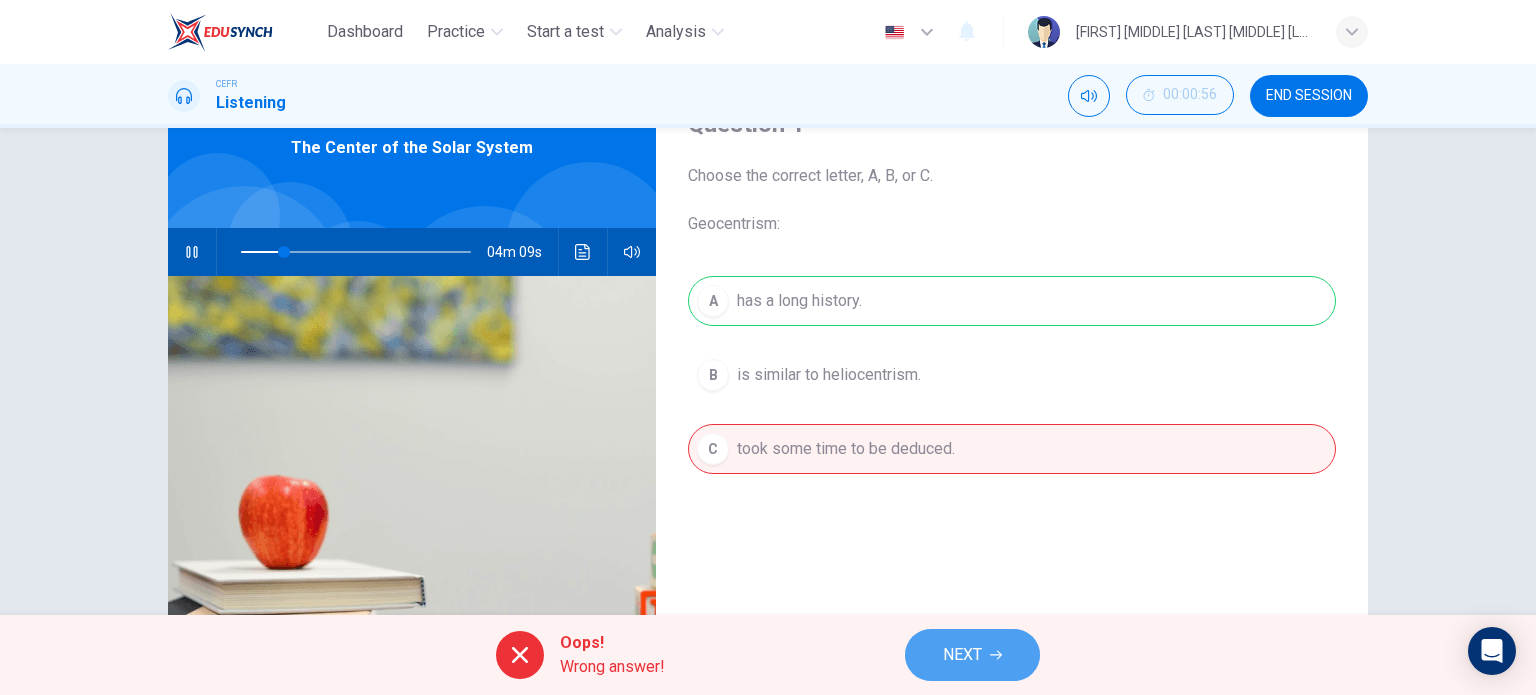 click on "NEXT" at bounding box center (972, 655) 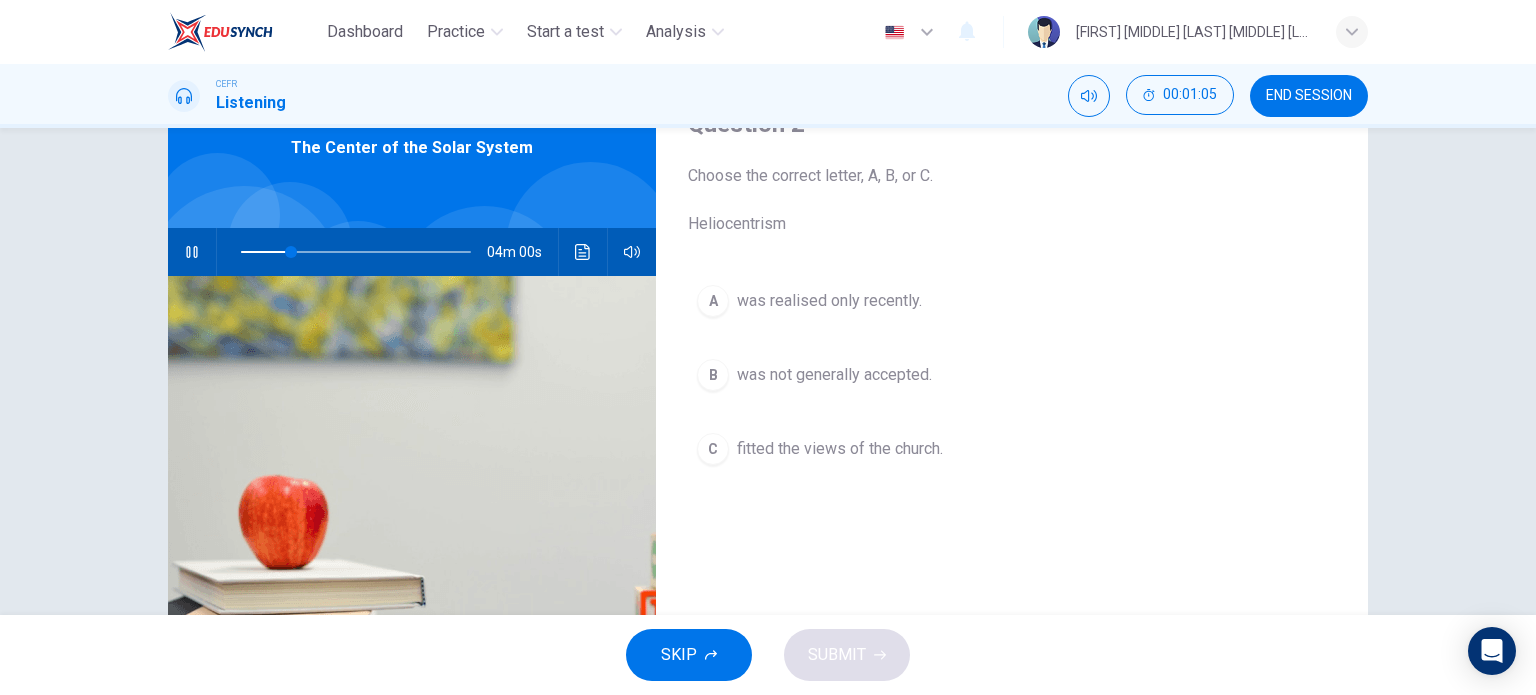 click on "was not generally accepted." at bounding box center (829, 301) 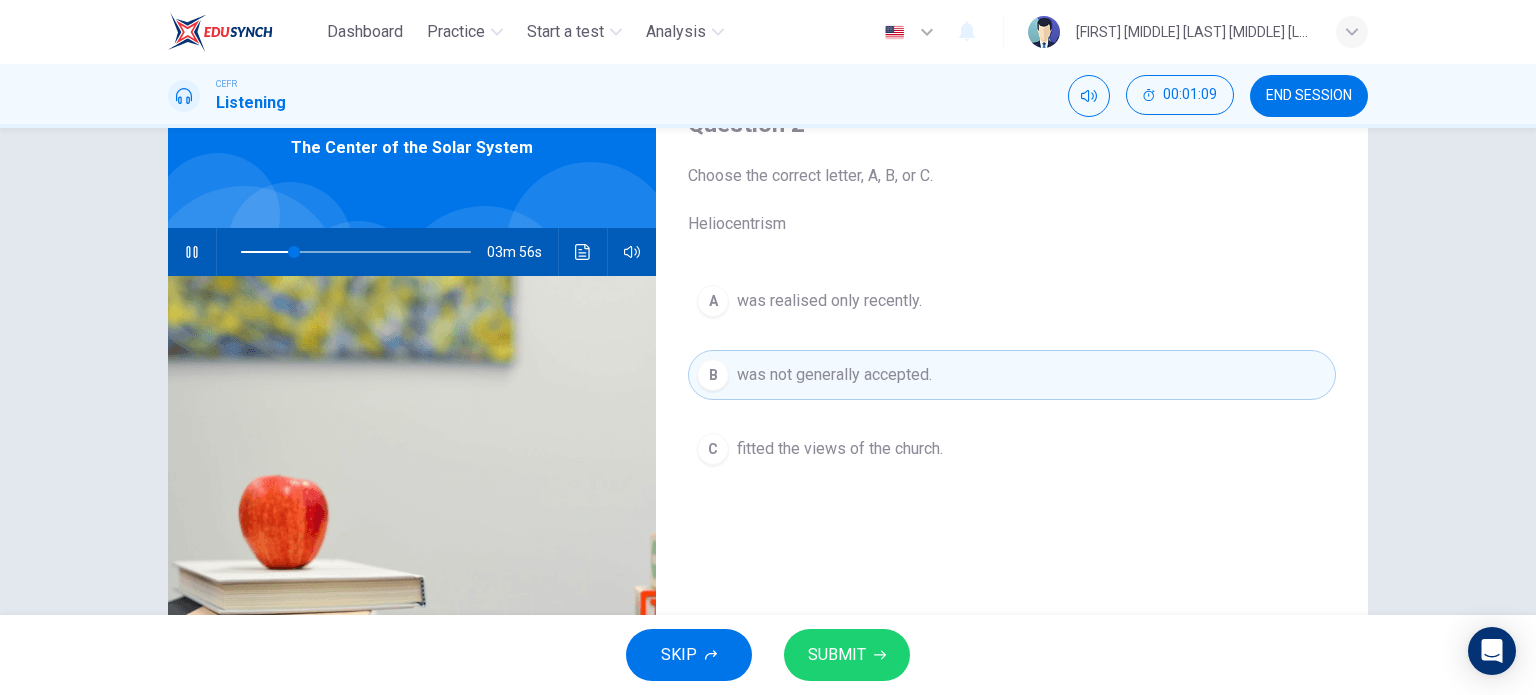click on "SUBMIT" at bounding box center (847, 655) 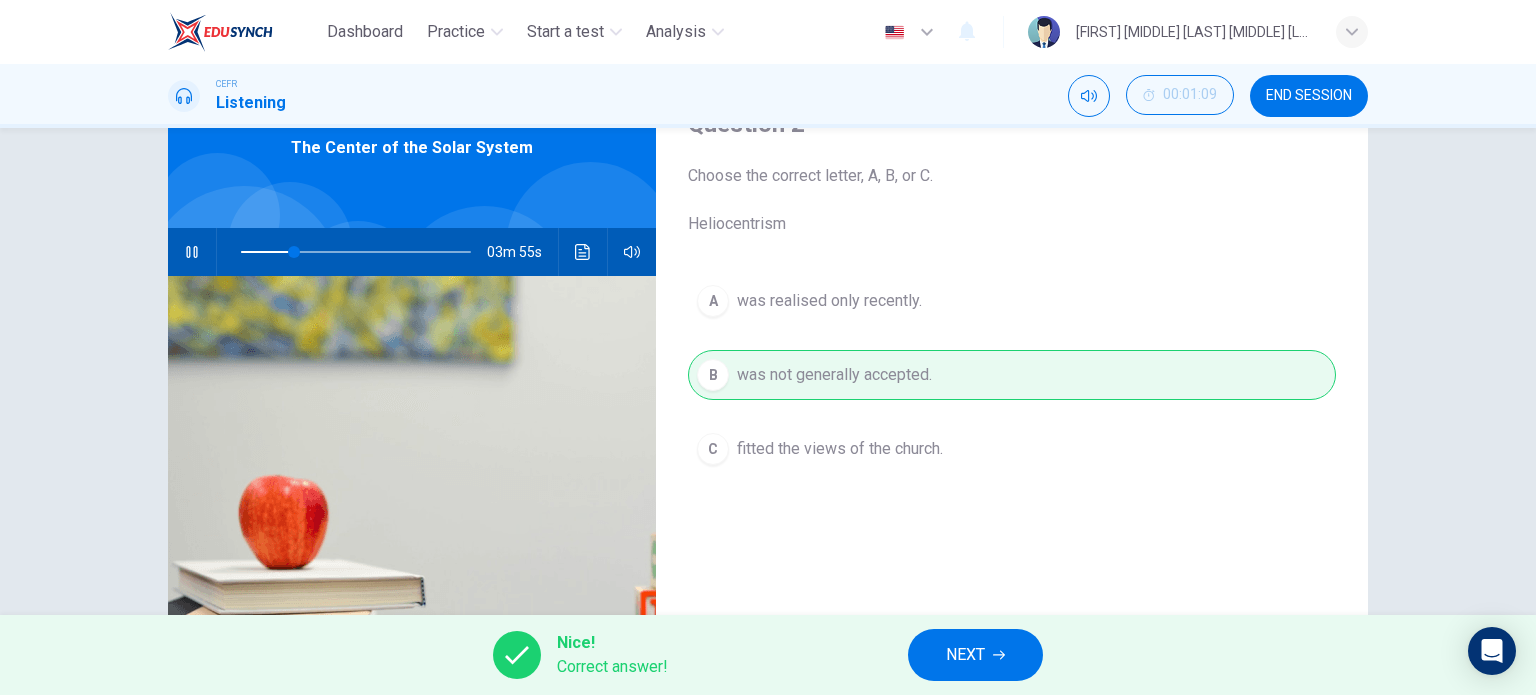 click on "NEXT" at bounding box center (965, 655) 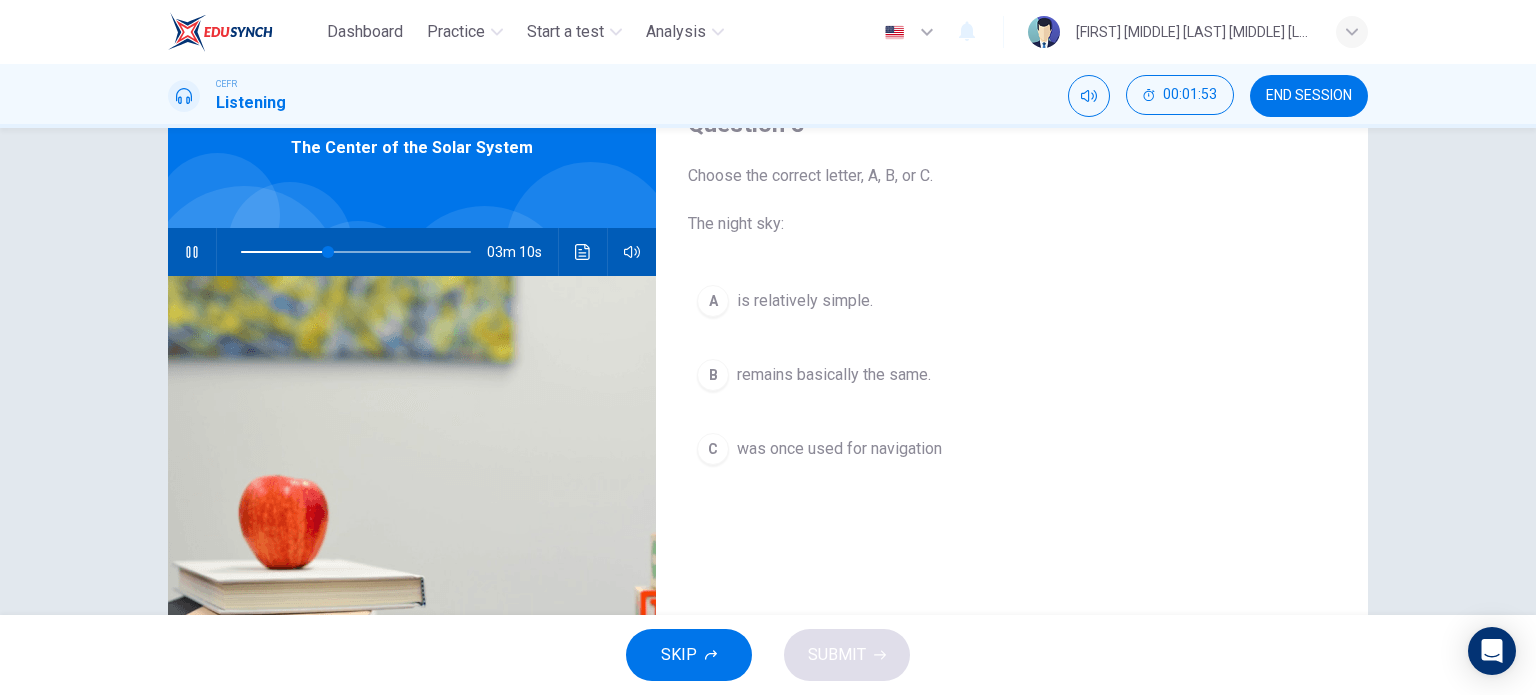 click on "C was once used for navigation" at bounding box center [1012, 449] 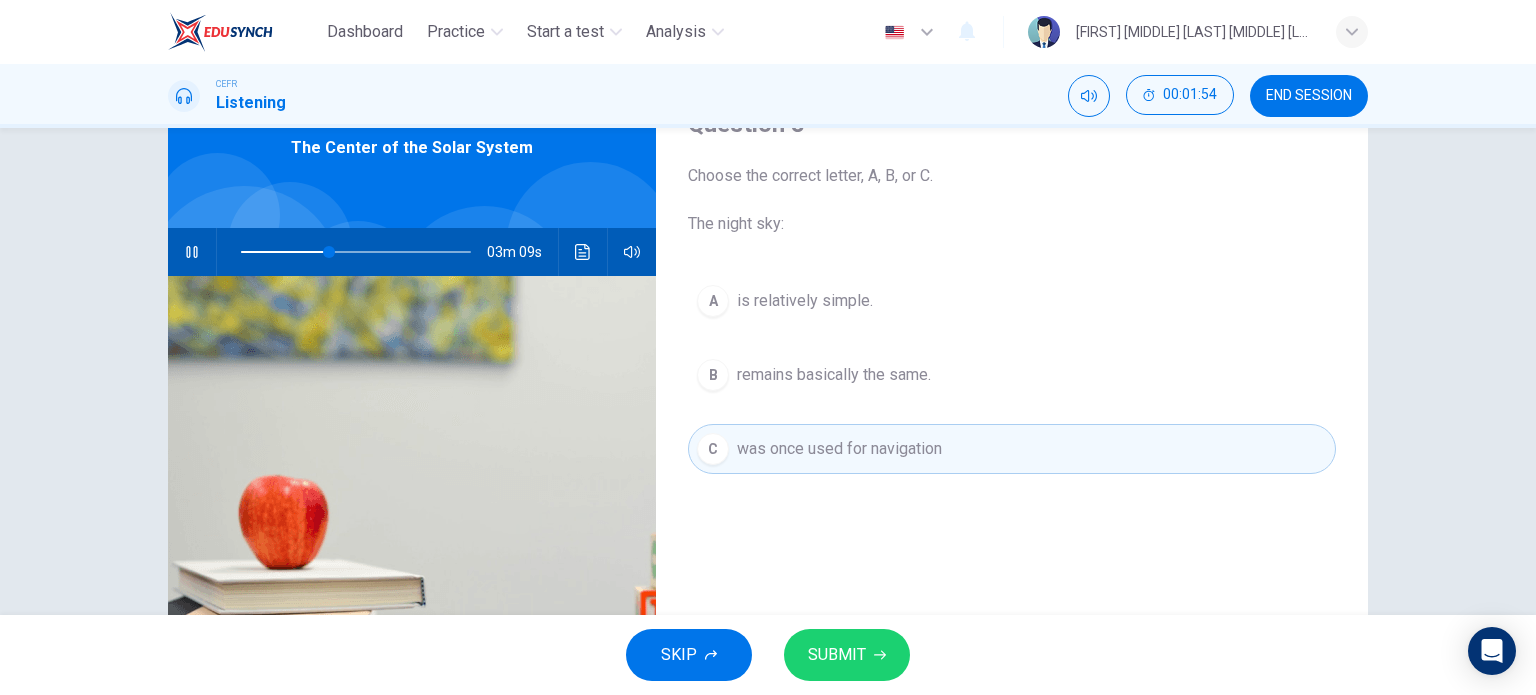 click on "SUBMIT" at bounding box center (847, 655) 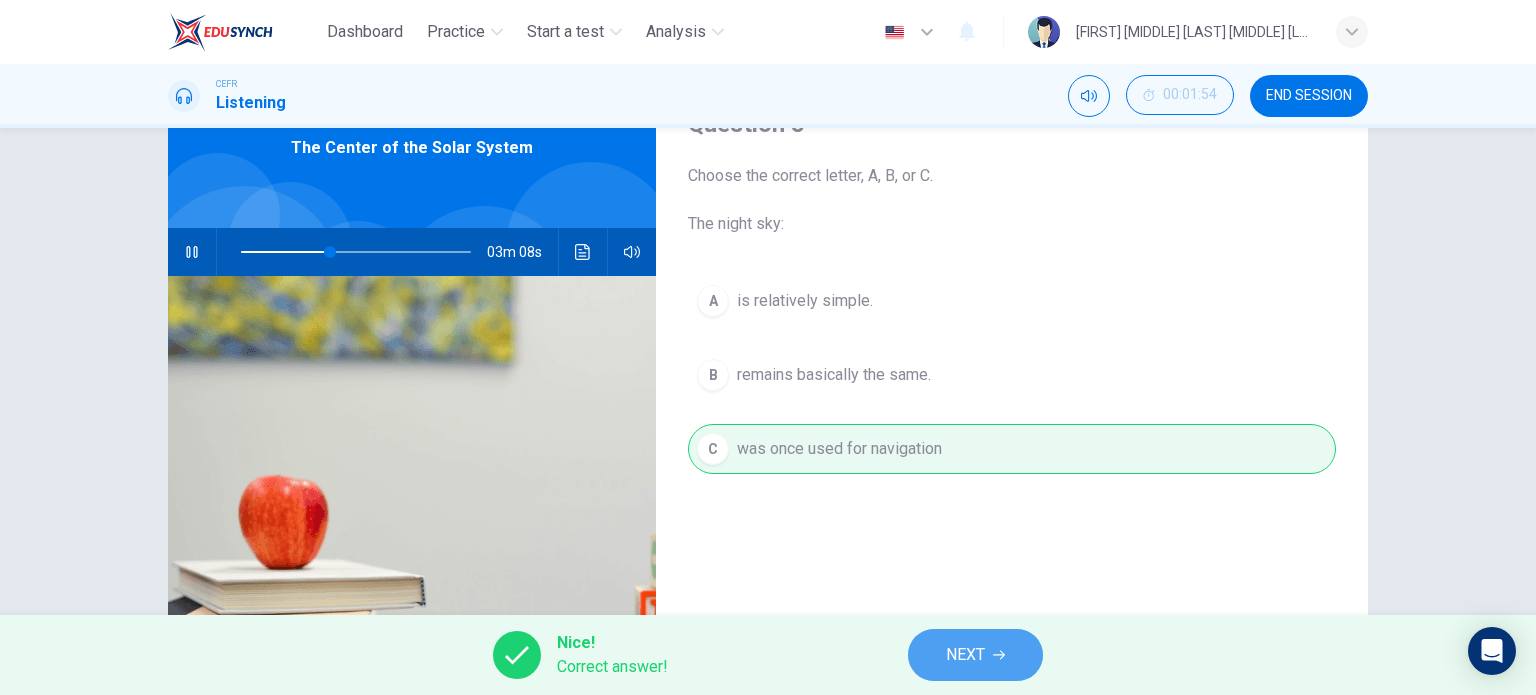 click on "NEXT" at bounding box center [965, 655] 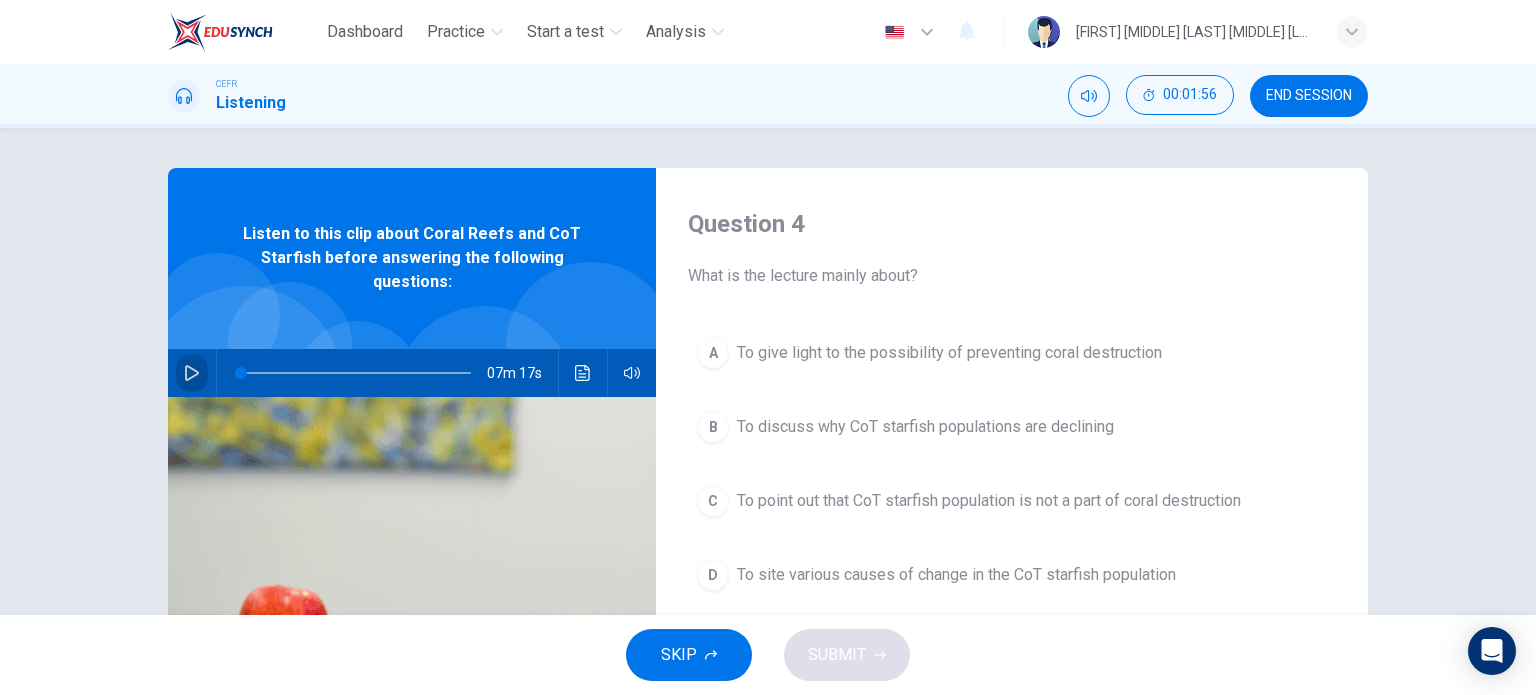 click at bounding box center (192, 373) 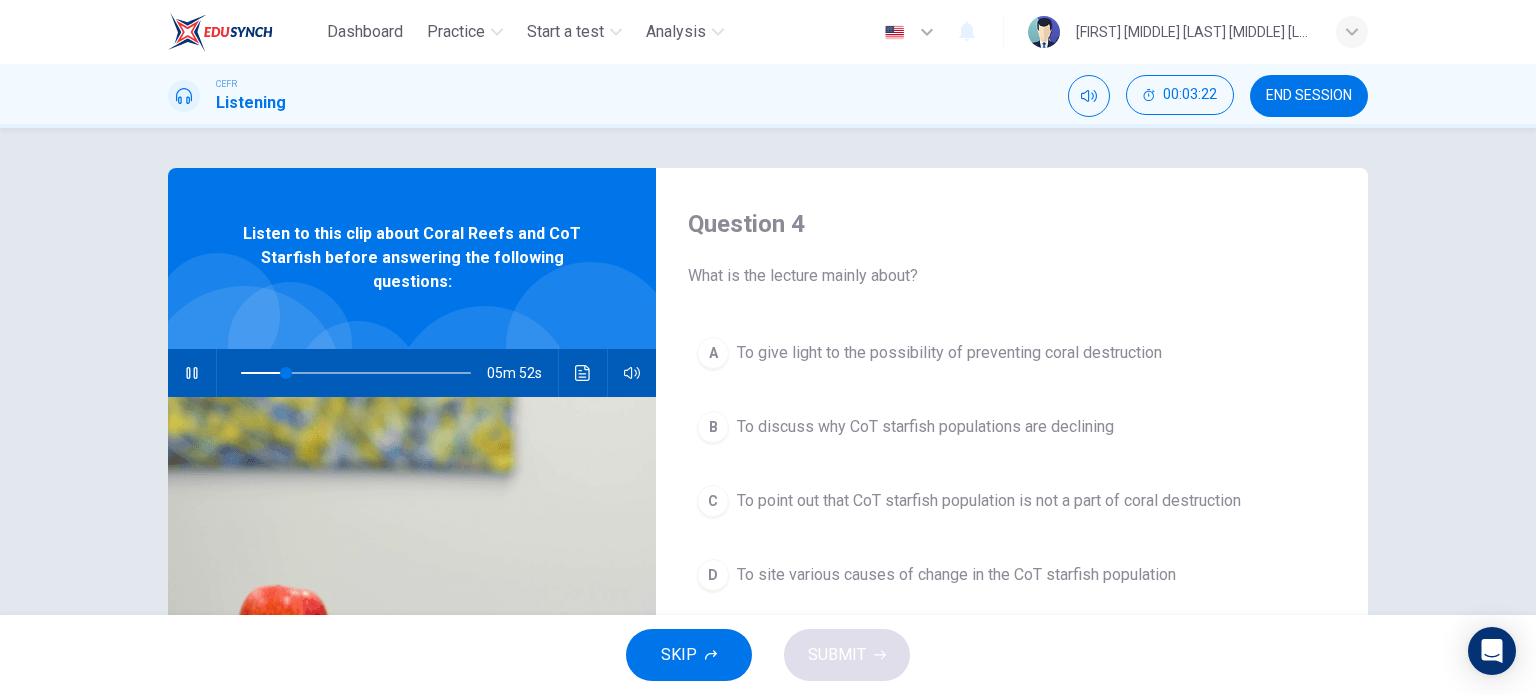 scroll, scrollTop: 100, scrollLeft: 0, axis: vertical 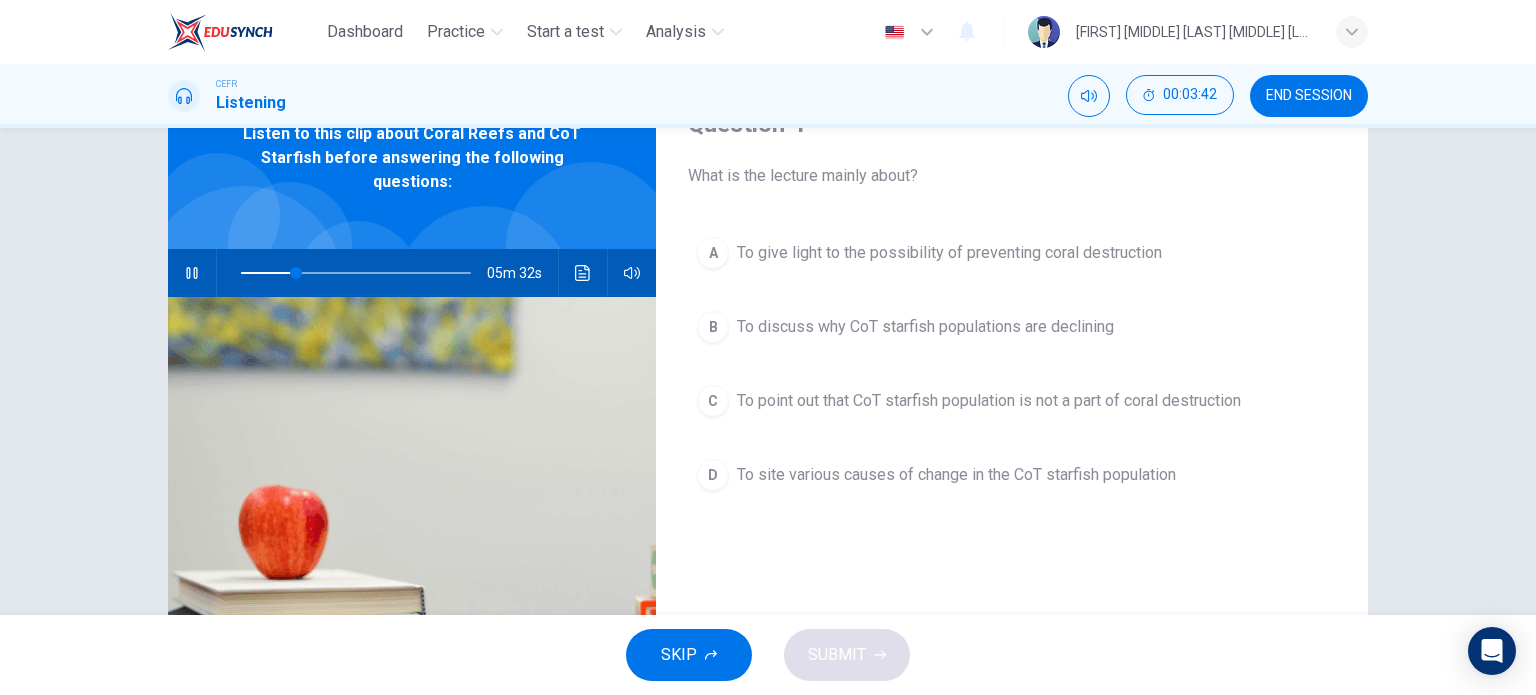 click on "To site various causes of change in the CoT starfish population" at bounding box center (949, 253) 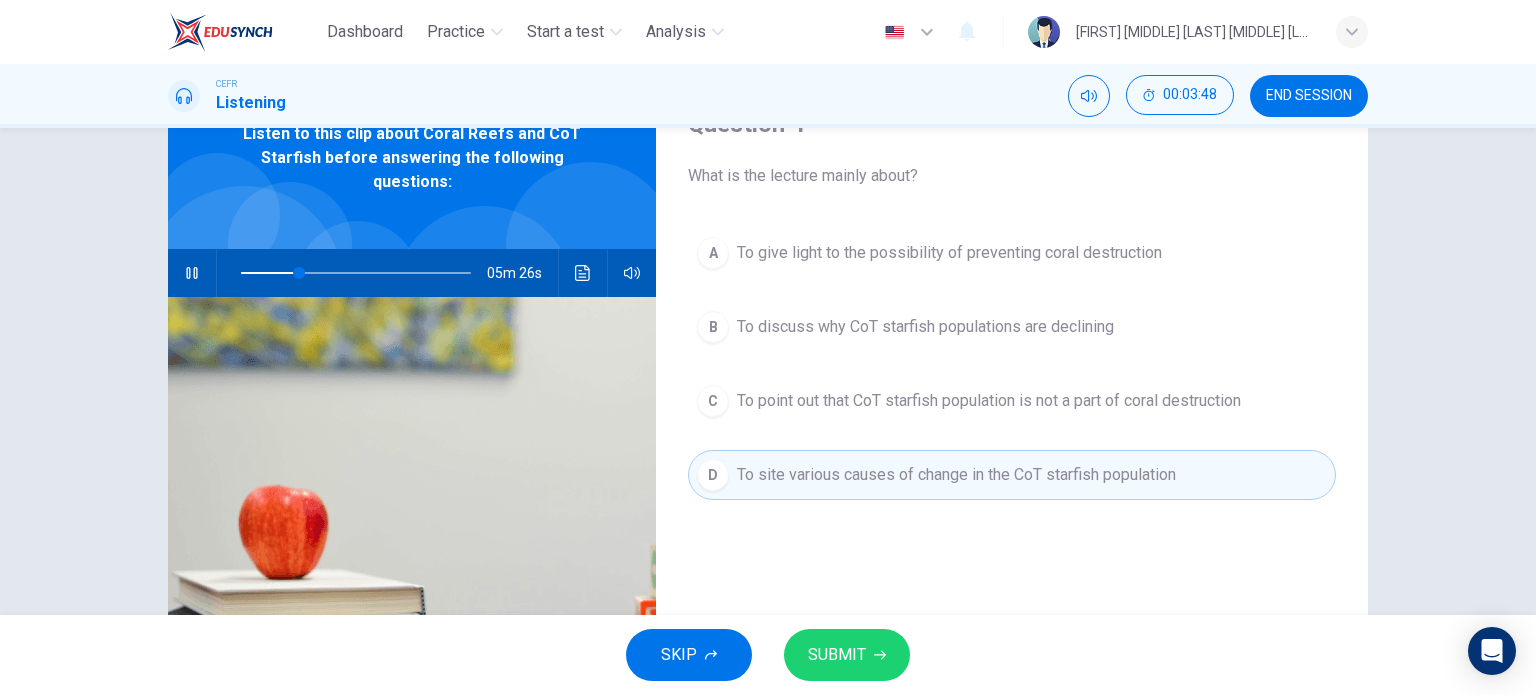 click on "SUBMIT" at bounding box center [847, 655] 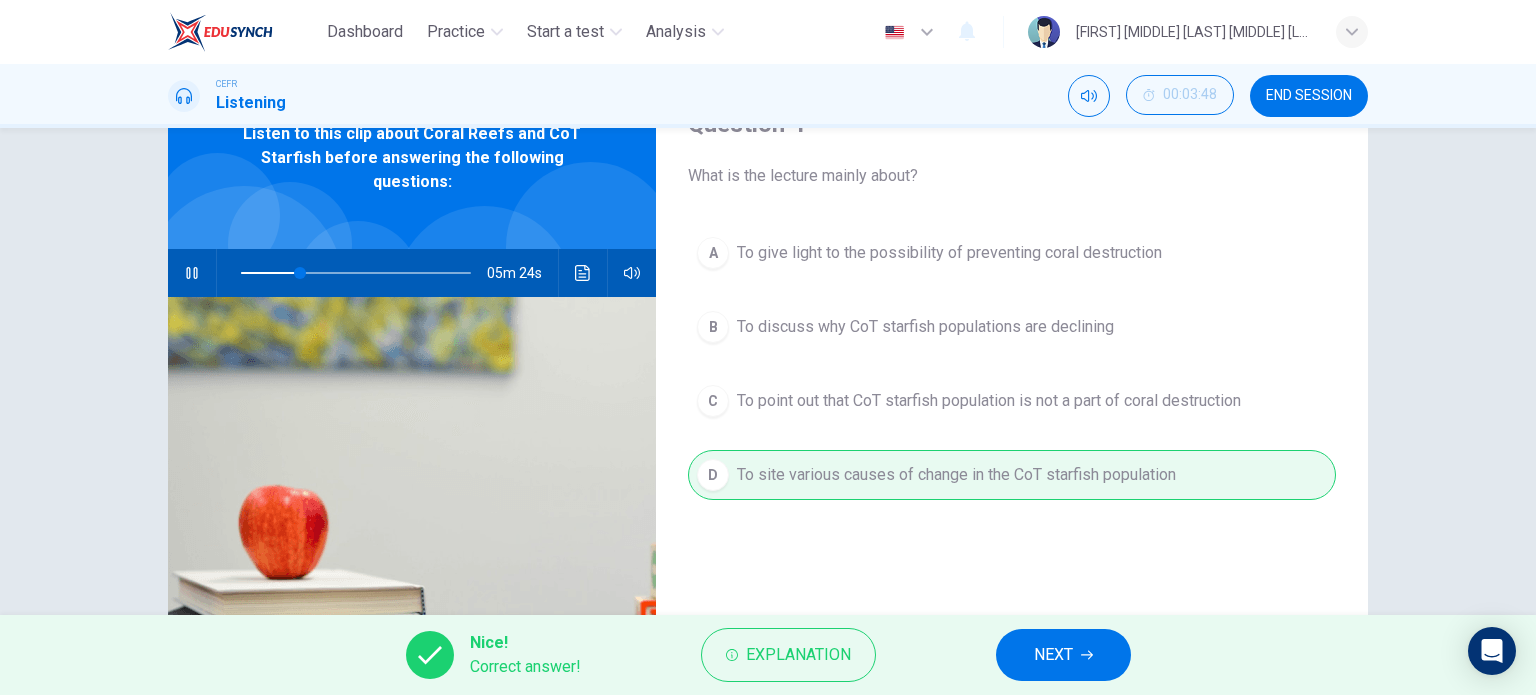 click on "NEXT" at bounding box center [1063, 655] 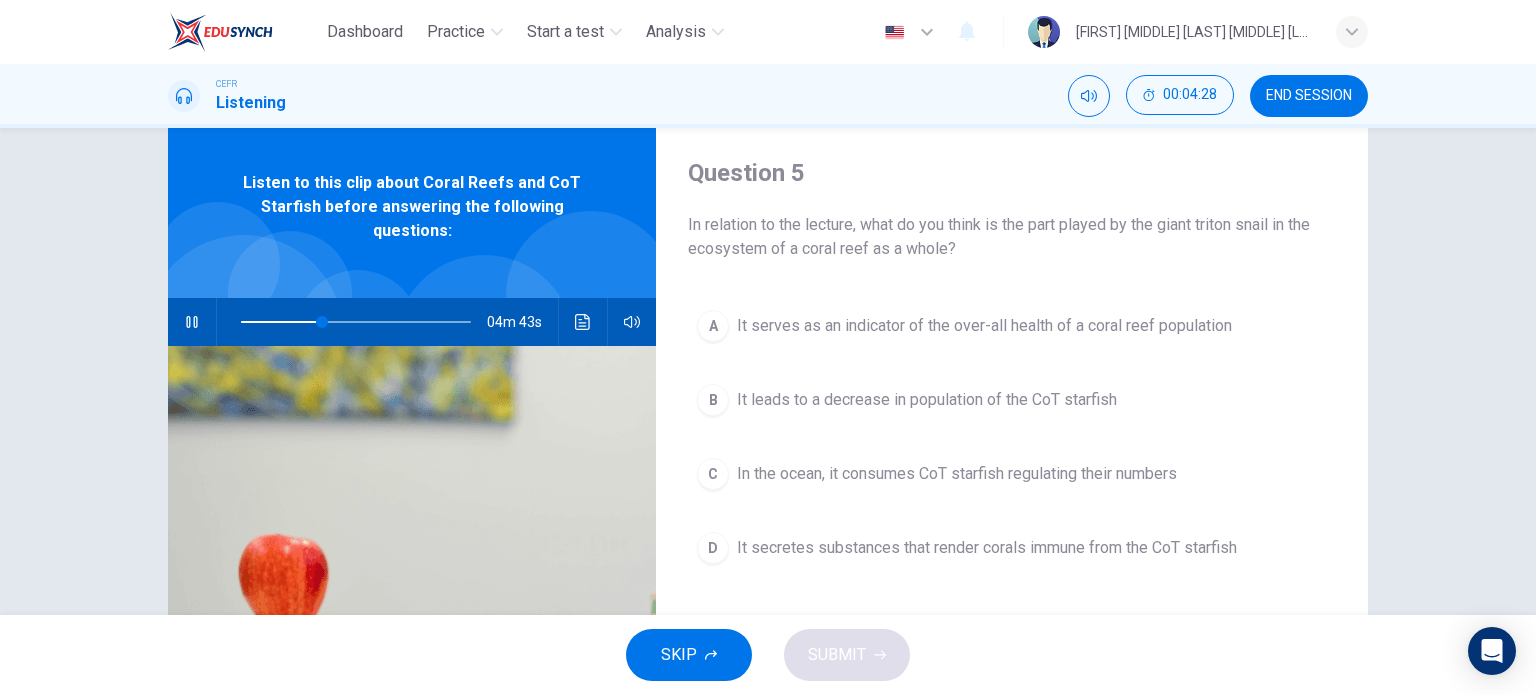 scroll, scrollTop: 100, scrollLeft: 0, axis: vertical 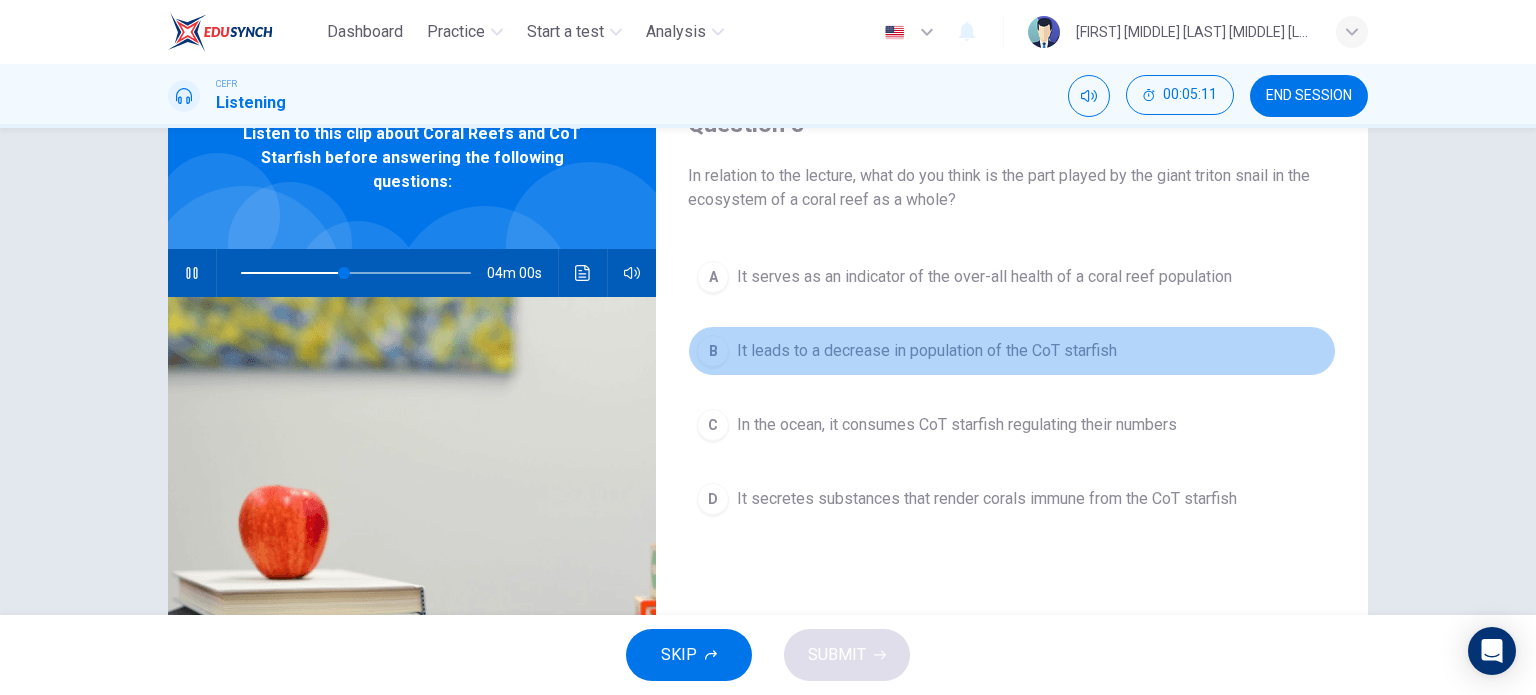 click on "B It leads to a decrease in population of the CoT starfish" at bounding box center (1012, 351) 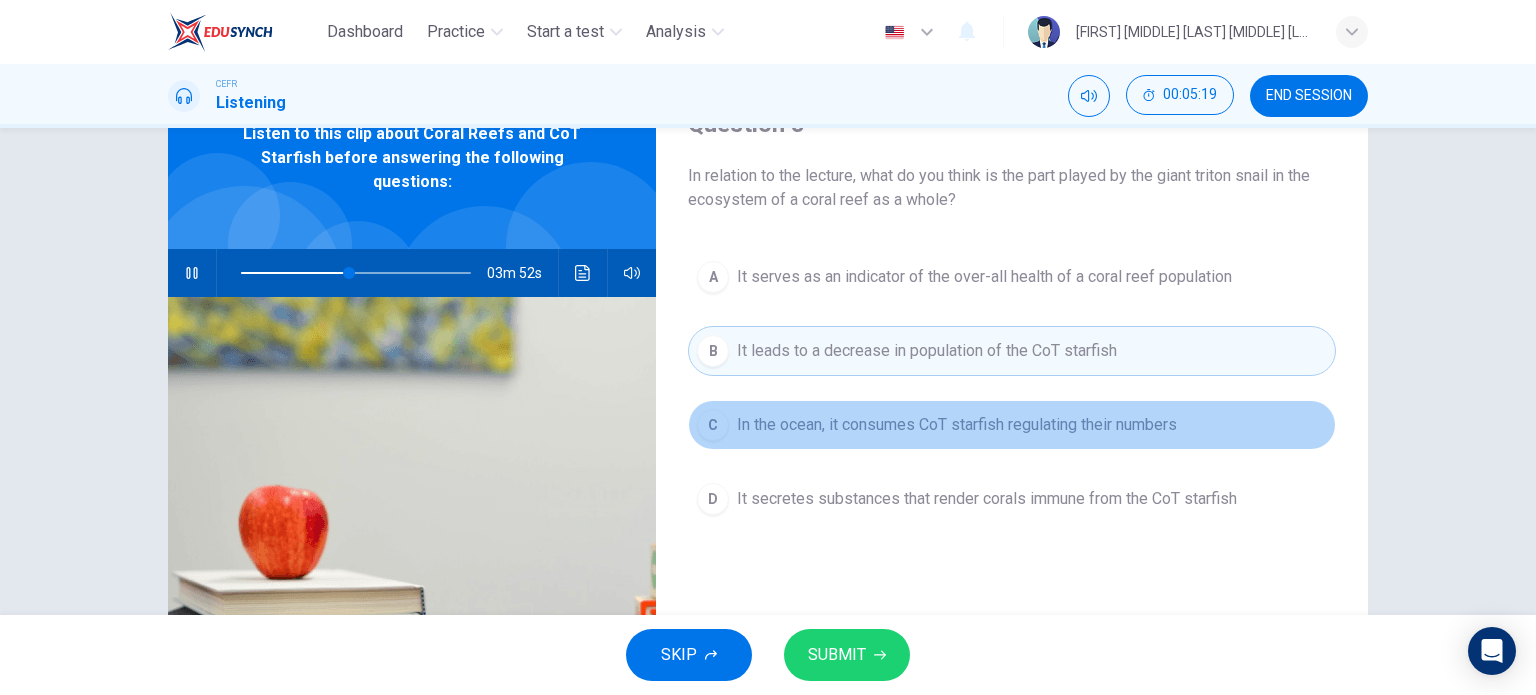 click on "In the ocean, it consumes CoT starfish regulating their numbers" at bounding box center (984, 277) 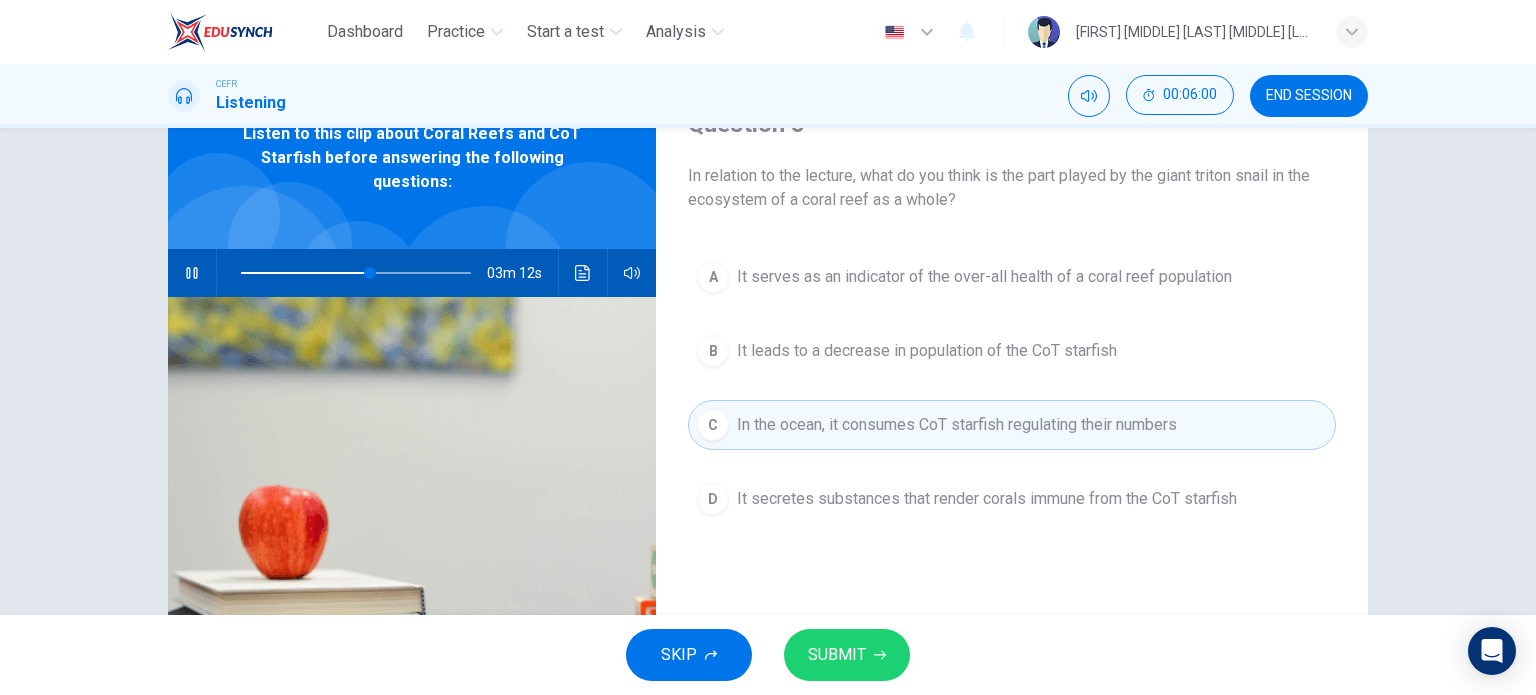 click on "SUBMIT" at bounding box center (847, 655) 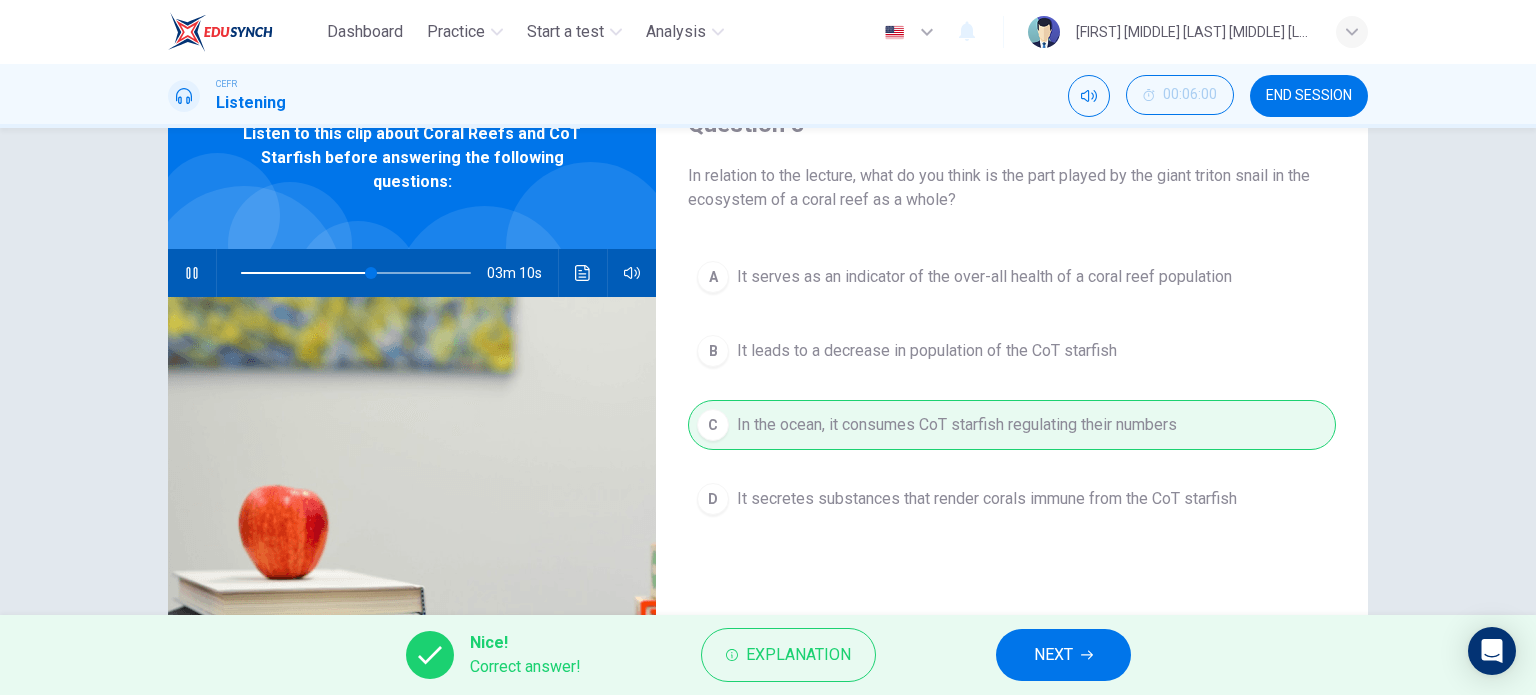 click on "NEXT" at bounding box center [1063, 655] 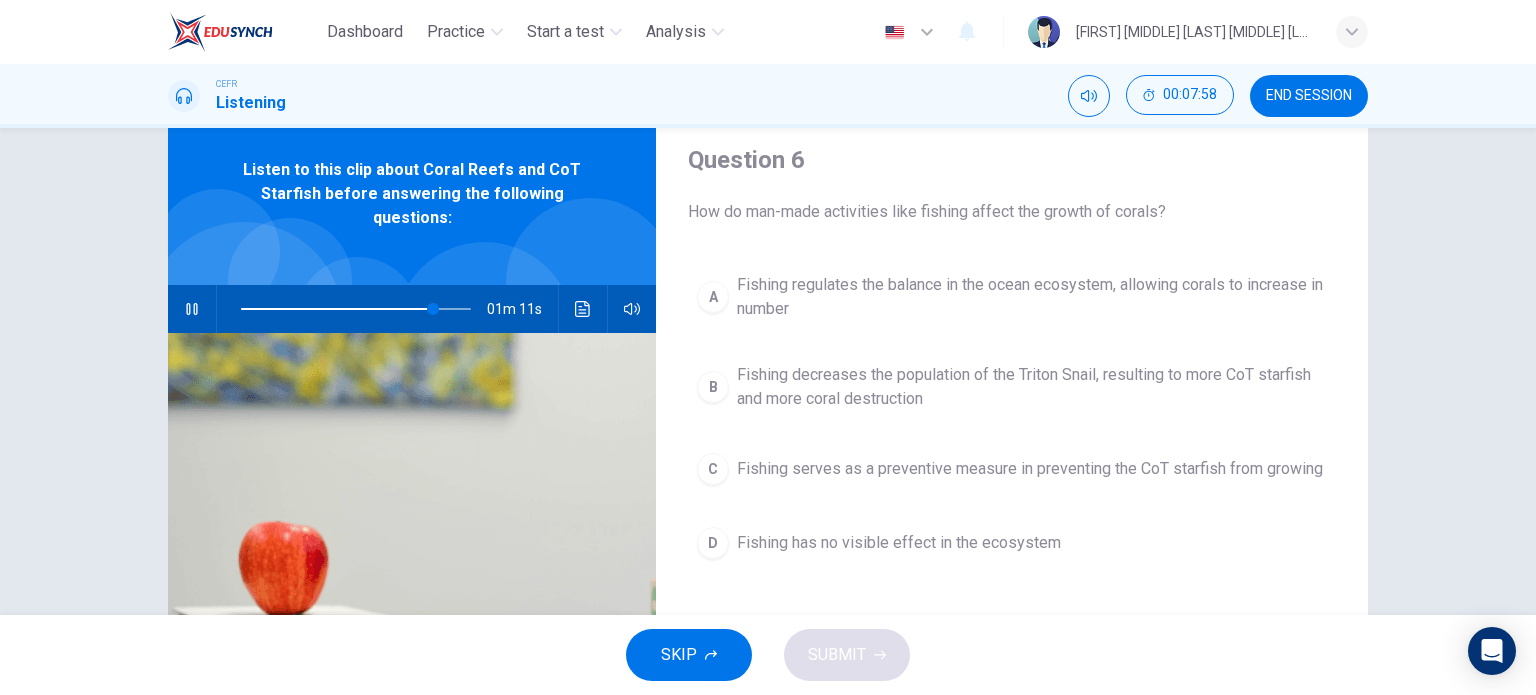 scroll, scrollTop: 100, scrollLeft: 0, axis: vertical 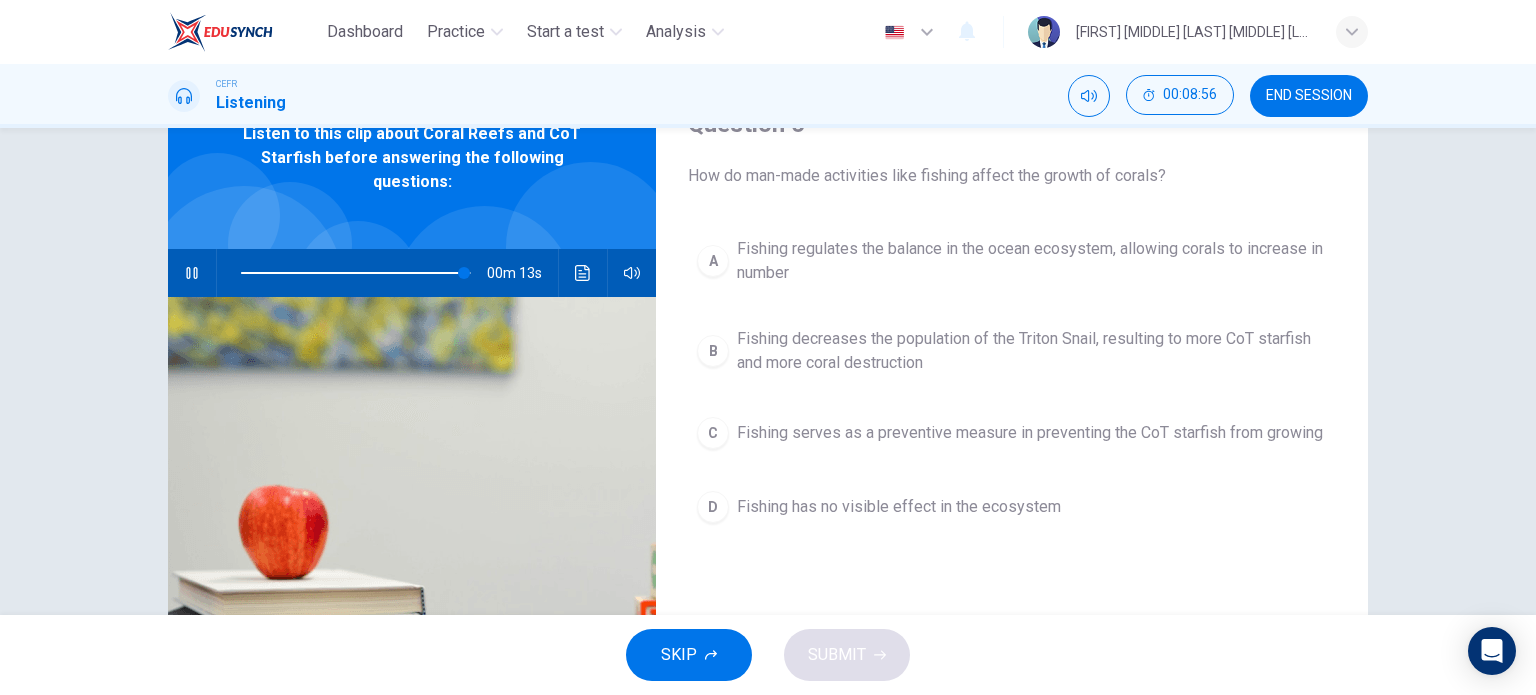 click on "Fishing has no visible effect in the ecosystem" at bounding box center [1032, 261] 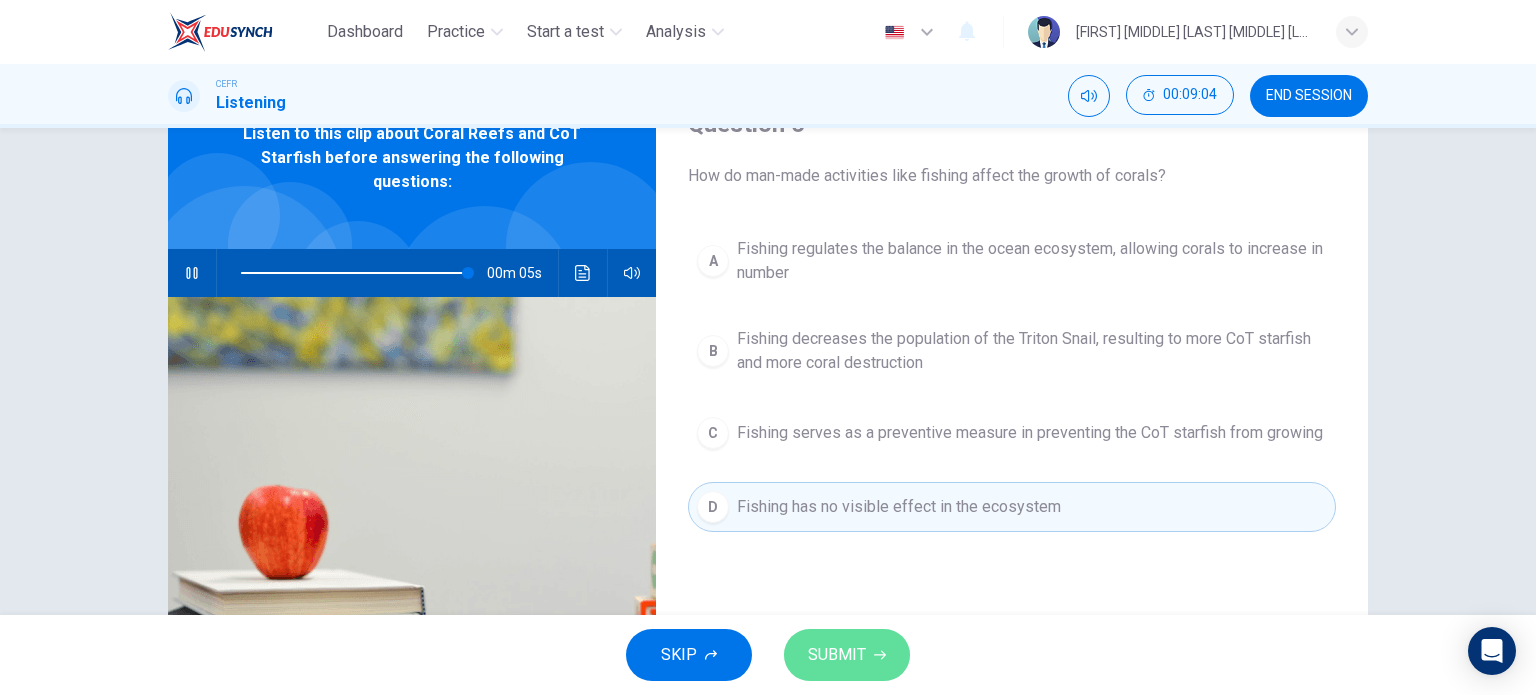 click on "SUBMIT" at bounding box center [847, 655] 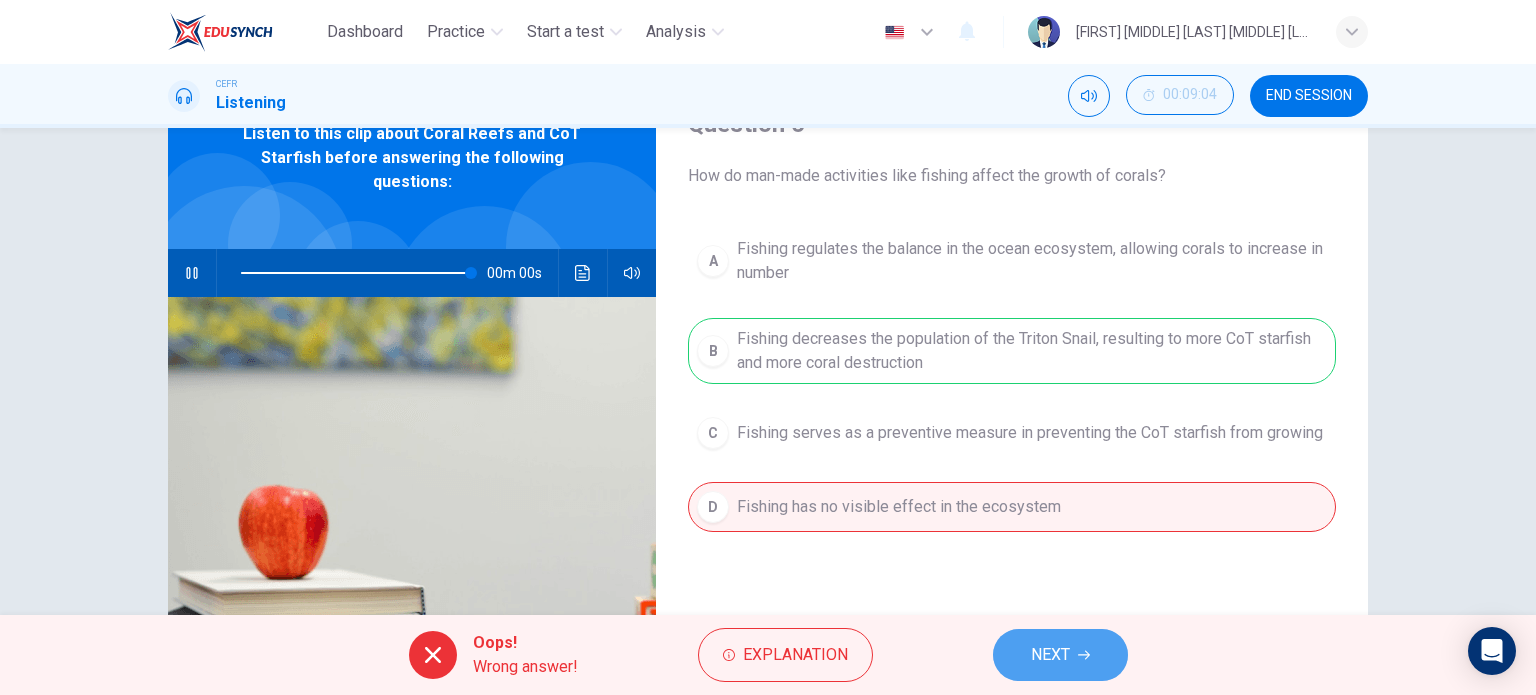 click on "NEXT" at bounding box center (1050, 655) 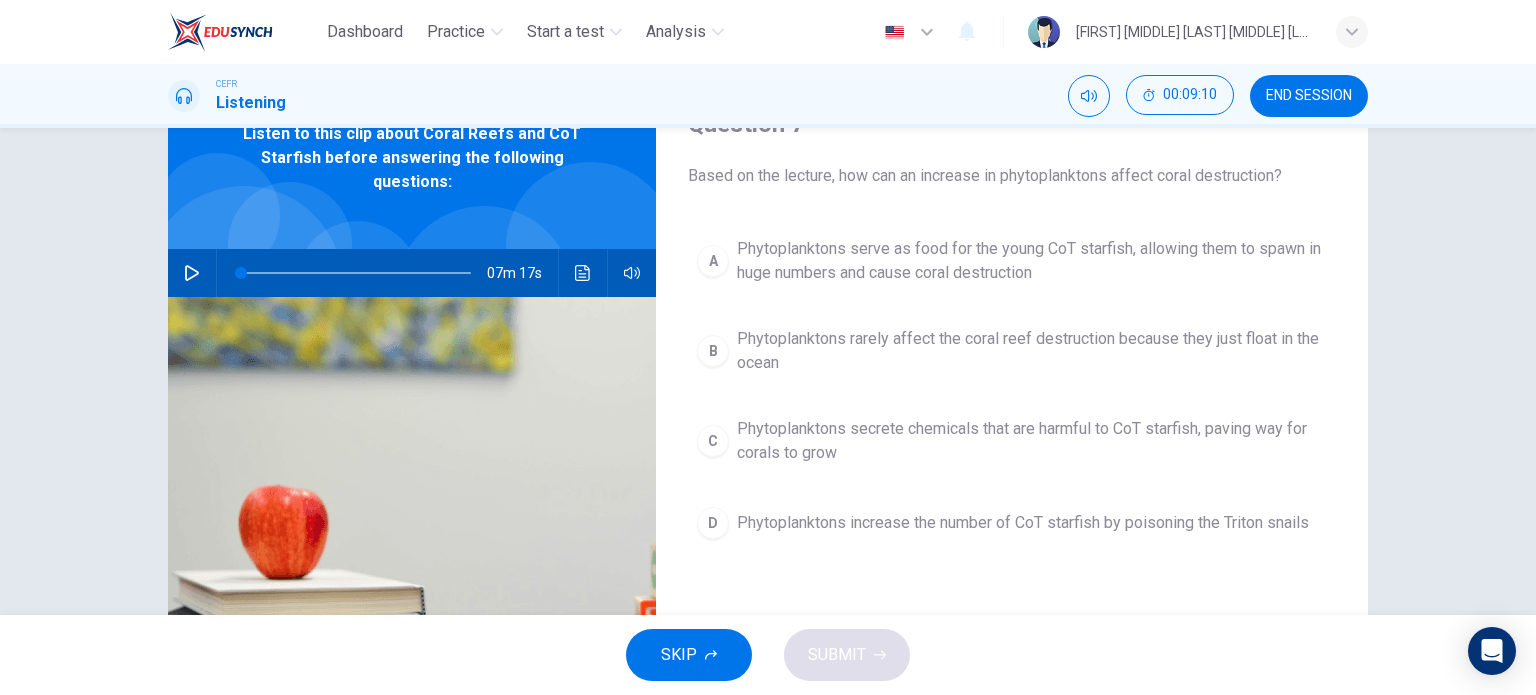 click at bounding box center [192, 273] 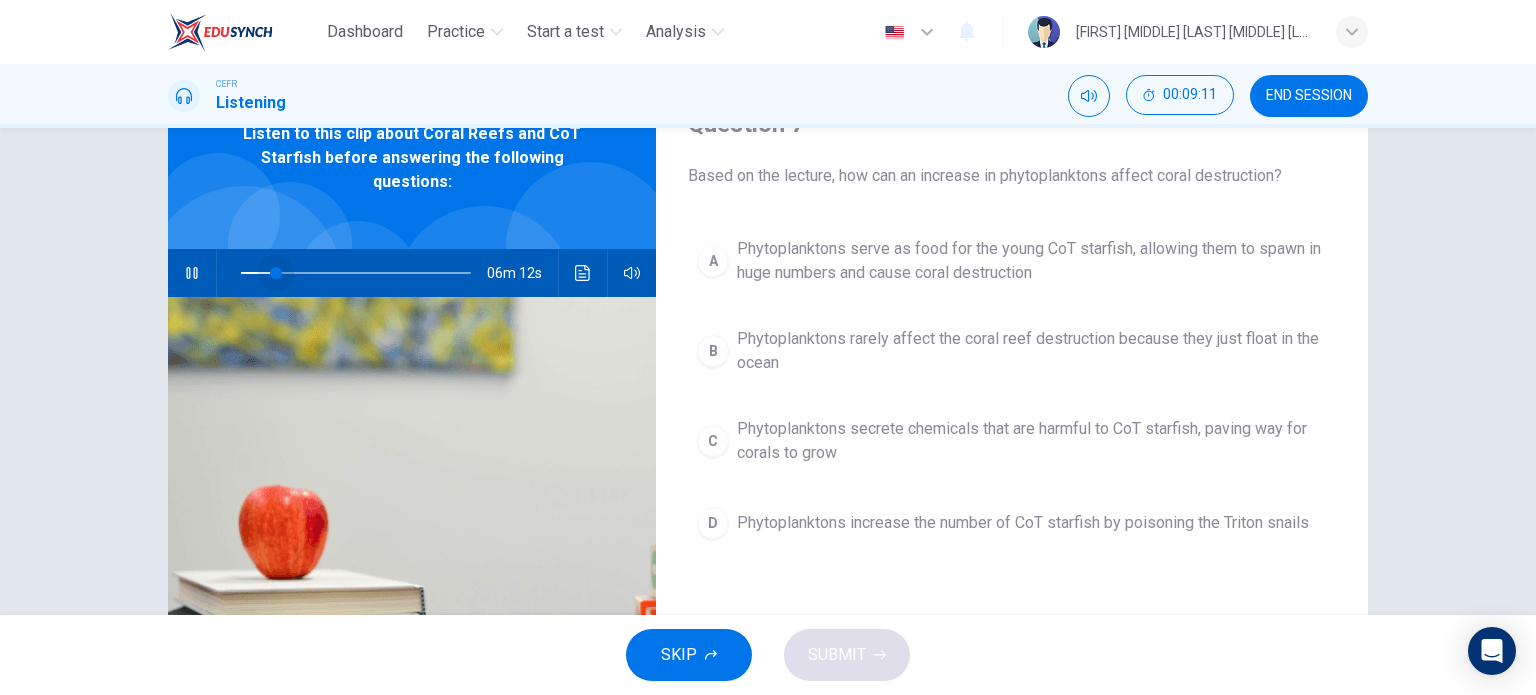 drag, startPoint x: 234, startPoint y: 272, endPoint x: 270, endPoint y: 275, distance: 36.124783 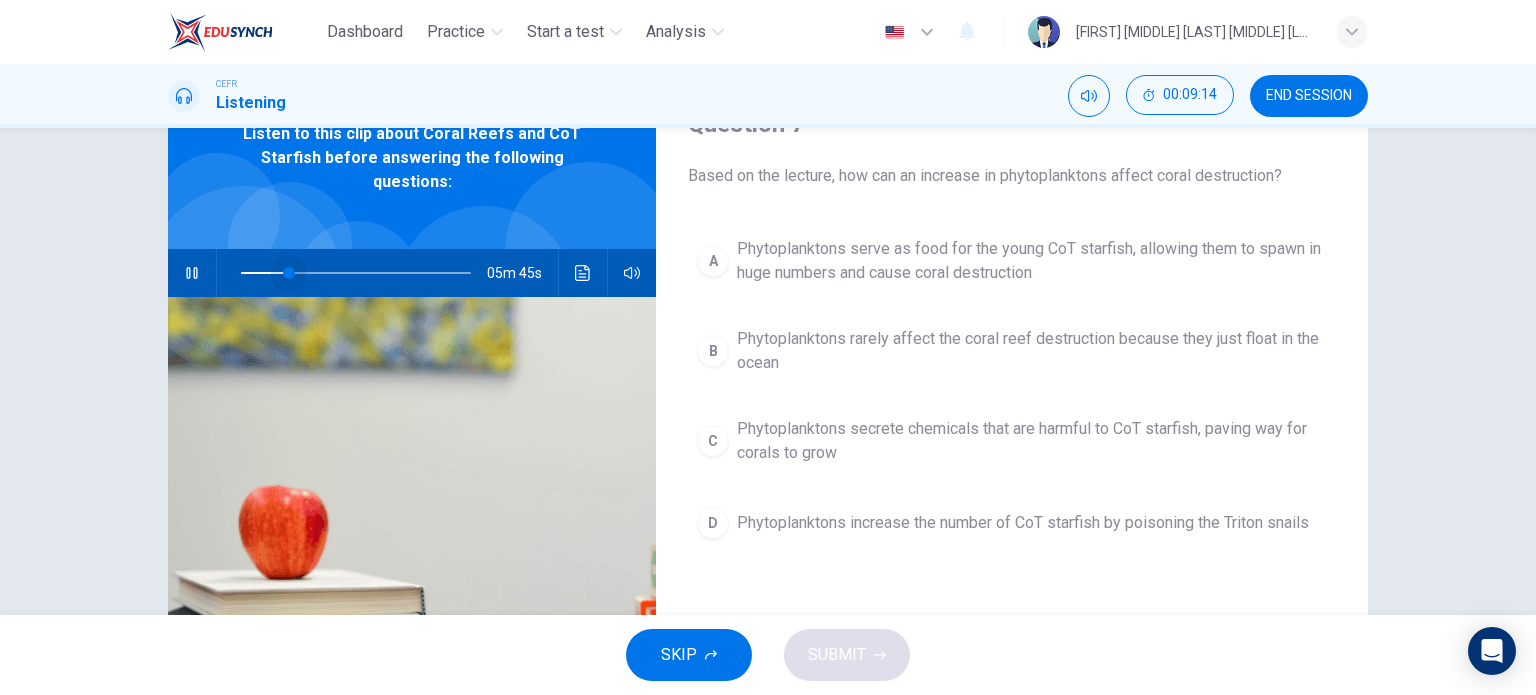 drag, startPoint x: 270, startPoint y: 273, endPoint x: 283, endPoint y: 273, distance: 13 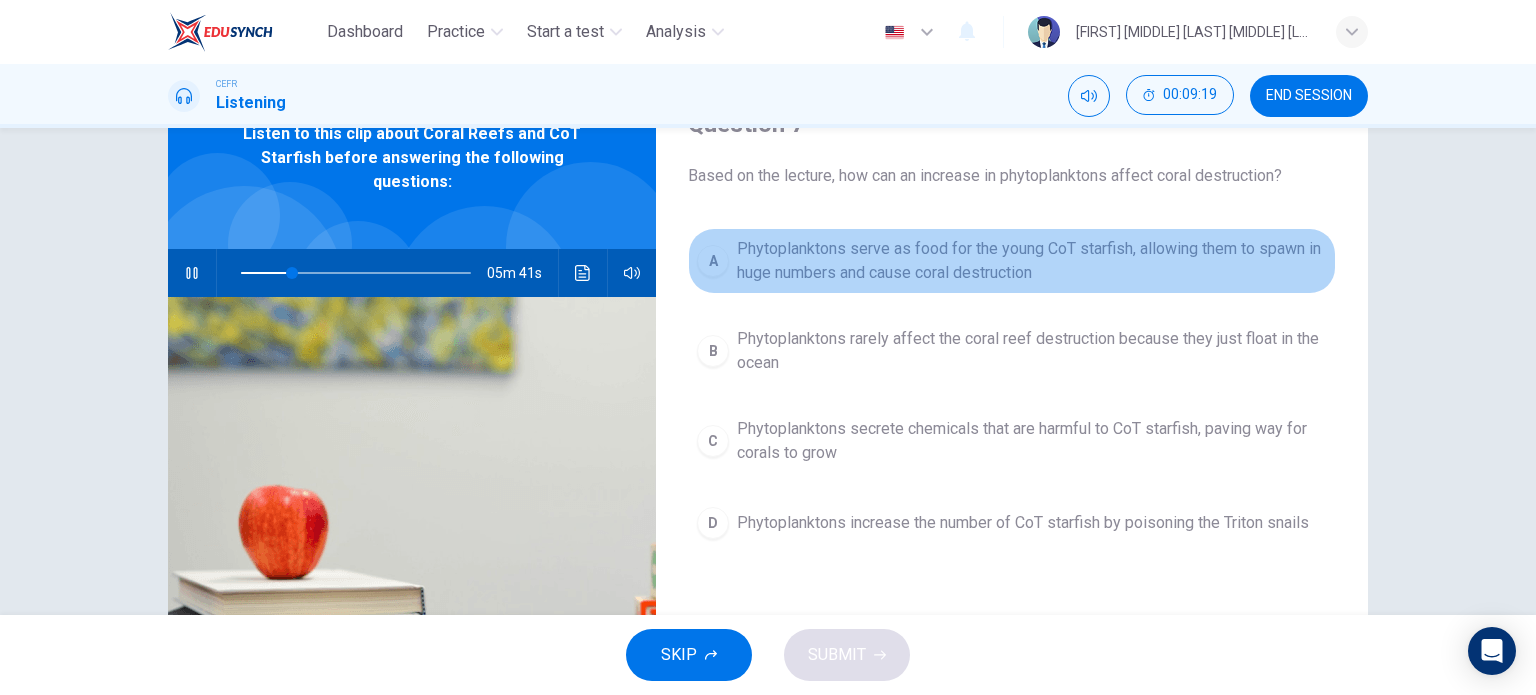 click on "Phytoplanktons serve as food for the young CoT starfish, allowing them to spawn in huge numbers and cause coral destruction" at bounding box center (1032, 261) 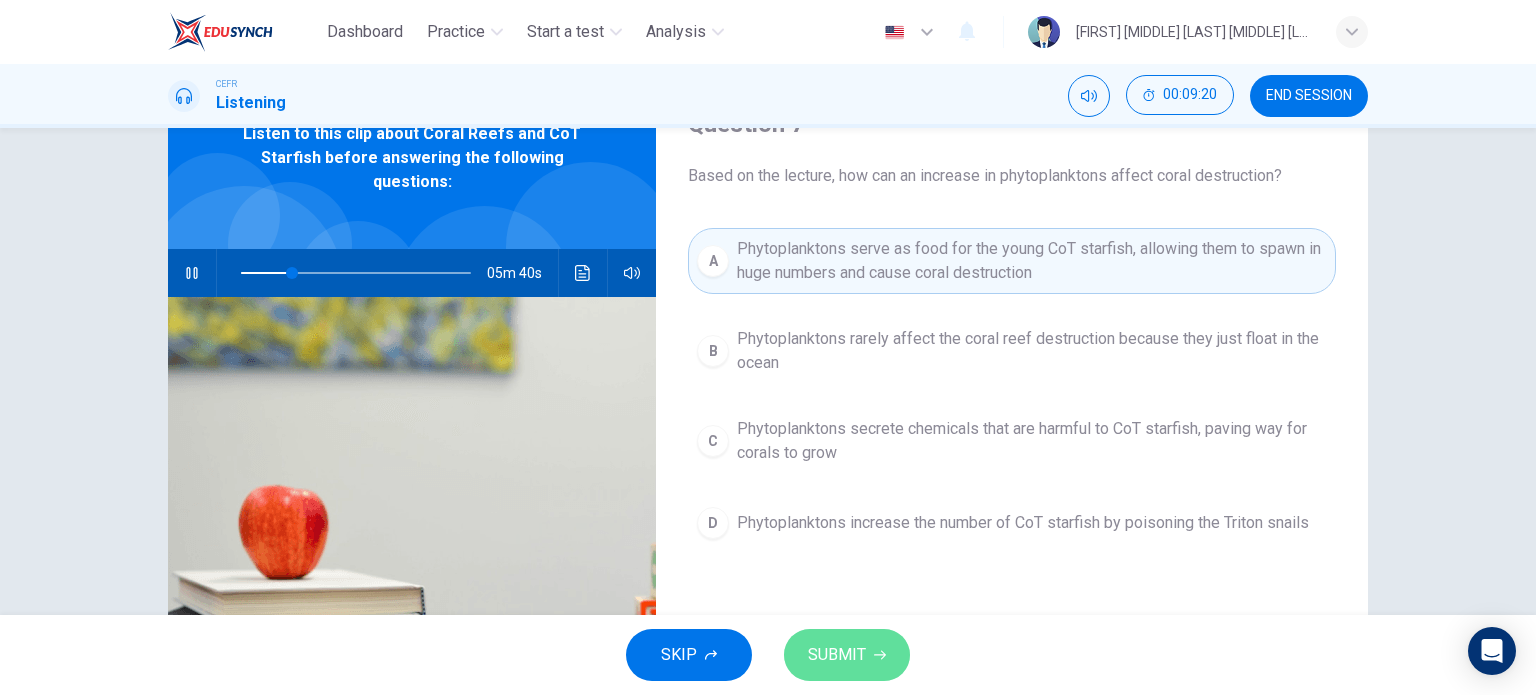 click on "SUBMIT" at bounding box center [837, 655] 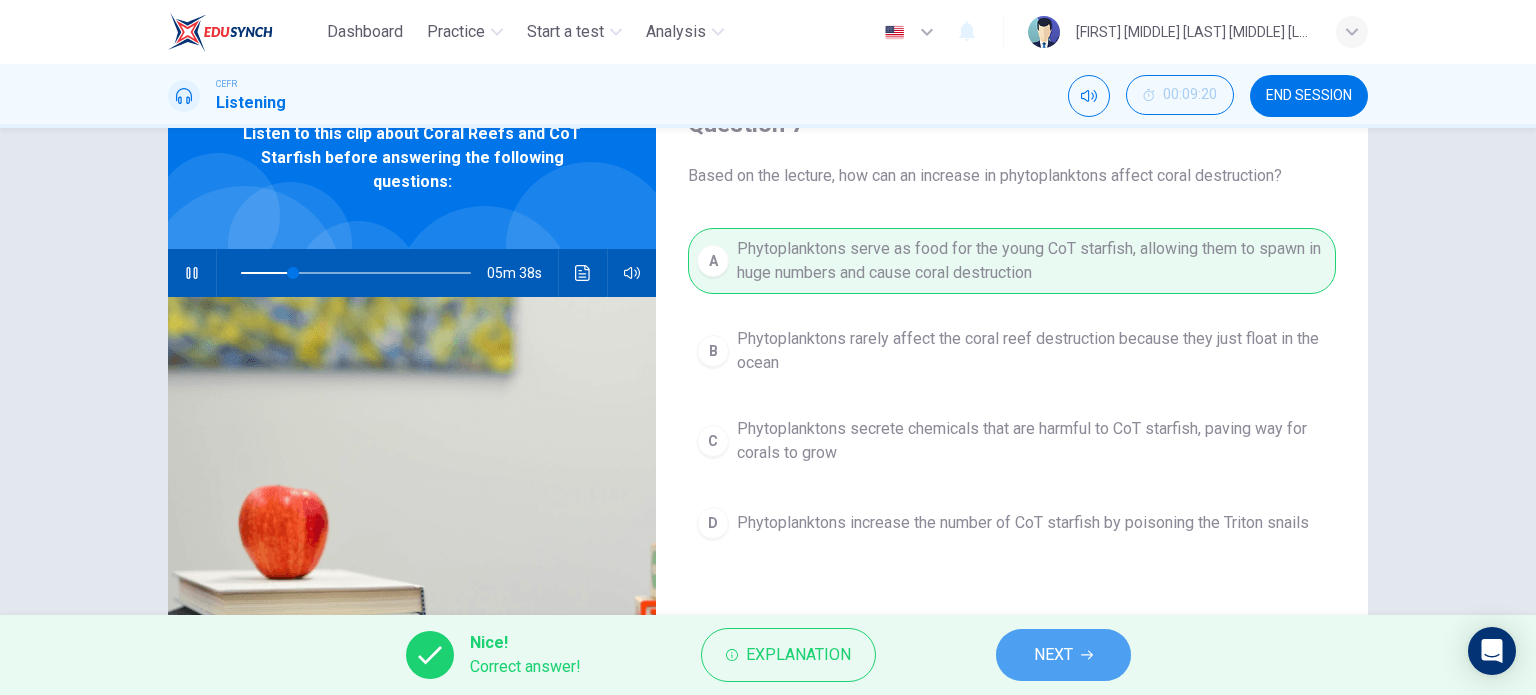 click on "NEXT" at bounding box center [1063, 655] 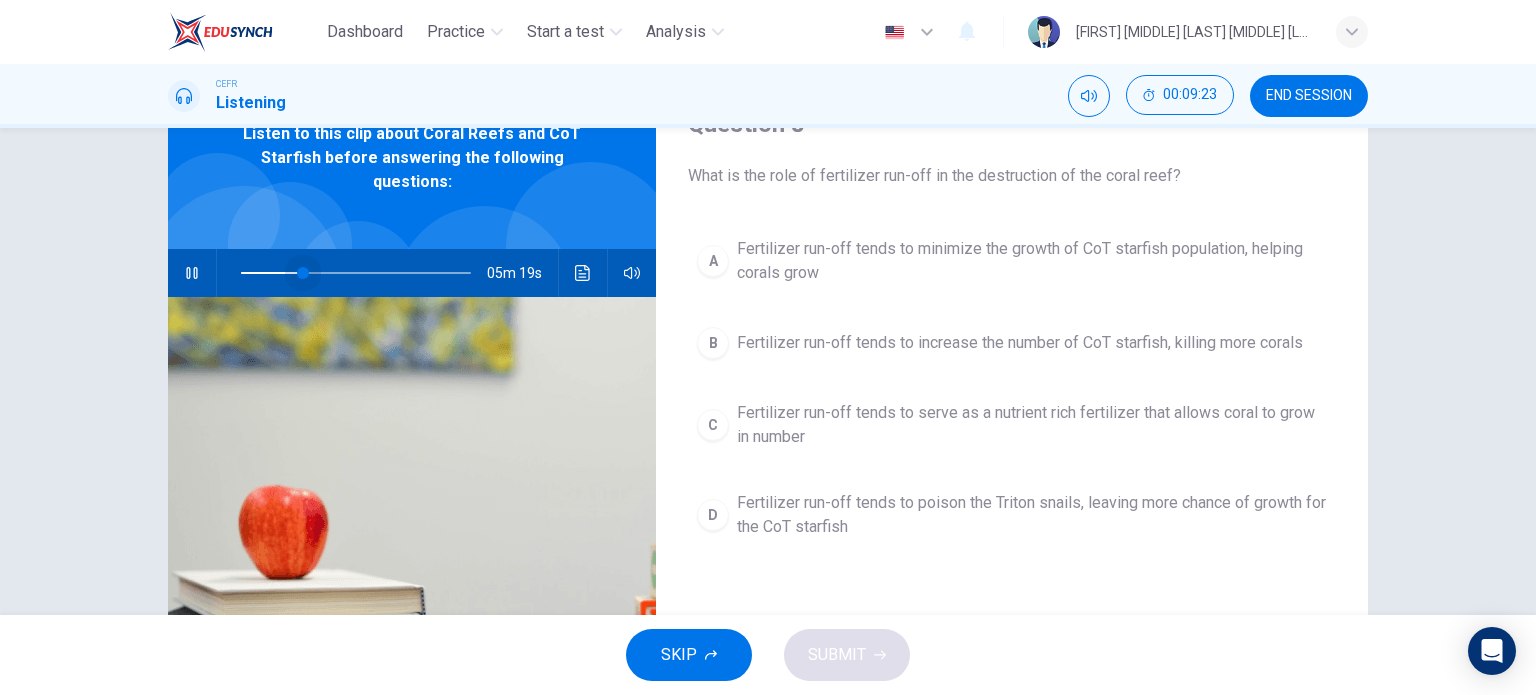 drag, startPoint x: 297, startPoint y: 271, endPoint x: 323, endPoint y: 274, distance: 26.172504 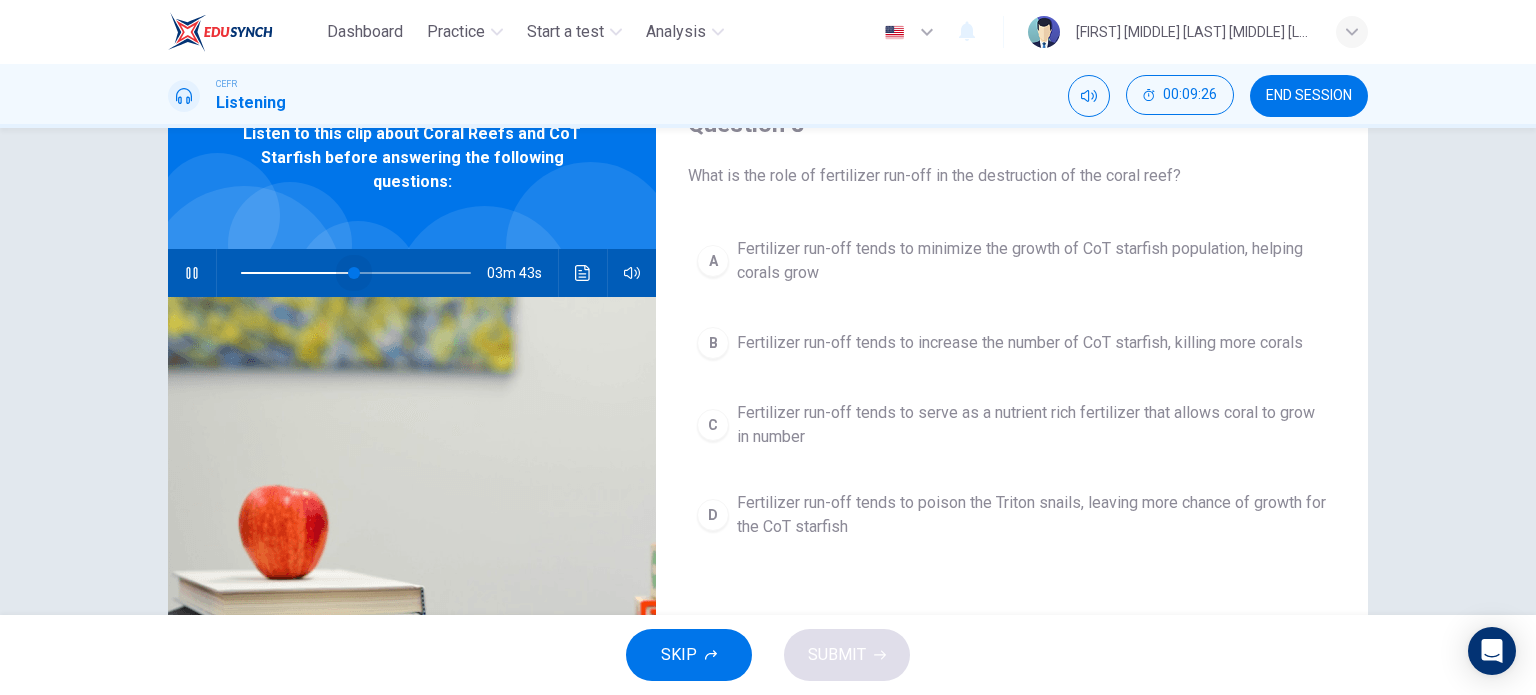 drag, startPoint x: 324, startPoint y: 272, endPoint x: 348, endPoint y: 275, distance: 24.186773 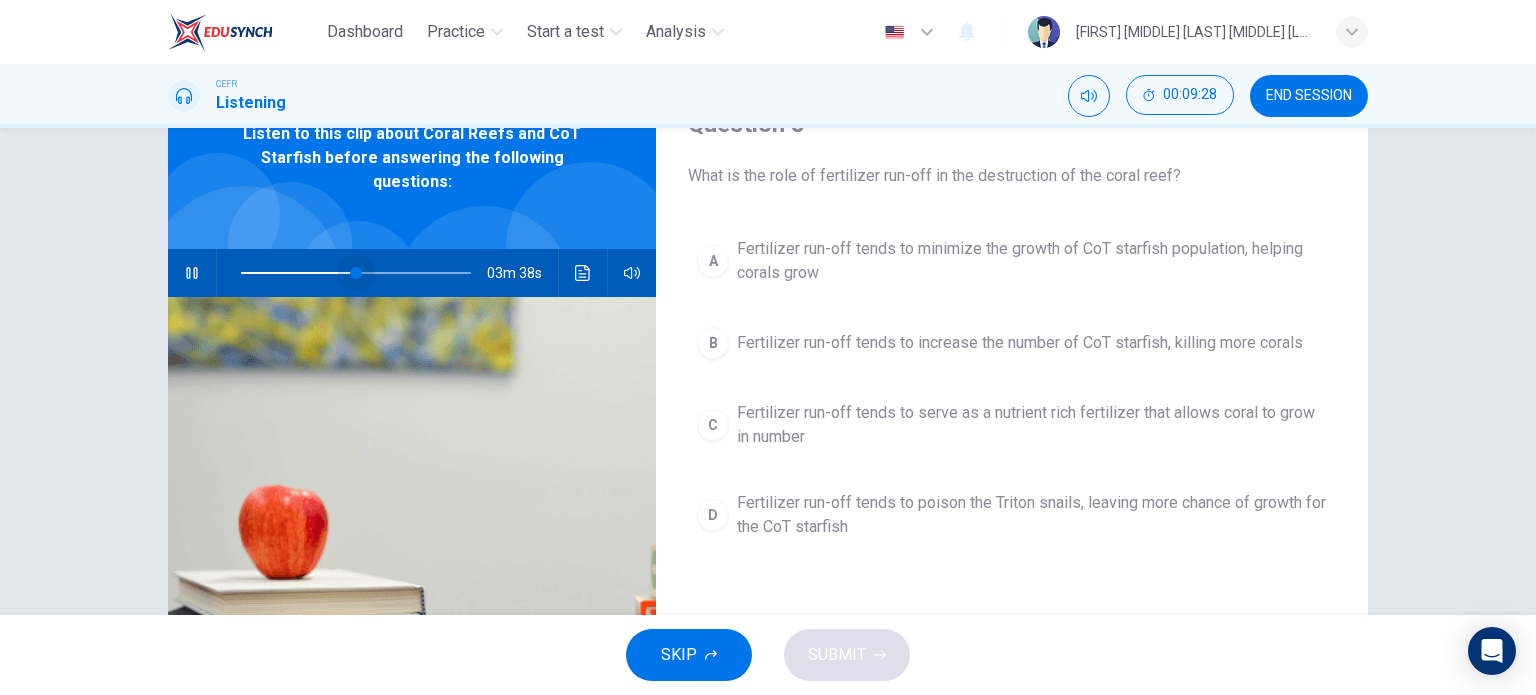 click at bounding box center (356, 273) 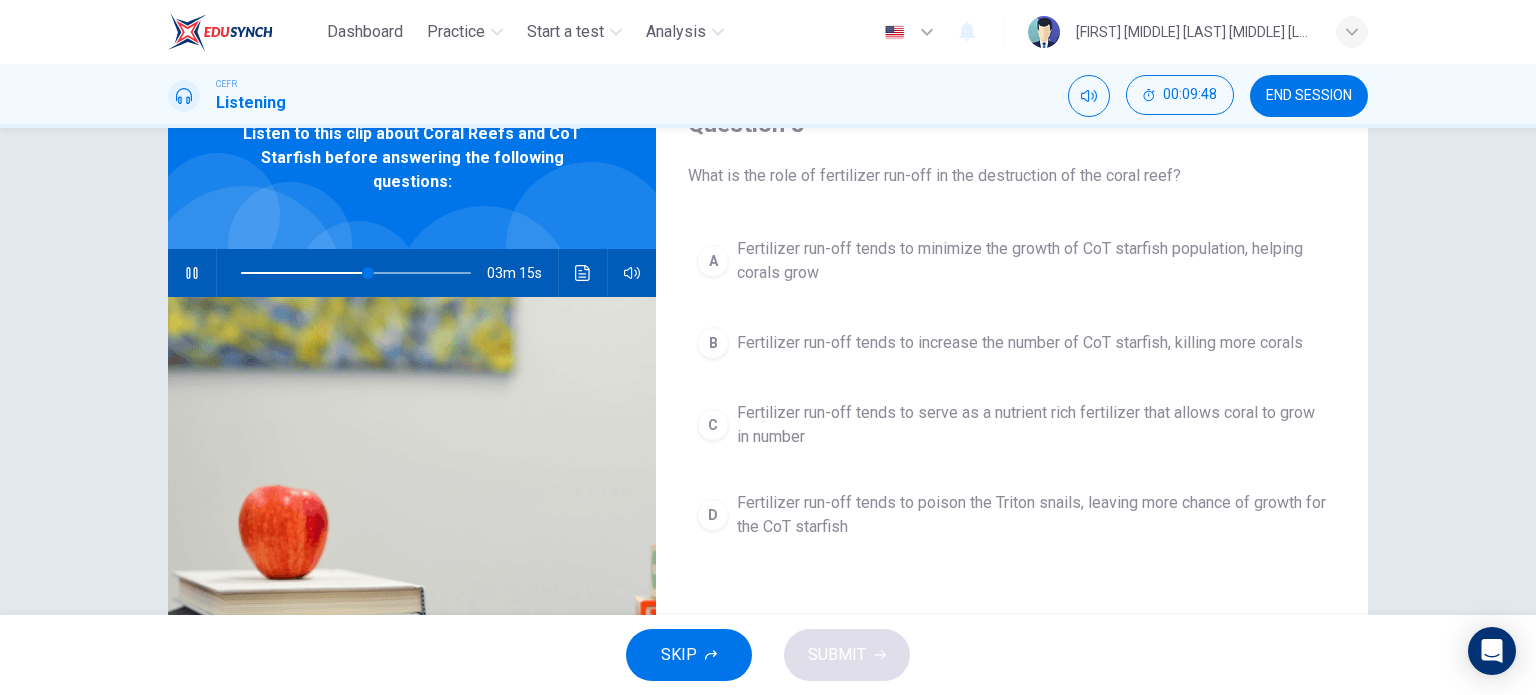 click at bounding box center (191, 273) 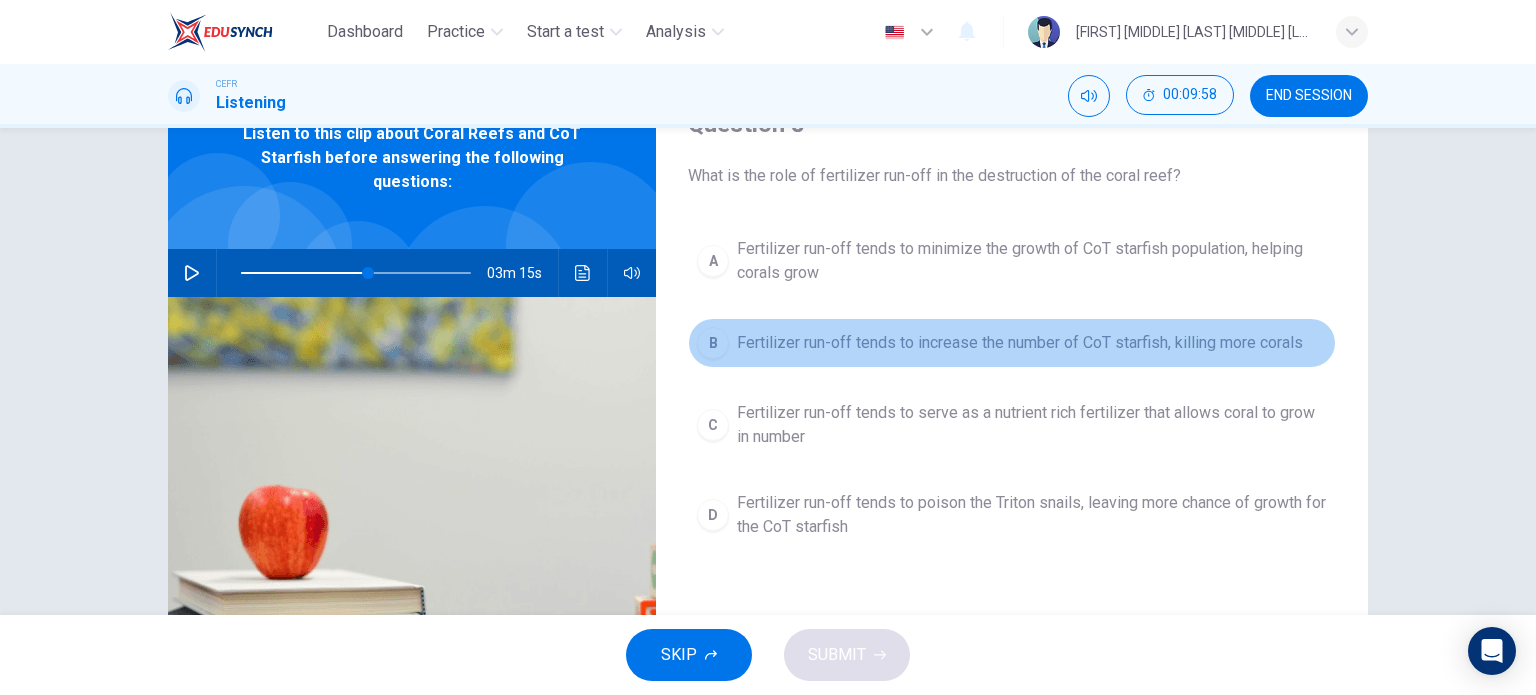 click on "Fertilizer run-off tends to increase the number of CoT starfish, killing more corals" at bounding box center [1032, 261] 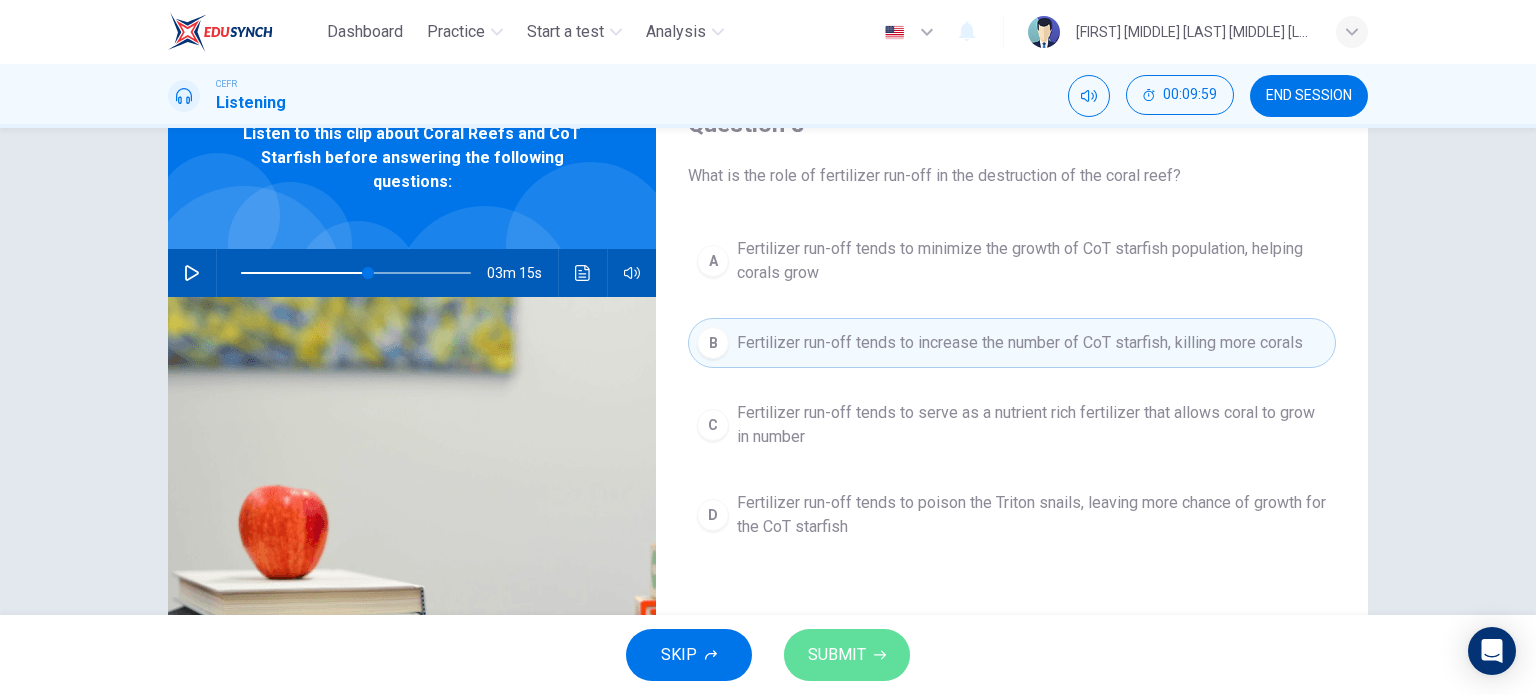 click on "SUBMIT" at bounding box center [847, 655] 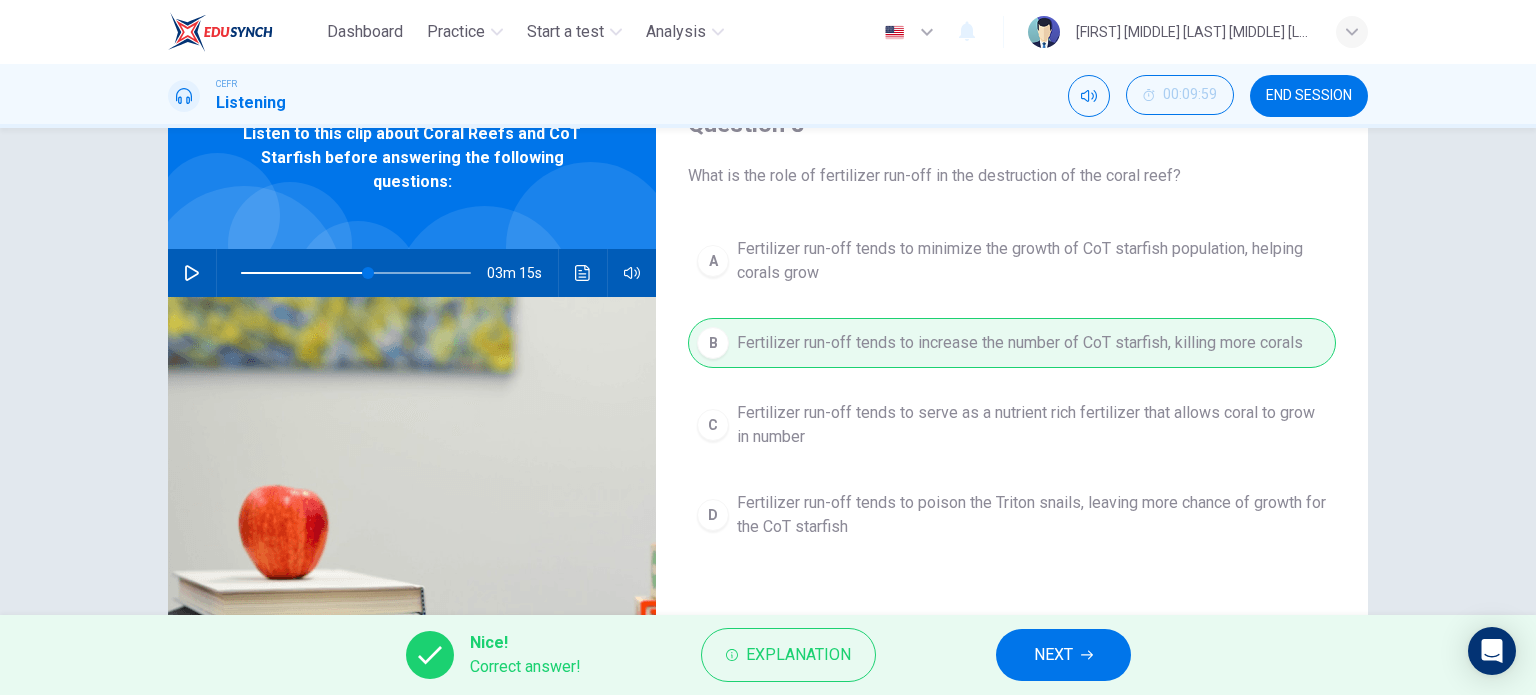 click on "NEXT" at bounding box center [1063, 655] 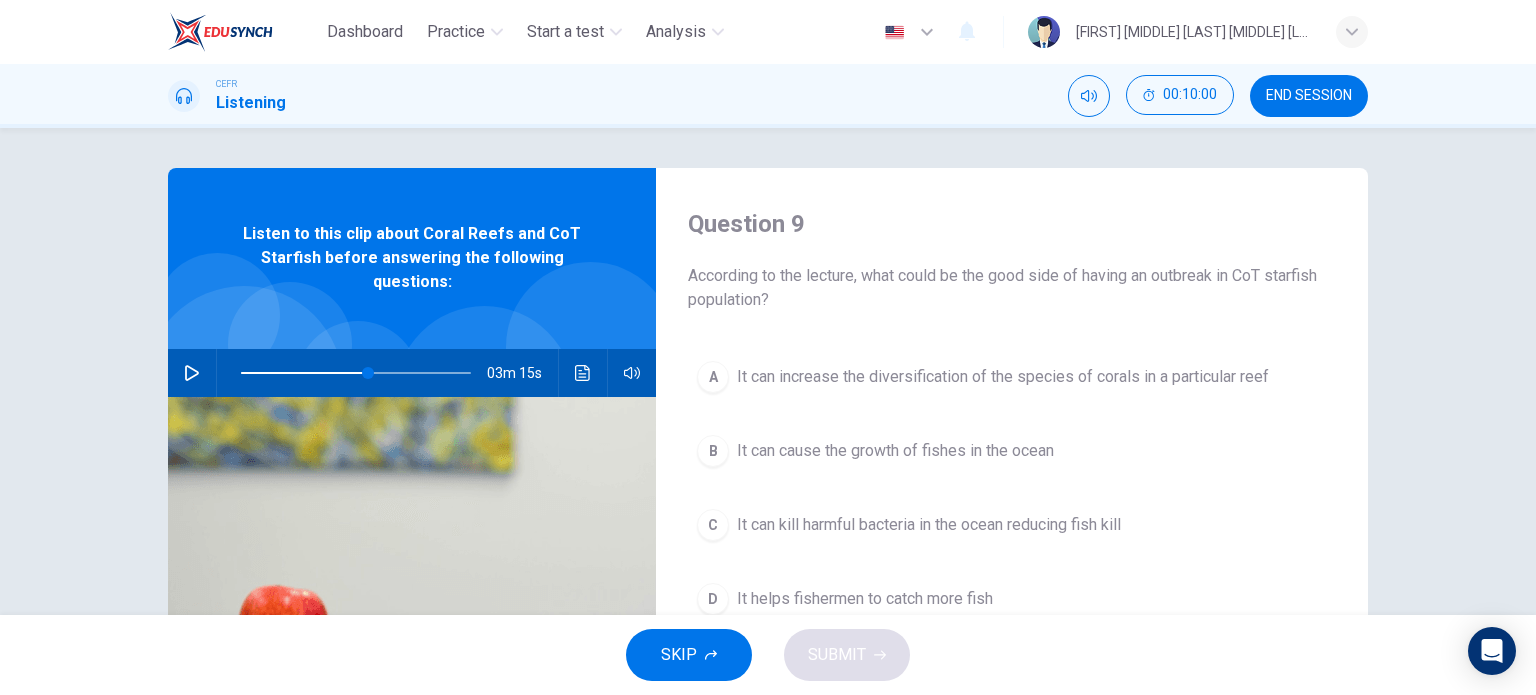 scroll, scrollTop: 0, scrollLeft: 0, axis: both 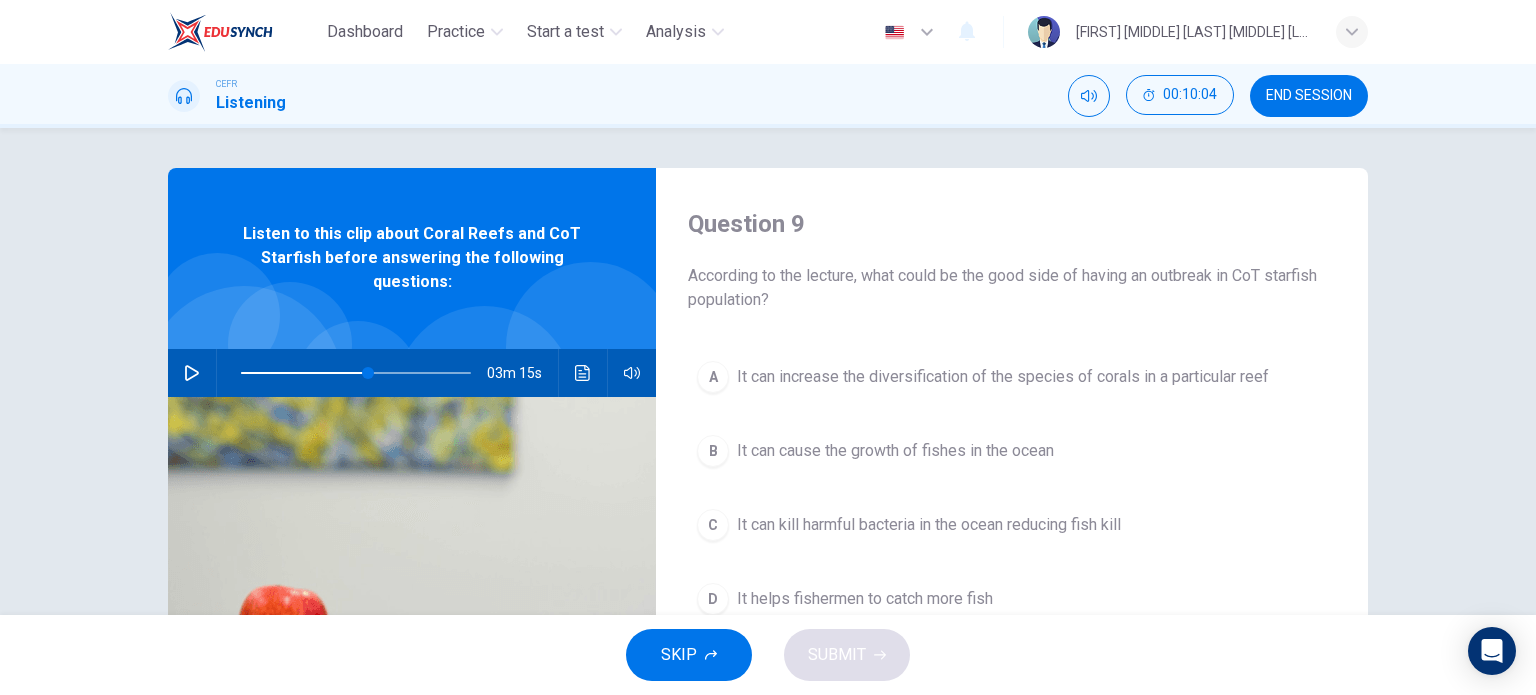 click at bounding box center [192, 373] 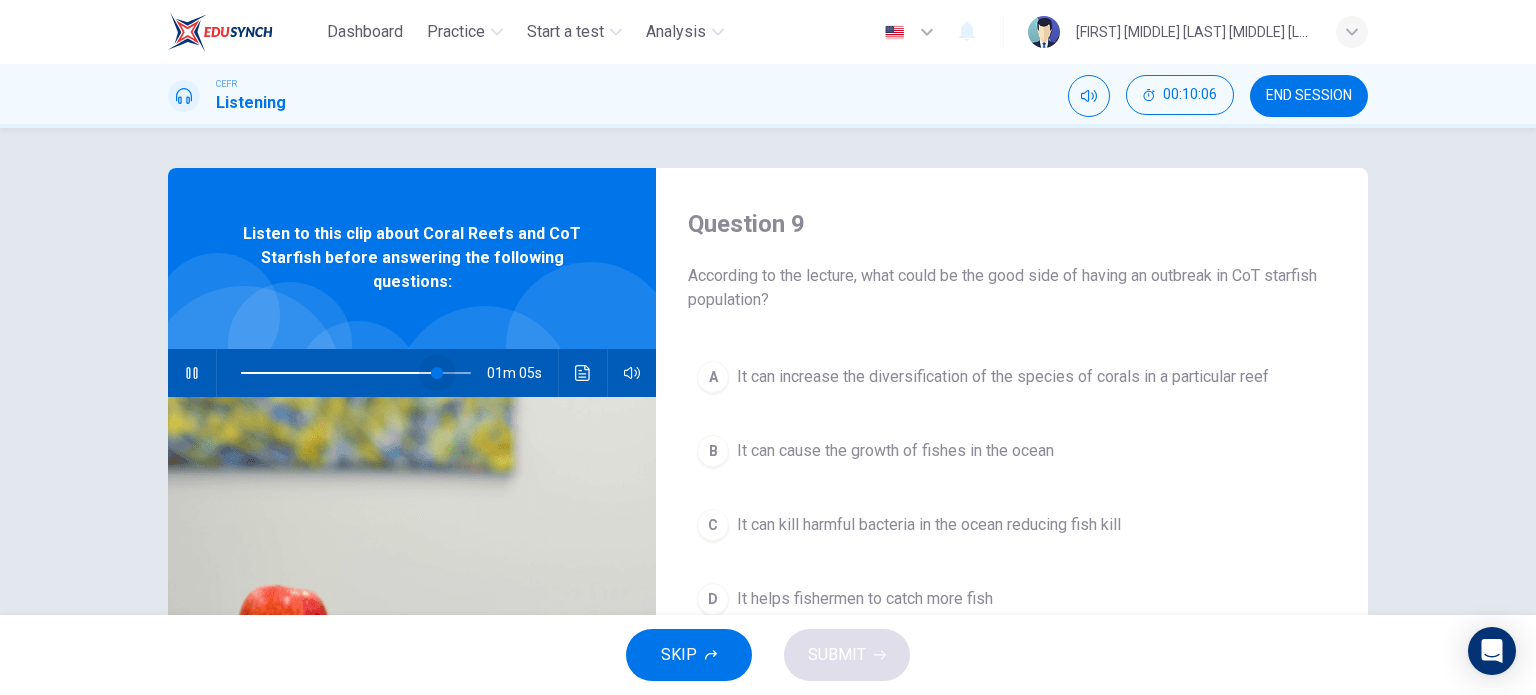 drag, startPoint x: 360, startPoint y: 373, endPoint x: 432, endPoint y: 373, distance: 72 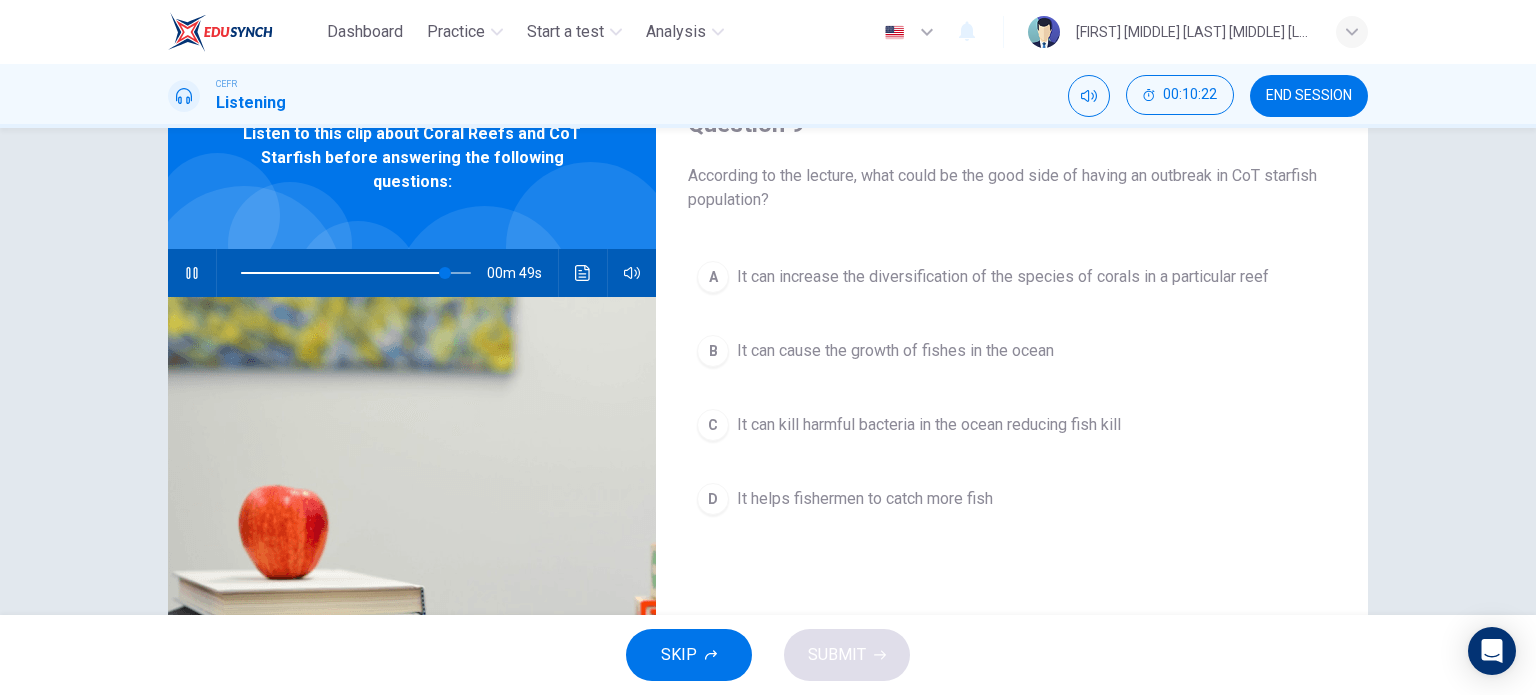 scroll, scrollTop: 0, scrollLeft: 0, axis: both 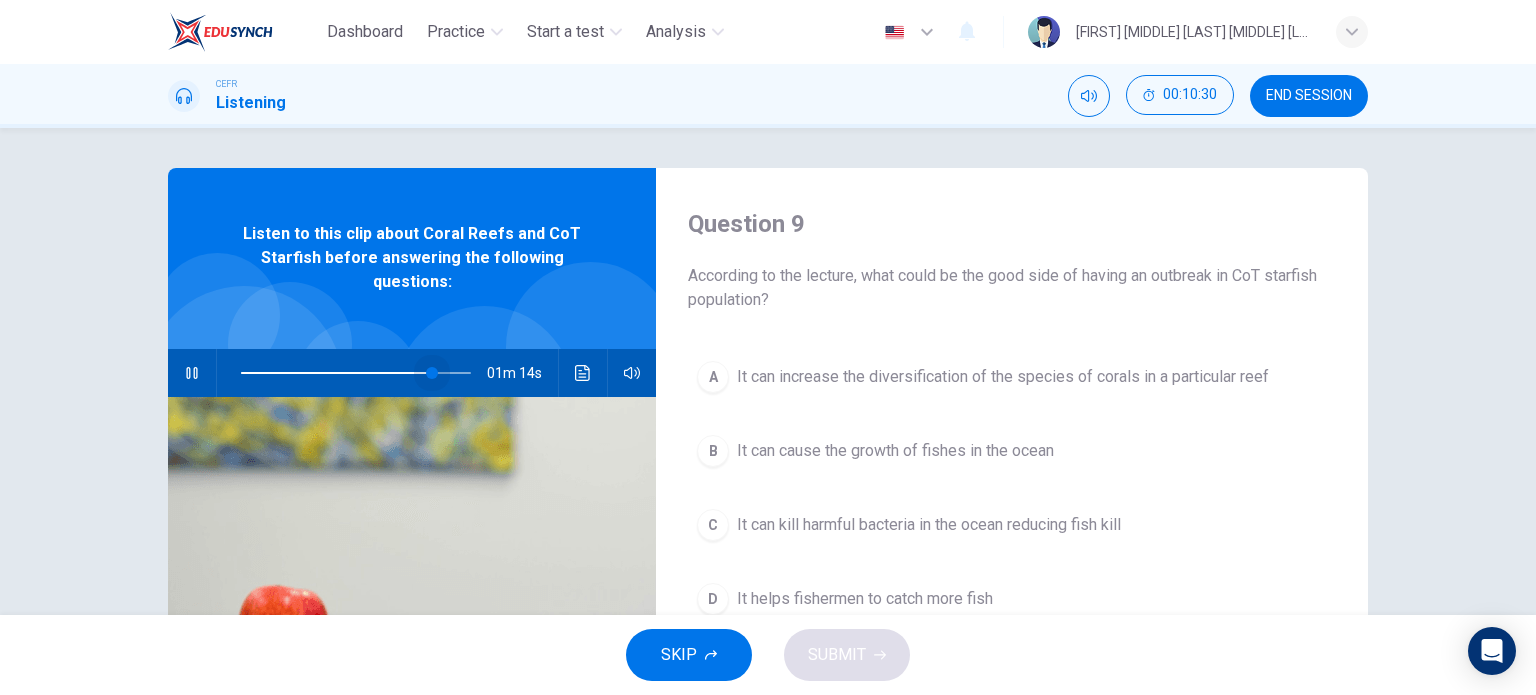 drag, startPoint x: 444, startPoint y: 373, endPoint x: 428, endPoint y: 371, distance: 16.124516 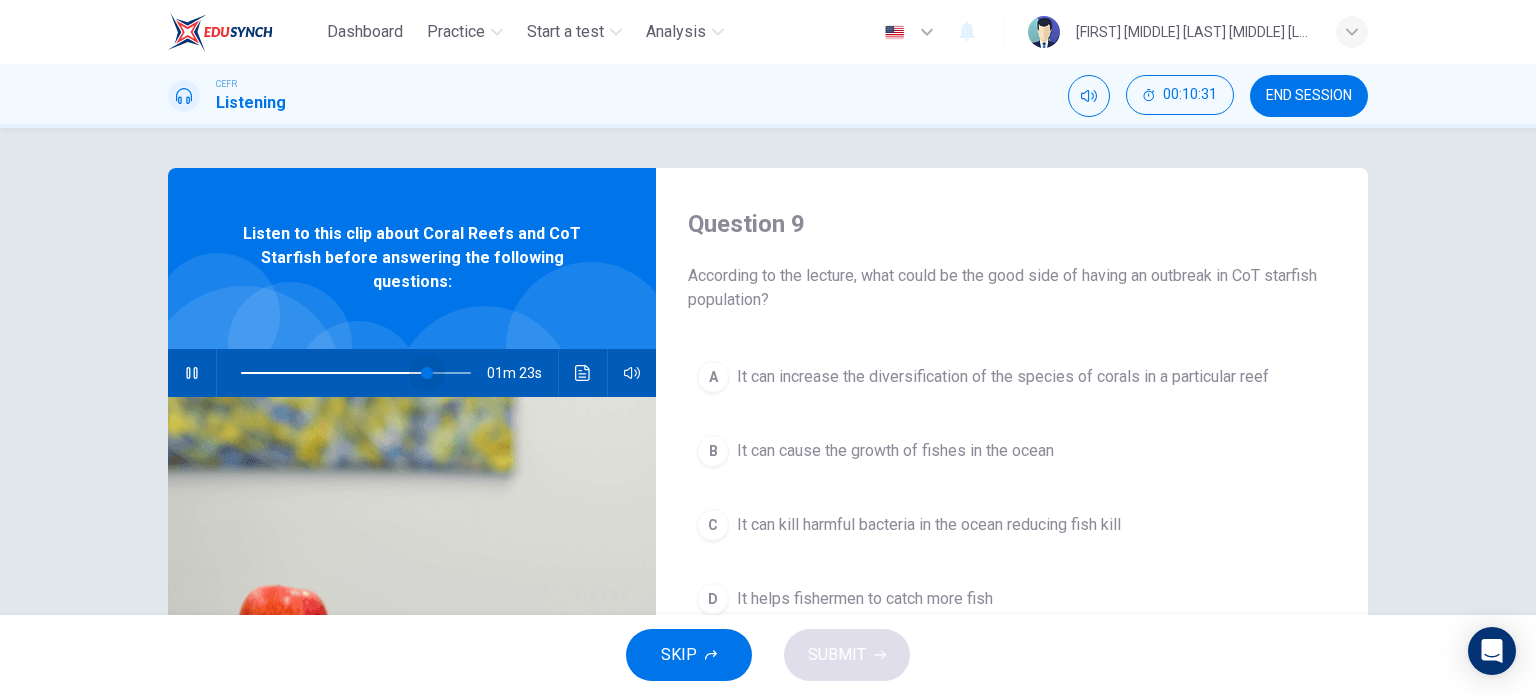 click at bounding box center [427, 373] 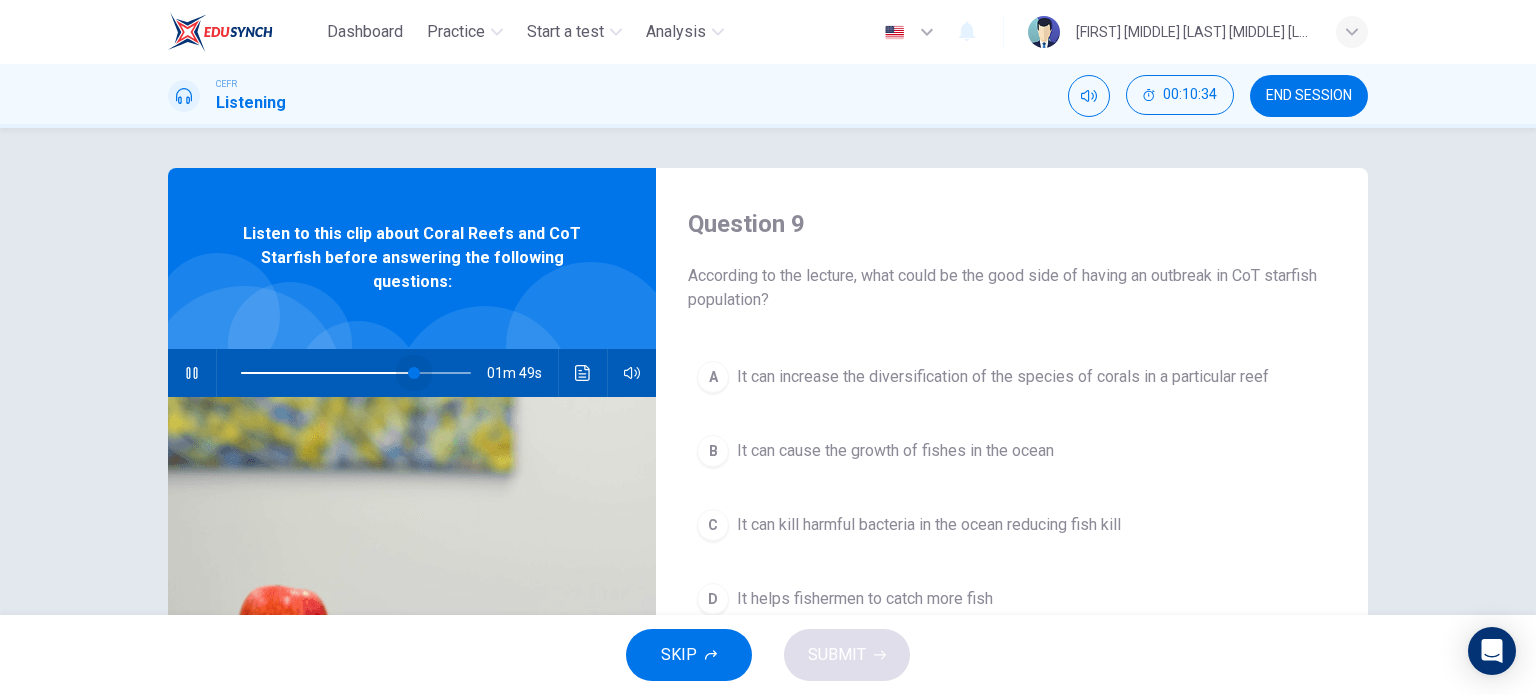 drag, startPoint x: 420, startPoint y: 377, endPoint x: 409, endPoint y: 377, distance: 11 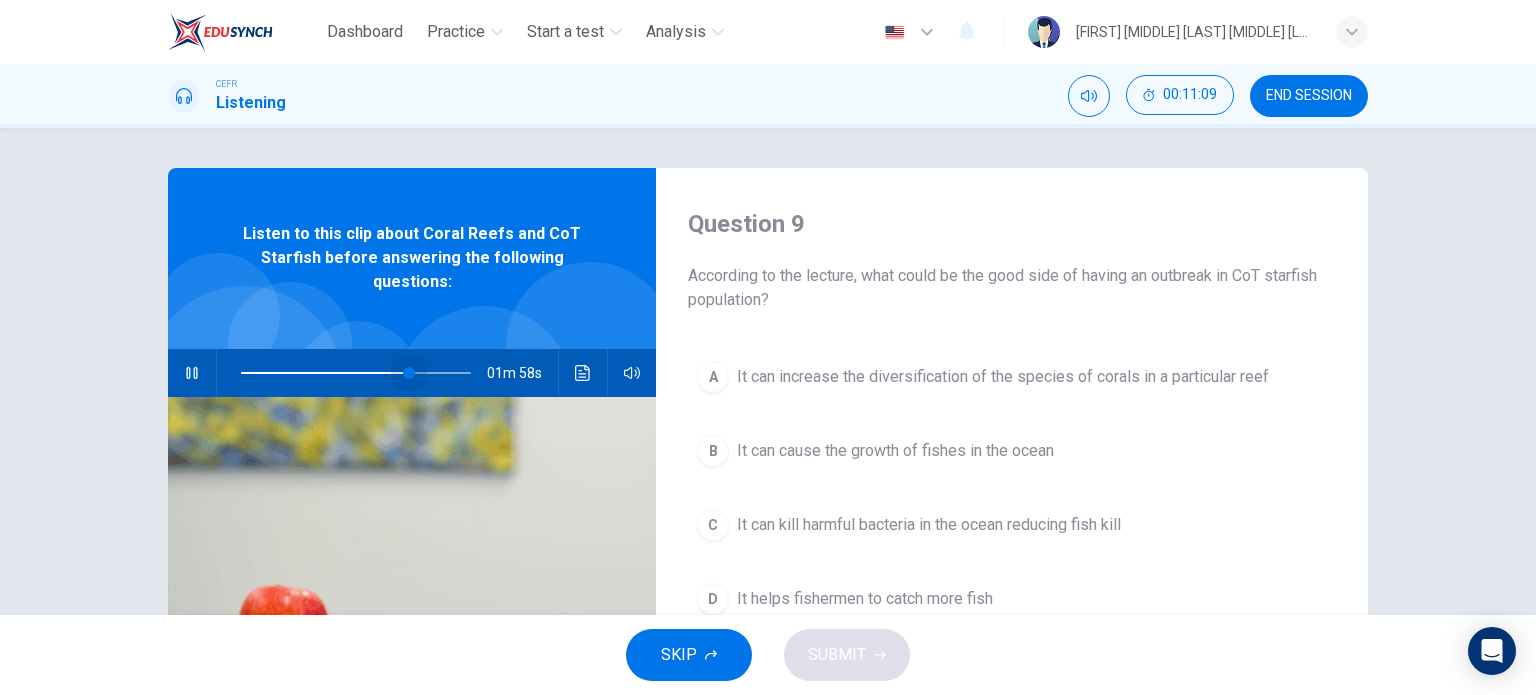 drag, startPoint x: 432, startPoint y: 369, endPoint x: 405, endPoint y: 369, distance: 27 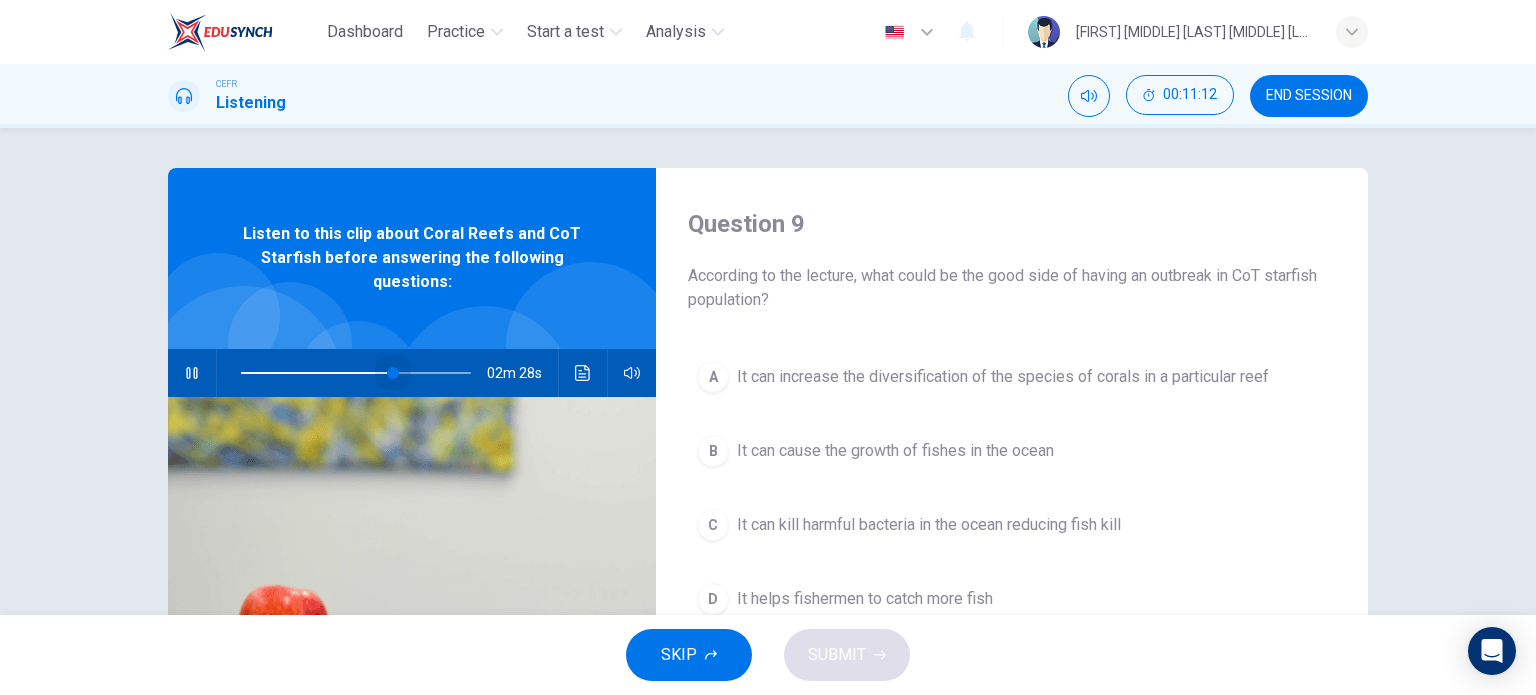 drag, startPoint x: 401, startPoint y: 373, endPoint x: 388, endPoint y: 373, distance: 13 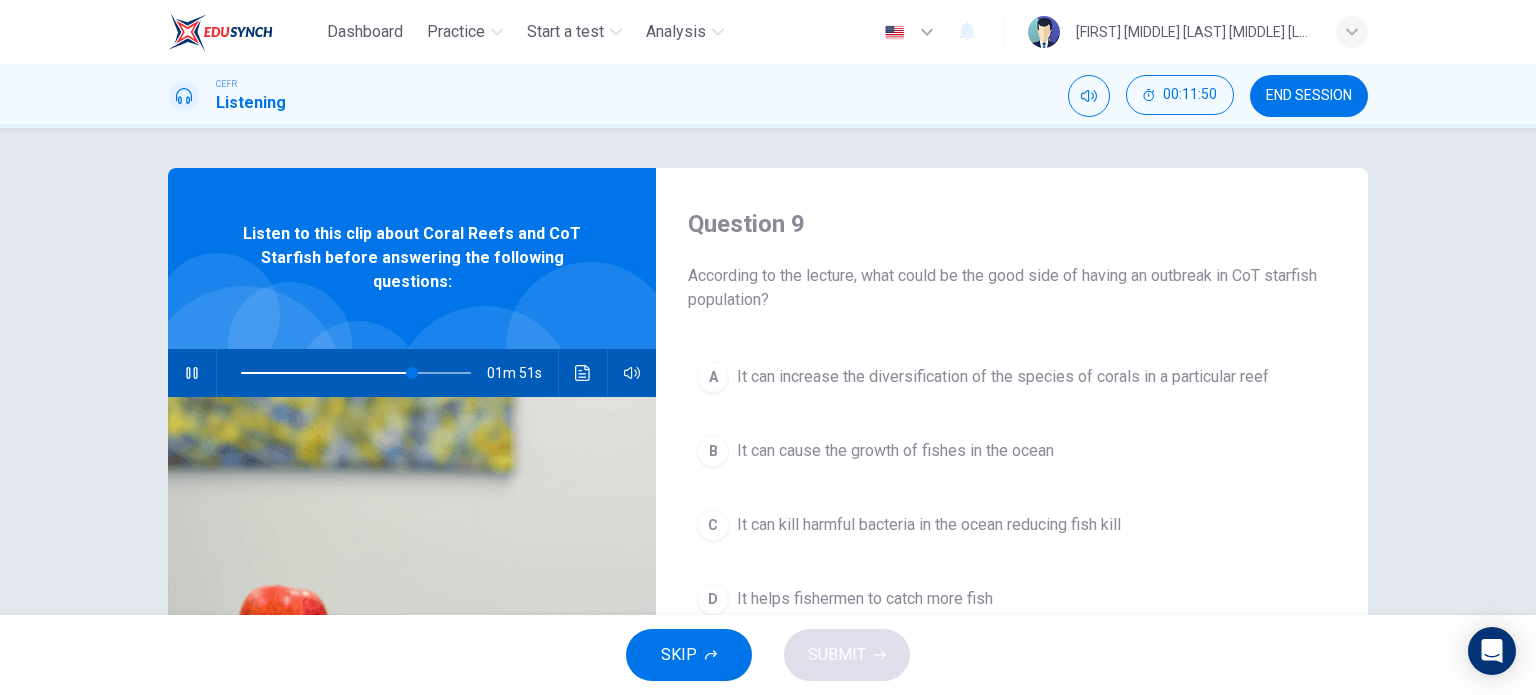 scroll, scrollTop: 100, scrollLeft: 0, axis: vertical 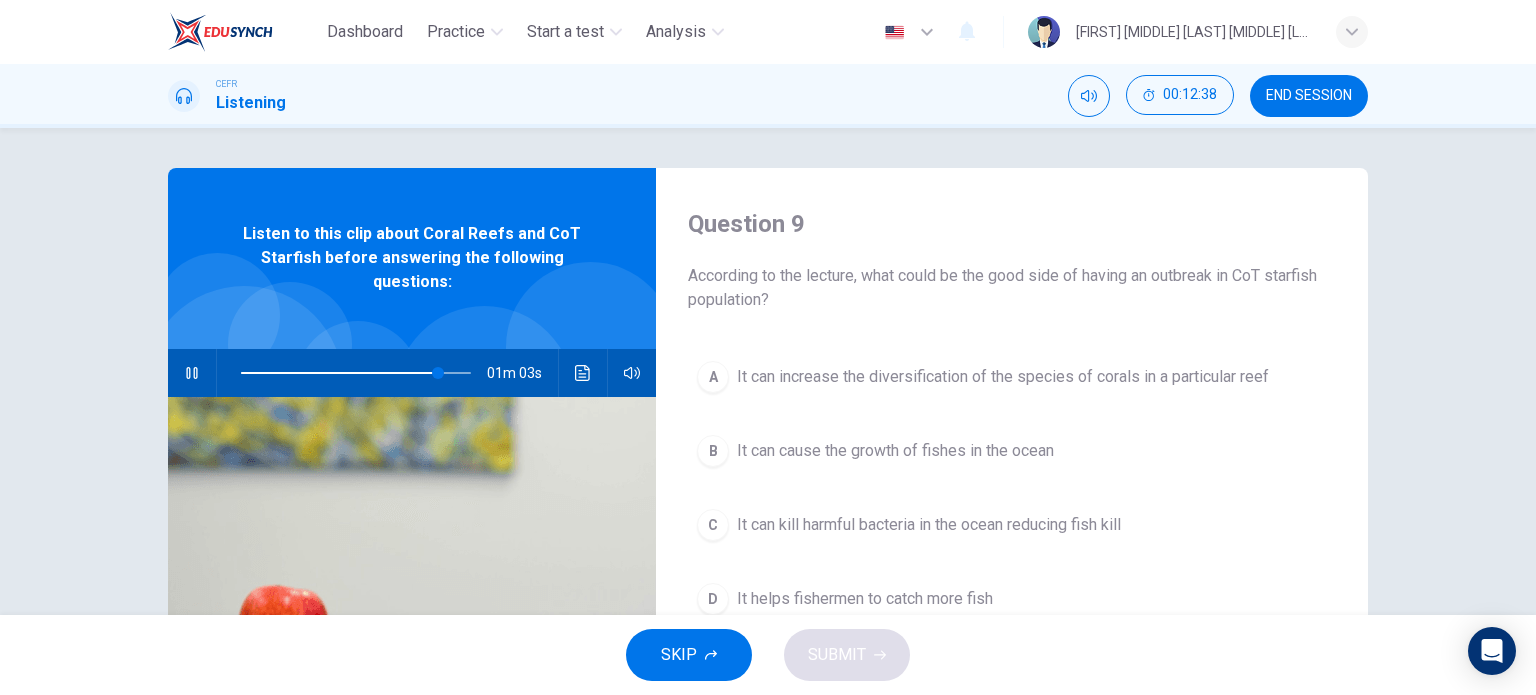 click at bounding box center [583, 373] 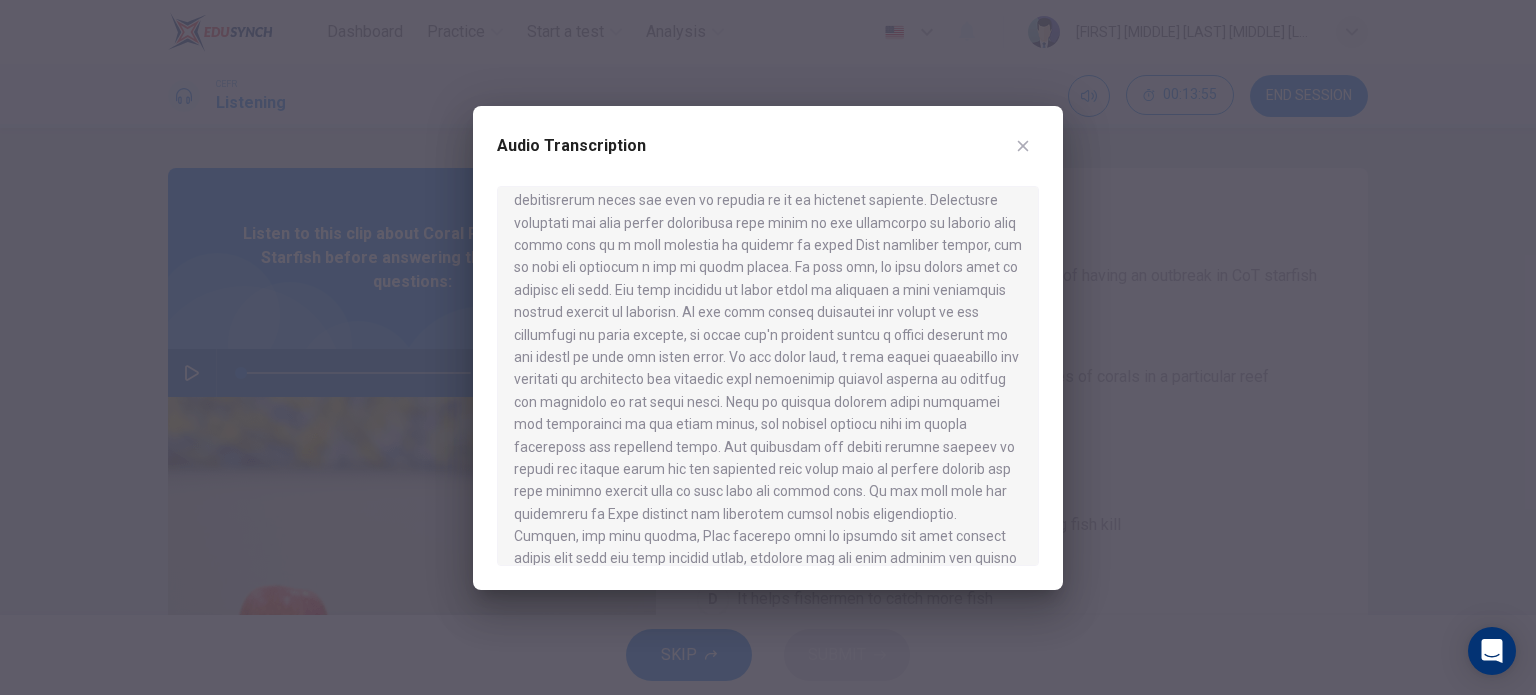 scroll, scrollTop: 1244, scrollLeft: 0, axis: vertical 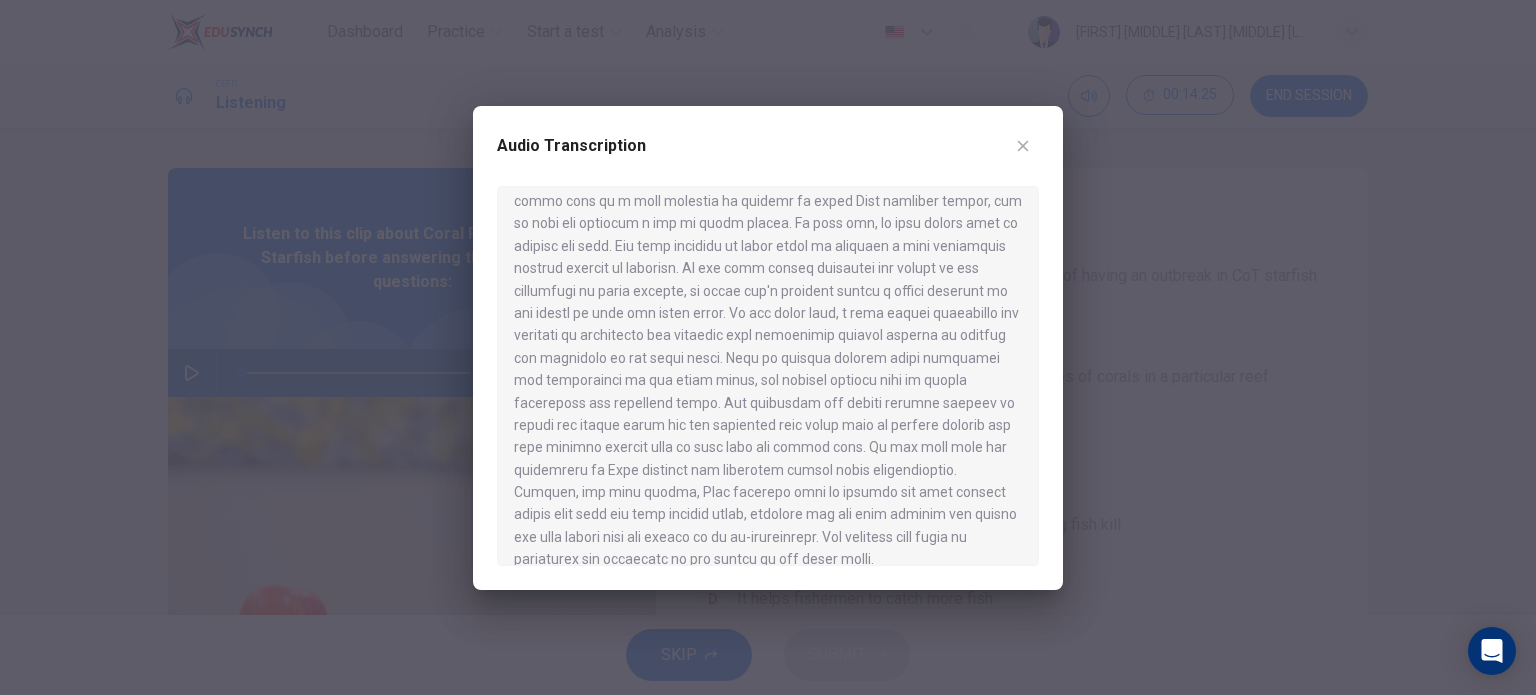 drag, startPoint x: 1000, startPoint y: 162, endPoint x: 1032, endPoint y: 140, distance: 38.832977 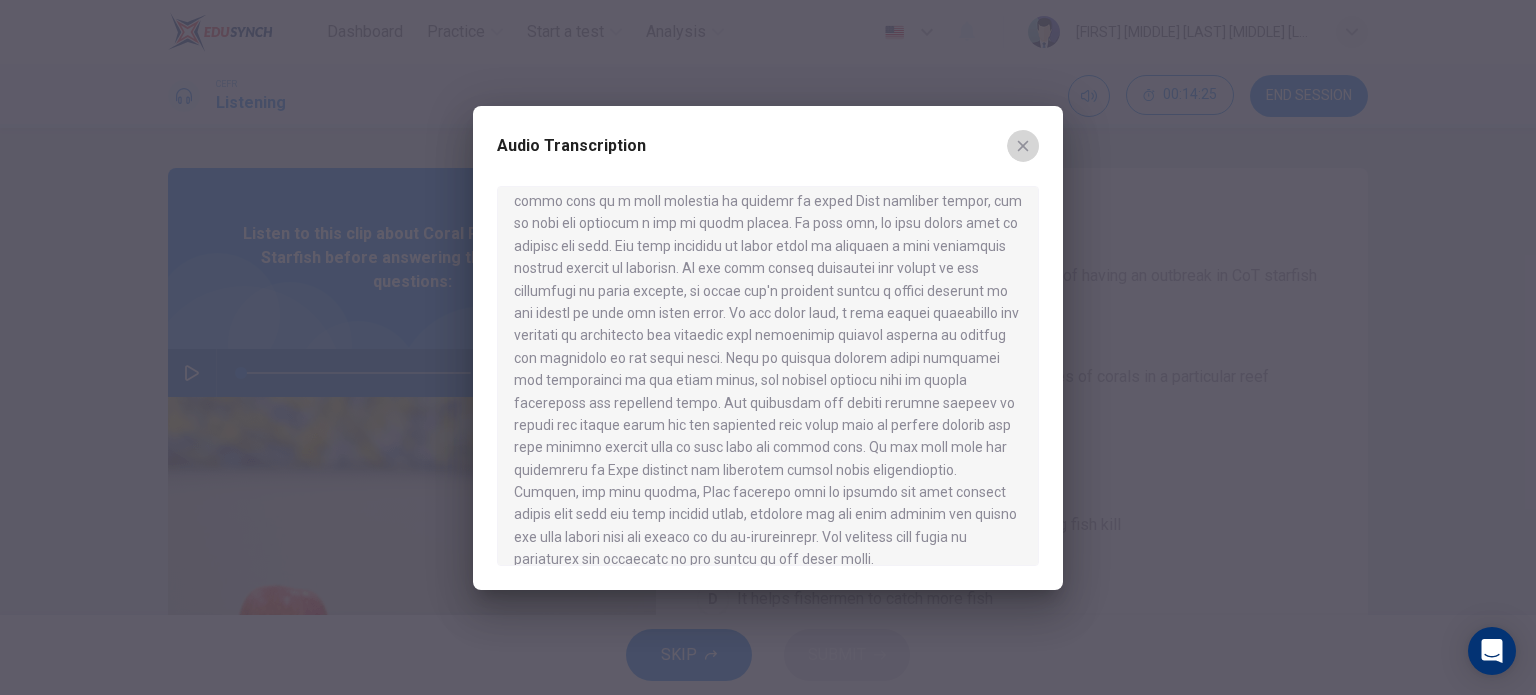 click at bounding box center [1023, 146] 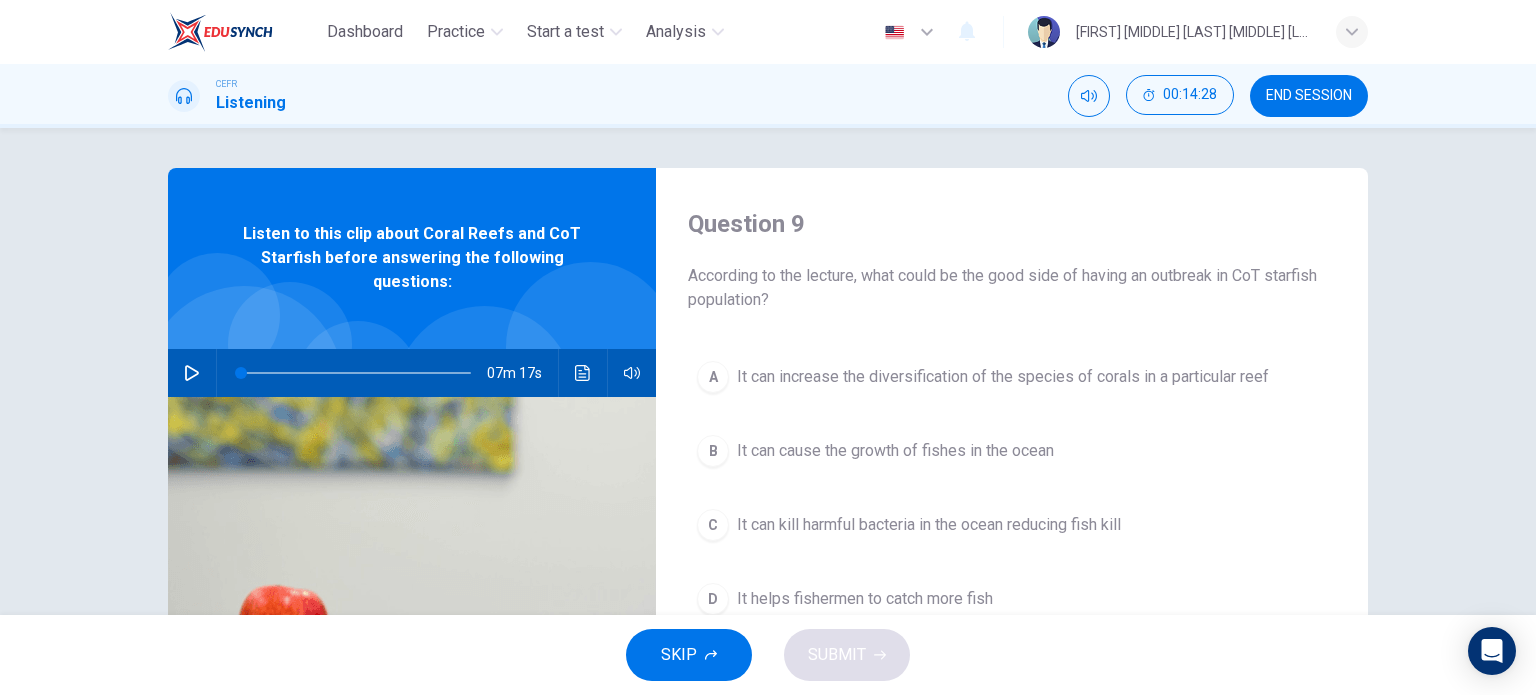 click on "A It can increase the diversification of the species of corals in a particular reef" at bounding box center (1012, 377) 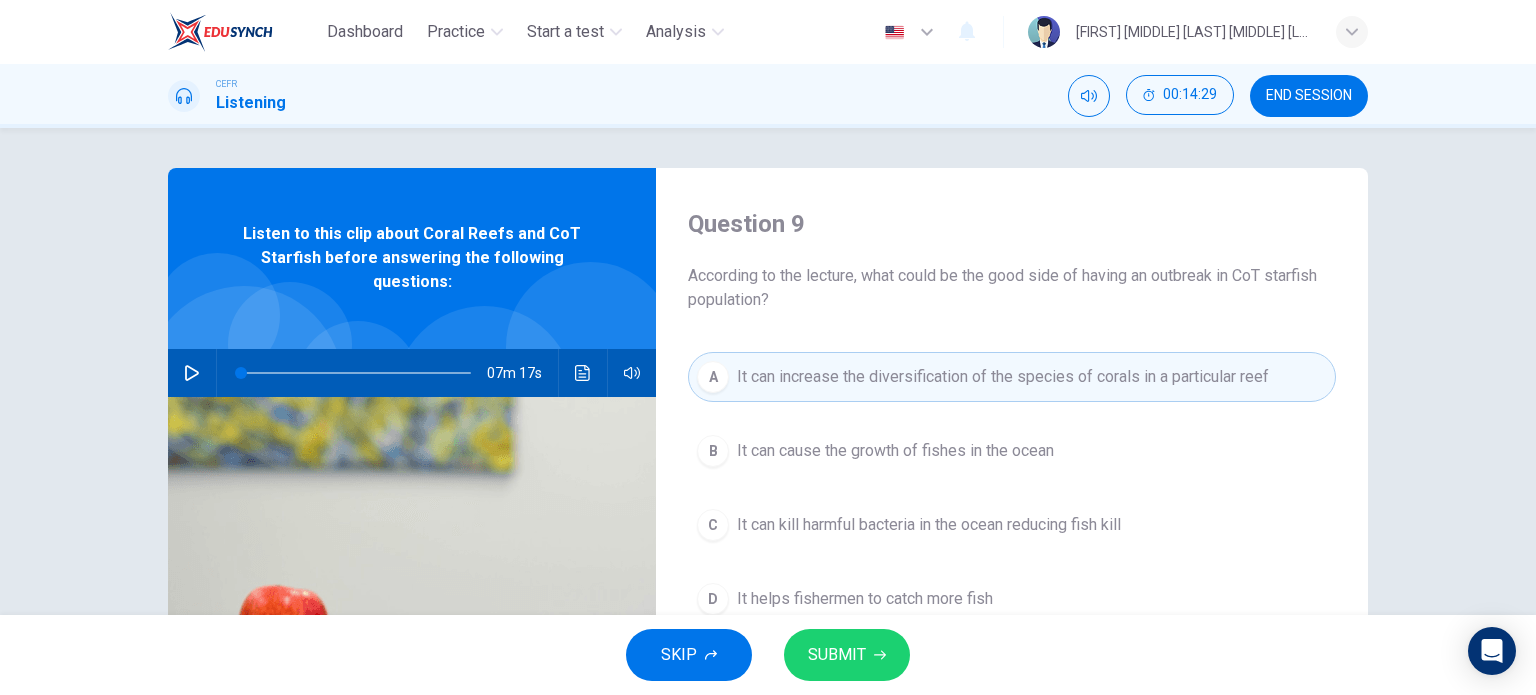 click on "SUBMIT" at bounding box center [847, 655] 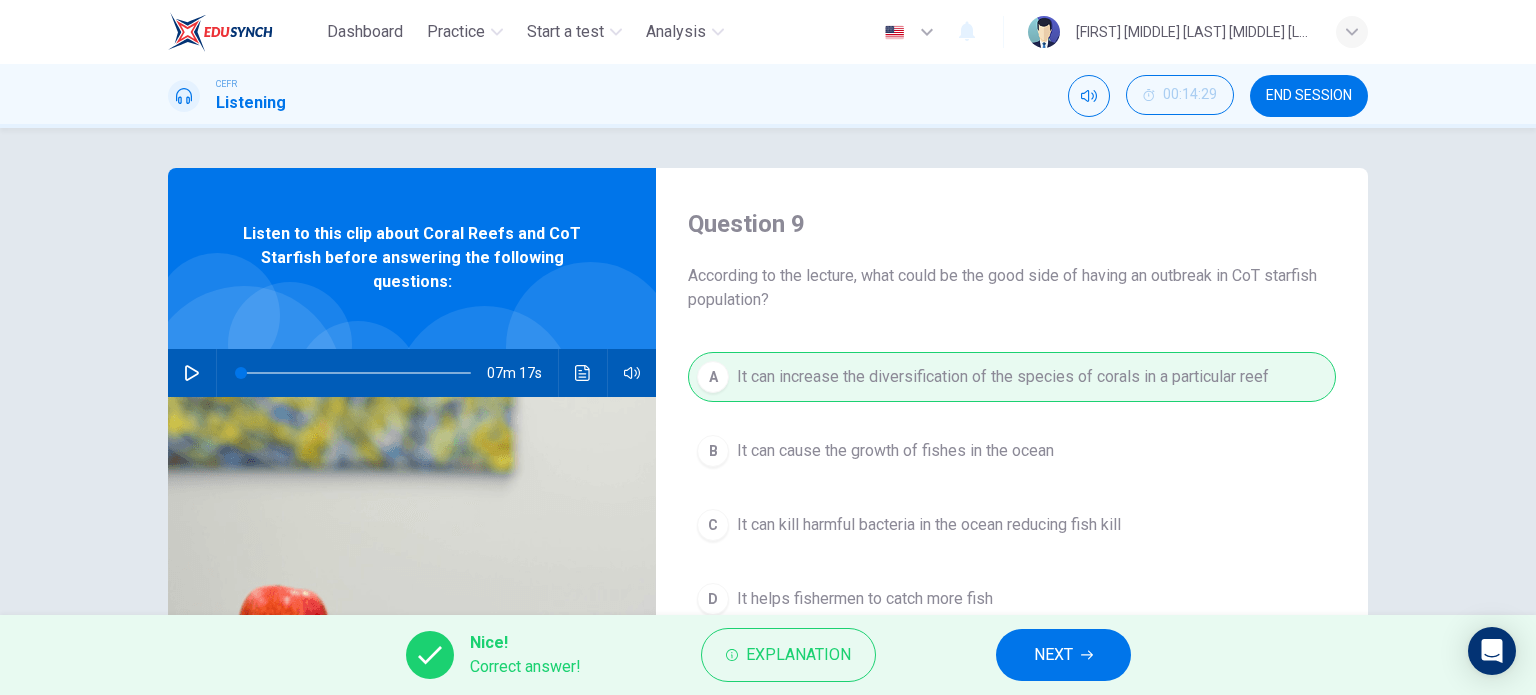 click on "NEXT" at bounding box center (1063, 655) 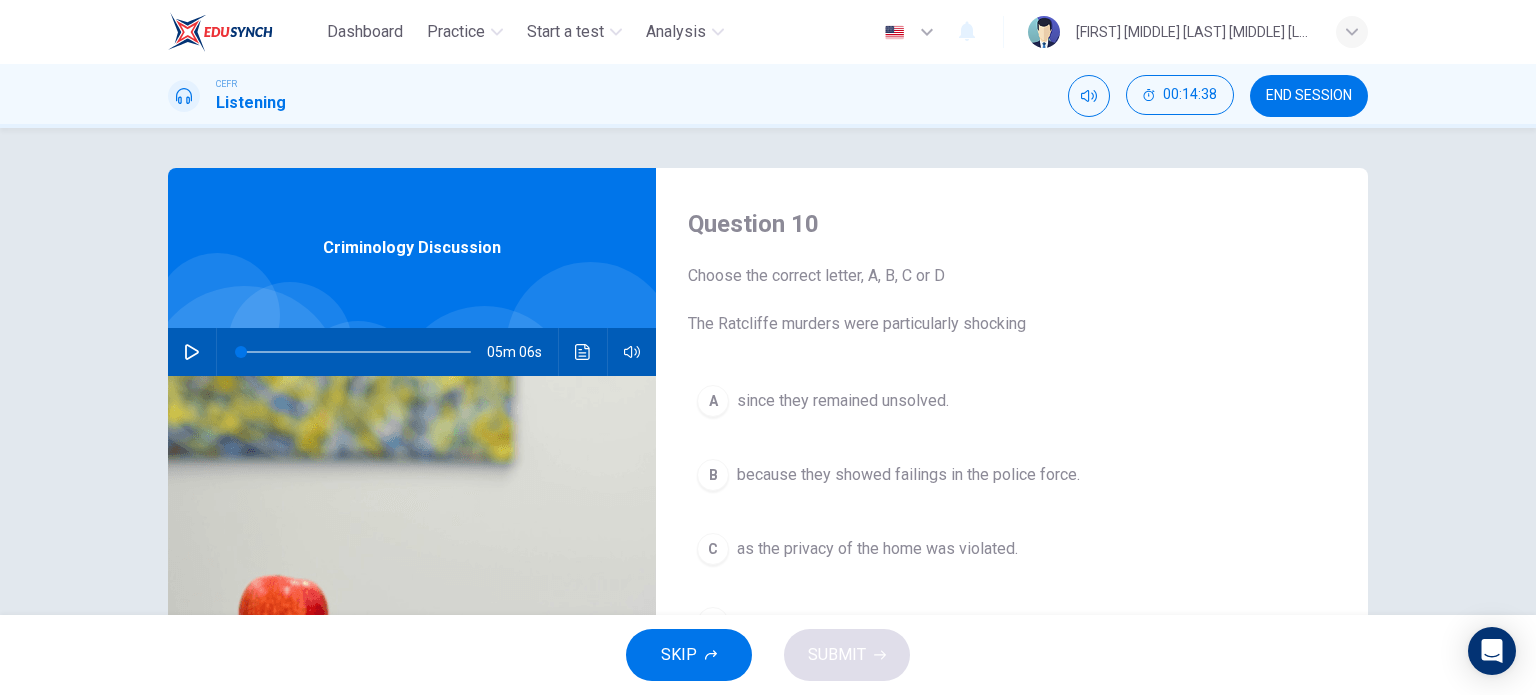 click at bounding box center (192, 352) 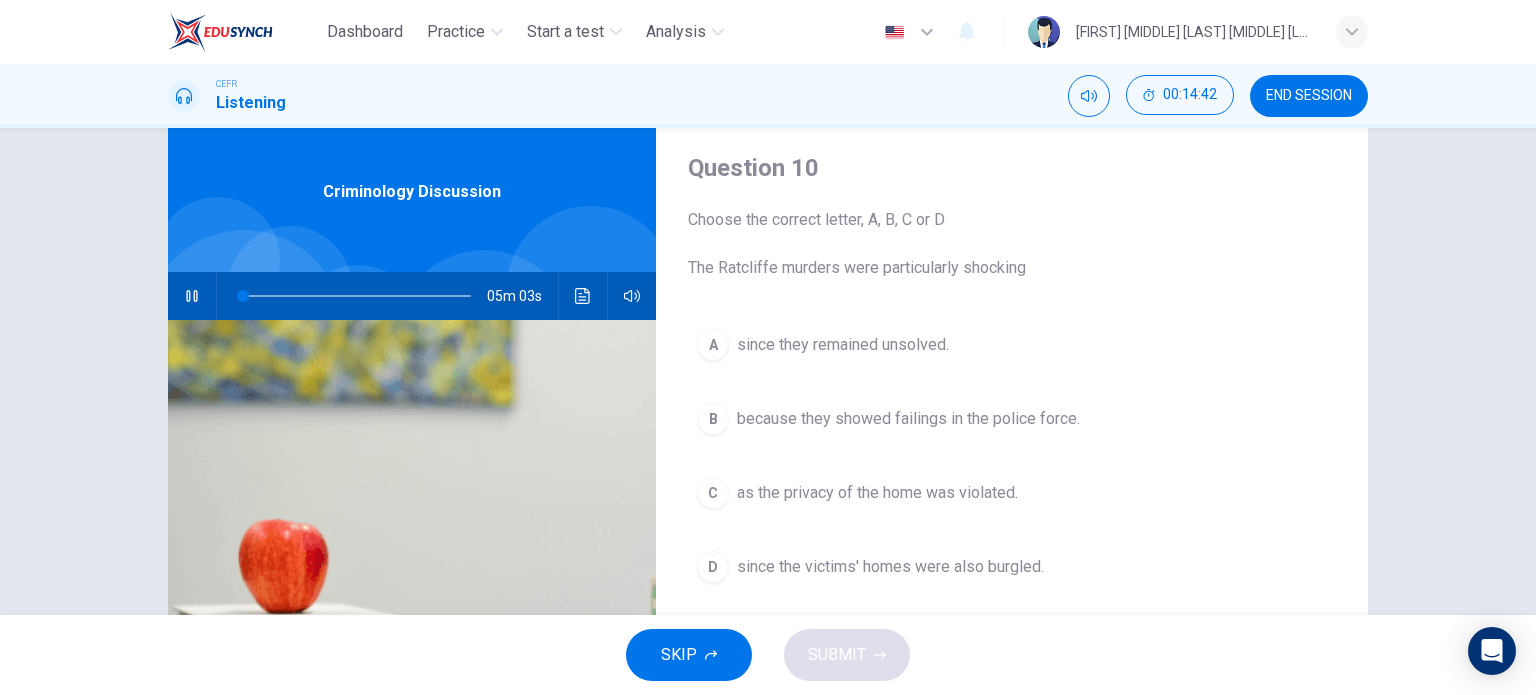 scroll, scrollTop: 100, scrollLeft: 0, axis: vertical 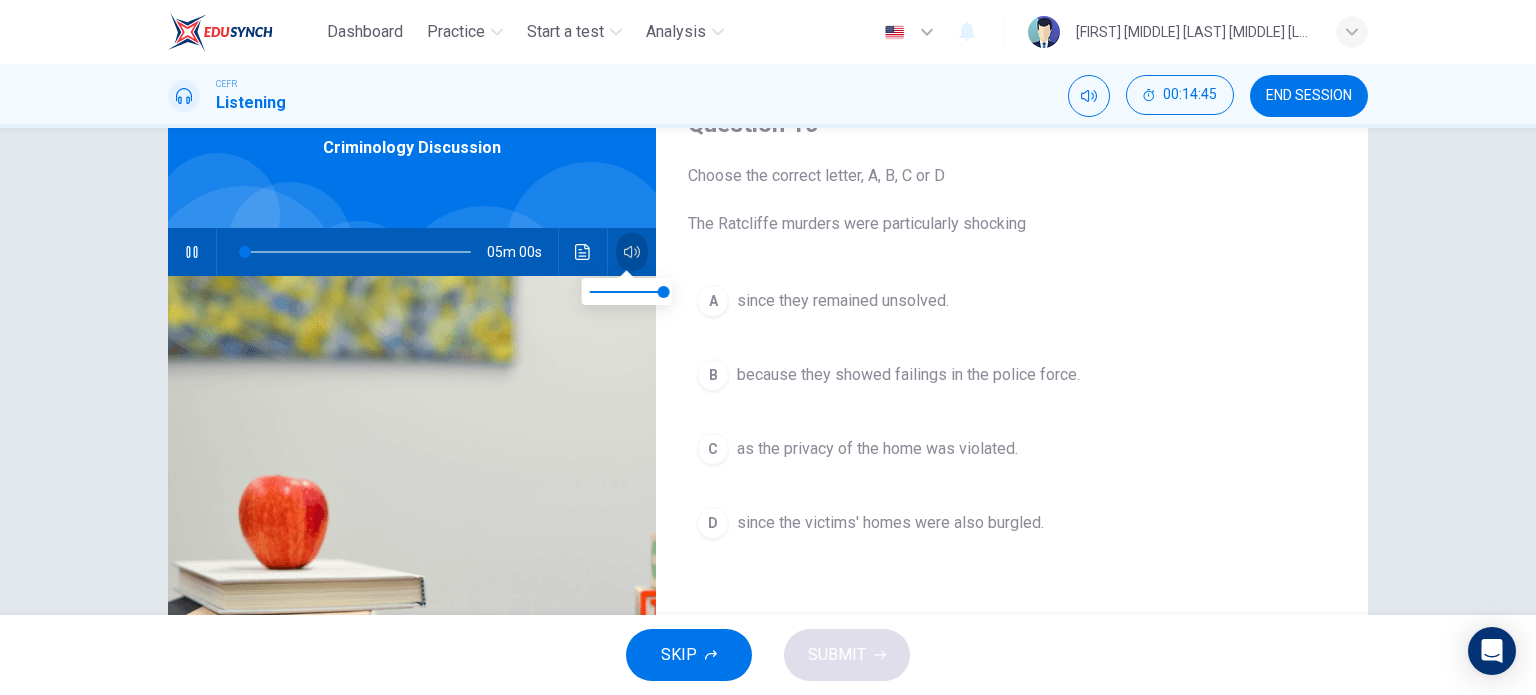 click at bounding box center [632, 252] 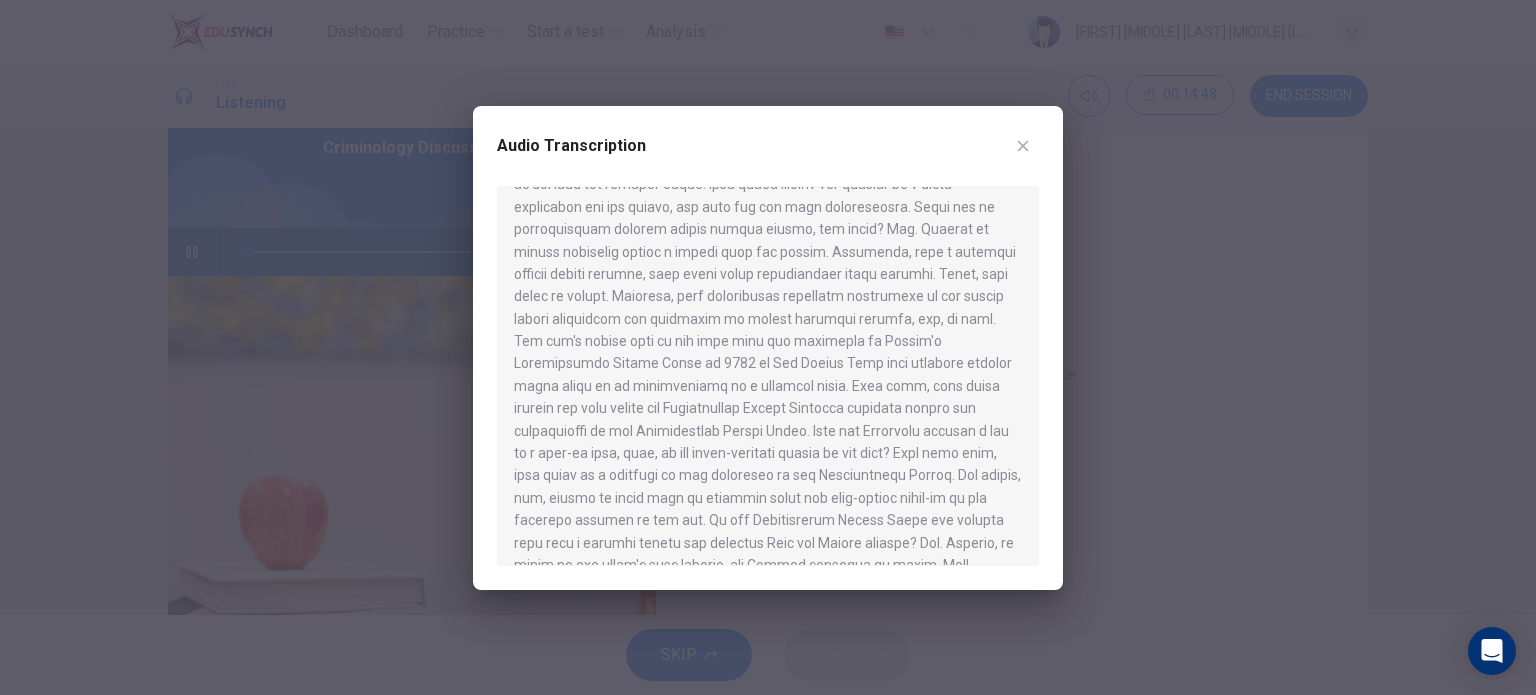 scroll, scrollTop: 600, scrollLeft: 0, axis: vertical 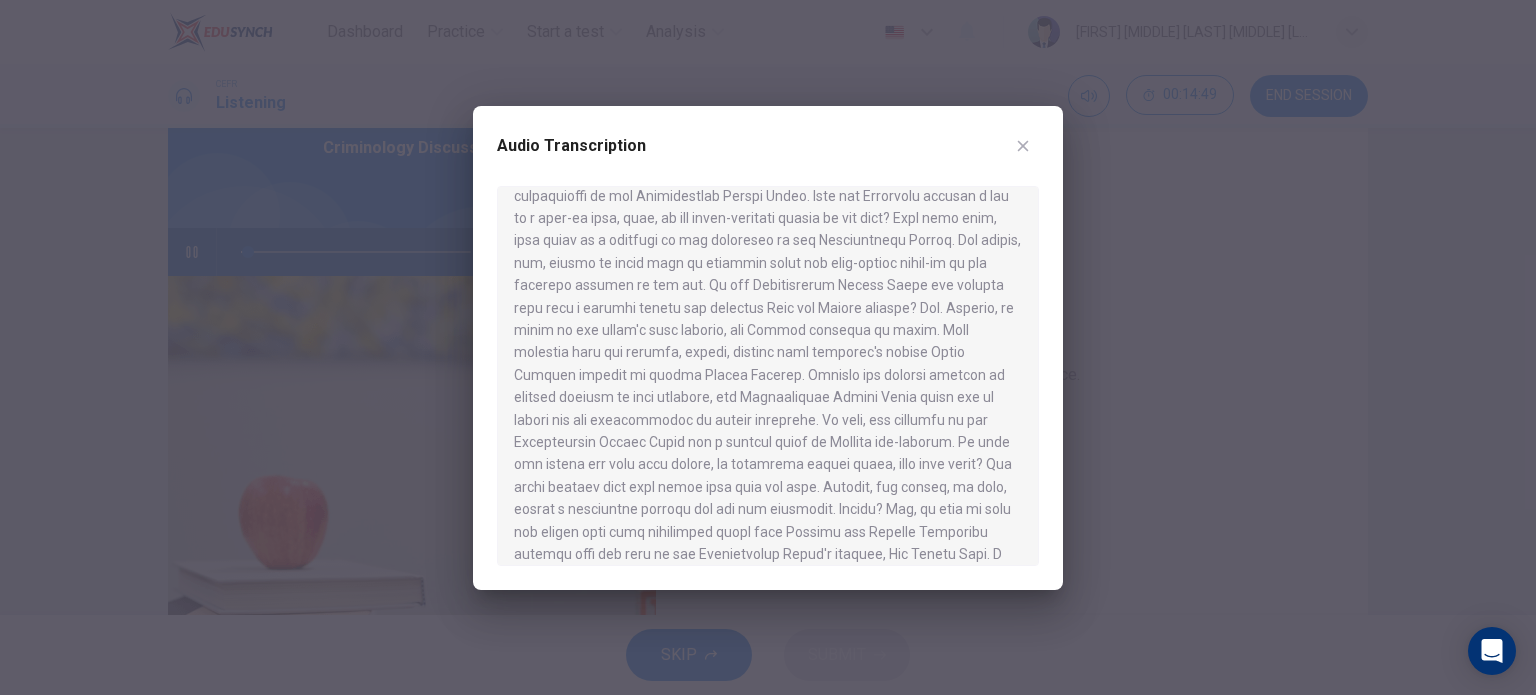 click on "Audio Transcription" at bounding box center [768, 348] 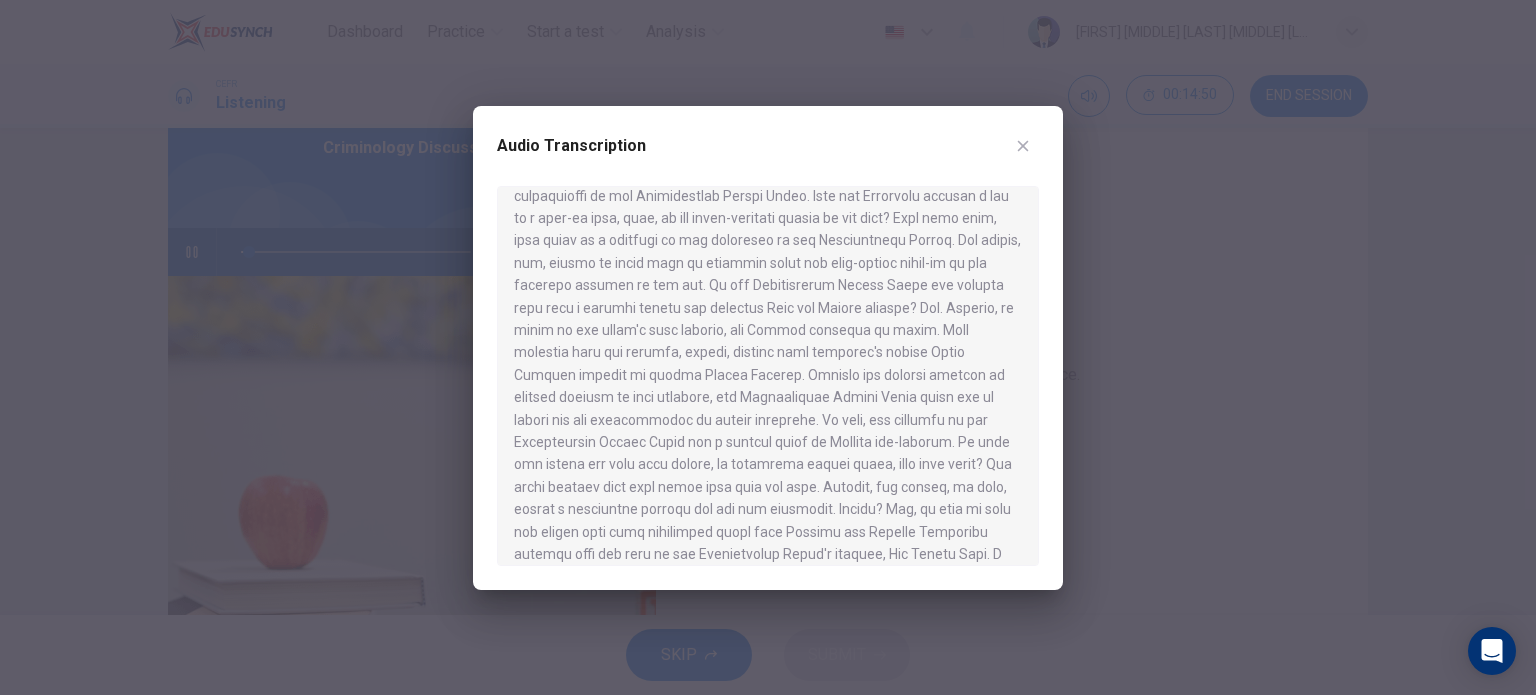click at bounding box center (1023, 146) 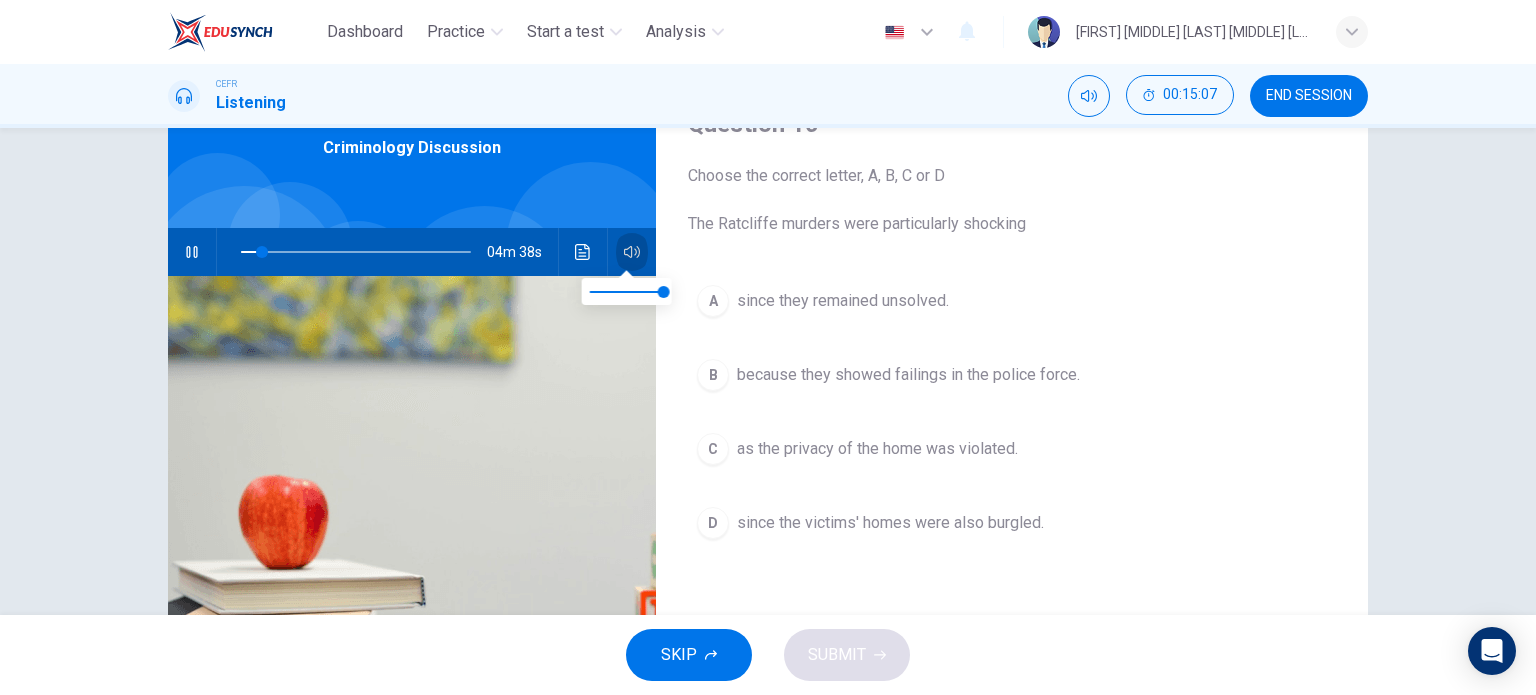 click at bounding box center [632, 252] 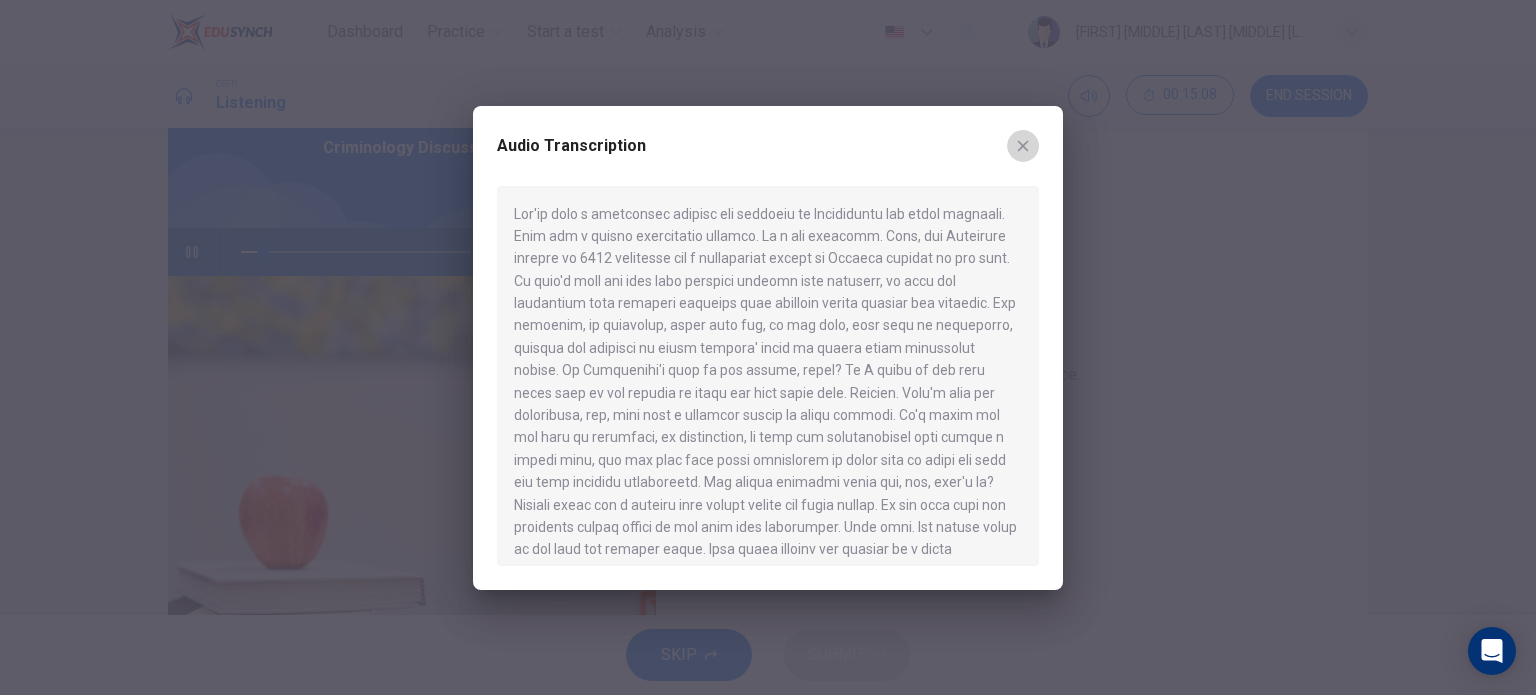 click at bounding box center [1023, 146] 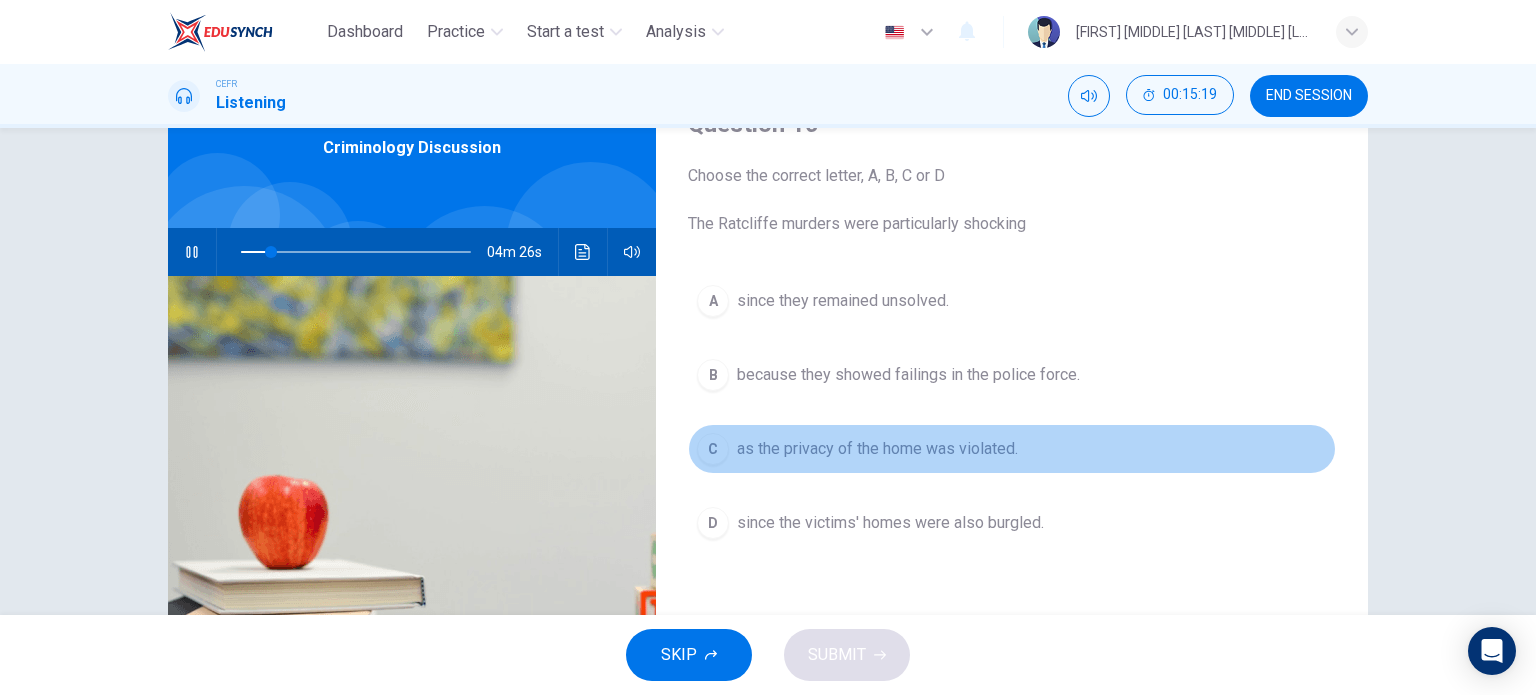 click on "as the privacy of the home was violated." at bounding box center (843, 301) 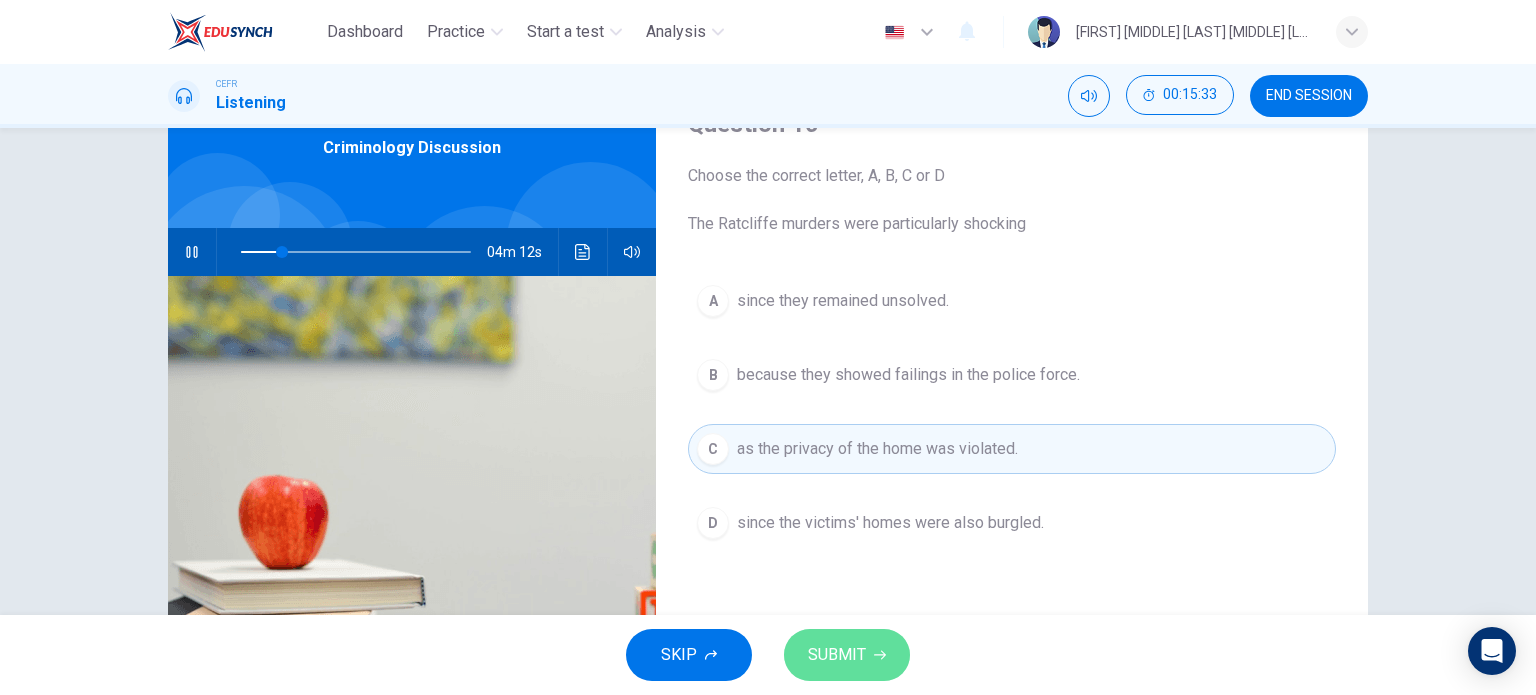 click on "SUBMIT" at bounding box center [847, 655] 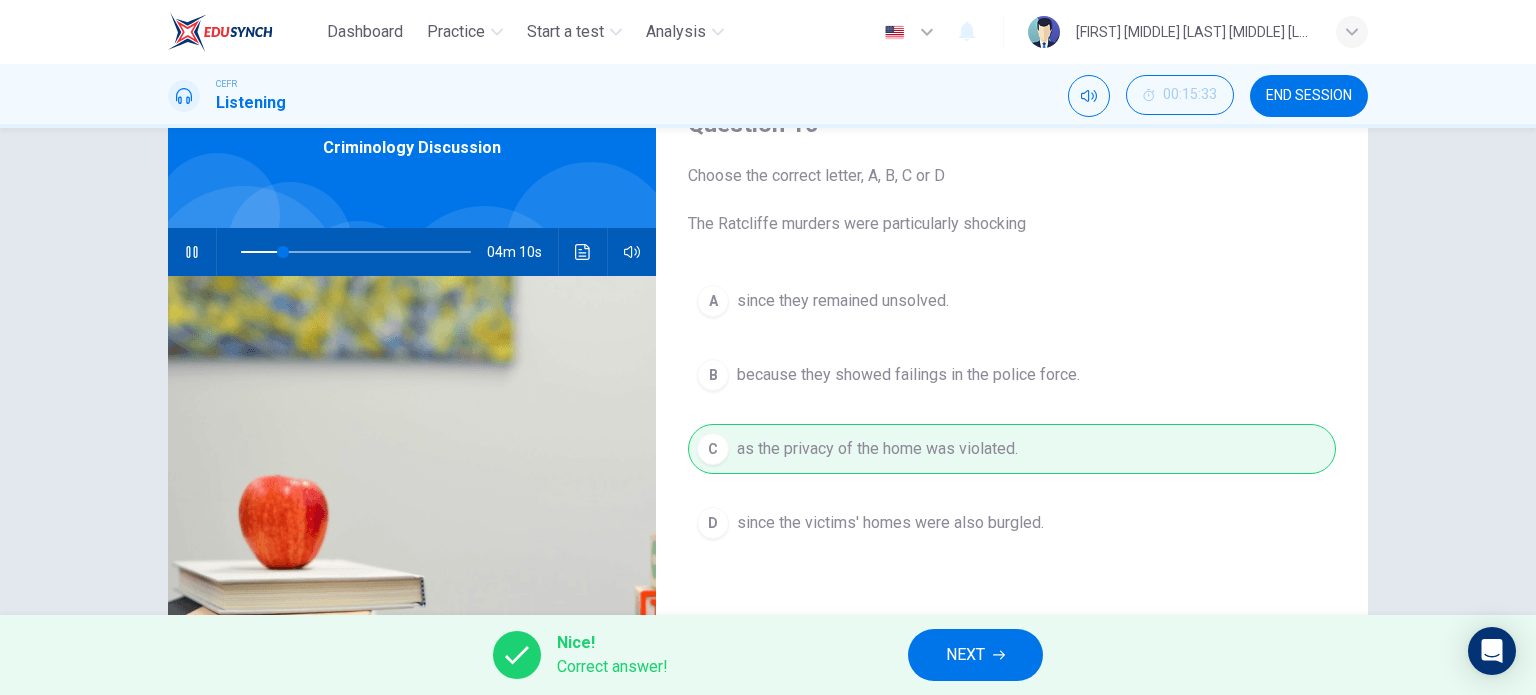 click on "NEXT" at bounding box center (975, 655) 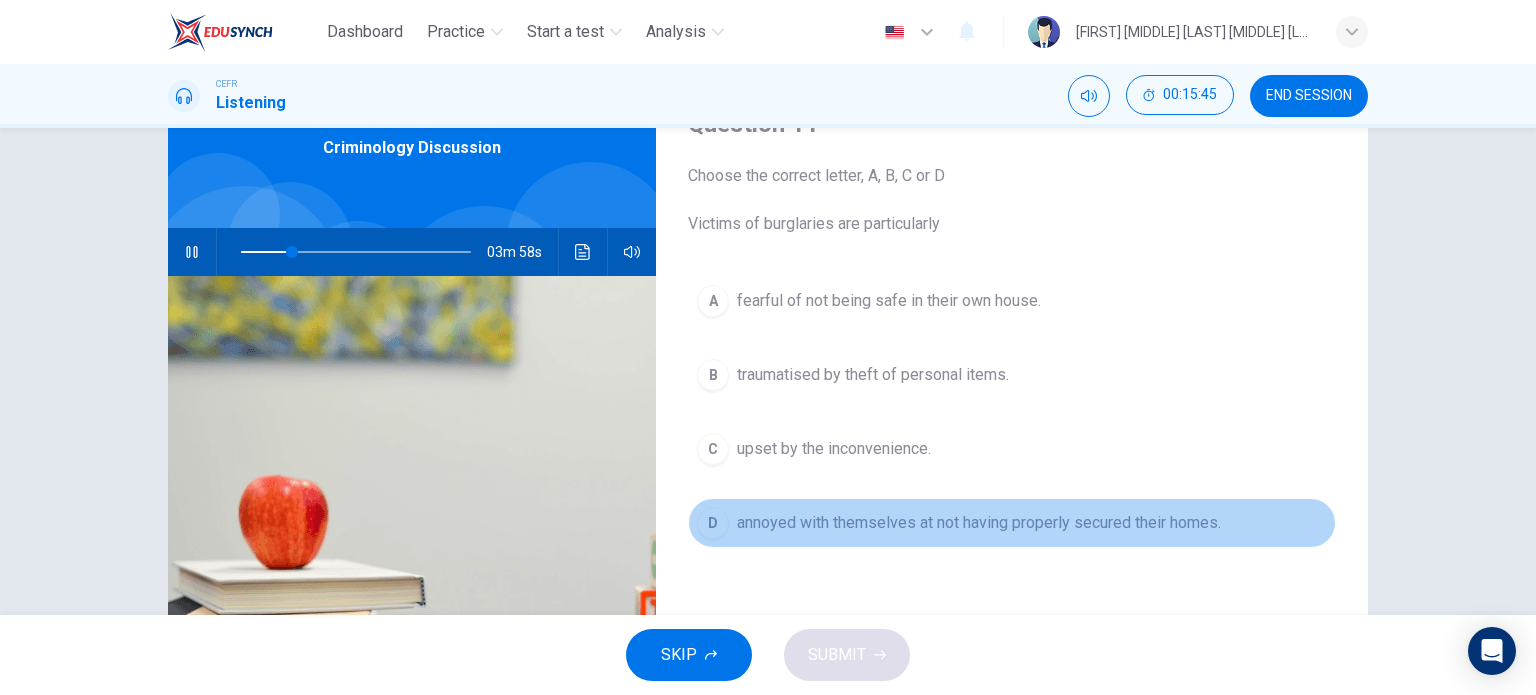 click on "annoyed with themselves at not having properly secured their homes." at bounding box center [889, 301] 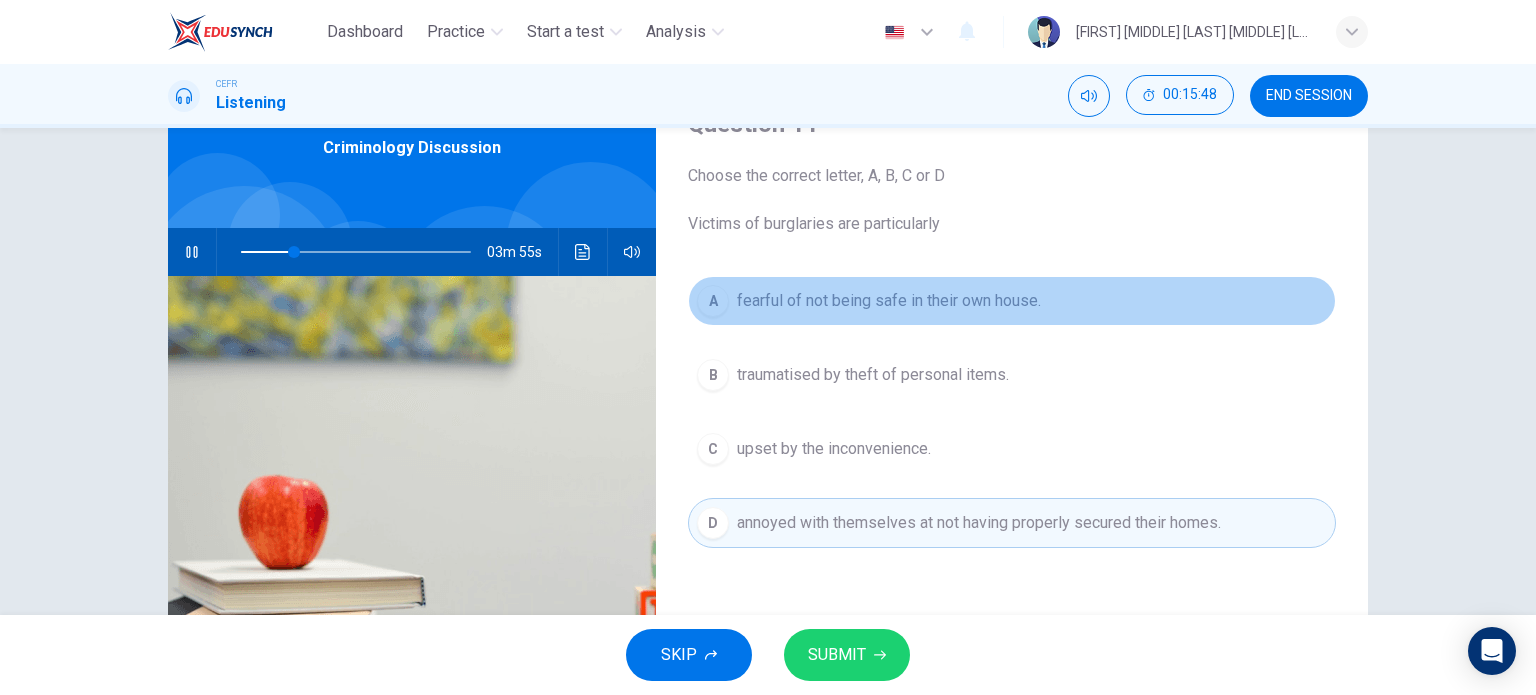 click on "fearful of not being safe in their own house." at bounding box center (889, 301) 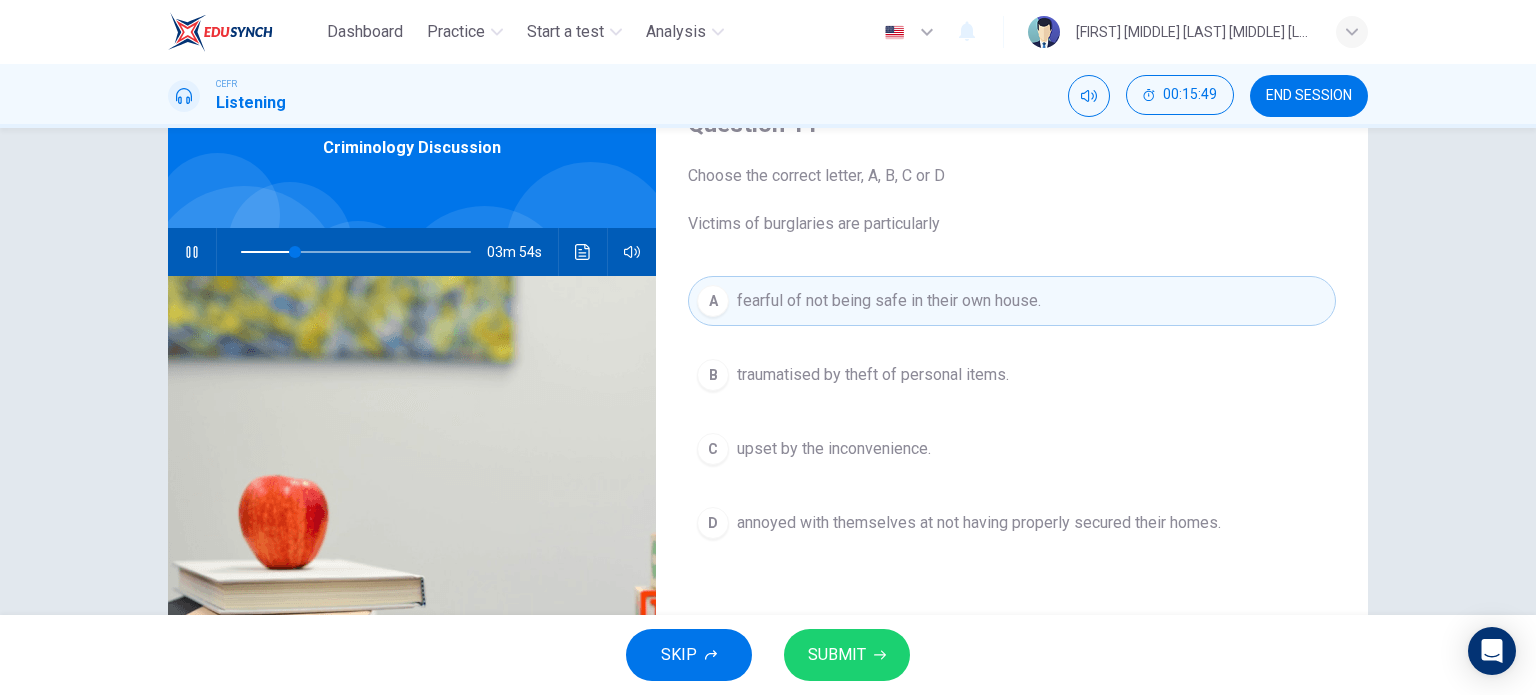 click on "SUBMIT" at bounding box center (847, 655) 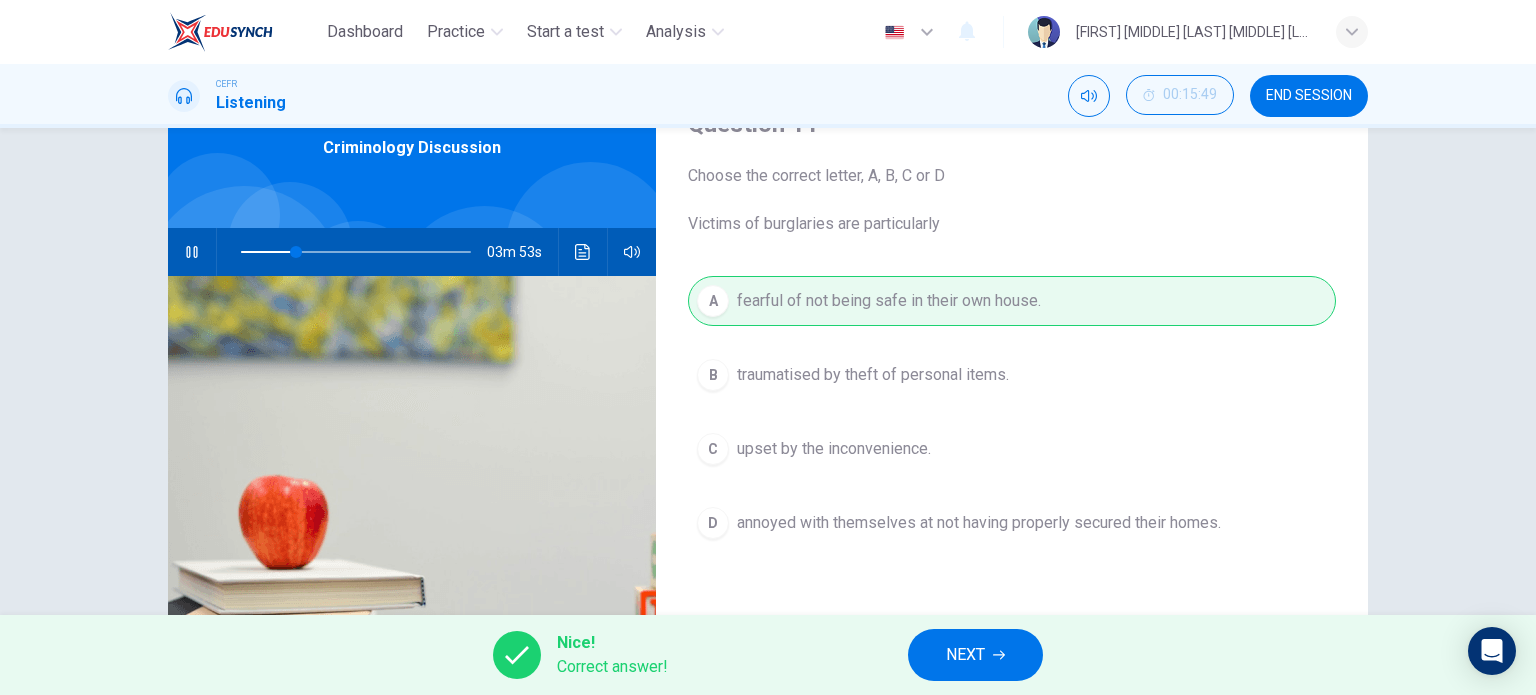 click on "NEXT" at bounding box center [975, 655] 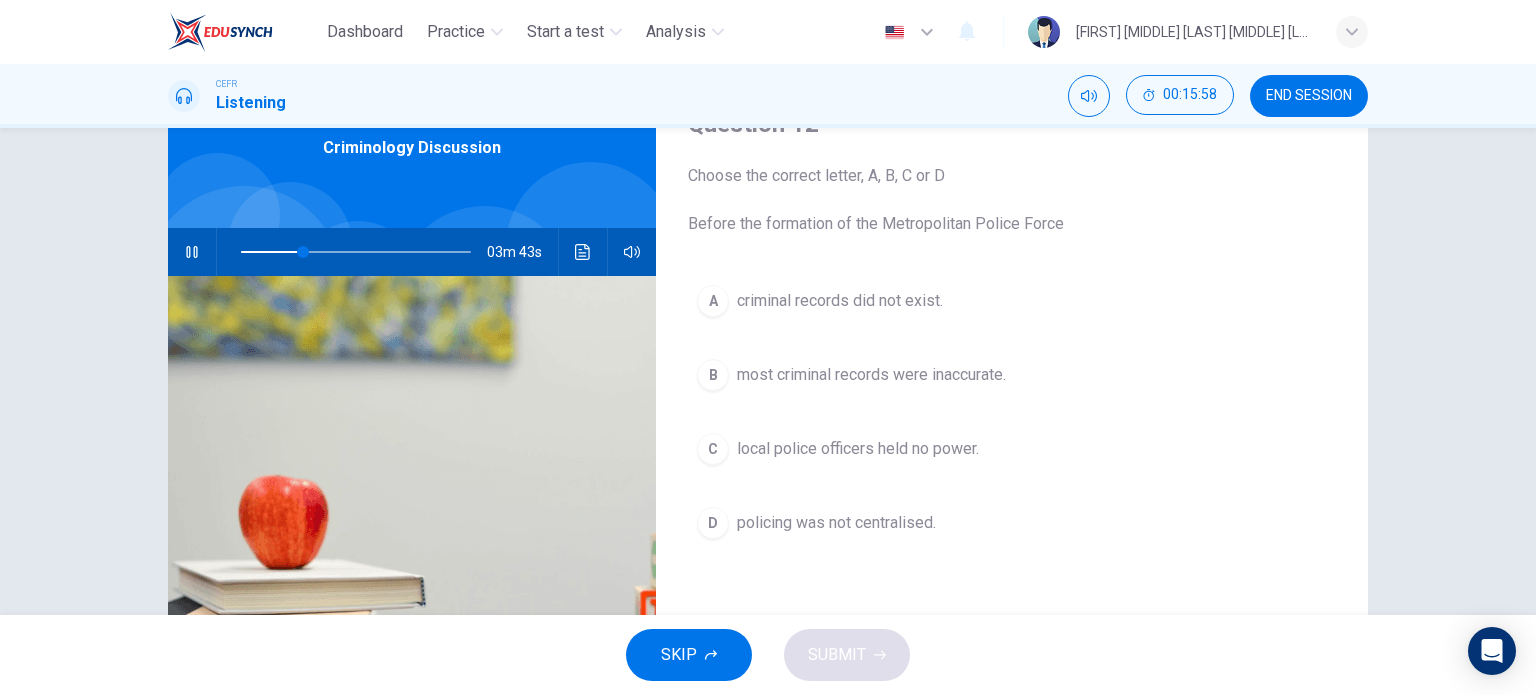 click on "local police officers held no power." at bounding box center (840, 301) 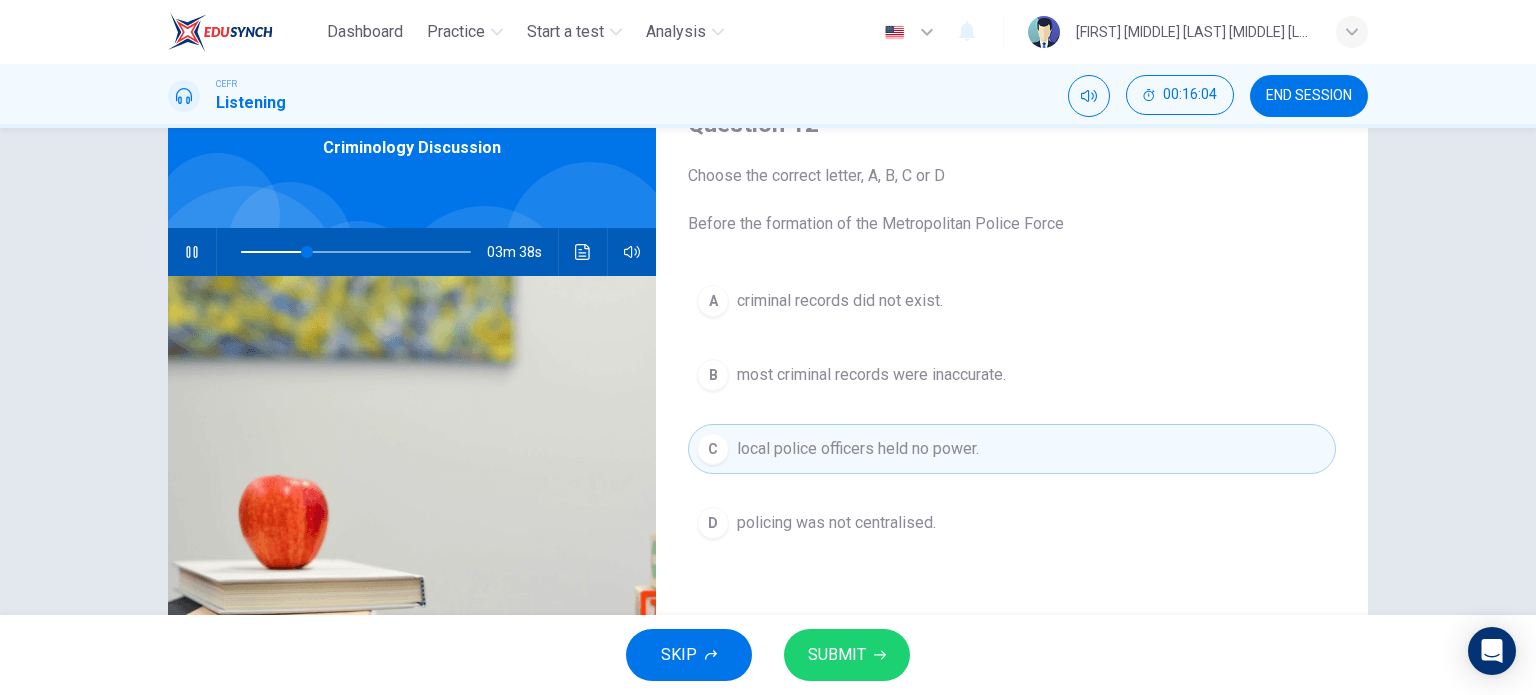 click on "D policing was not centralised." at bounding box center (1012, 523) 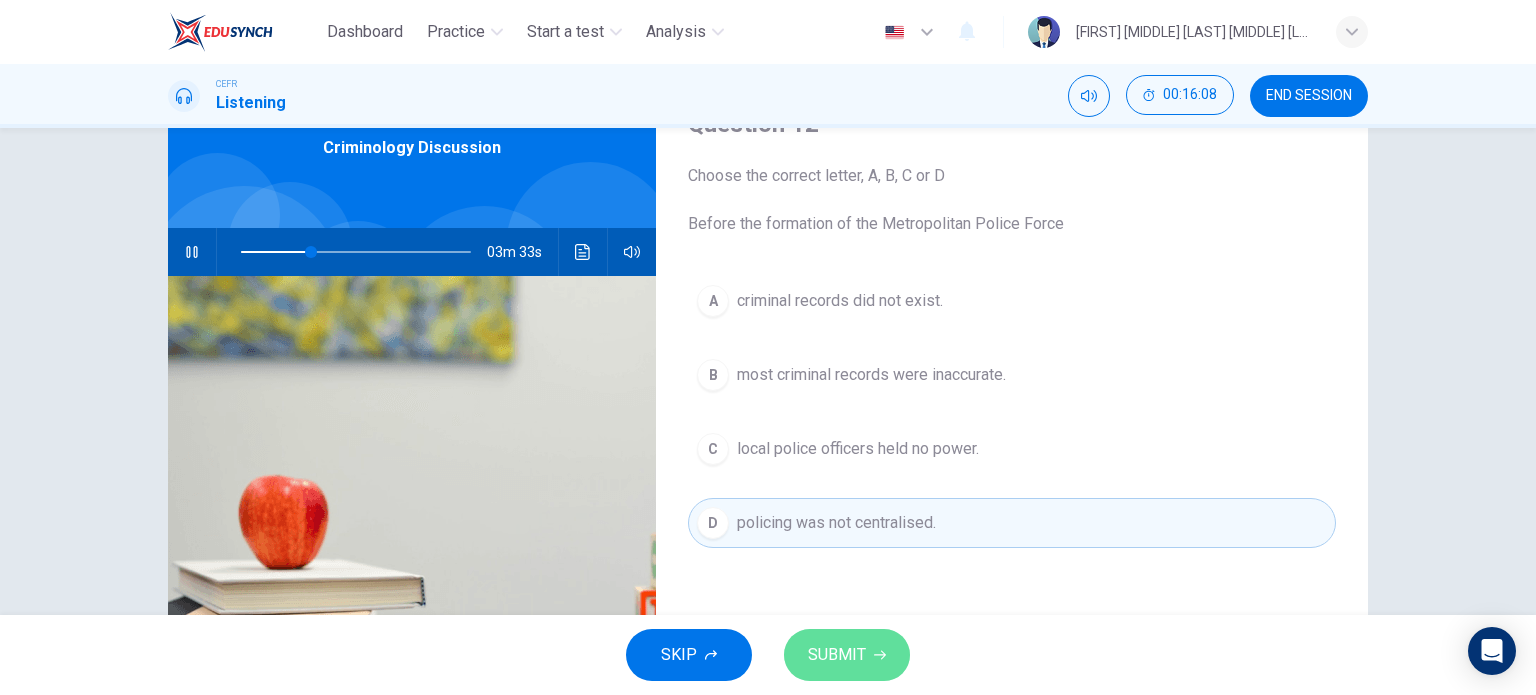 click on "SUBMIT" at bounding box center [847, 655] 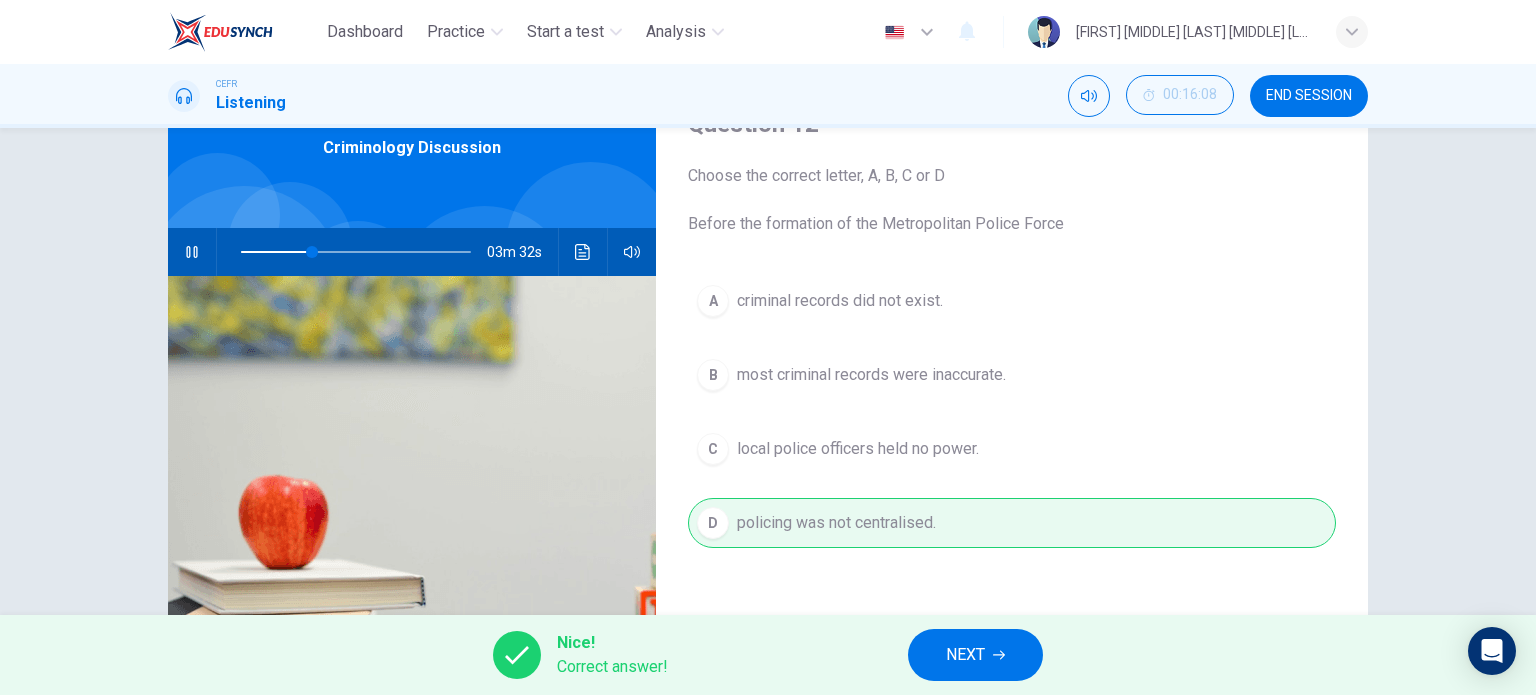 click on "NEXT" at bounding box center [975, 655] 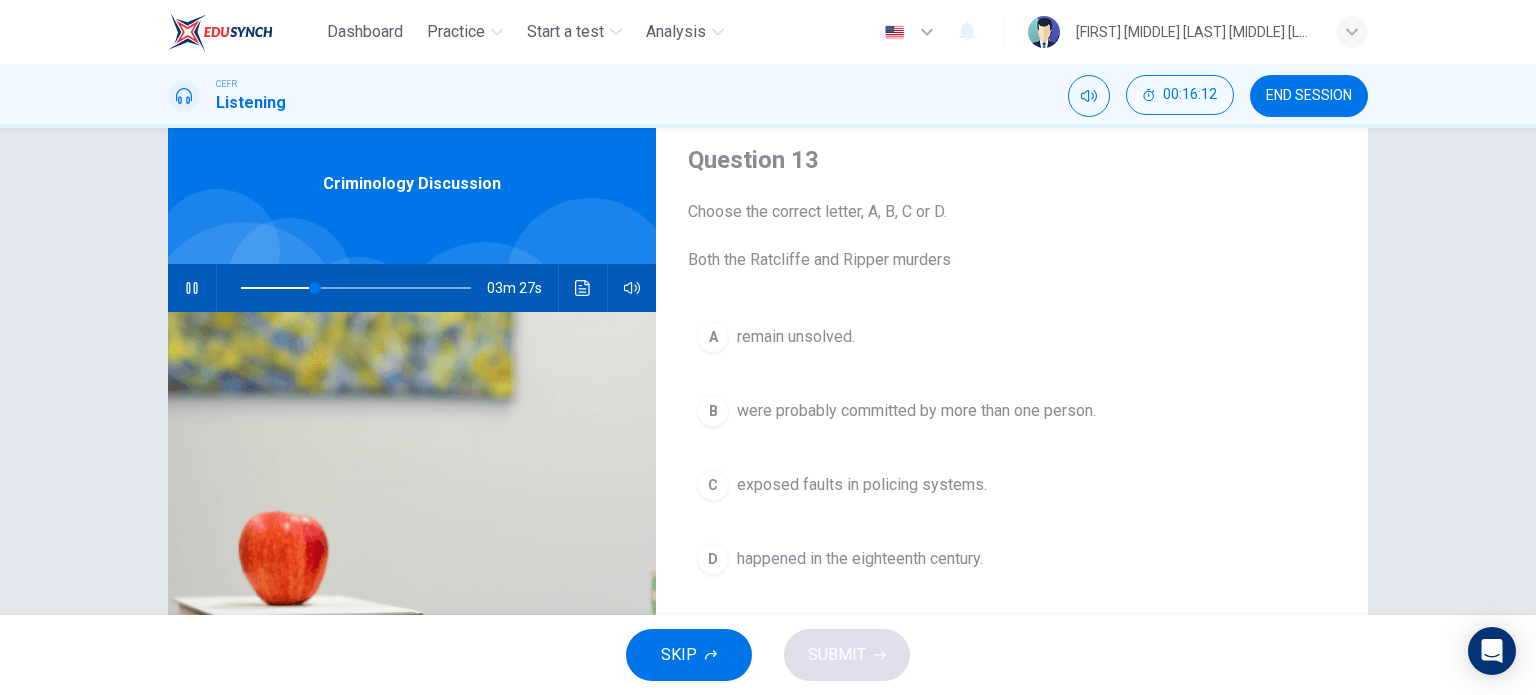 scroll, scrollTop: 100, scrollLeft: 0, axis: vertical 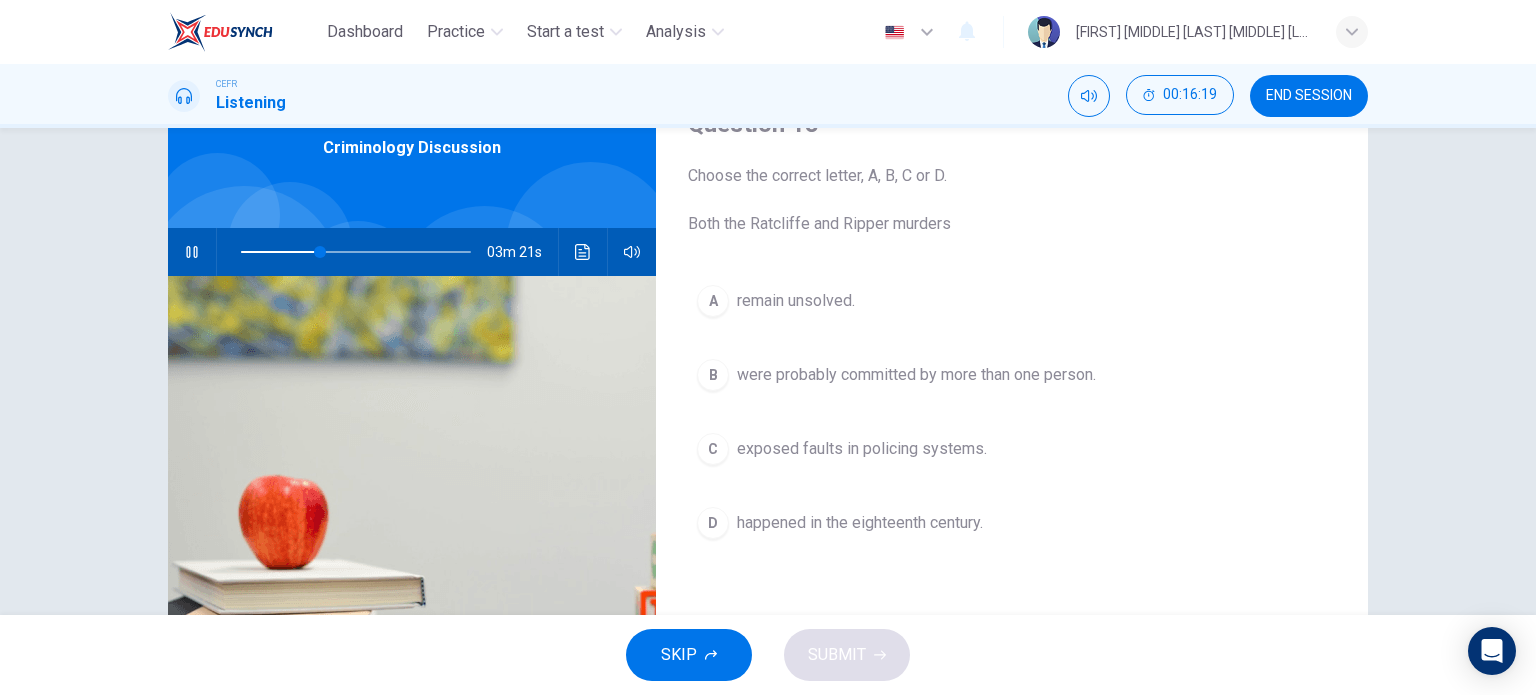 click on "were probably committed by more than one person." at bounding box center (796, 301) 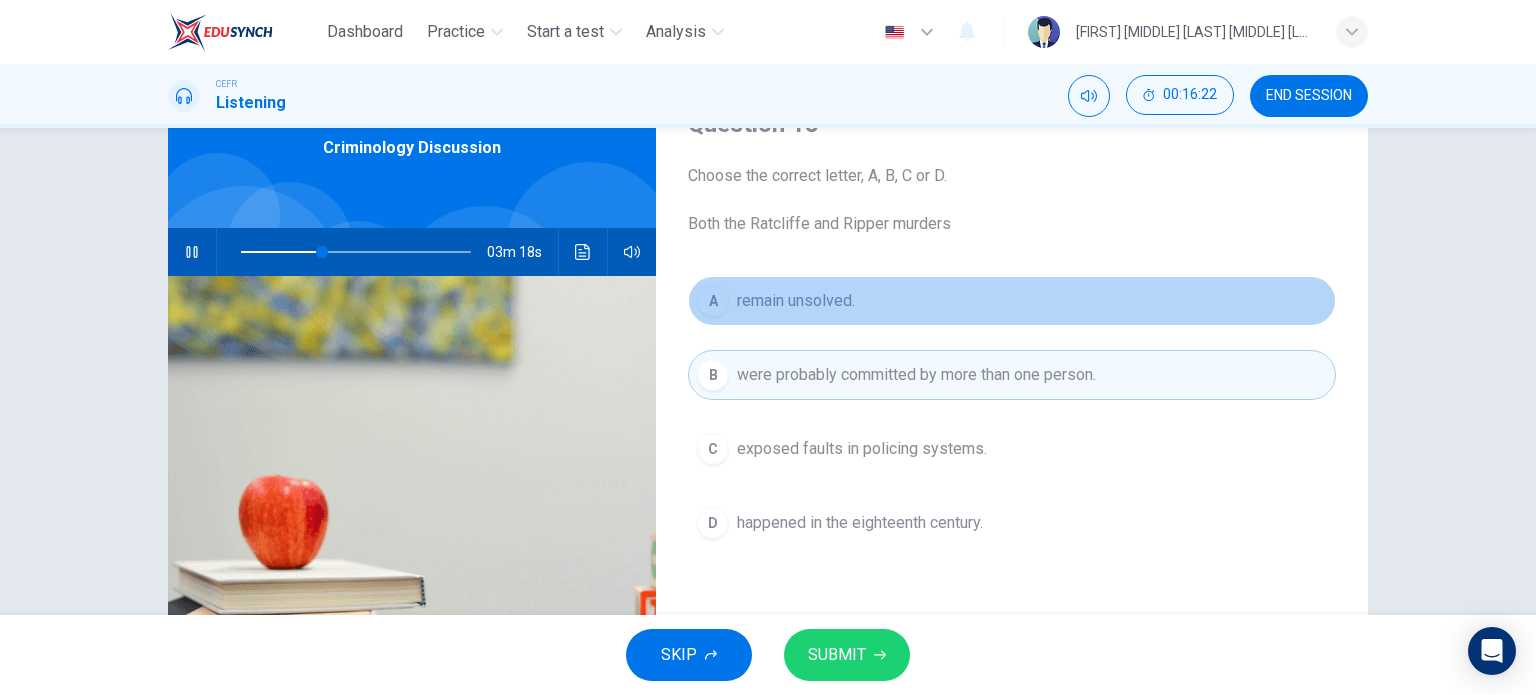 click on "remain unsolved." at bounding box center (796, 301) 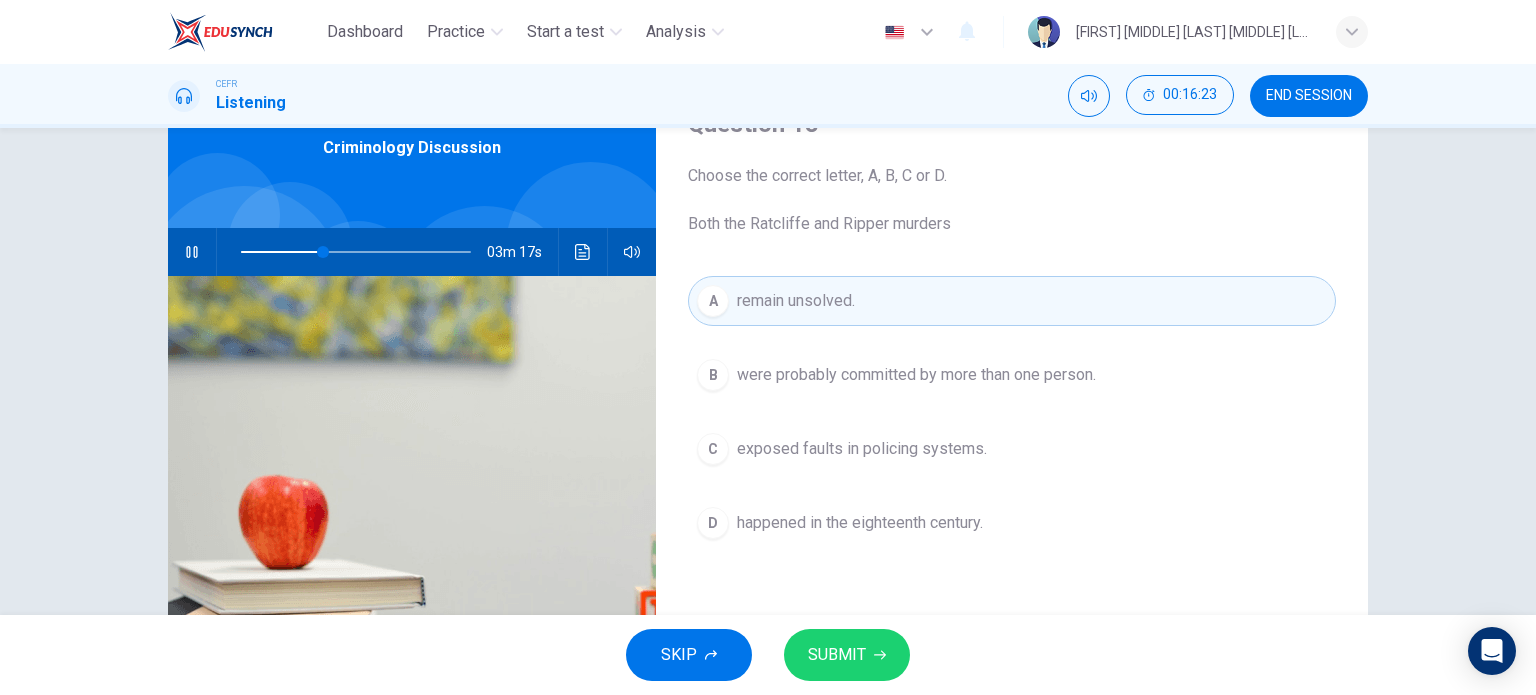 click on "SUBMIT" at bounding box center (847, 655) 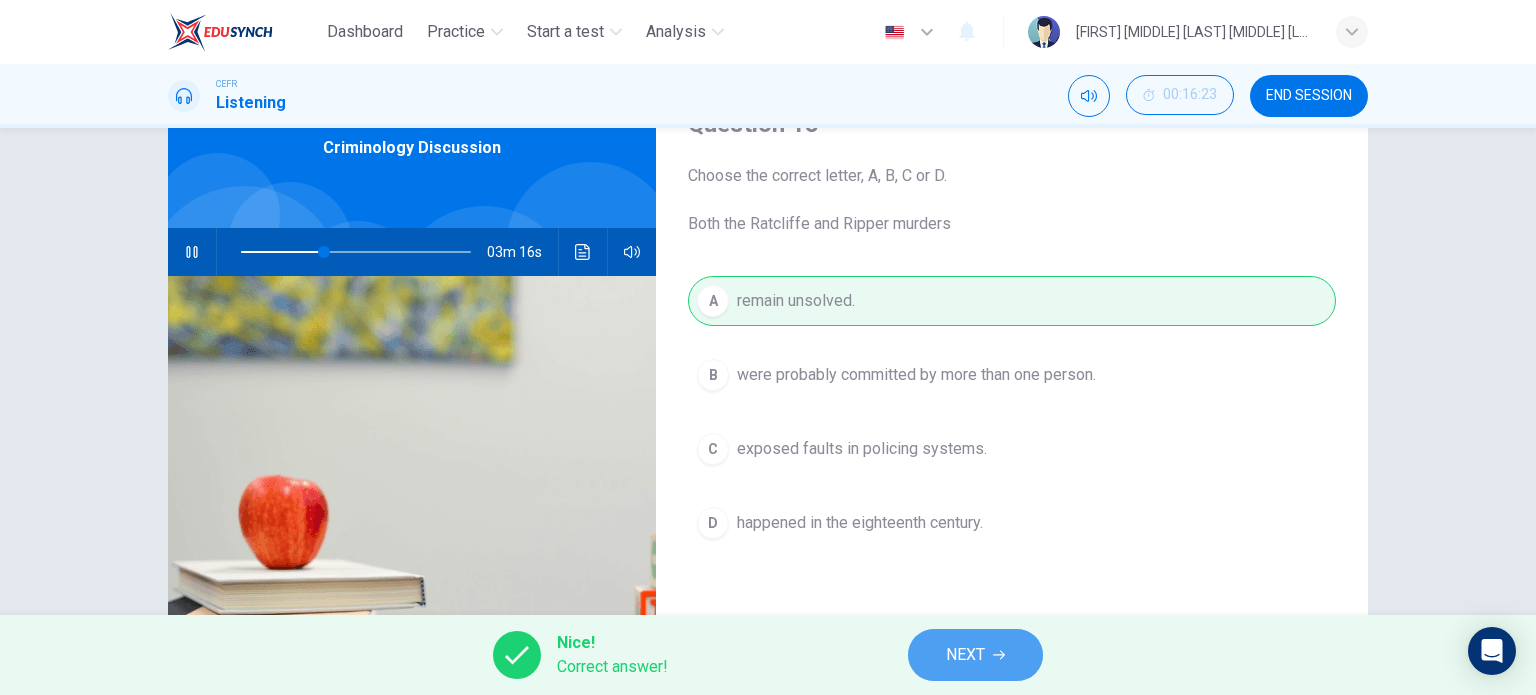 click on "NEXT" at bounding box center (965, 655) 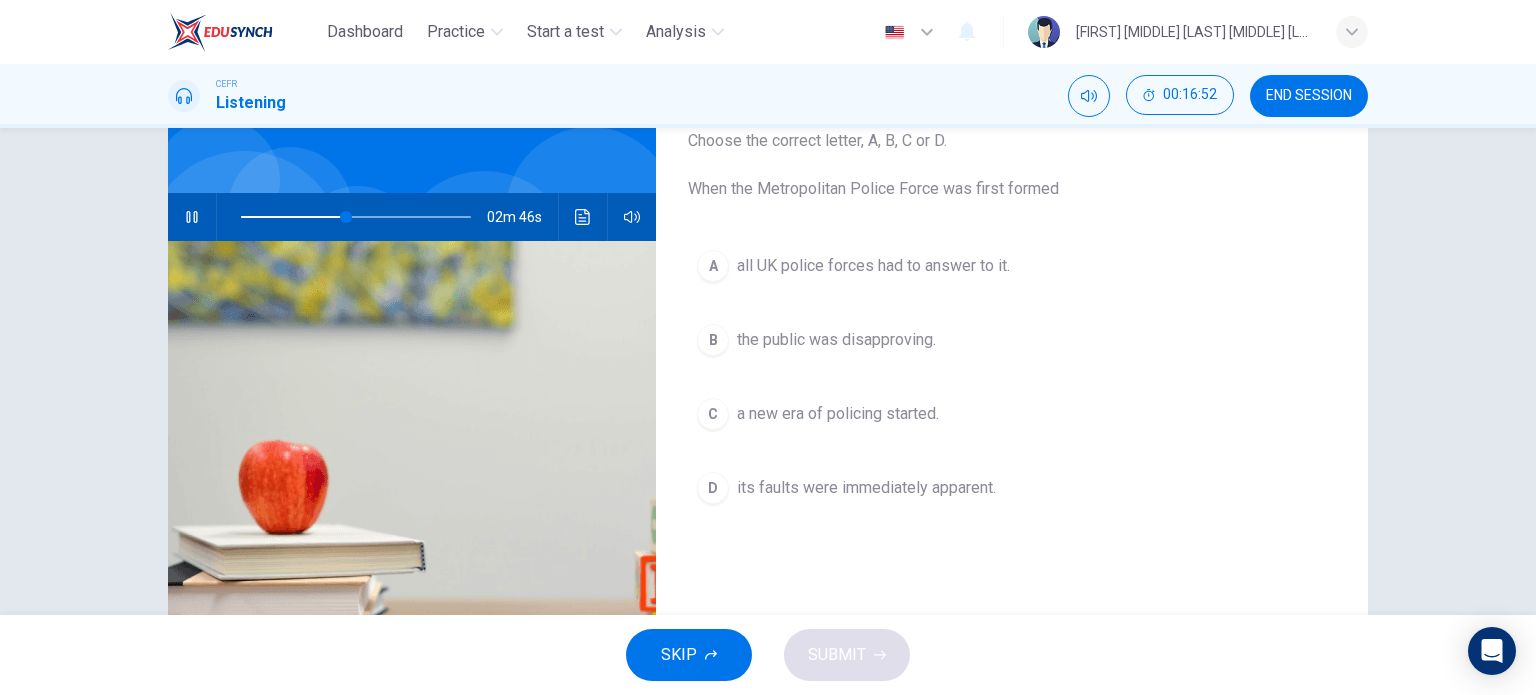 scroll, scrollTop: 100, scrollLeft: 0, axis: vertical 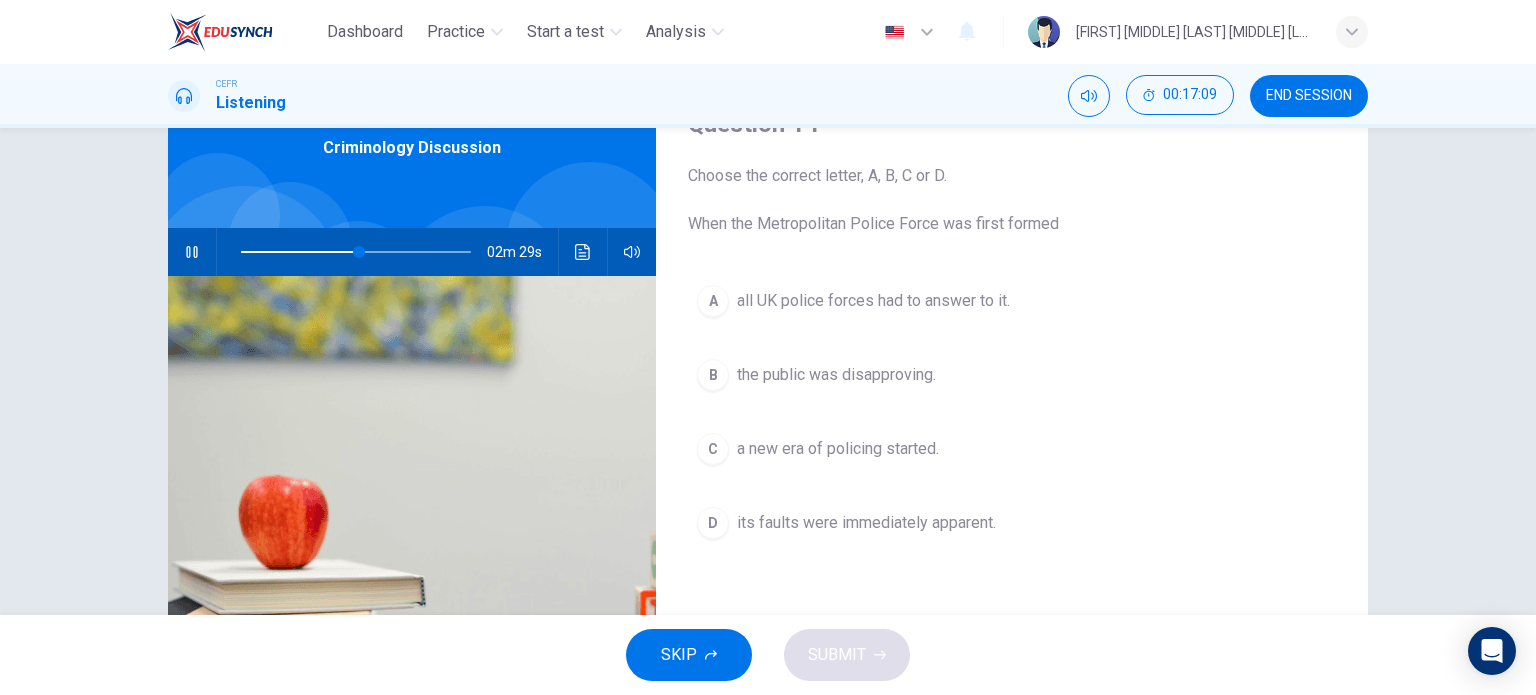 click on "END SESSION" at bounding box center (1309, 96) 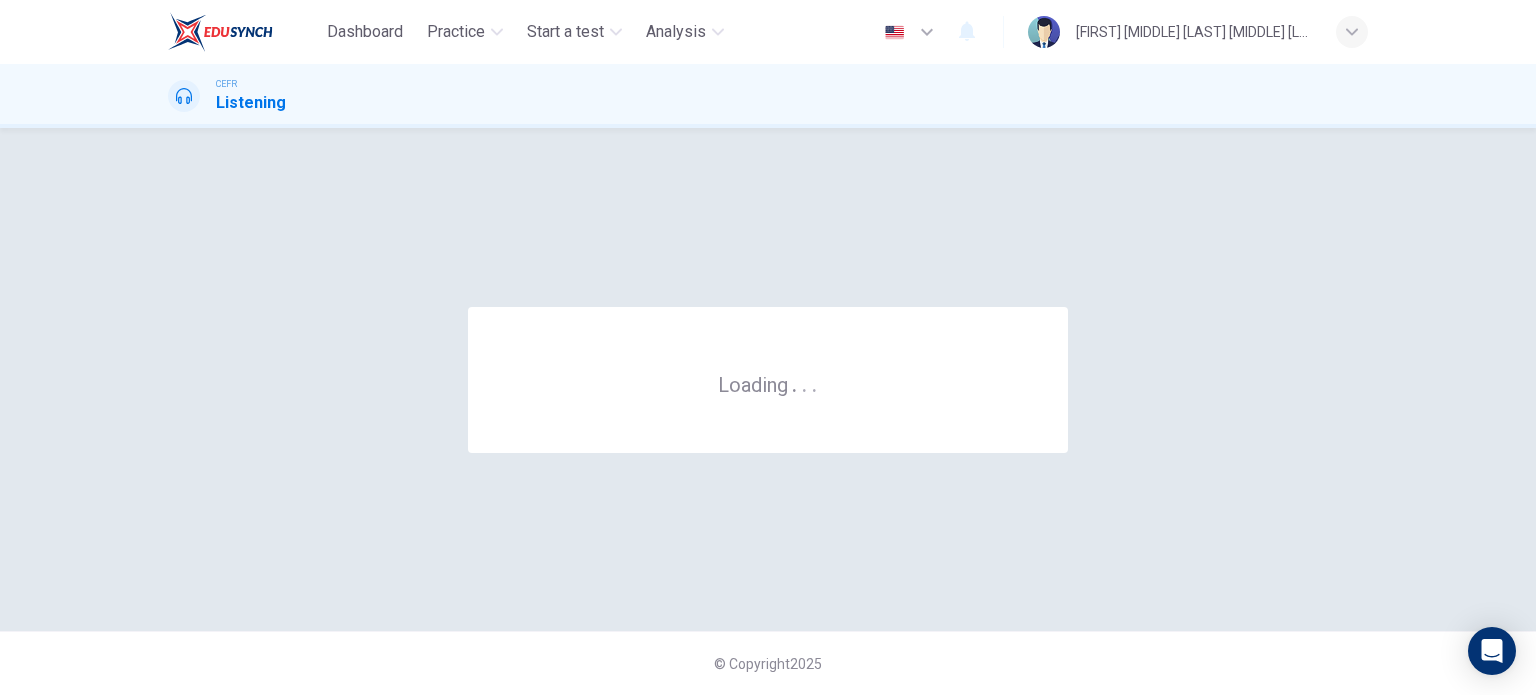 scroll, scrollTop: 0, scrollLeft: 0, axis: both 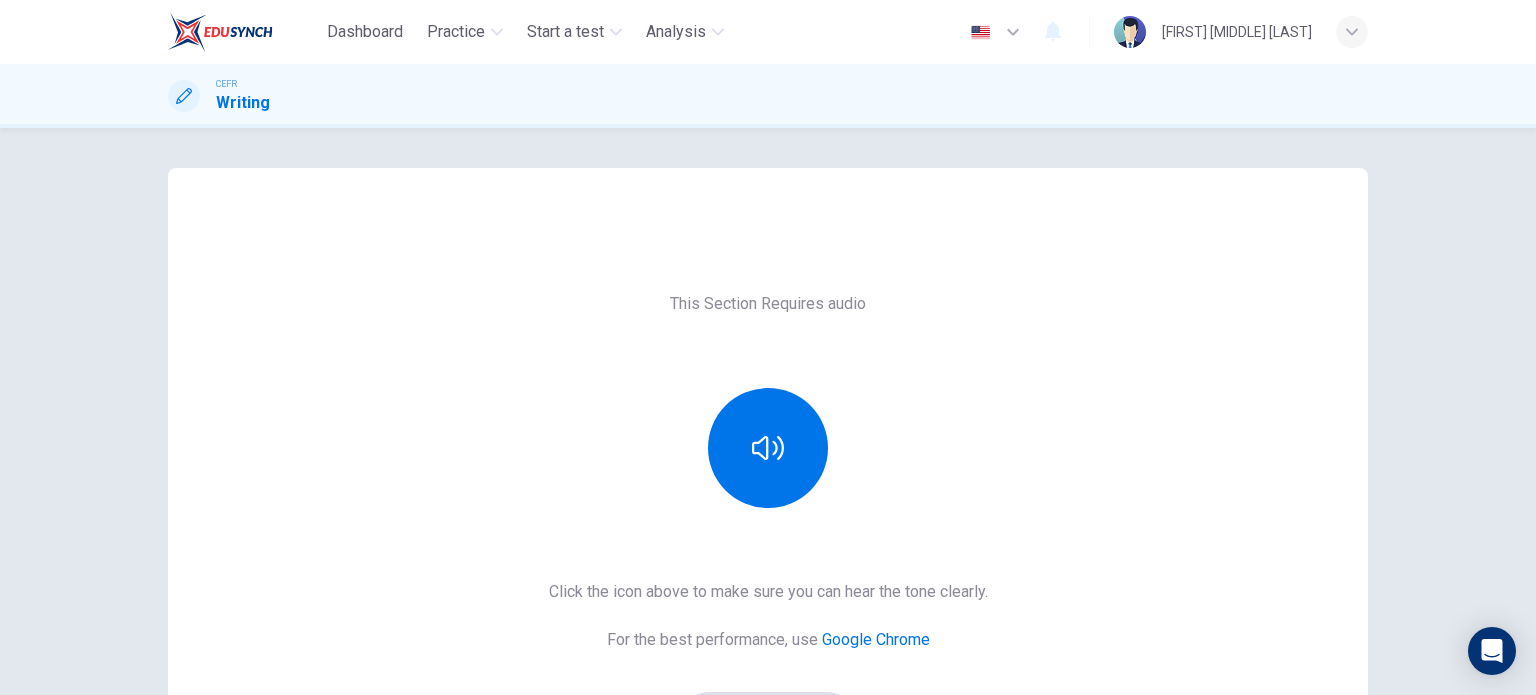 click at bounding box center (768, 448) 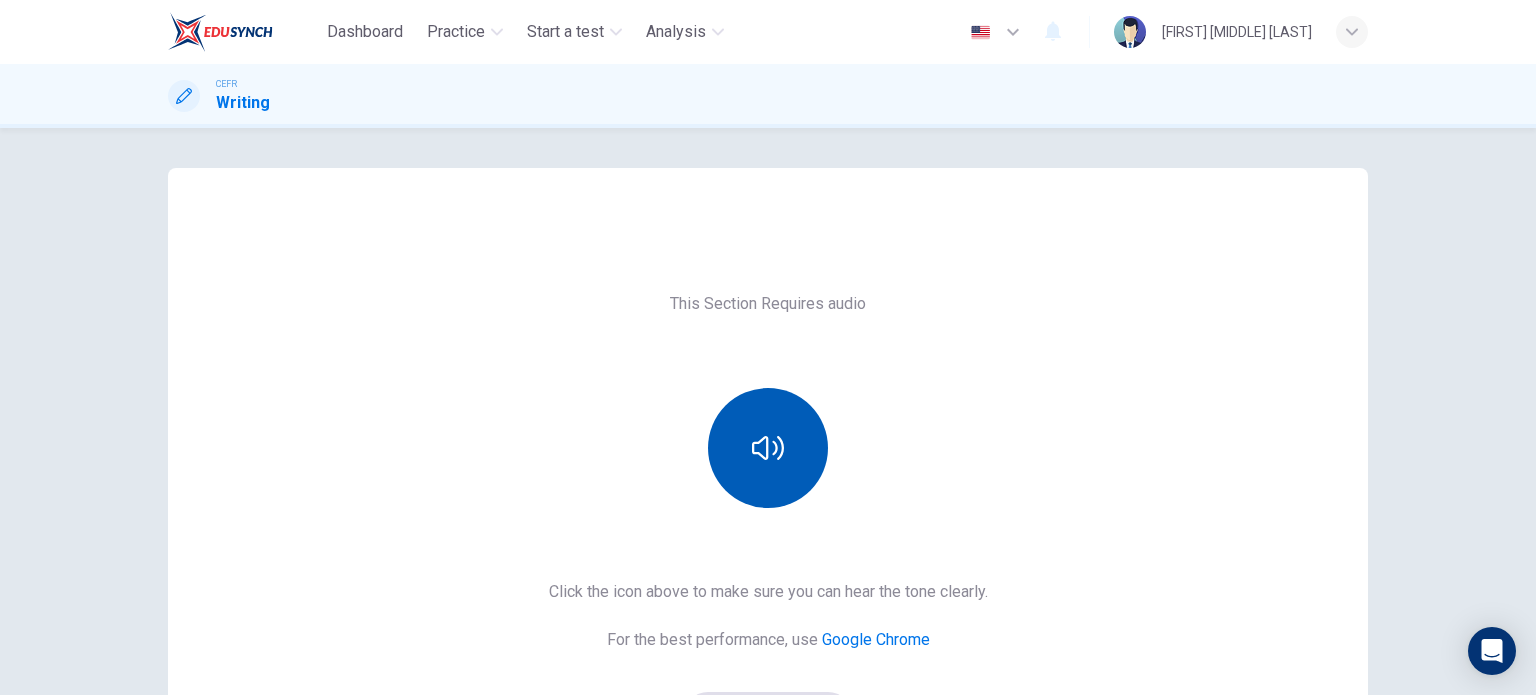 click at bounding box center (768, 448) 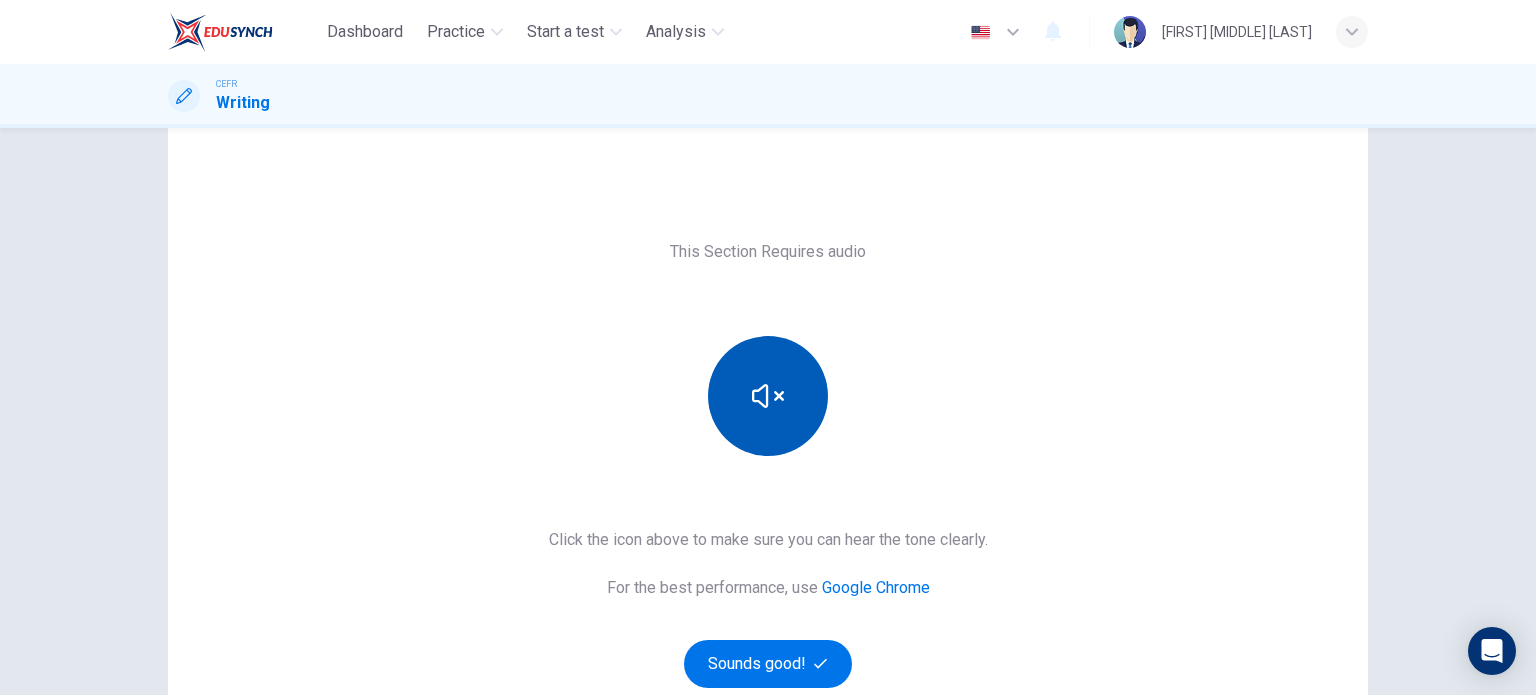 scroll, scrollTop: 100, scrollLeft: 0, axis: vertical 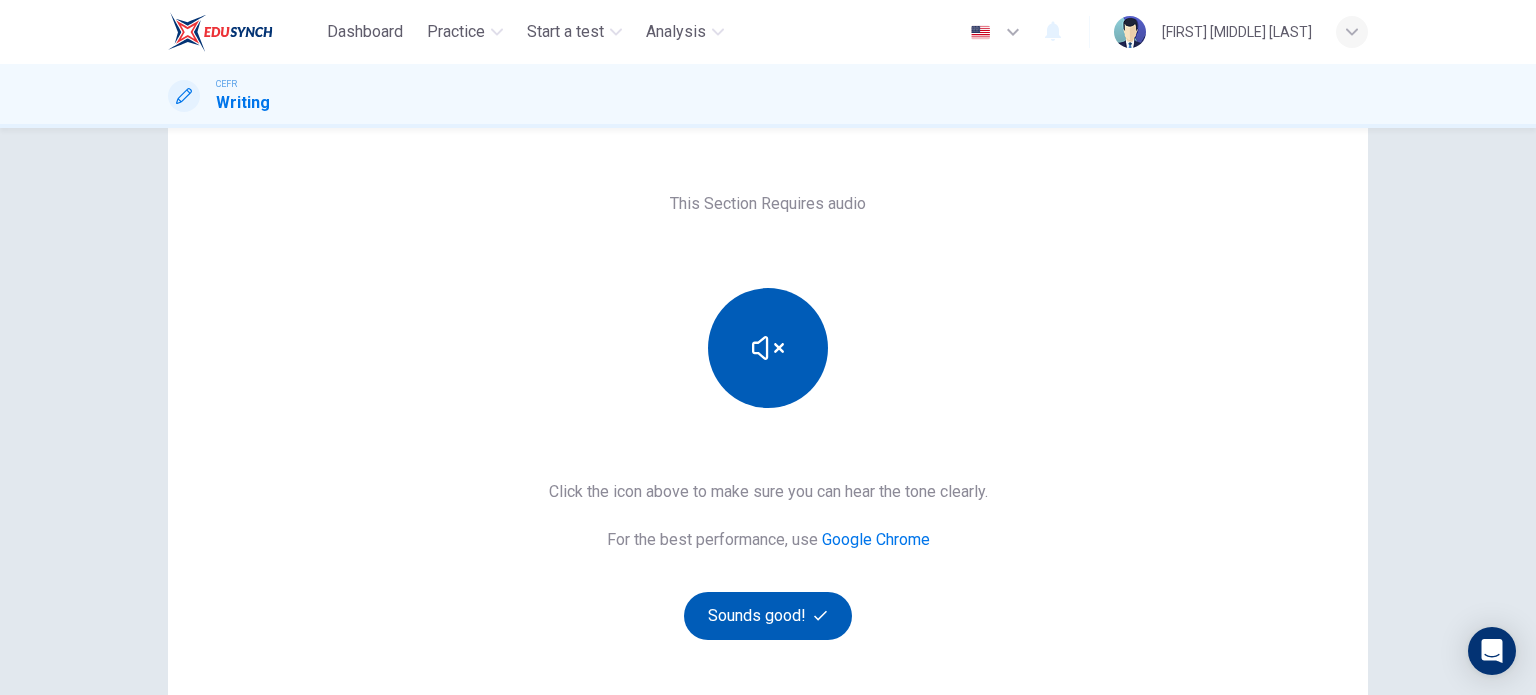 click on "Sounds good!" at bounding box center [768, 616] 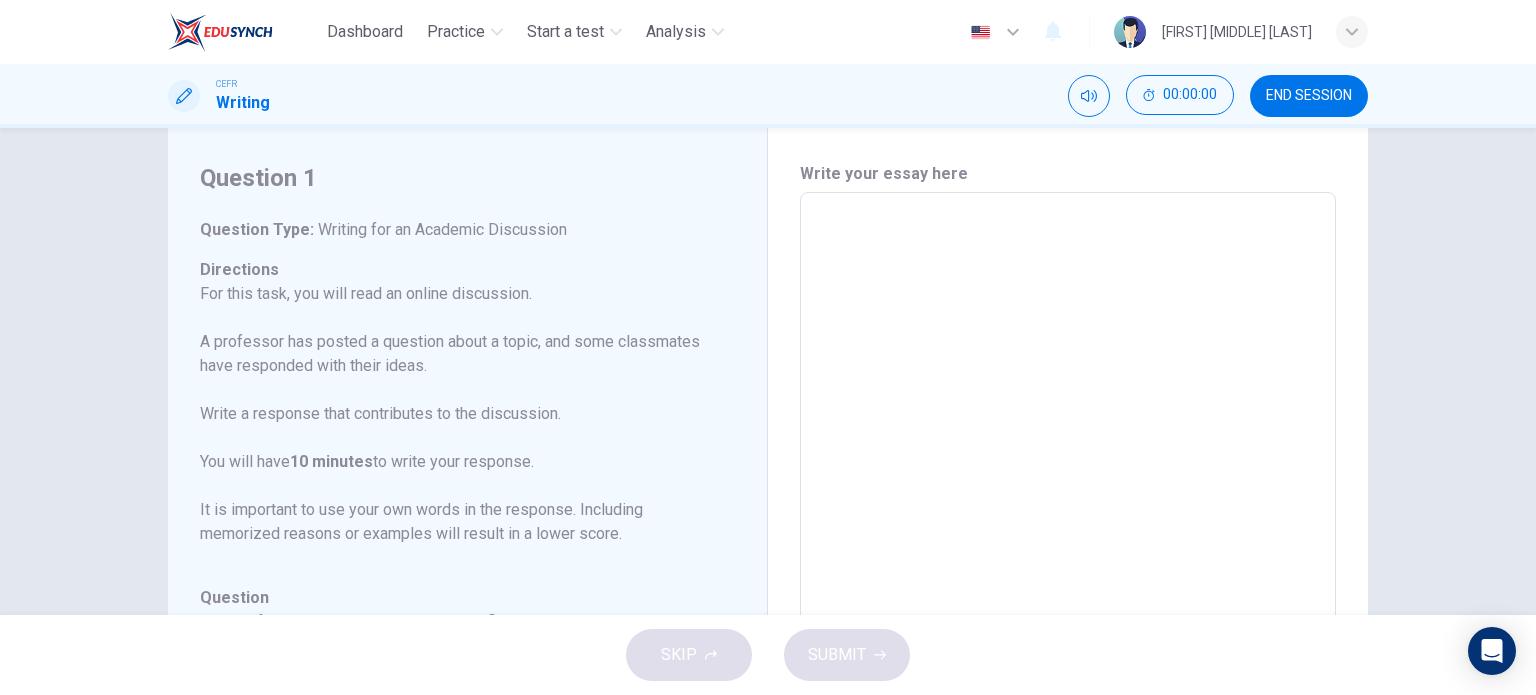scroll, scrollTop: 0, scrollLeft: 0, axis: both 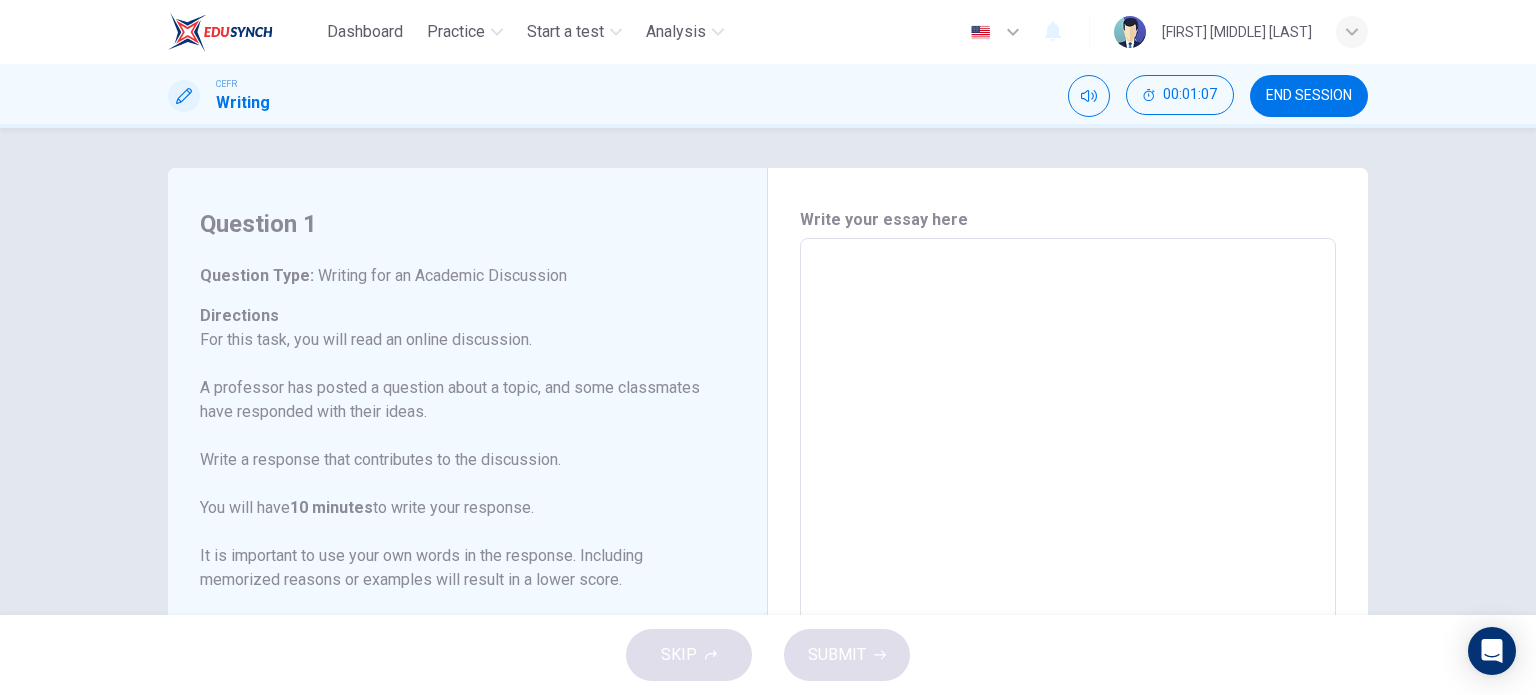 click at bounding box center [1068, 572] 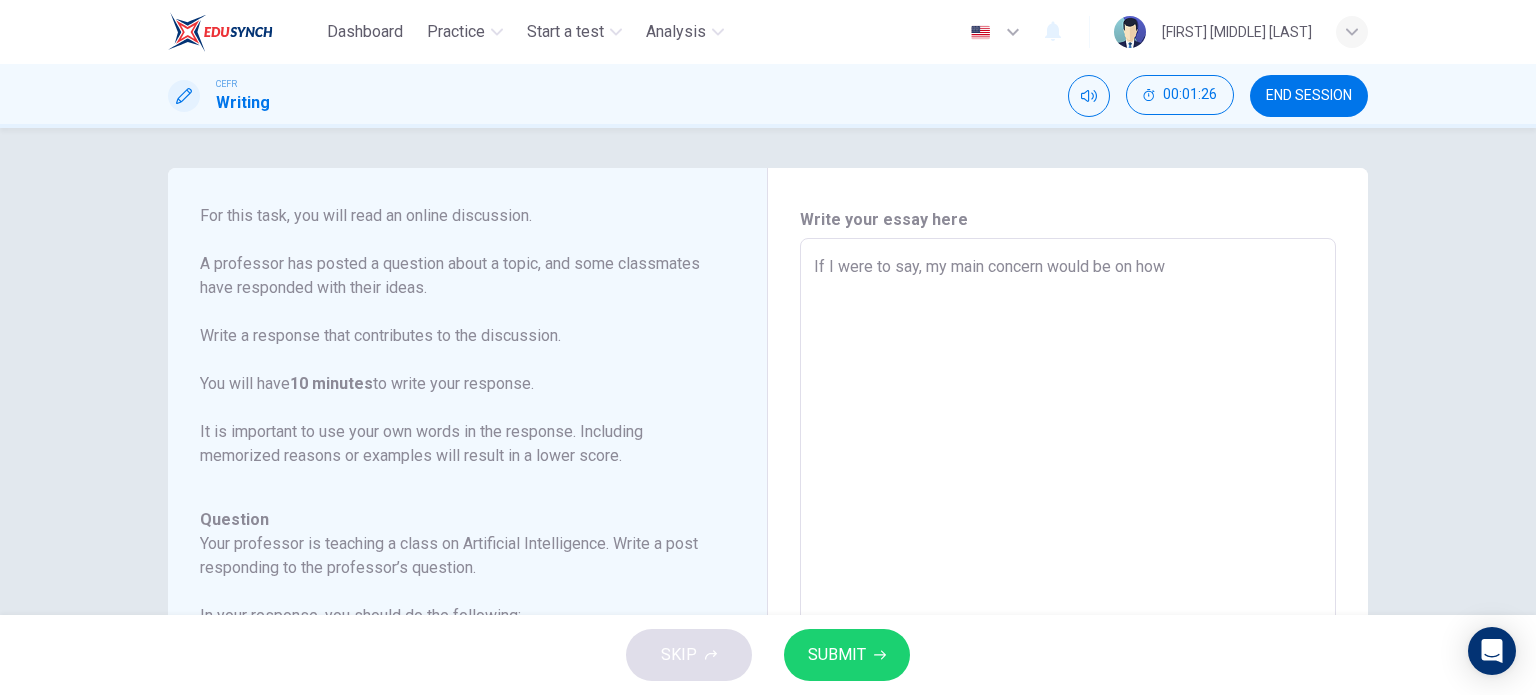 scroll, scrollTop: 221, scrollLeft: 0, axis: vertical 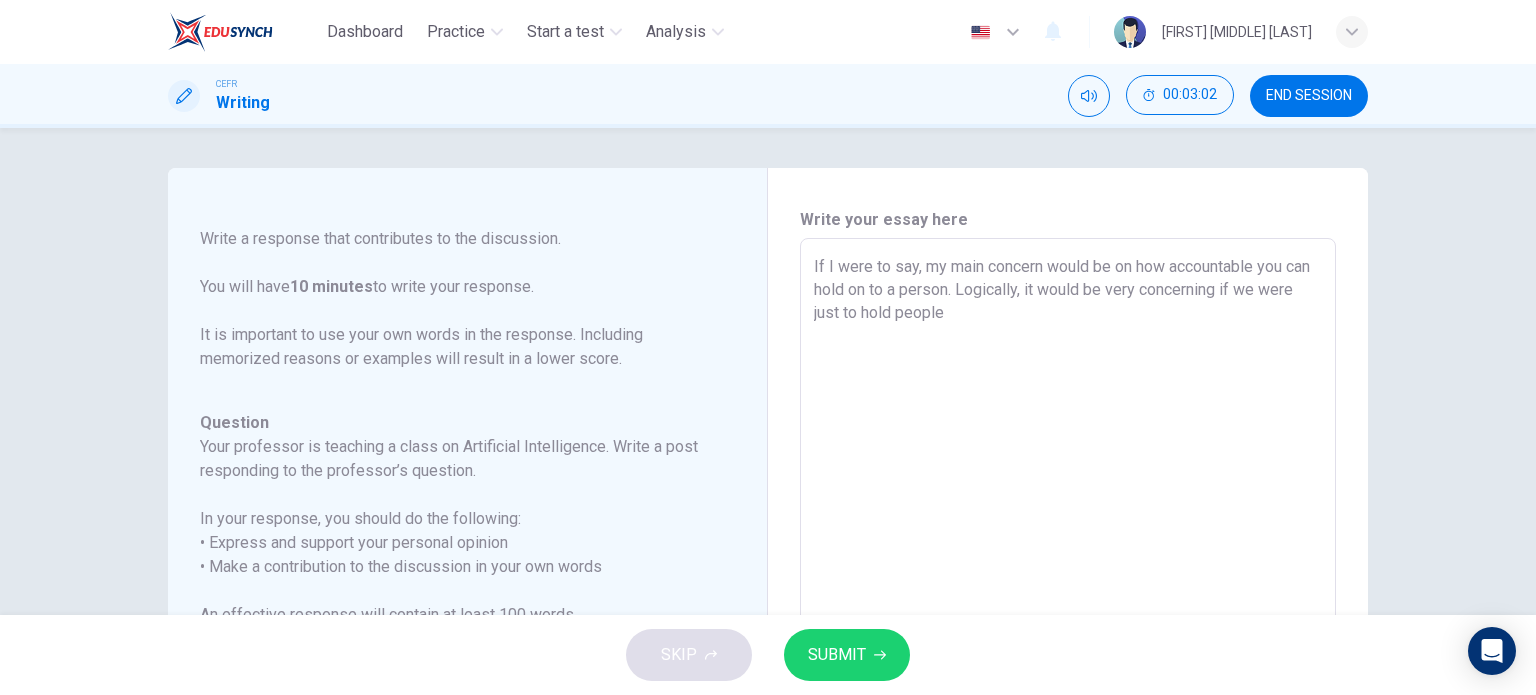 click on "If I were to say, my main concern would be on how accountable you can hold on to a person. Logically, it would be very concerning if we were just to hold people" at bounding box center (1068, 572) 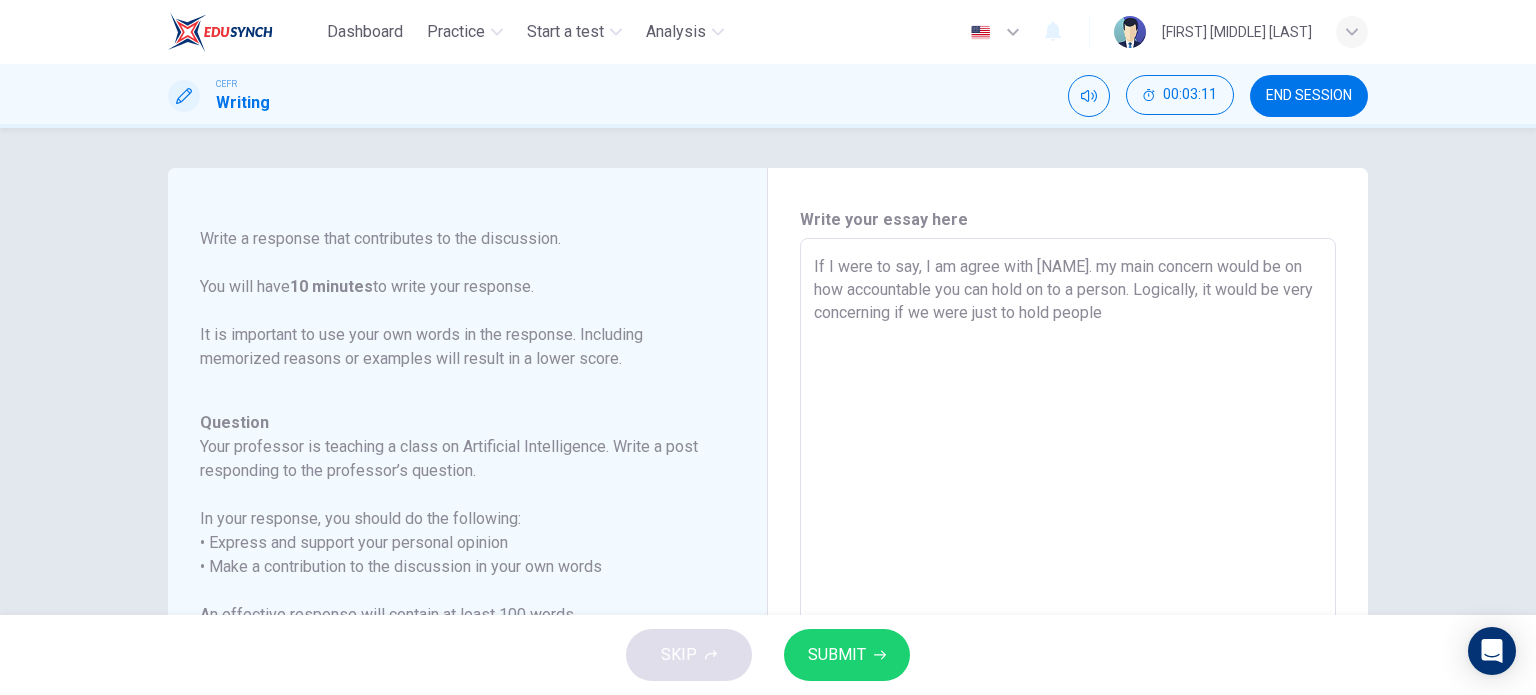 click on "If I were to say, I am agree with [NAME]. my main concern would be on how accountable you can hold on to a person. Logically, it would be very concerning if we were just to hold people" at bounding box center [1068, 572] 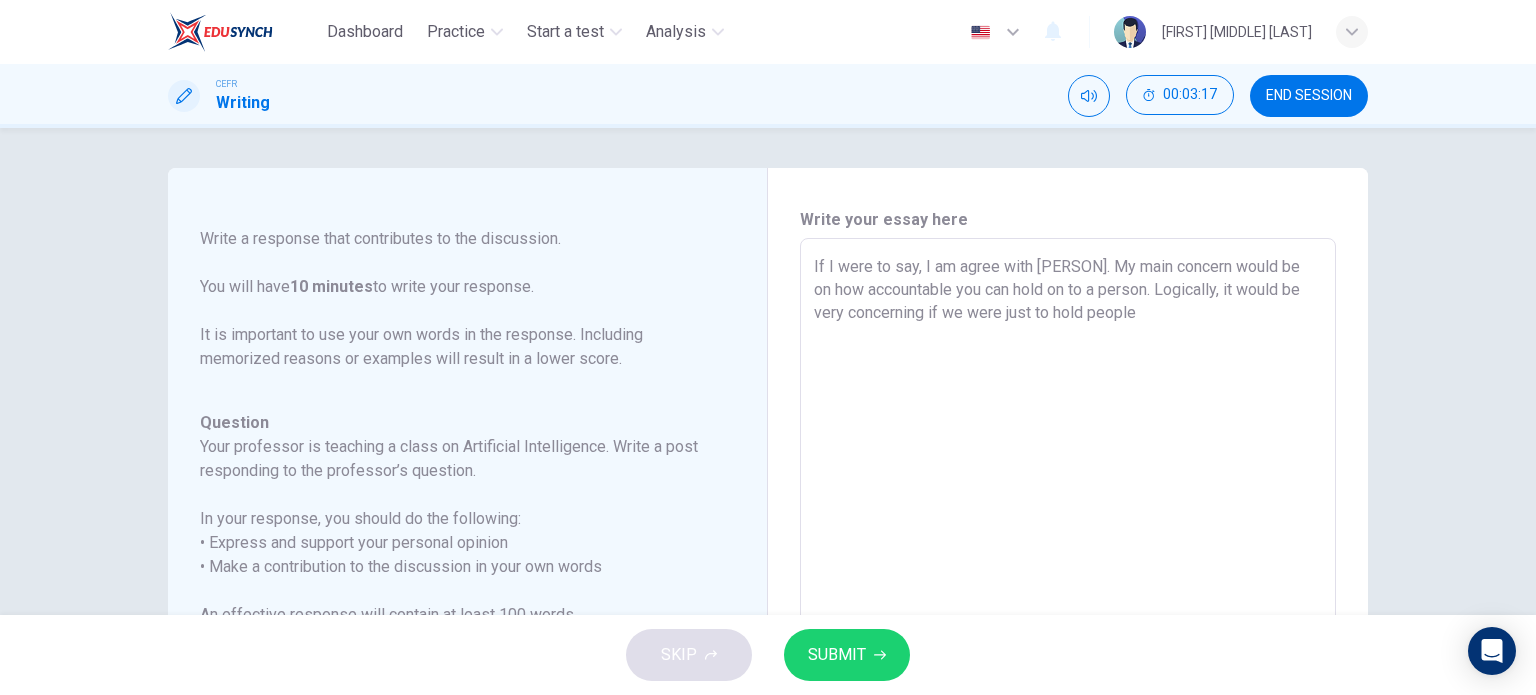 click on "If I were to say, I am agree with [PERSON]. My main concern would be on how accountable you can hold on to a person. Logically, it would be very concerning if we were just to hold people" at bounding box center (1068, 572) 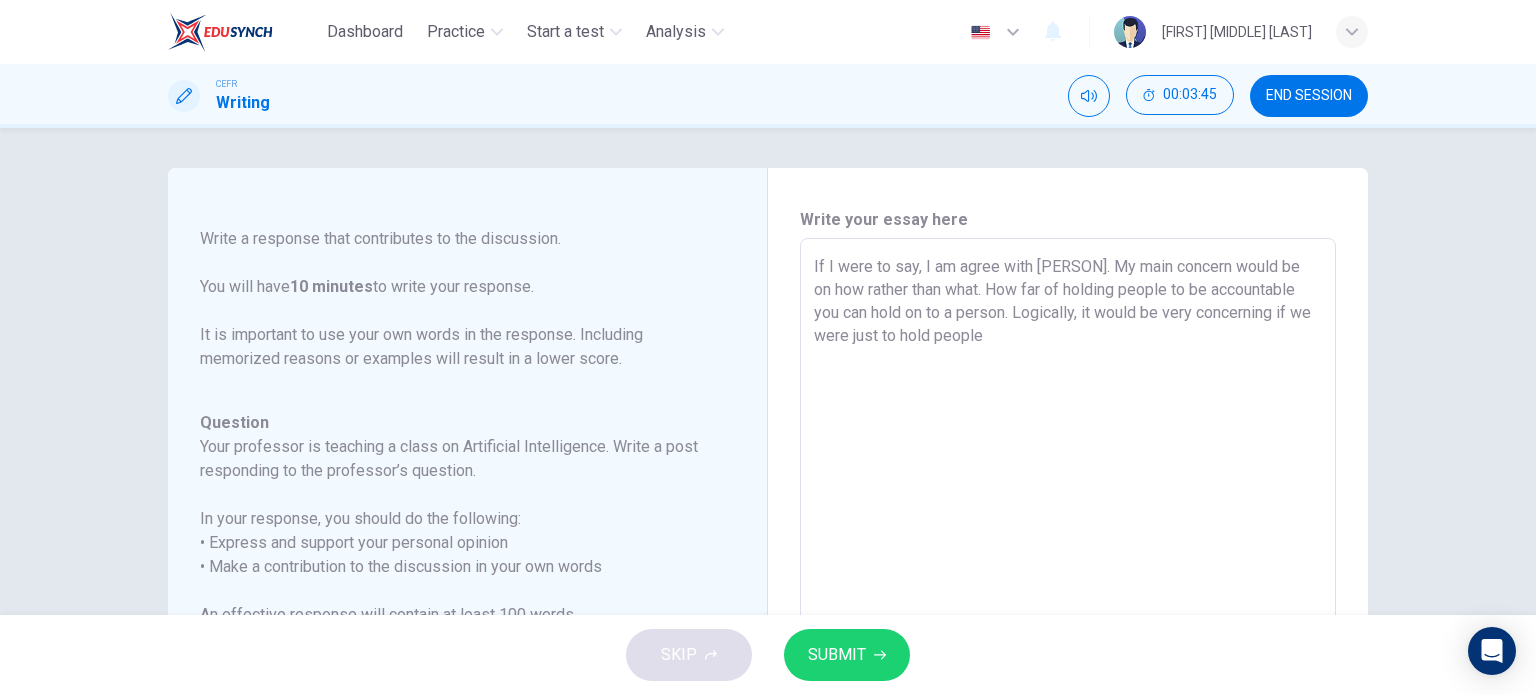 drag, startPoint x: 1002, startPoint y: 313, endPoint x: 800, endPoint y: 310, distance: 202.02228 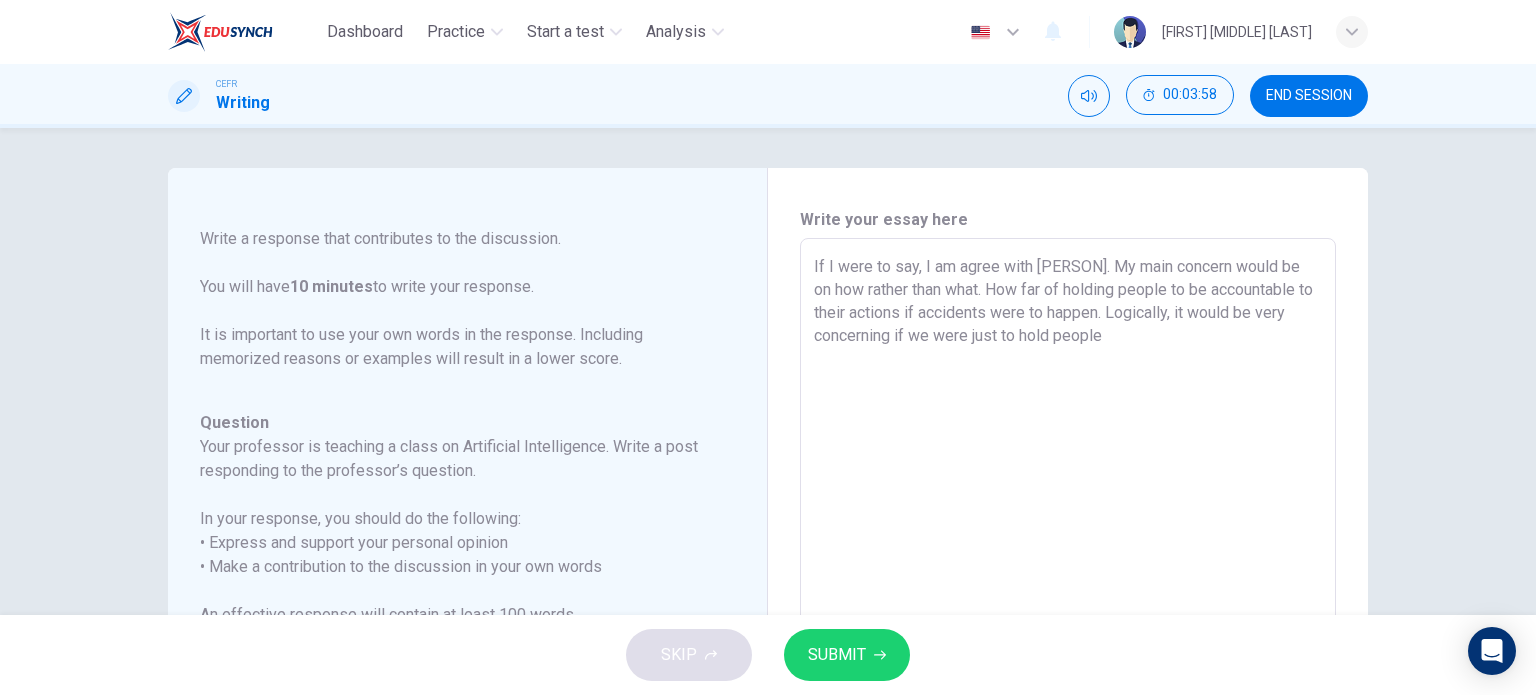 click on "If I were to say, I am agree with [PERSON]. My main concern would be on how rather than what. How far of holding people to be accountable to their actions if accidents were to happen. Logically, it would be very concerning if we were just to hold people" at bounding box center [1068, 572] 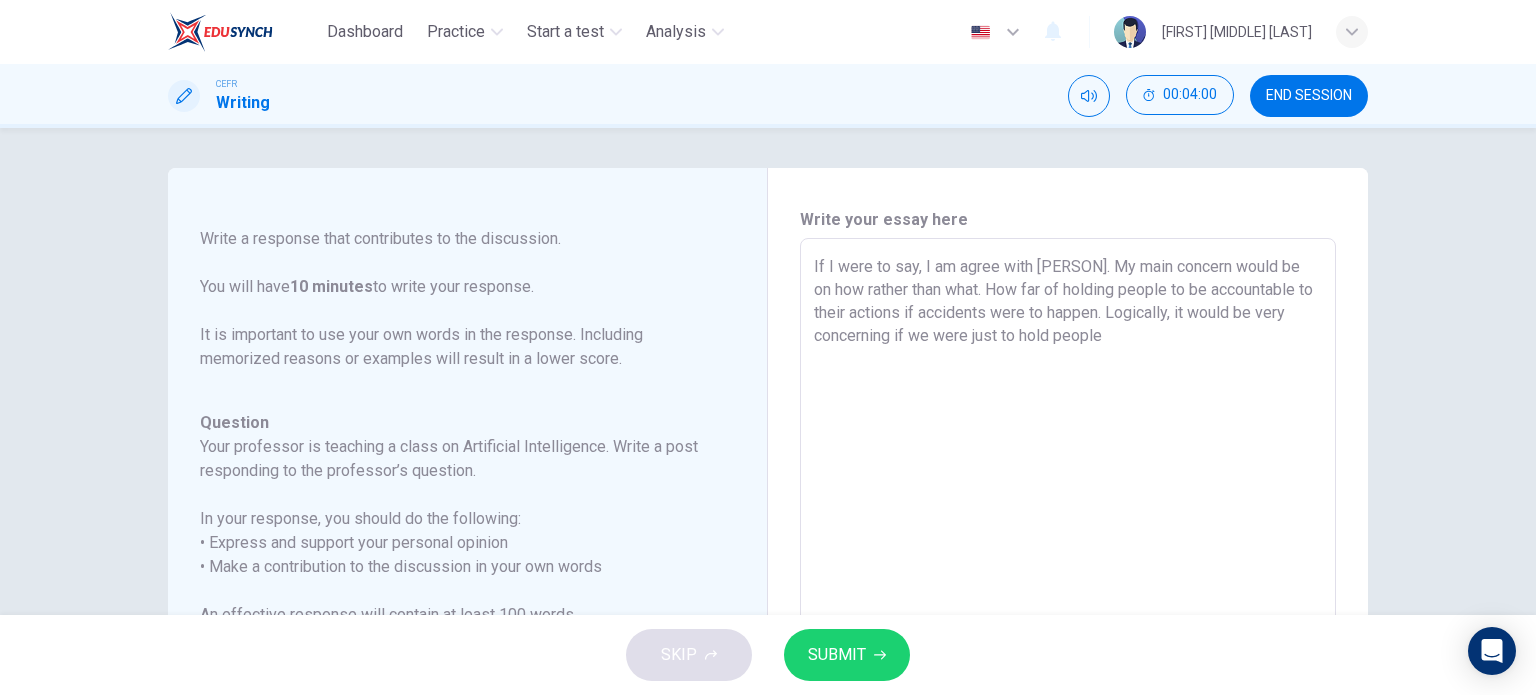 drag, startPoint x: 1138, startPoint y: 343, endPoint x: 804, endPoint y: 343, distance: 334 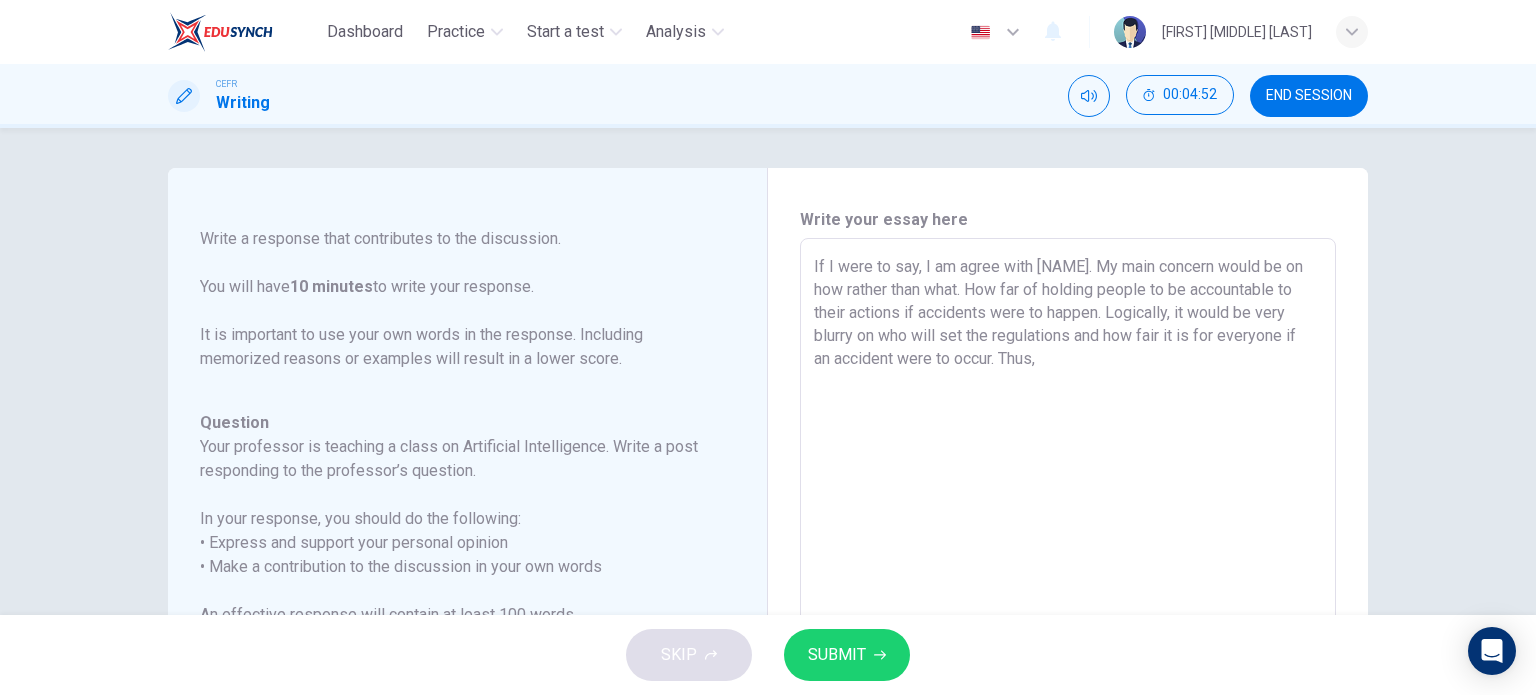 drag, startPoint x: 1277, startPoint y: 314, endPoint x: 1065, endPoint y: 335, distance: 213.03755 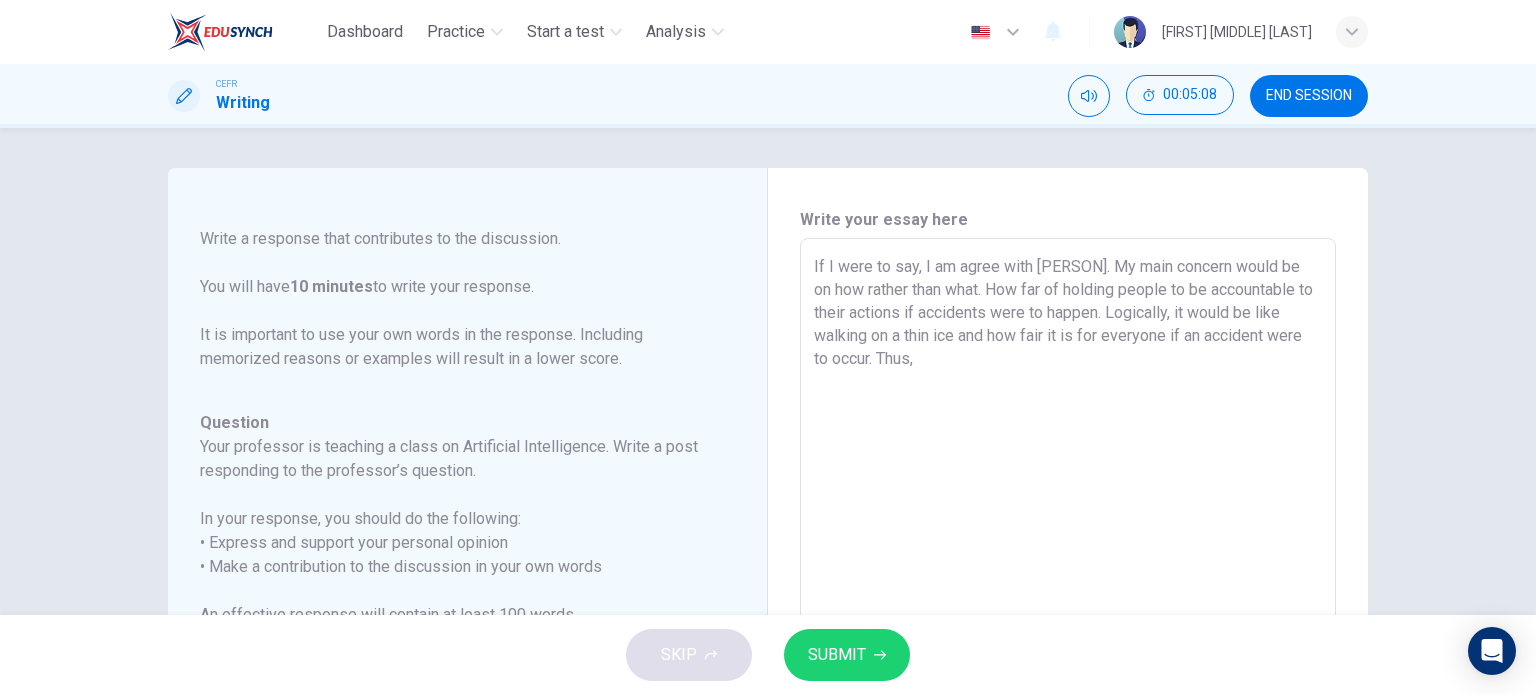 click on "If I were to say, I am agree with [PERSON]. My main concern would be on how rather than what. How far of holding people to be accountable to their actions if accidents were to happen. Logically, it would be like walking on a thin ice and how fair it is for everyone if an accident were to occur. Thus," at bounding box center (1068, 572) 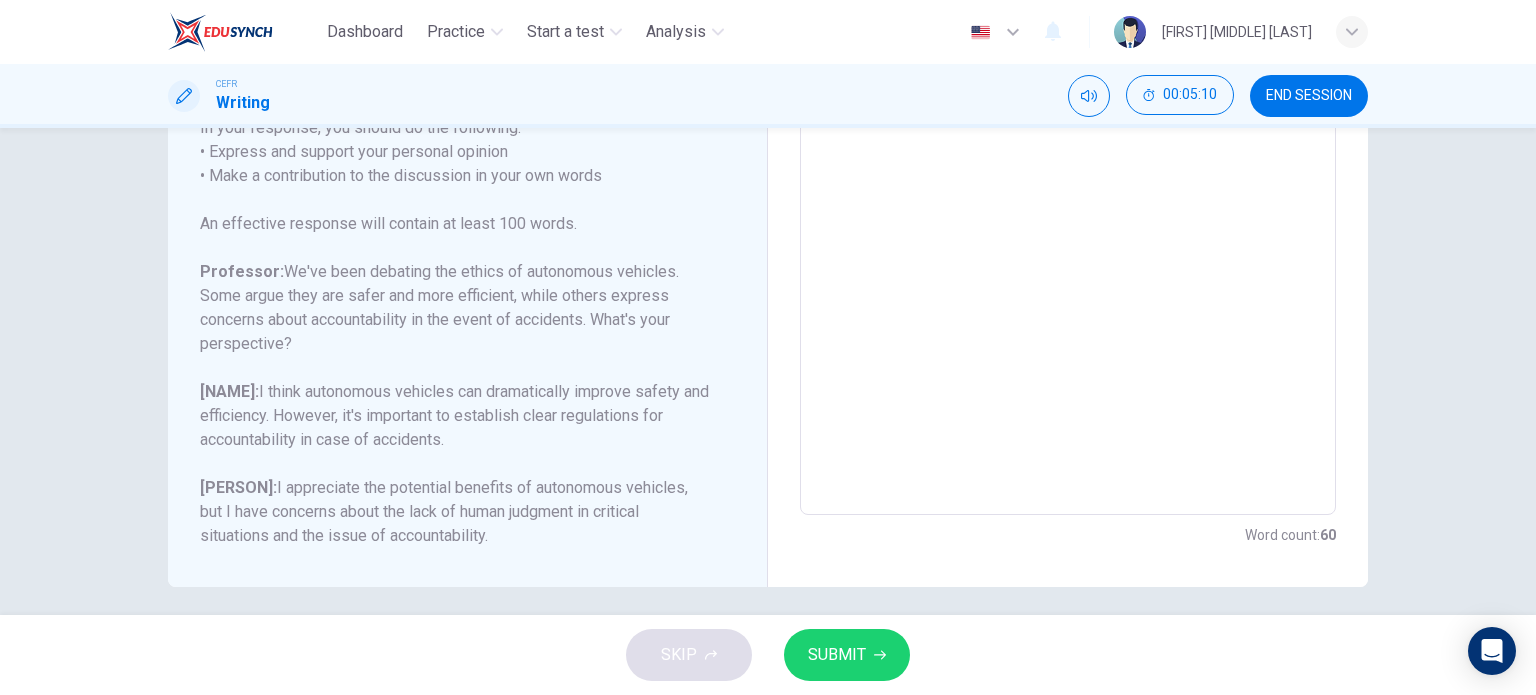 scroll, scrollTop: 400, scrollLeft: 0, axis: vertical 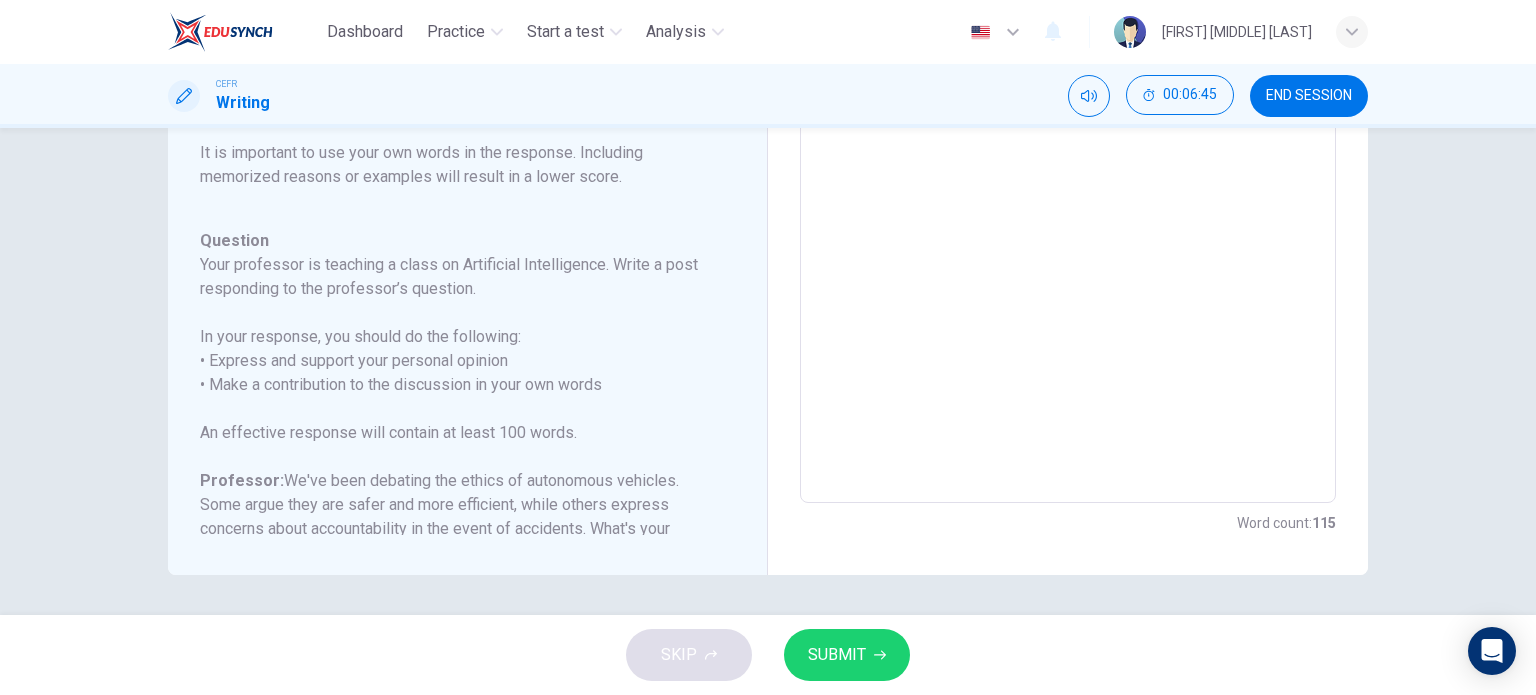type on "If I were to say, I am agree with [NAME]. My main concern would be on how rather than what. How far of holding people to be accountable to their actions if accidents were to happen. Logically, it would be like walking on a thin ice and how fair it is for everyone if an accident were to occur. For example, if an accident were to happen, how do you actually justify that it were a mistake of the AIs or the mistake of the human itself. Thus, some might just run away from being hold accountable for their actions and no one would be able to say anything if its allign with the law." 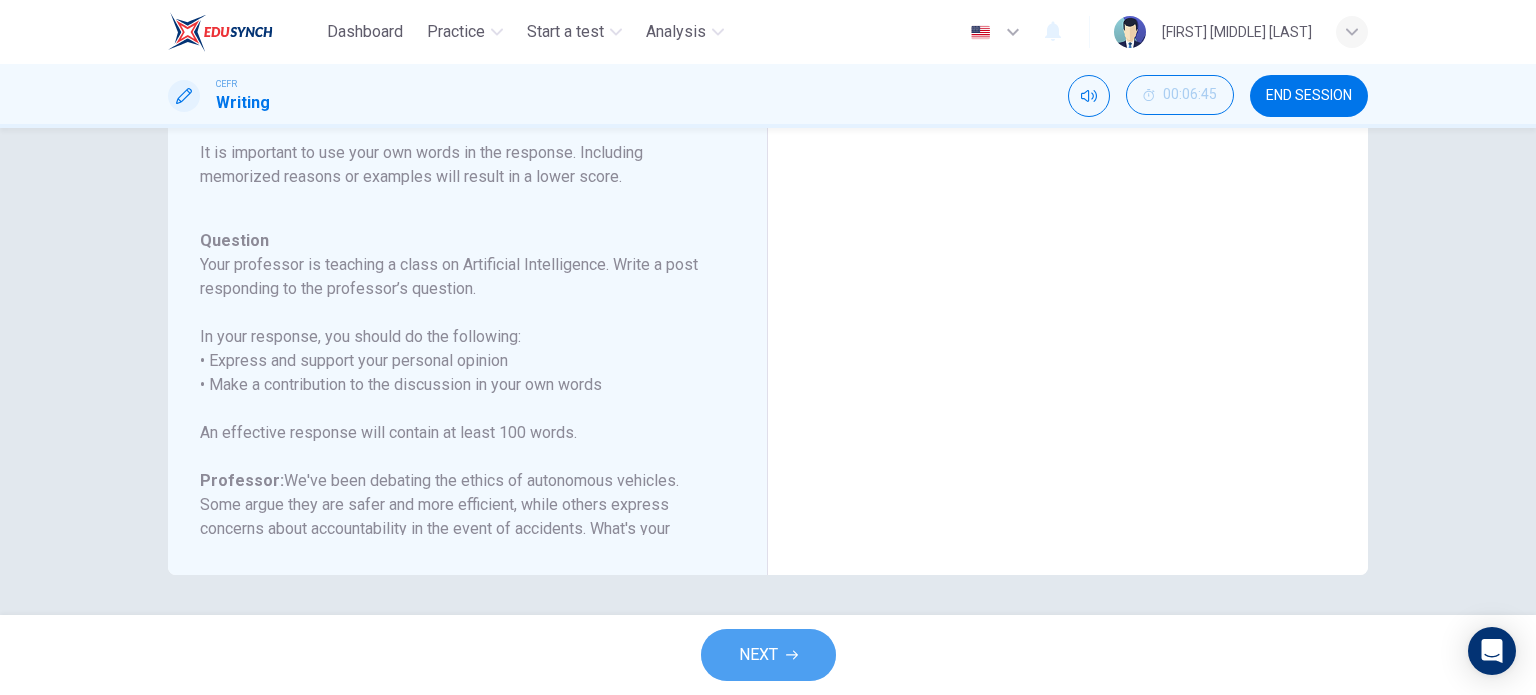 click on "NEXT" at bounding box center (768, 655) 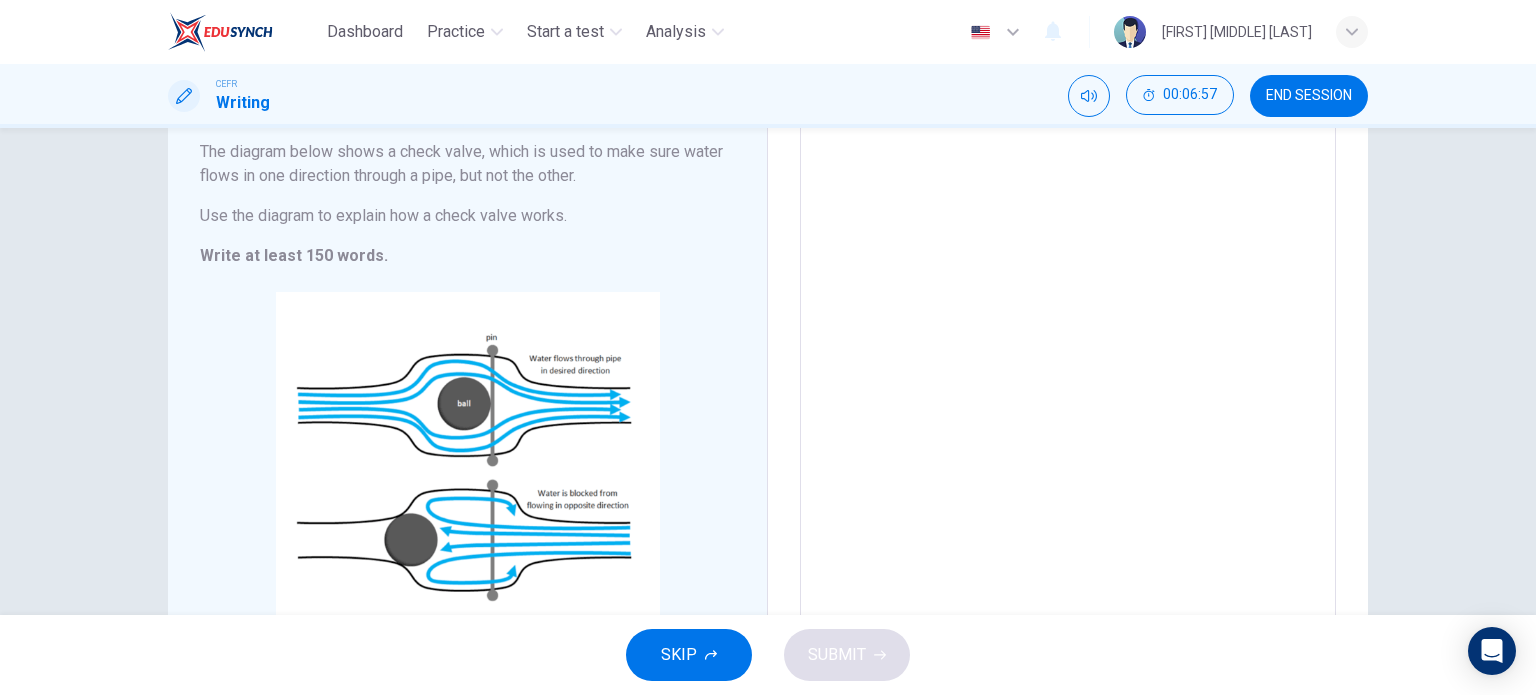 scroll, scrollTop: 200, scrollLeft: 0, axis: vertical 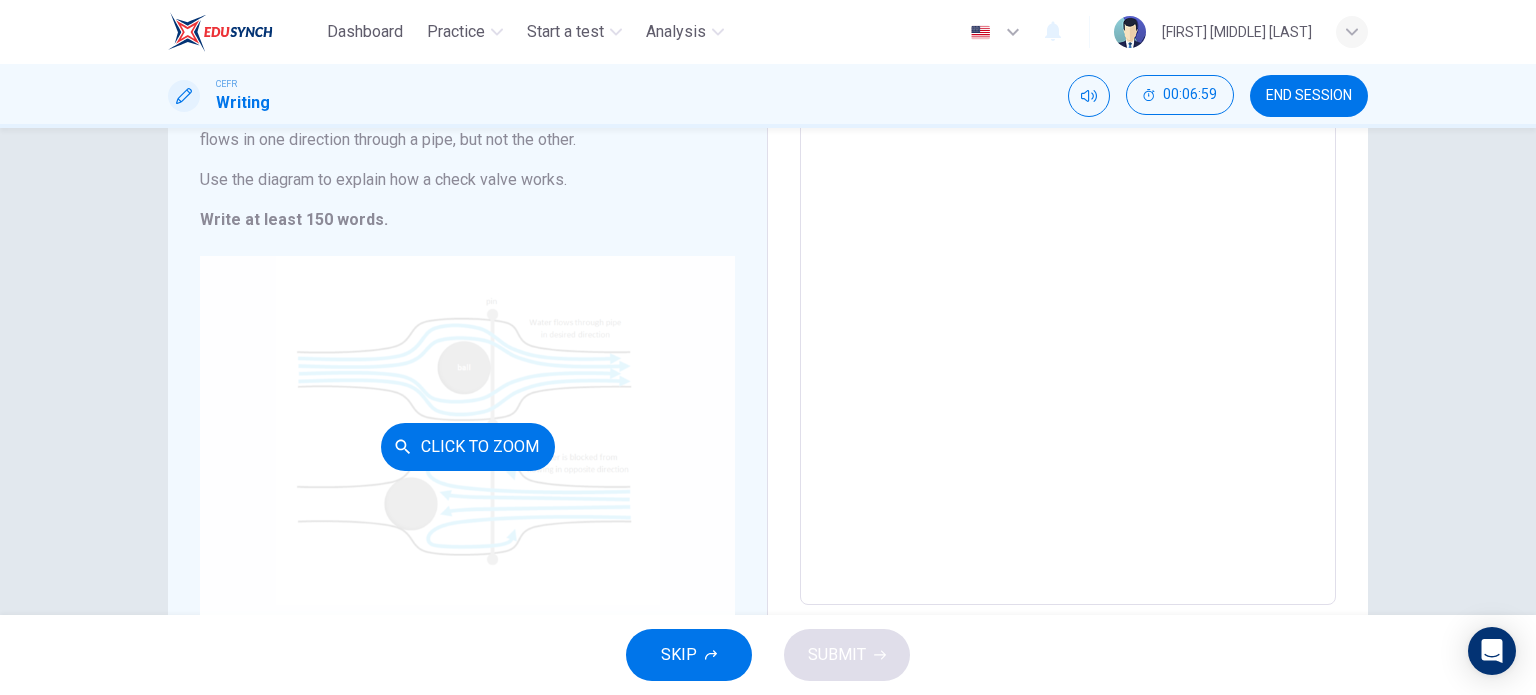 click on "Click to Zoom" at bounding box center [467, 446] 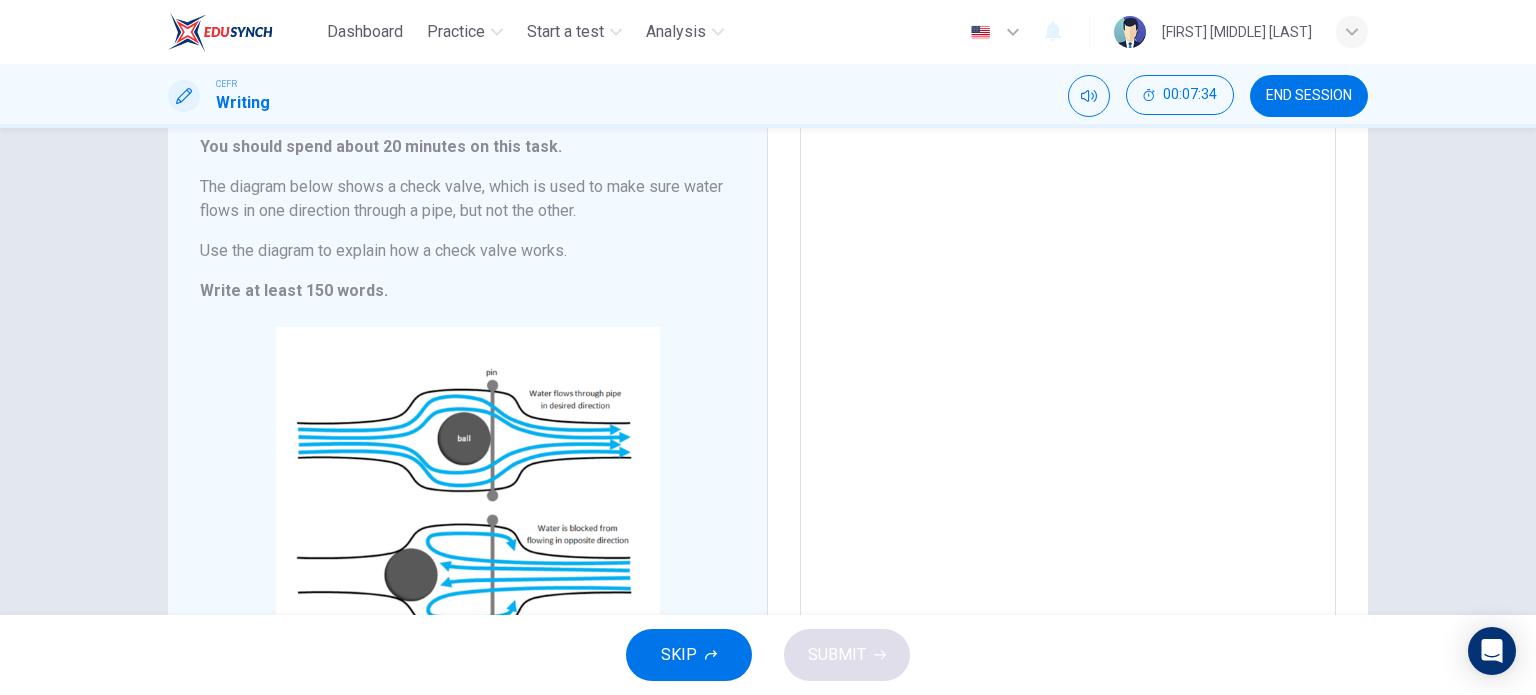 scroll, scrollTop: 0, scrollLeft: 0, axis: both 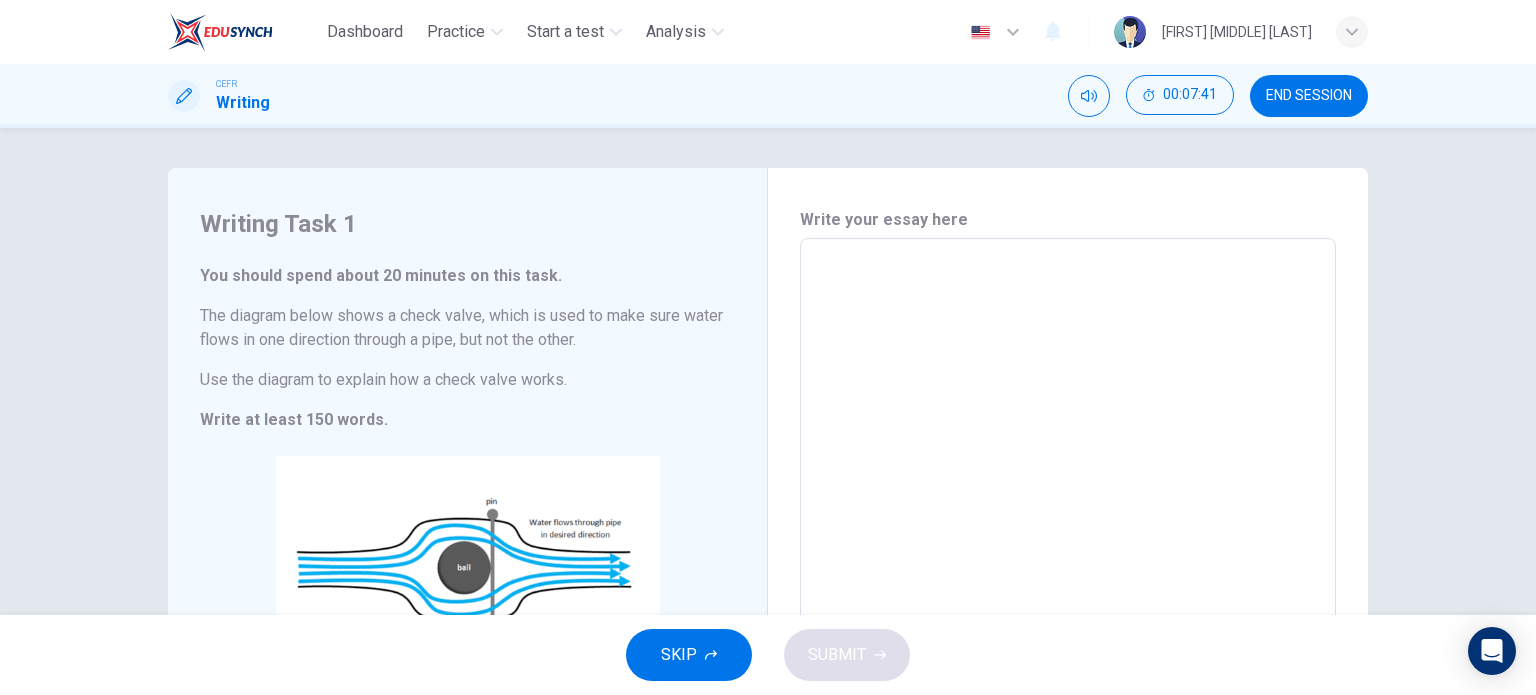 click on "END SESSION" at bounding box center (1309, 96) 